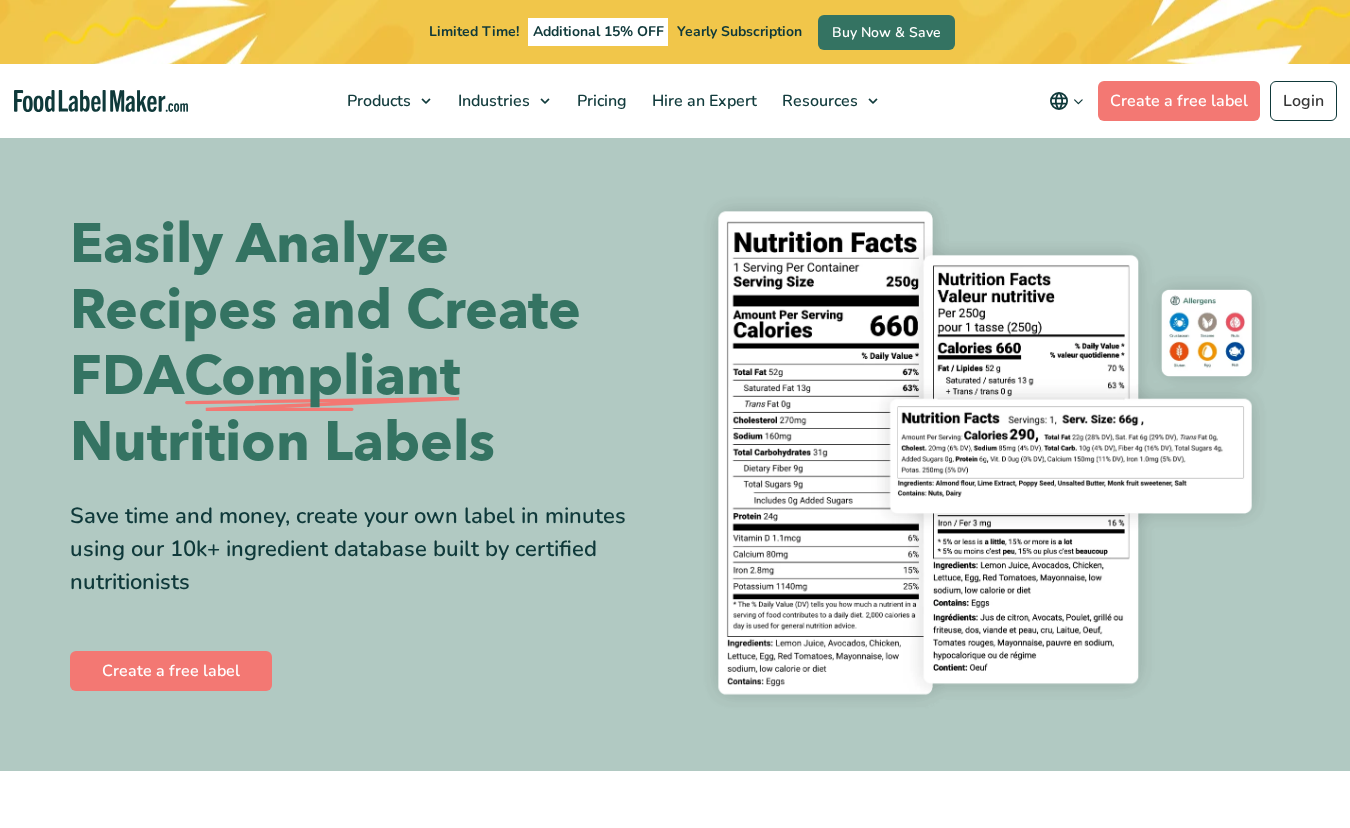 scroll, scrollTop: 0, scrollLeft: 0, axis: both 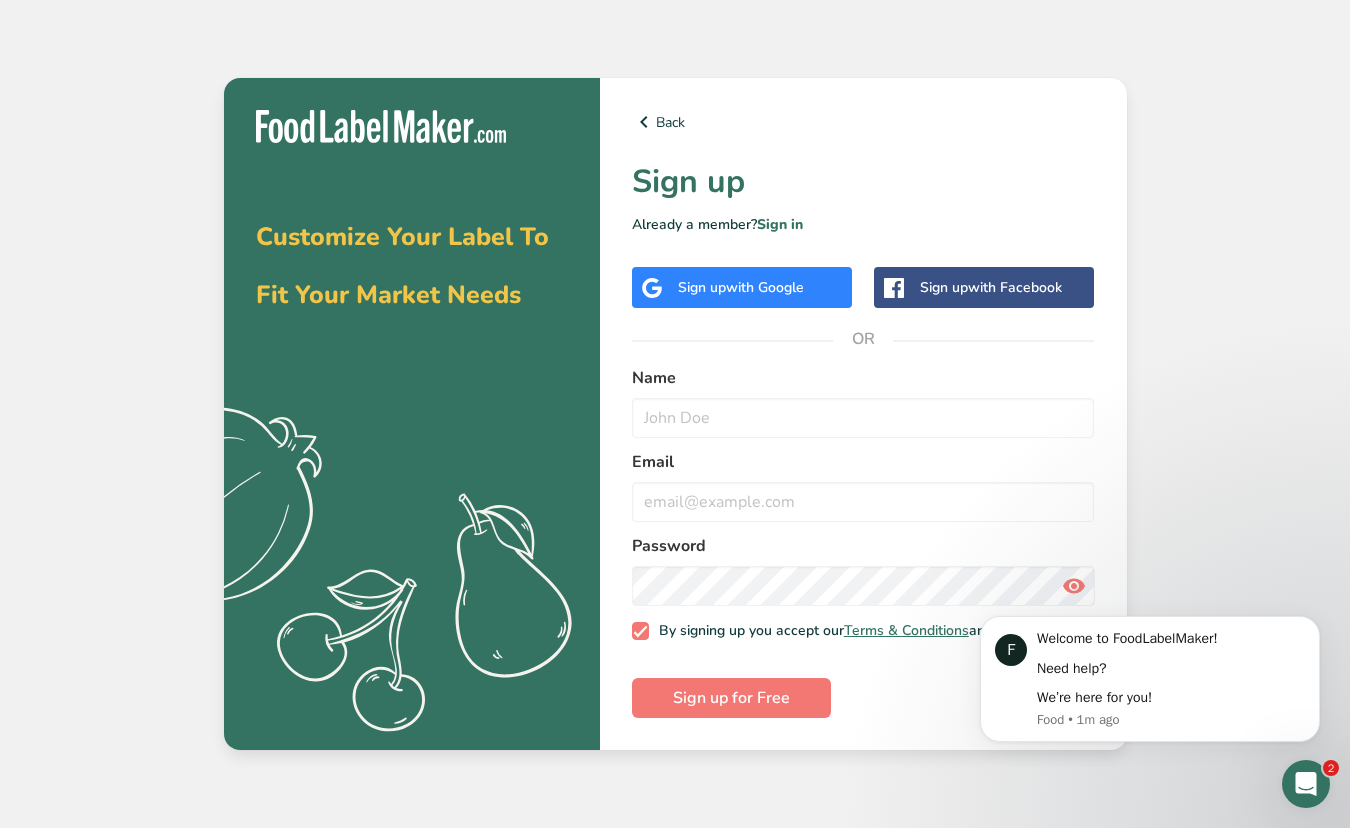 click on "with Google" at bounding box center (765, 287) 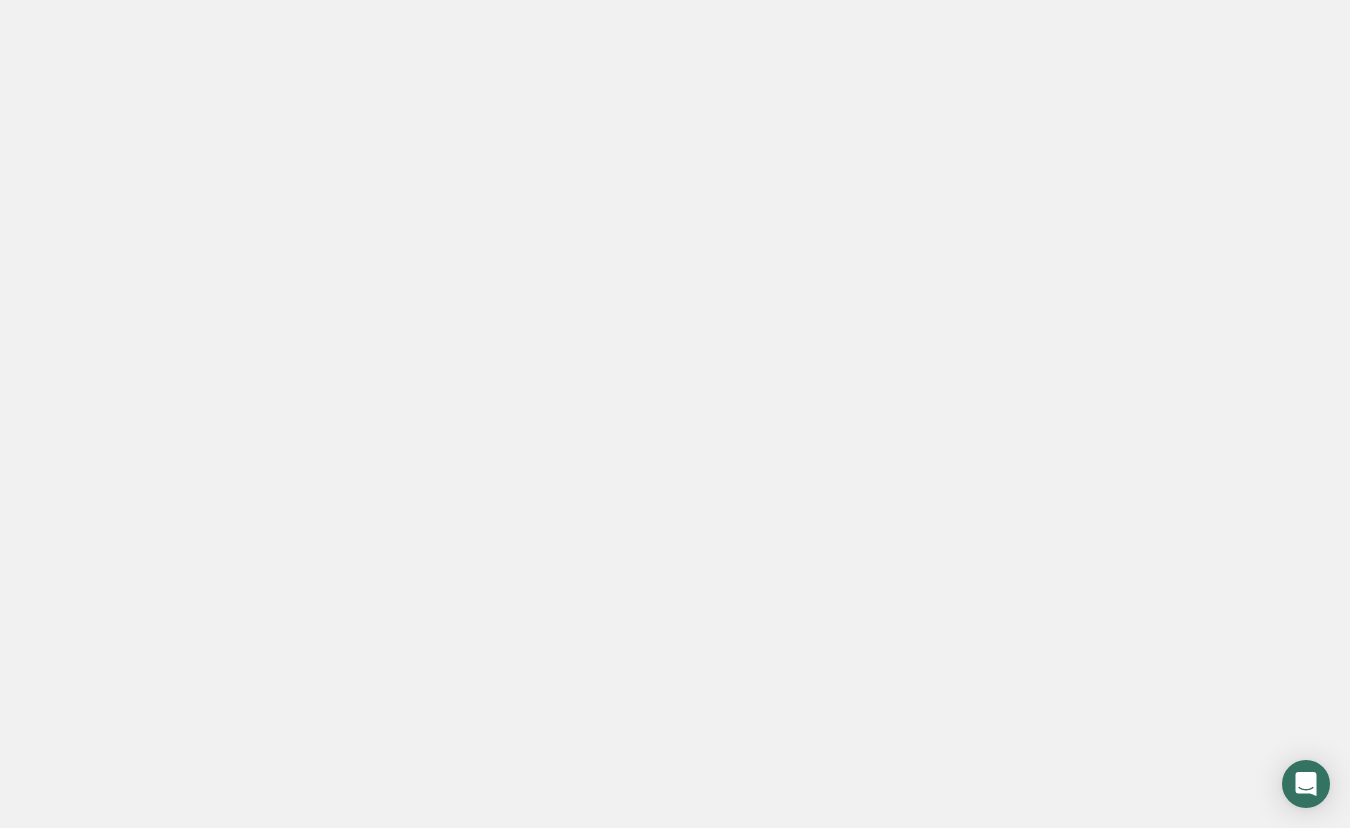 scroll, scrollTop: 0, scrollLeft: 0, axis: both 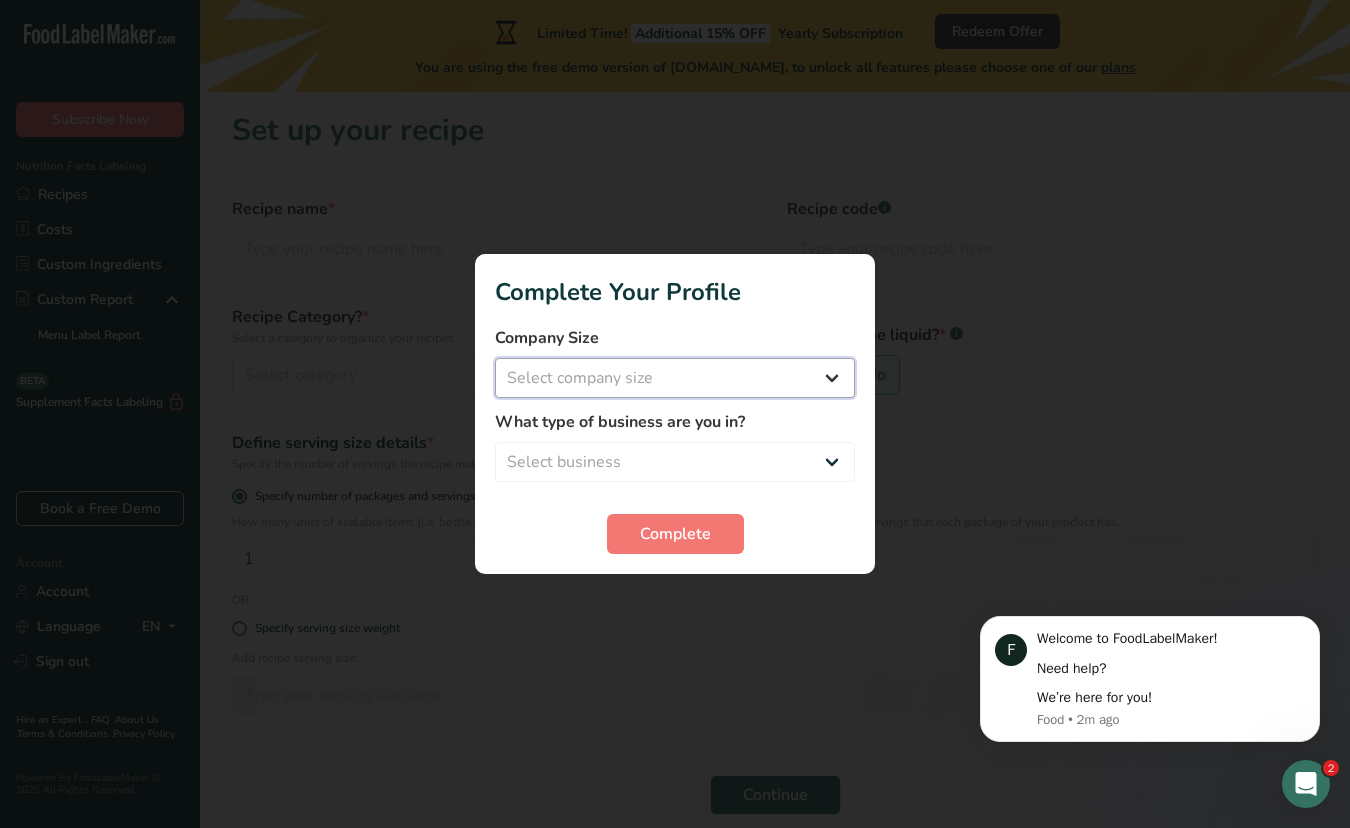 click on "Select company size
Fewer than 10 Employees
10 to 50 Employees
51 to 500 Employees
Over 500 Employees" at bounding box center (675, 378) 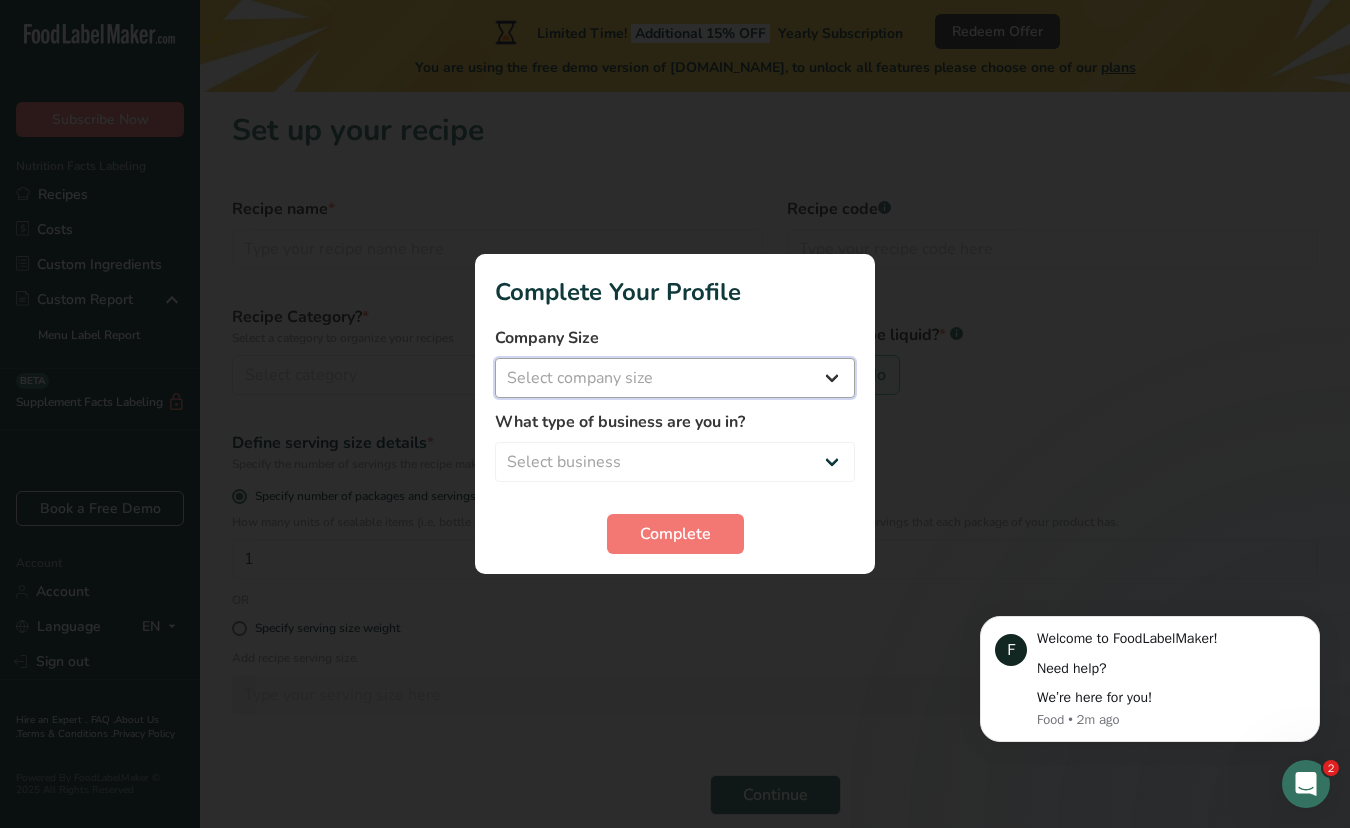 select on "1" 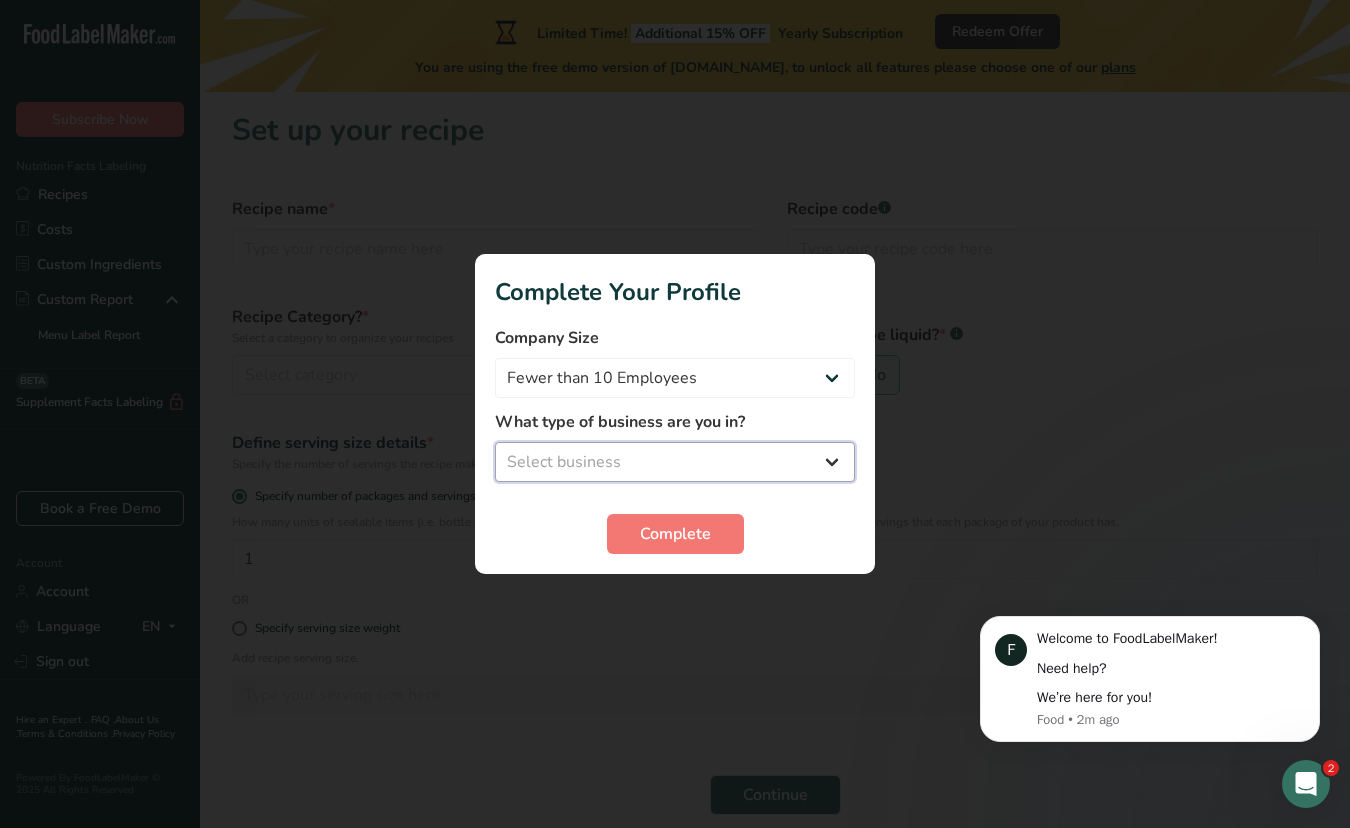 click on "Select business
Packaged Food Manufacturer
Restaurant & Cafe
Bakery
Meal Plans & Catering Company
Nutritionist
Food Blogger
Personal Trainer
Other" at bounding box center (675, 462) 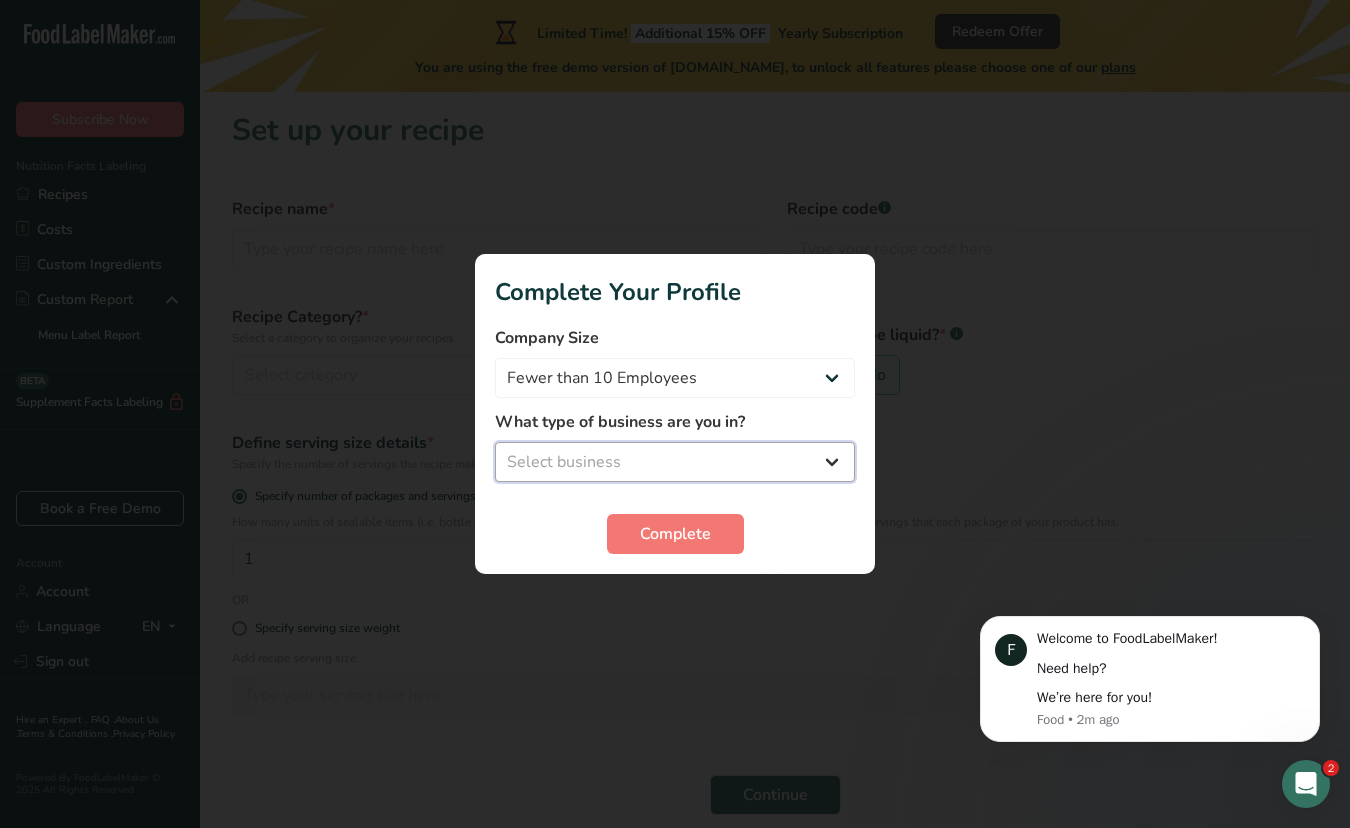 select on "6" 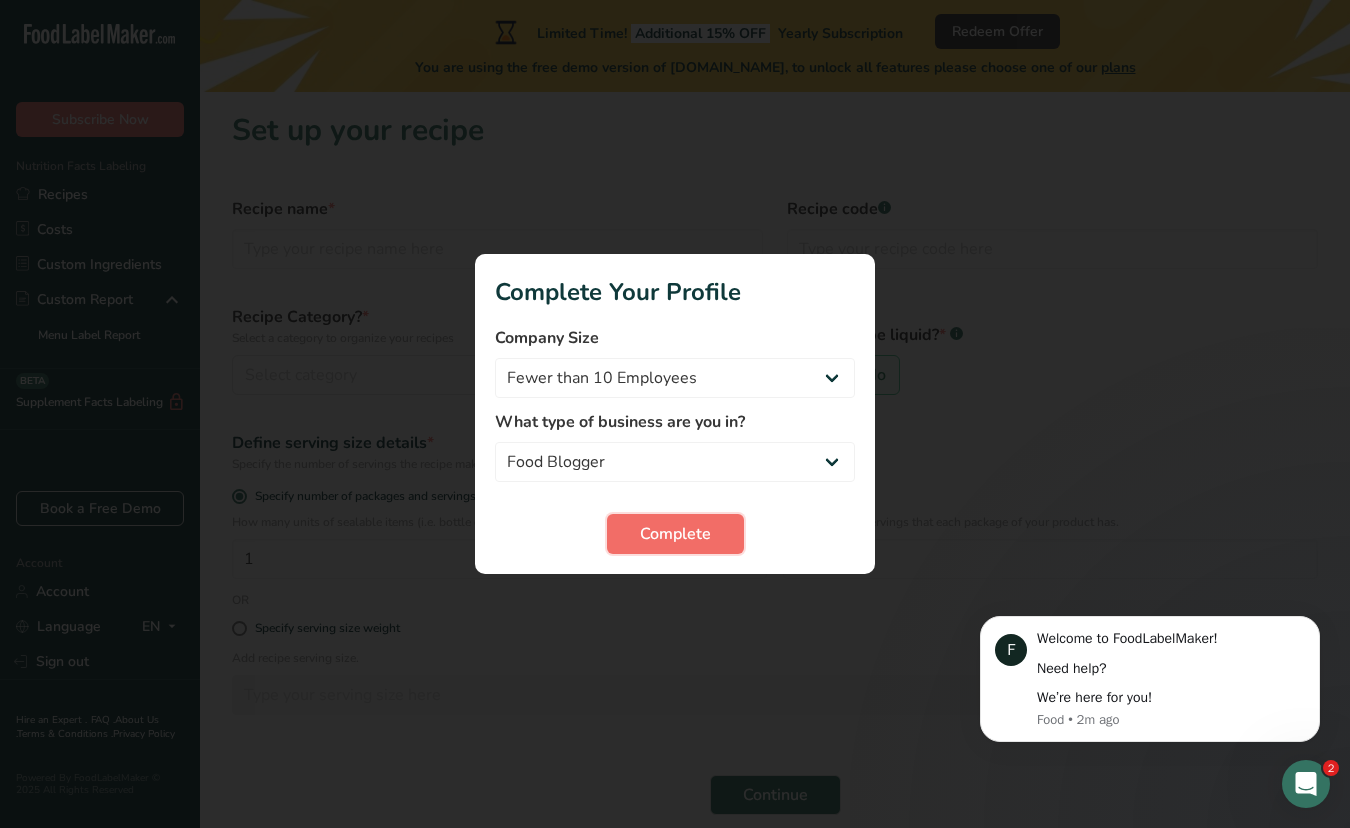 click on "Complete" at bounding box center [675, 534] 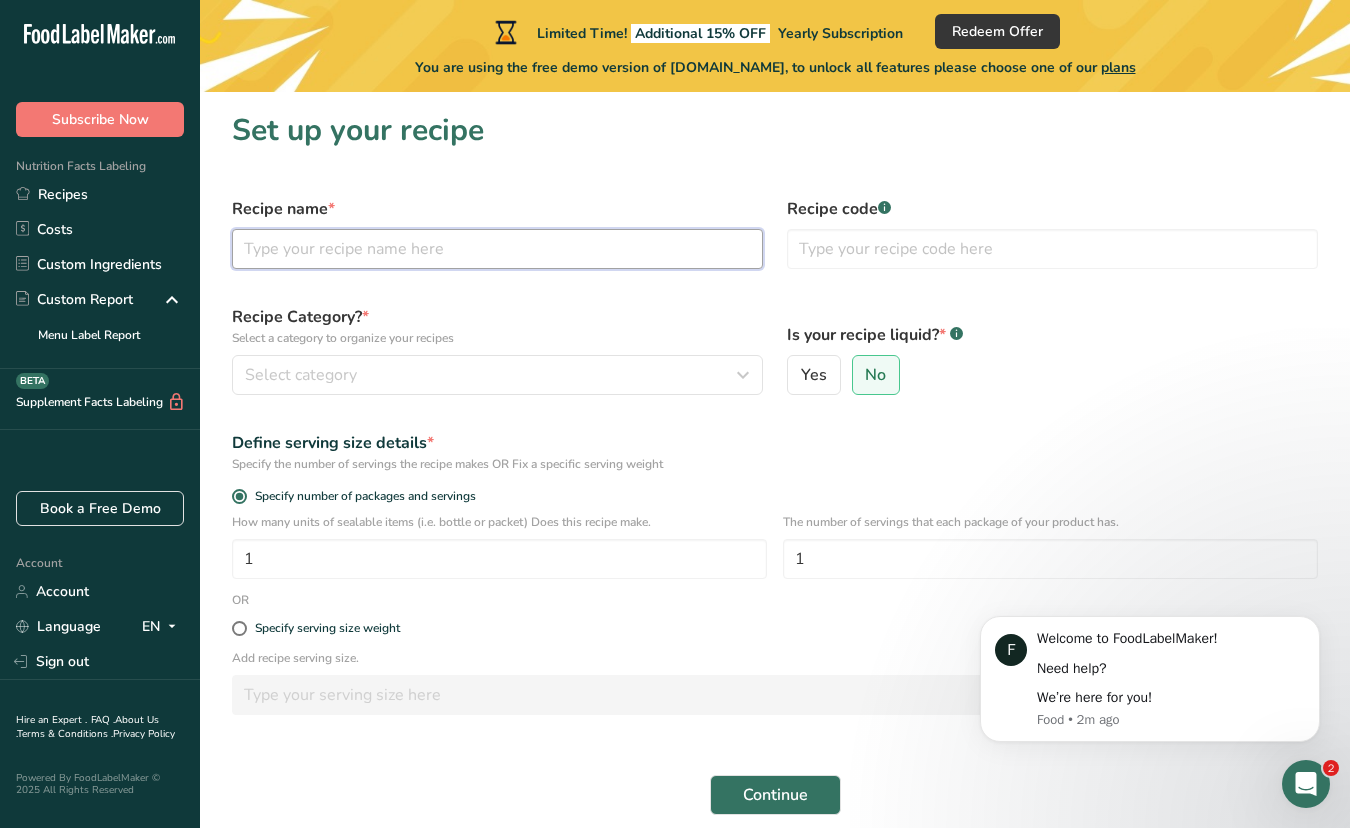 click at bounding box center (497, 249) 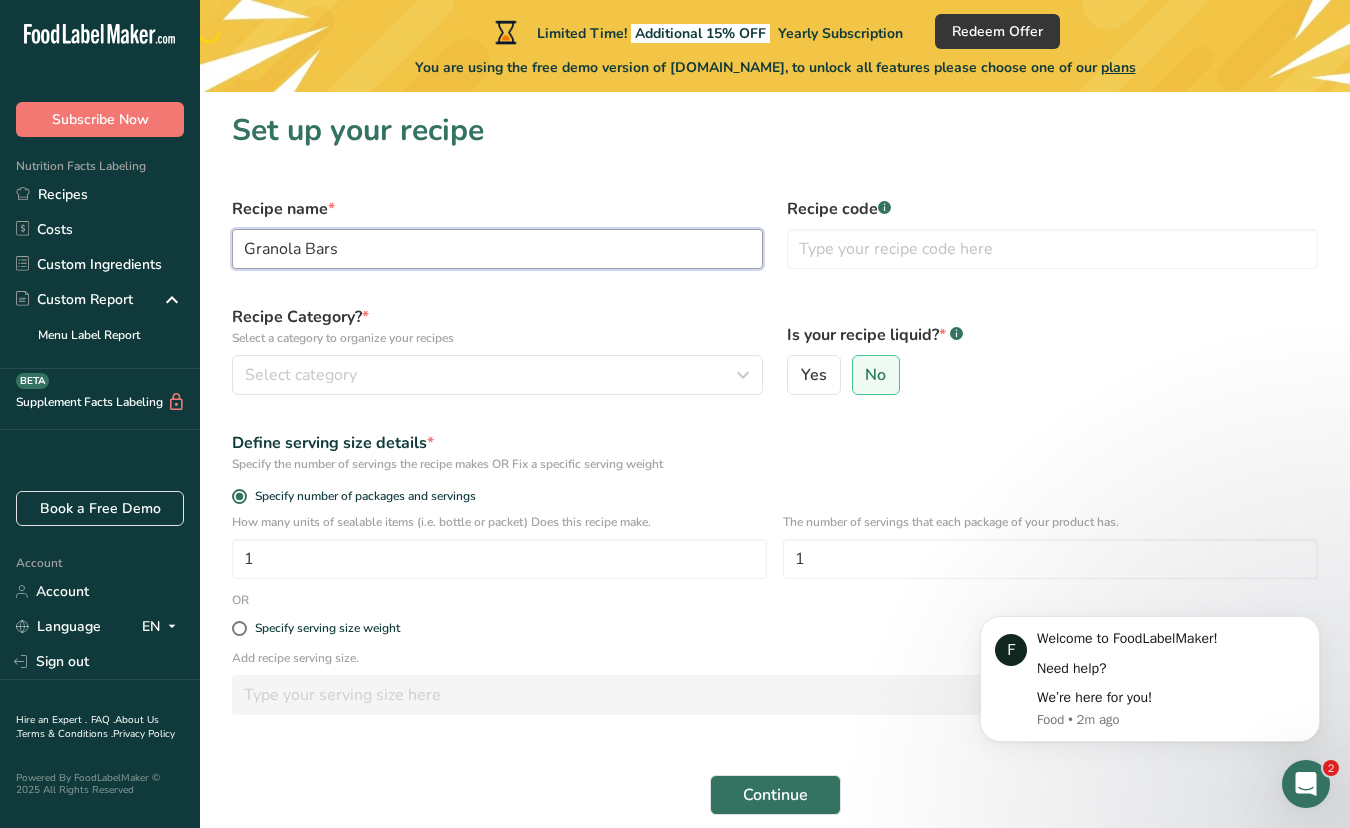 type on "Granola Bars" 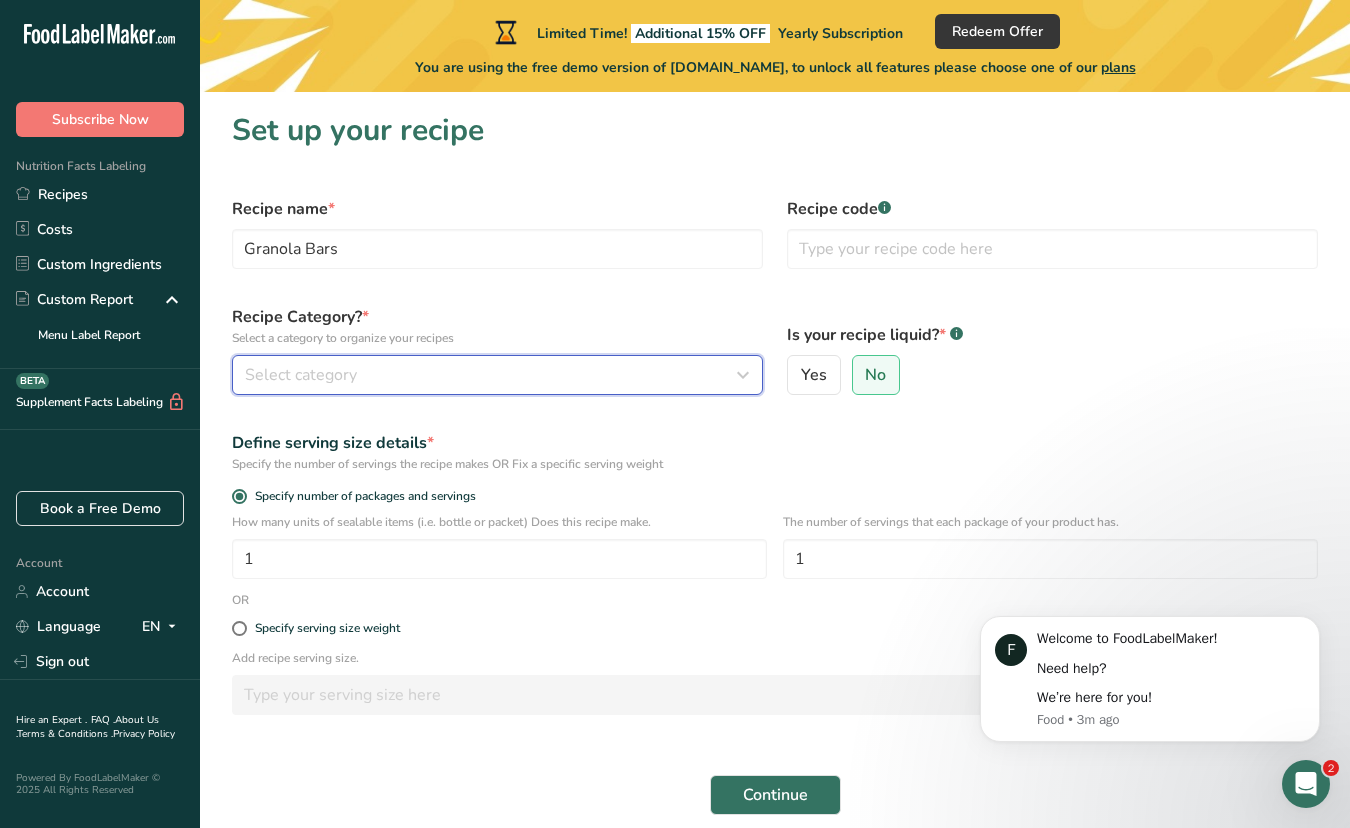 click on "Select category" at bounding box center [497, 375] 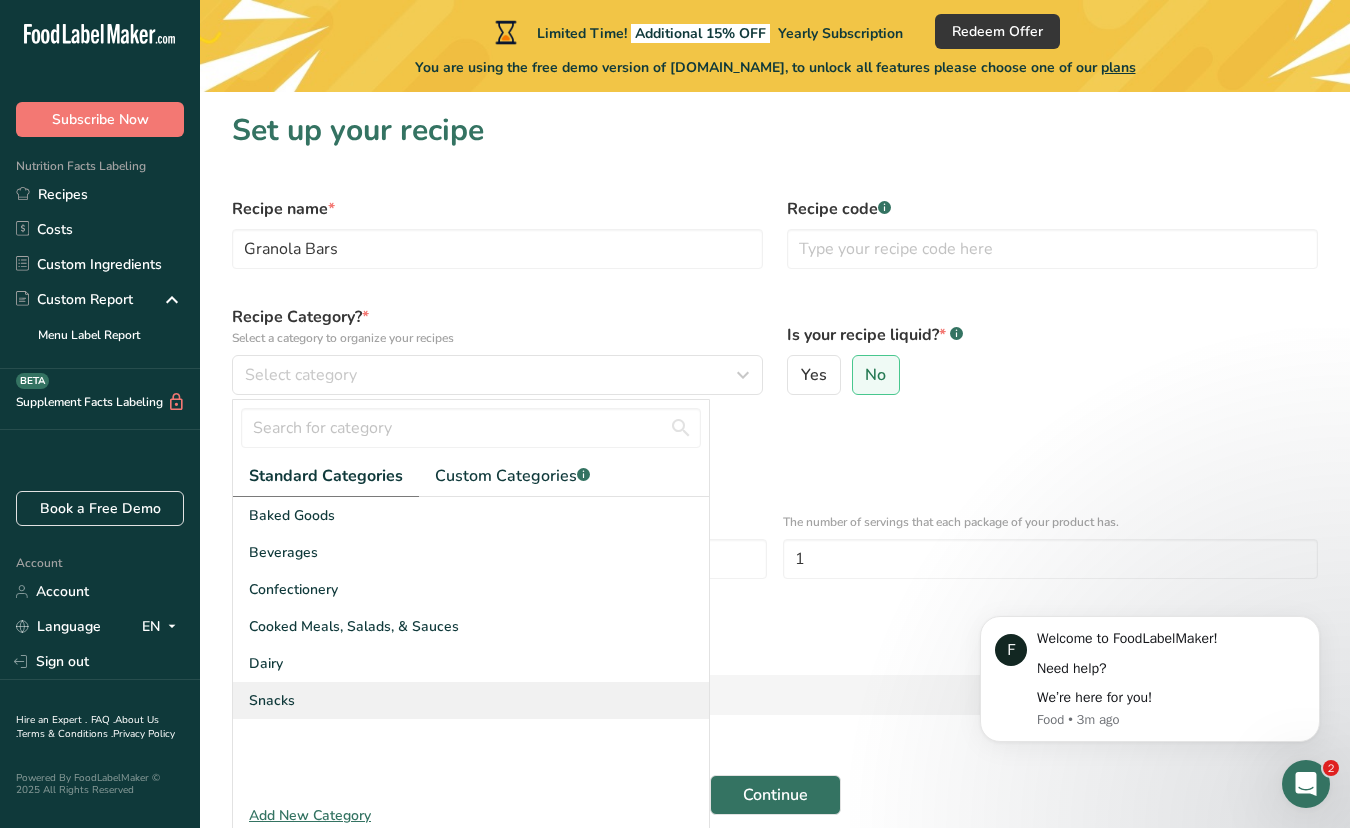 click on "Snacks" at bounding box center [272, 700] 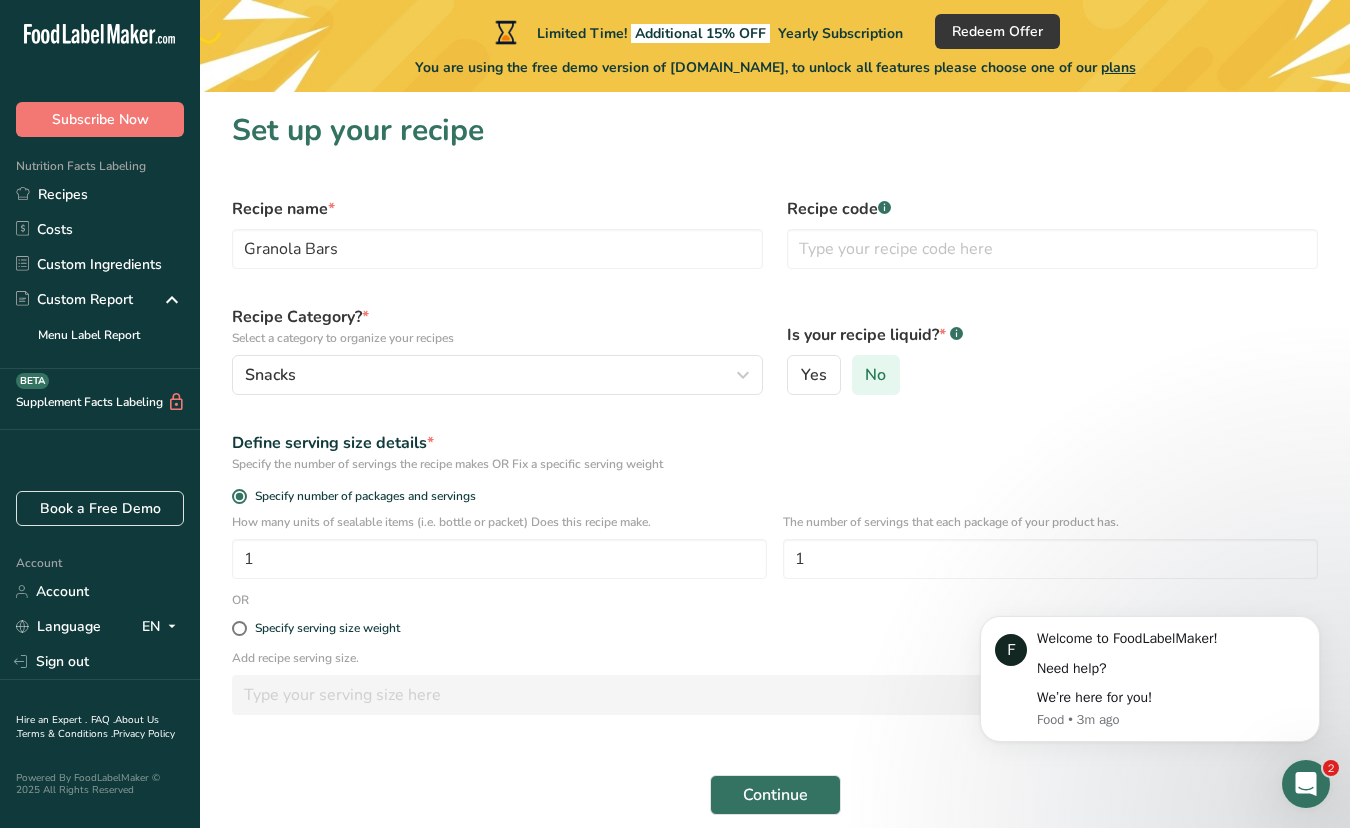 click on "No" at bounding box center (875, 375) 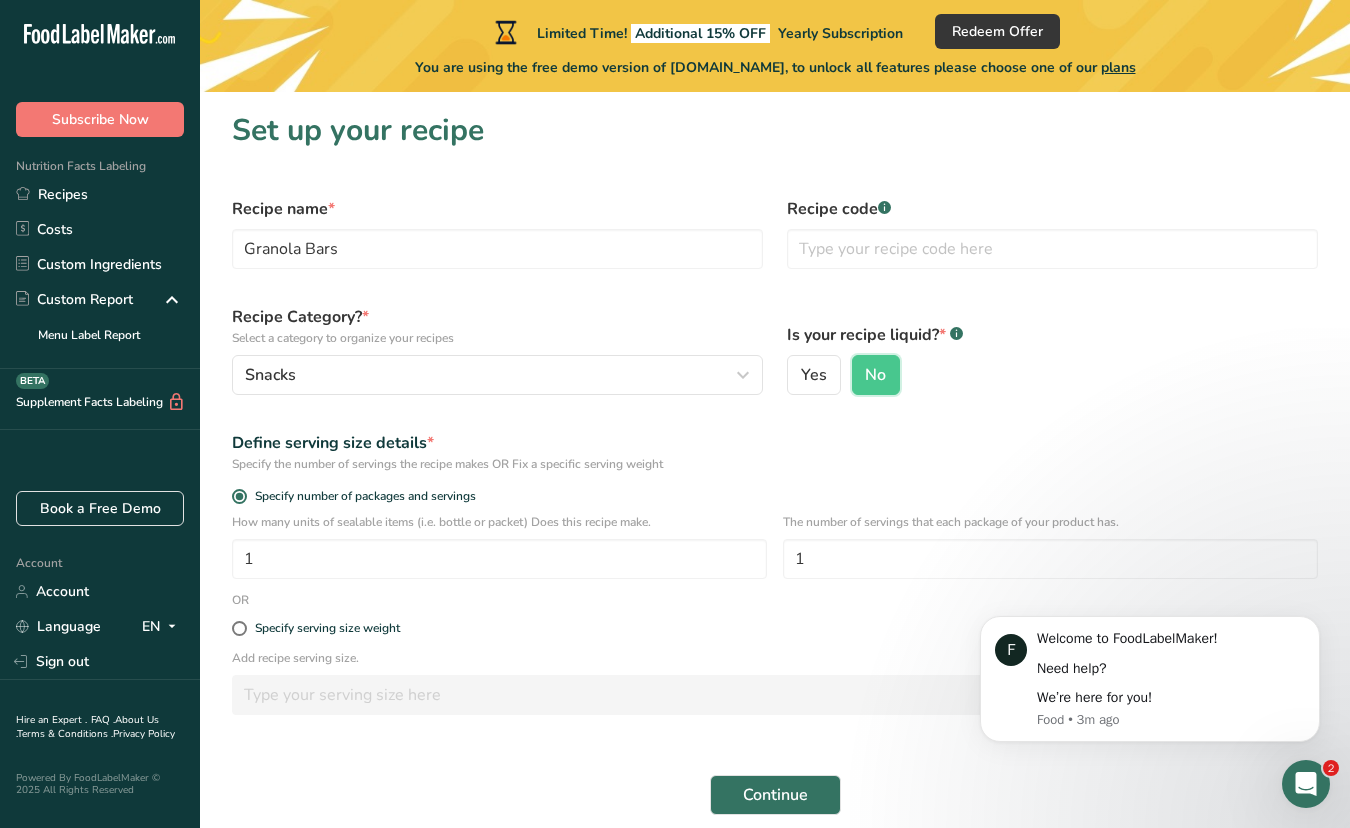 scroll, scrollTop: 83, scrollLeft: 0, axis: vertical 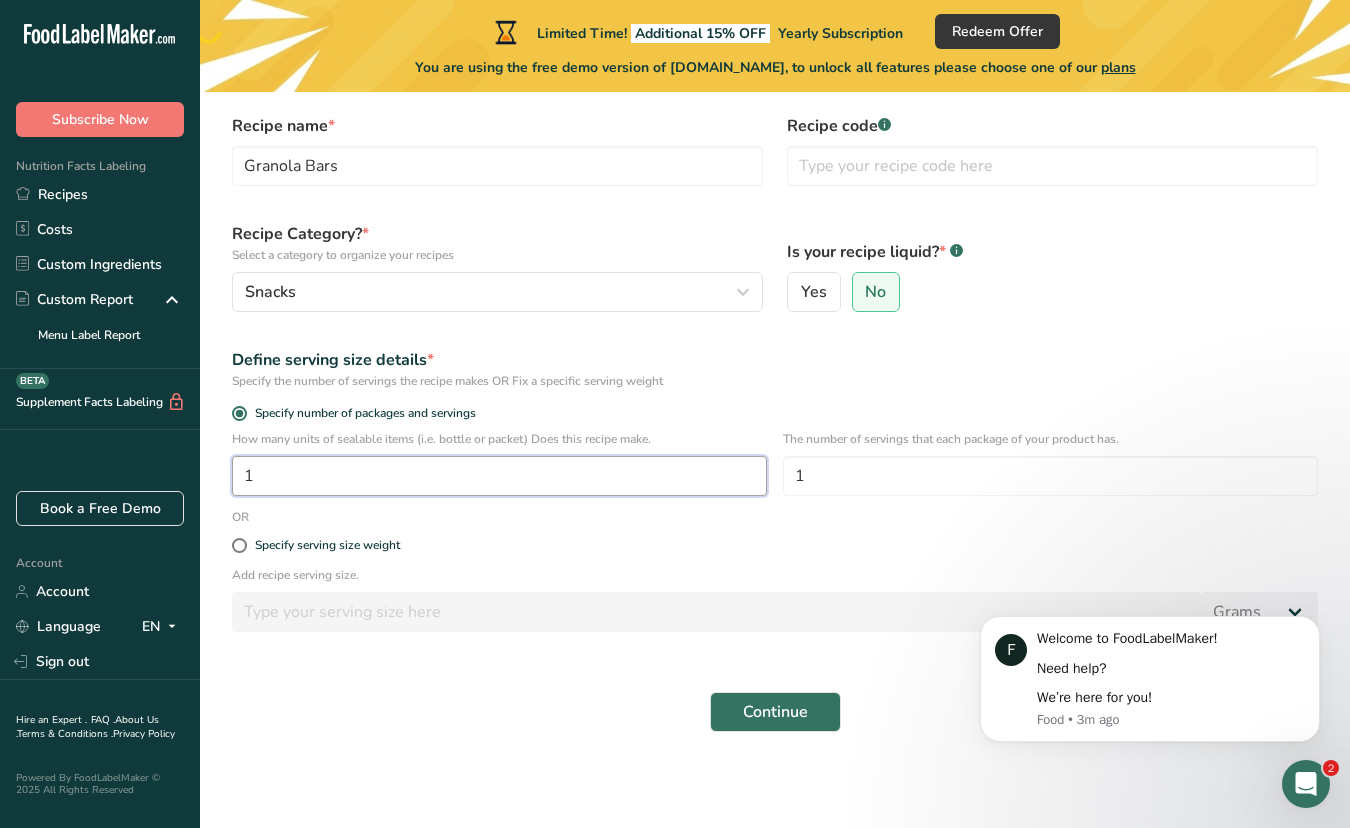 drag, startPoint x: 274, startPoint y: 472, endPoint x: 227, endPoint y: 473, distance: 47.010635 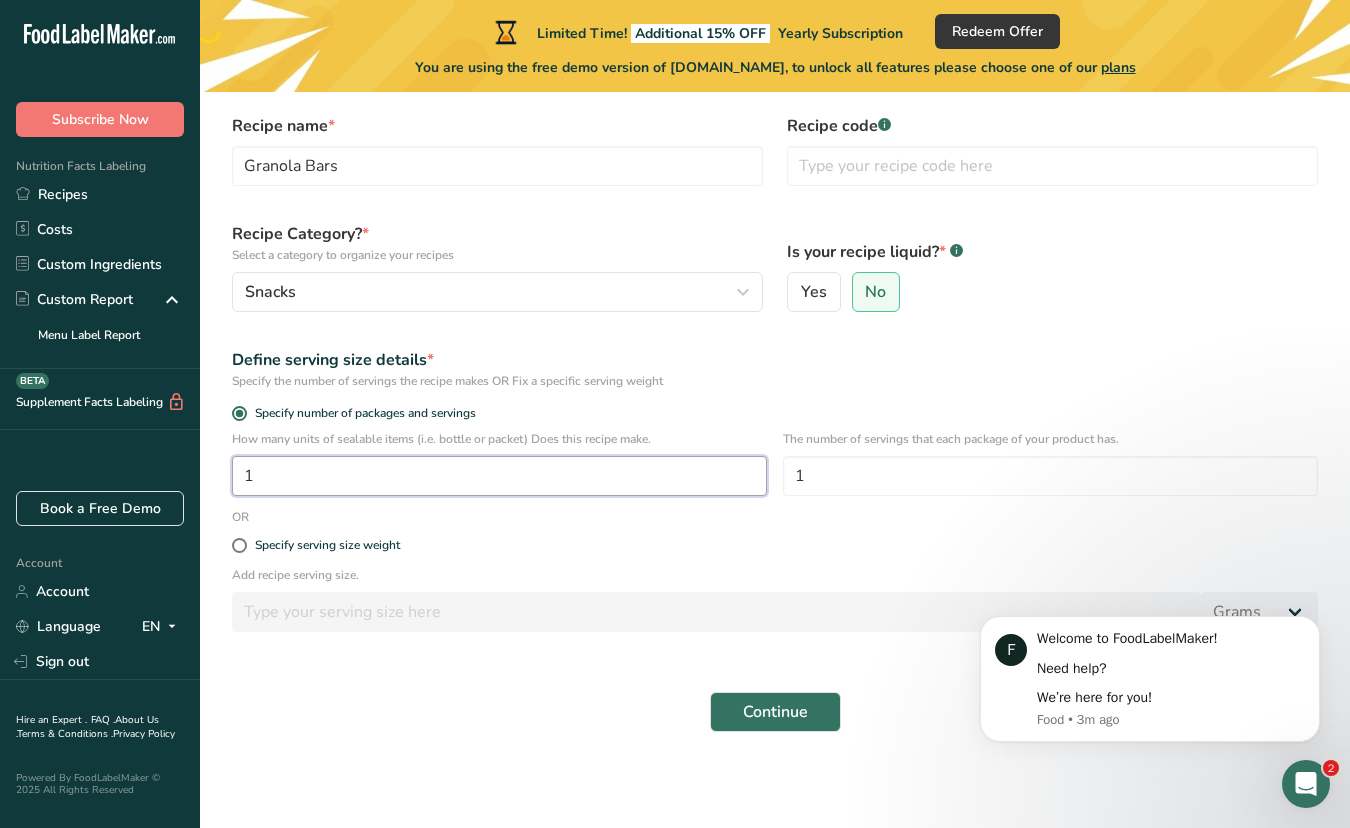 click on "How many units of sealable items (i.e. bottle or packet) Does this recipe make.
1
The number of servings that each package of your product has.
1" at bounding box center (775, 469) 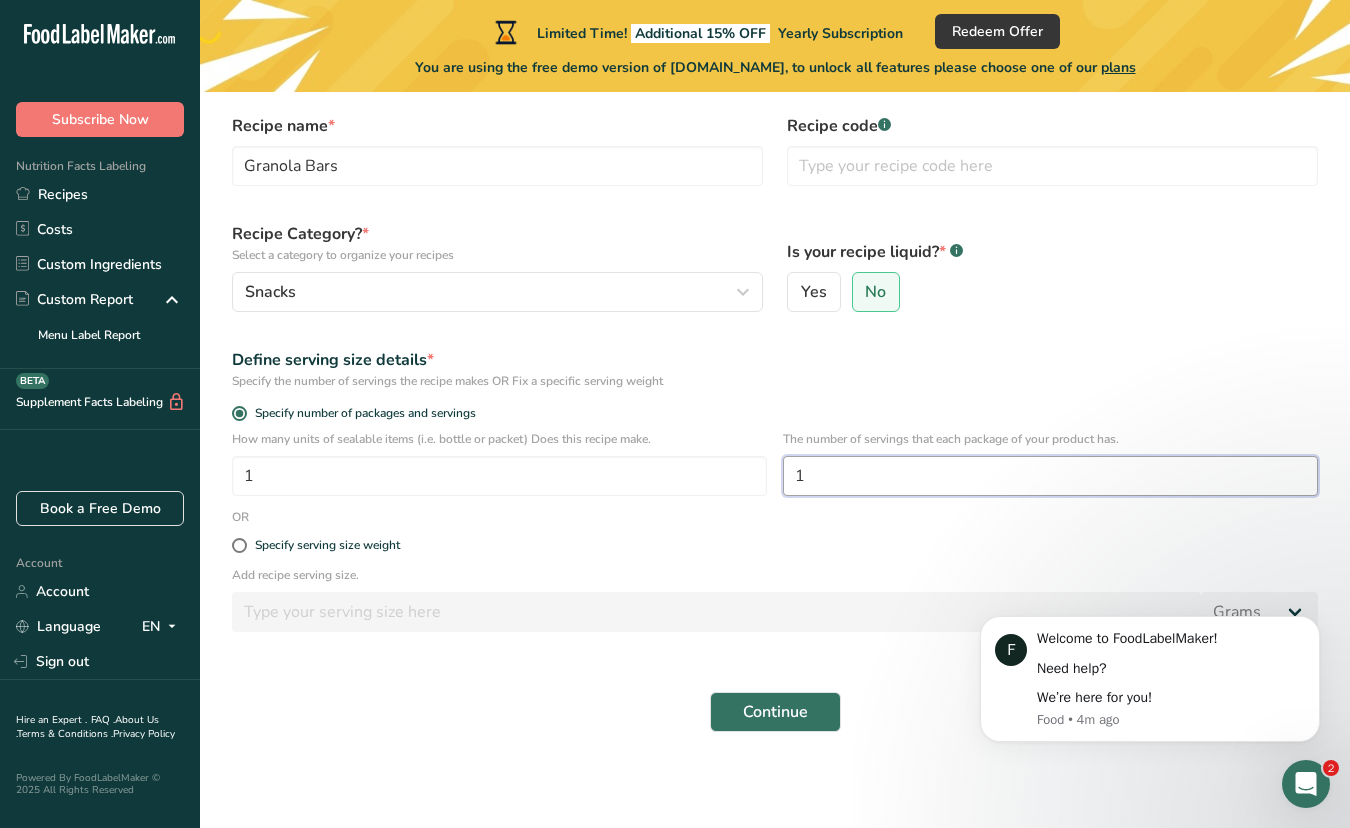 drag, startPoint x: 817, startPoint y: 477, endPoint x: 783, endPoint y: 480, distance: 34.132095 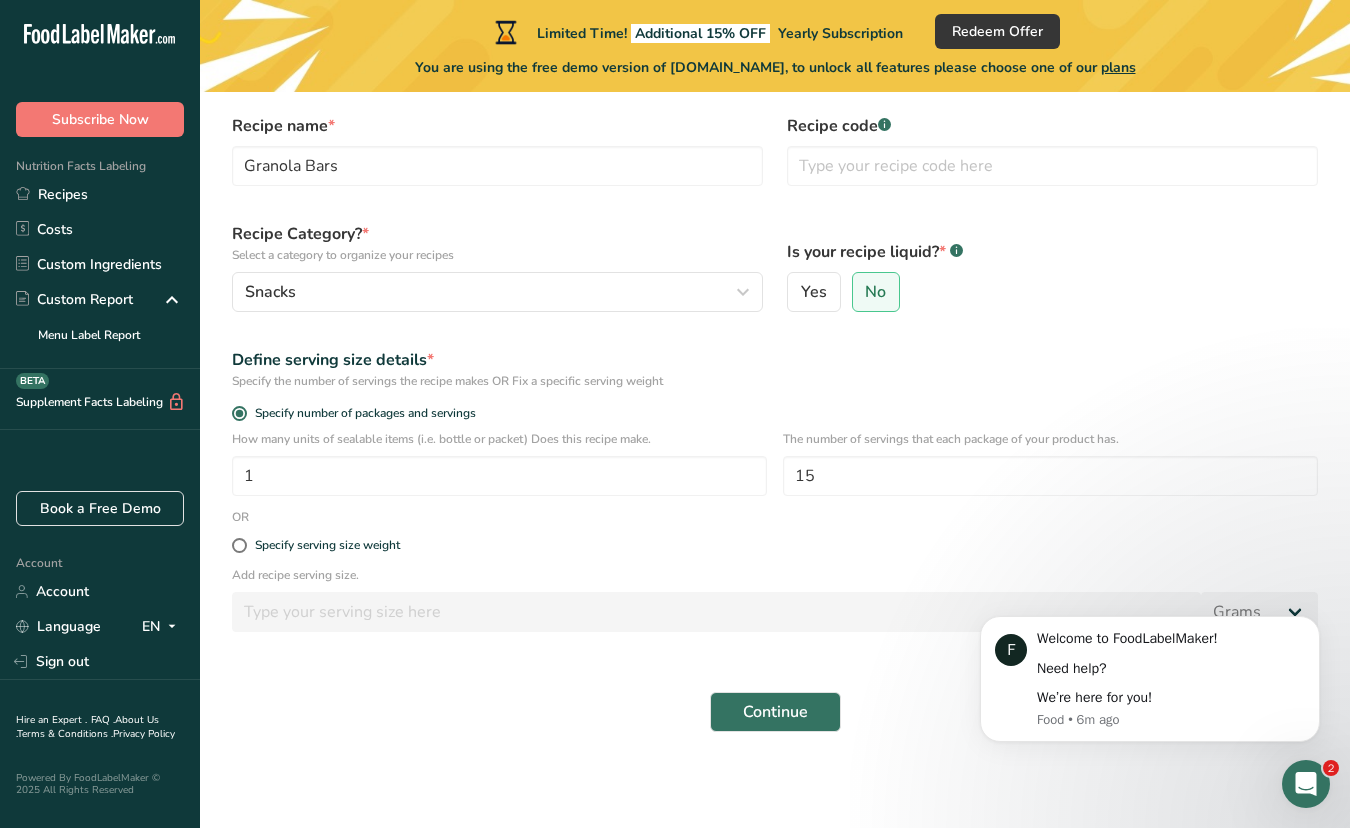 click on "Recipe name *   Granola Bars
Recipe code
.a-a{fill:#347362;}.b-a{fill:#fff;}
Recipe Category? *
Select a category to organize your recipes
Snacks
Standard Categories
Custom Categories
.a-a{fill:#347362;}.b-a{fill:#fff;}
Baked Goods
[GEOGRAPHIC_DATA]
Confectionery
Cooked Meals, Salads, & Sauces
[GEOGRAPHIC_DATA]
Snacks
Add New Category
Is your recipe liquid? *   .a-a{fill:#347362;}.b-a{fill:#fff;}           Yes   No
Define serving size details *
Specify the number of servings the recipe makes OR Fix a specific serving weight
Specify number of packages and servings
1     15
OR" at bounding box center (775, 423) 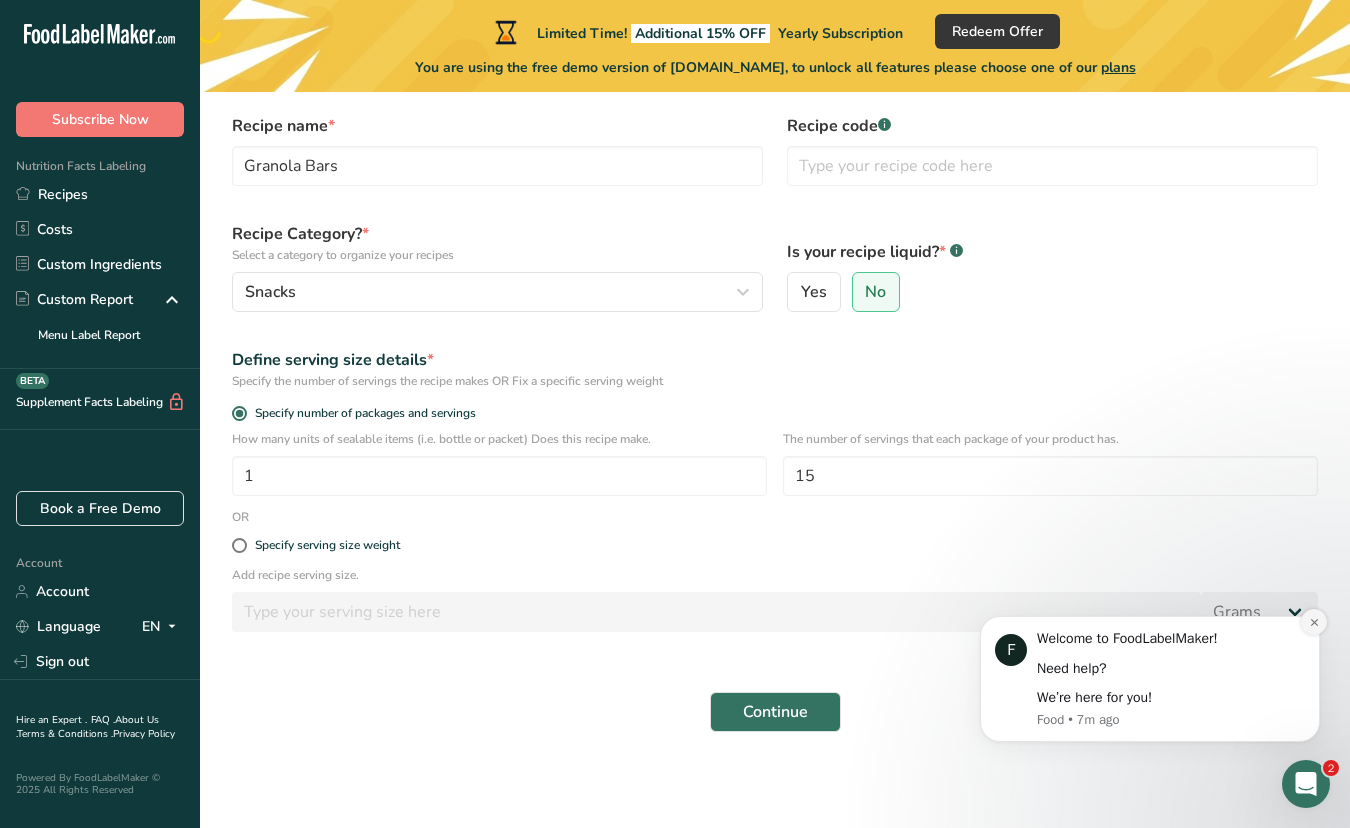 click 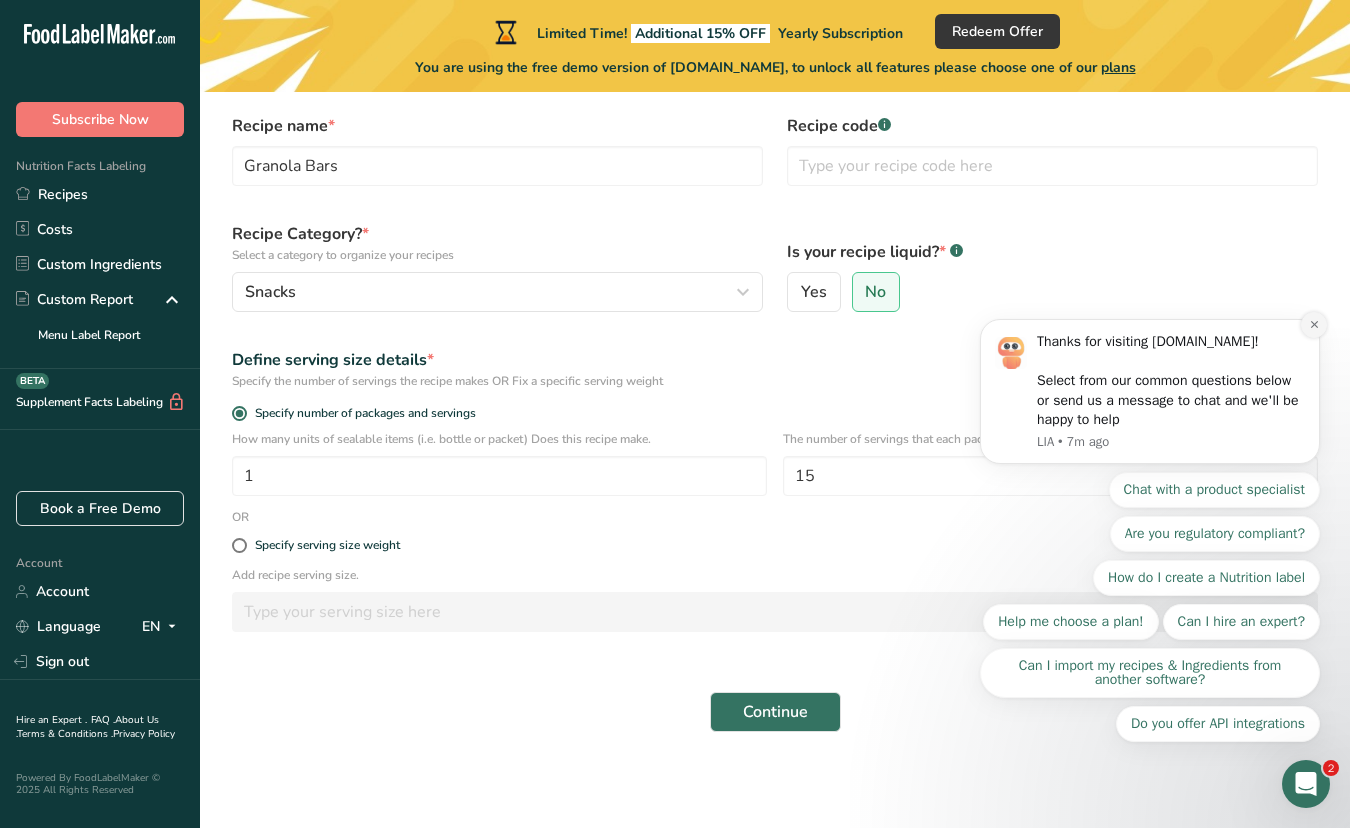 click 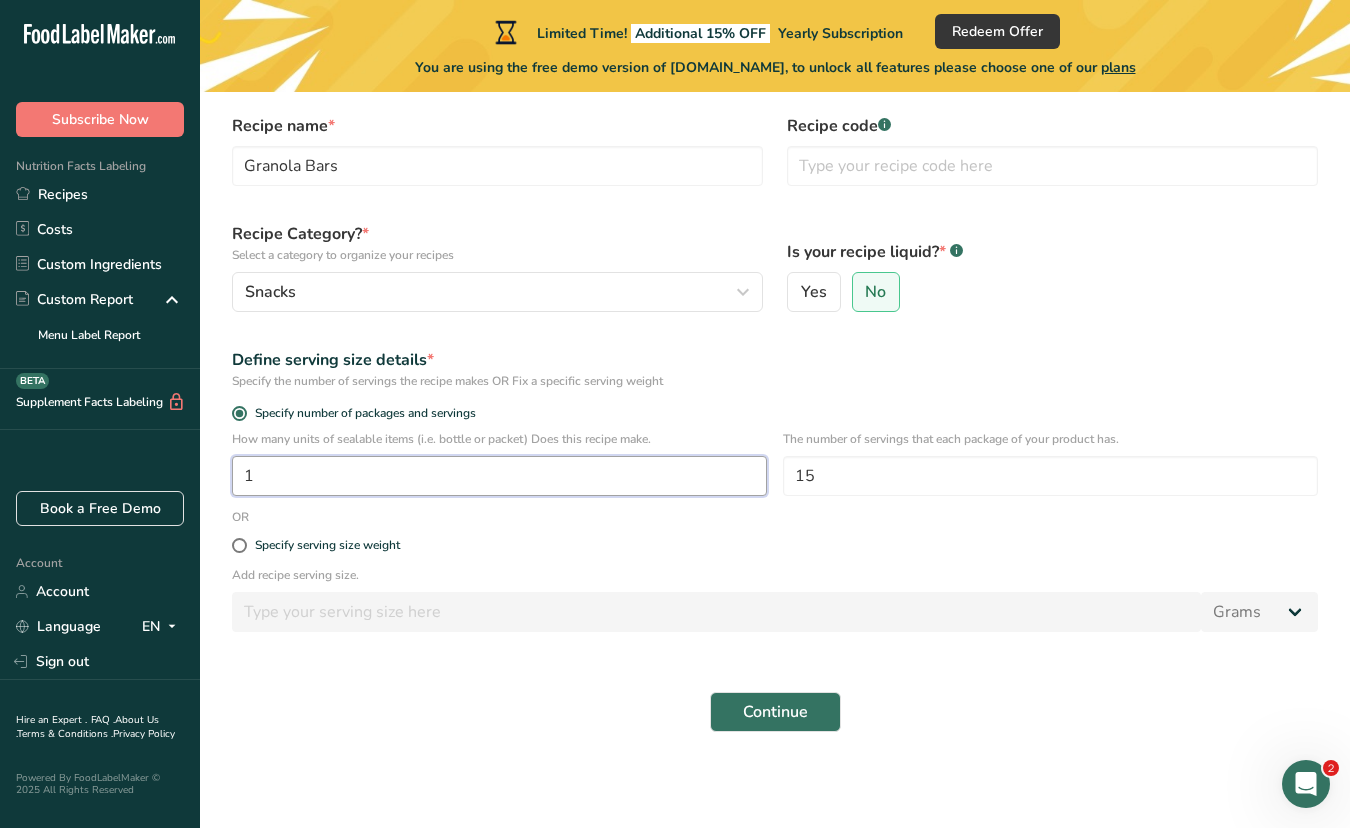 click on "1" at bounding box center (499, 476) 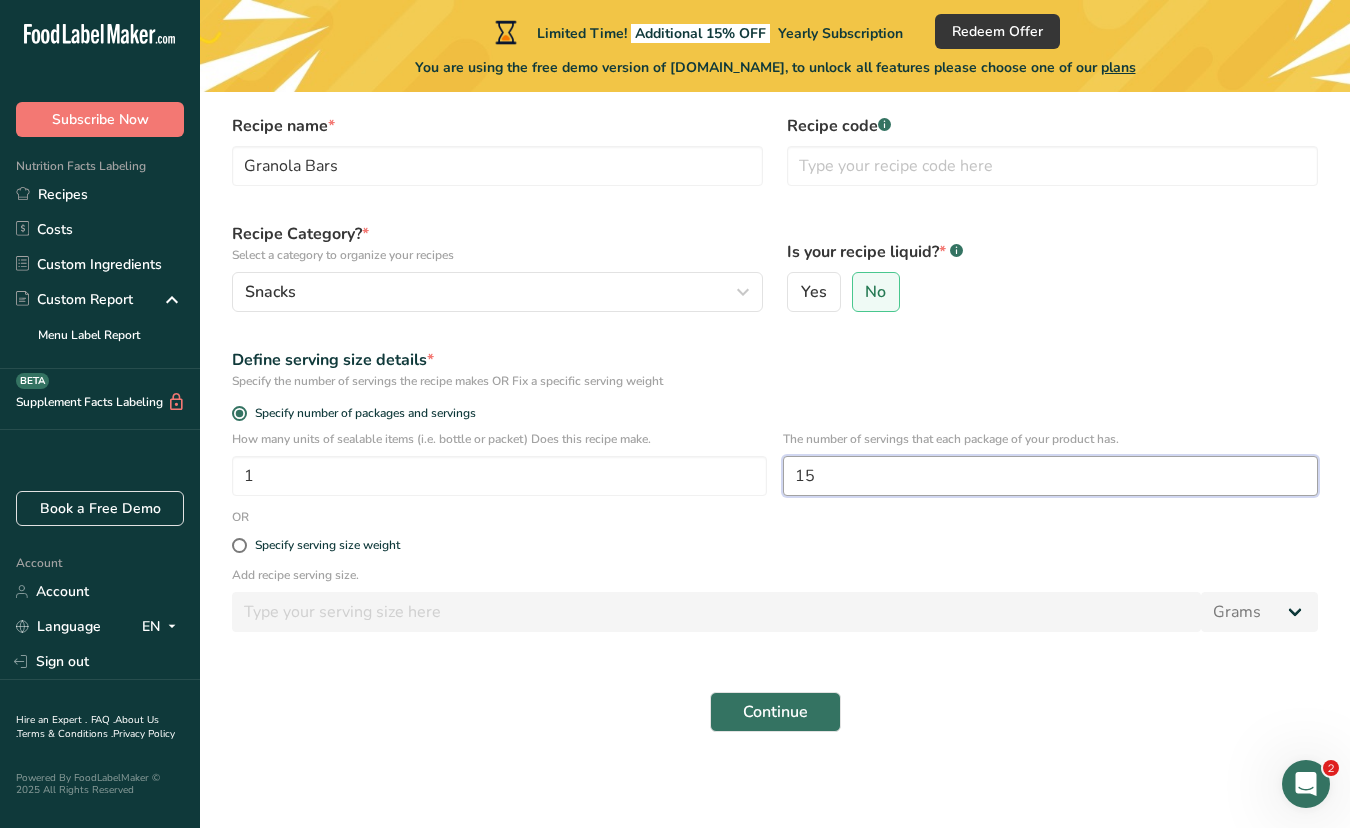 click on "15" at bounding box center [1050, 476] 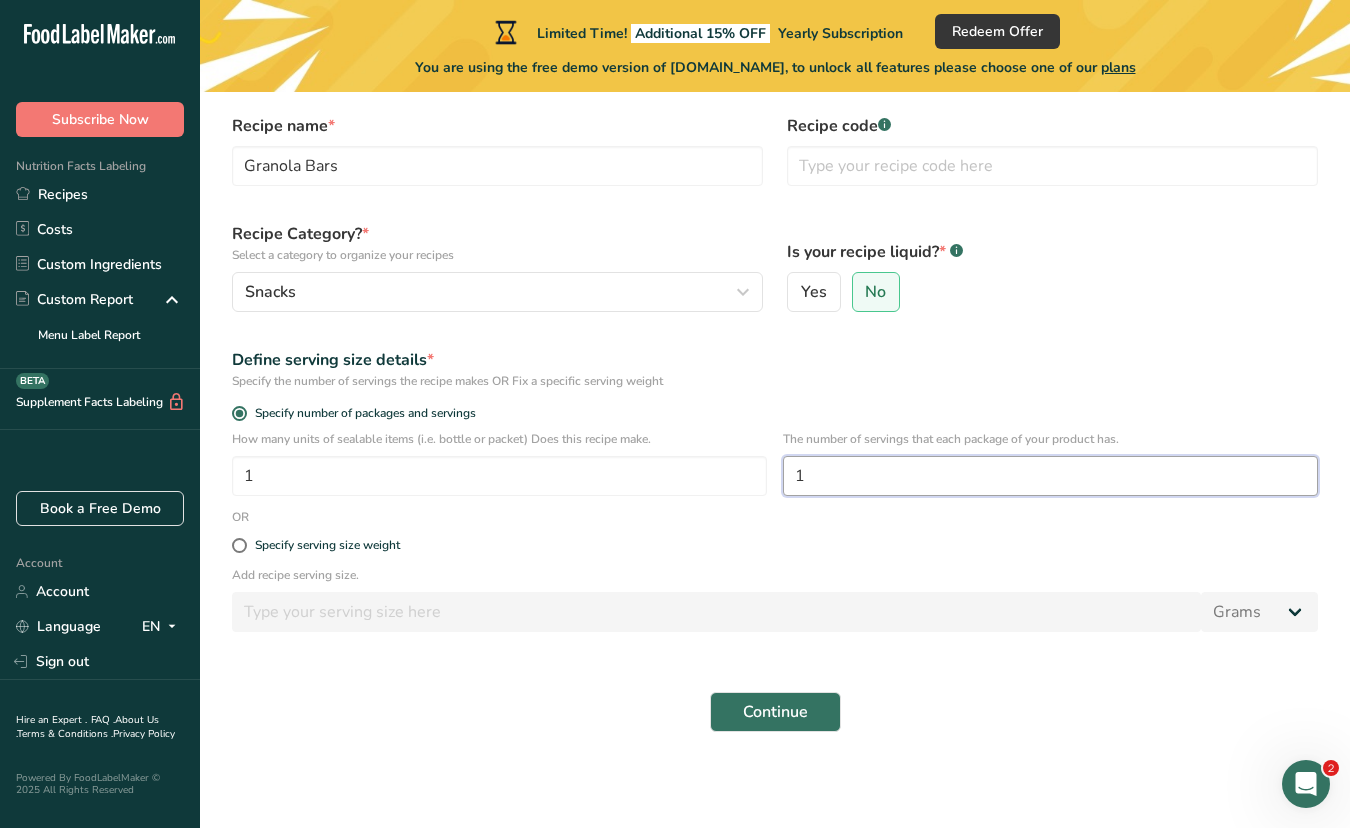 type on "15" 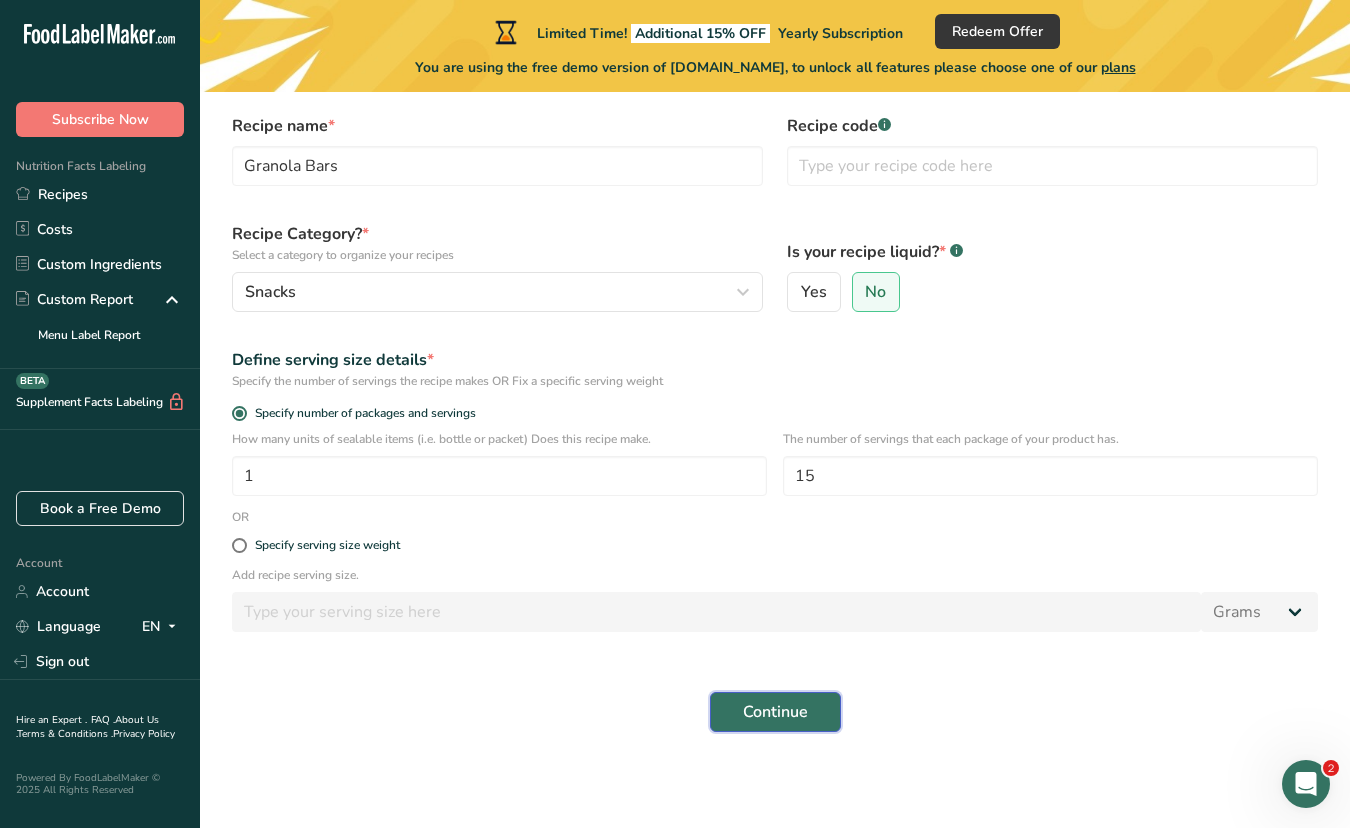 click on "Continue" at bounding box center [775, 712] 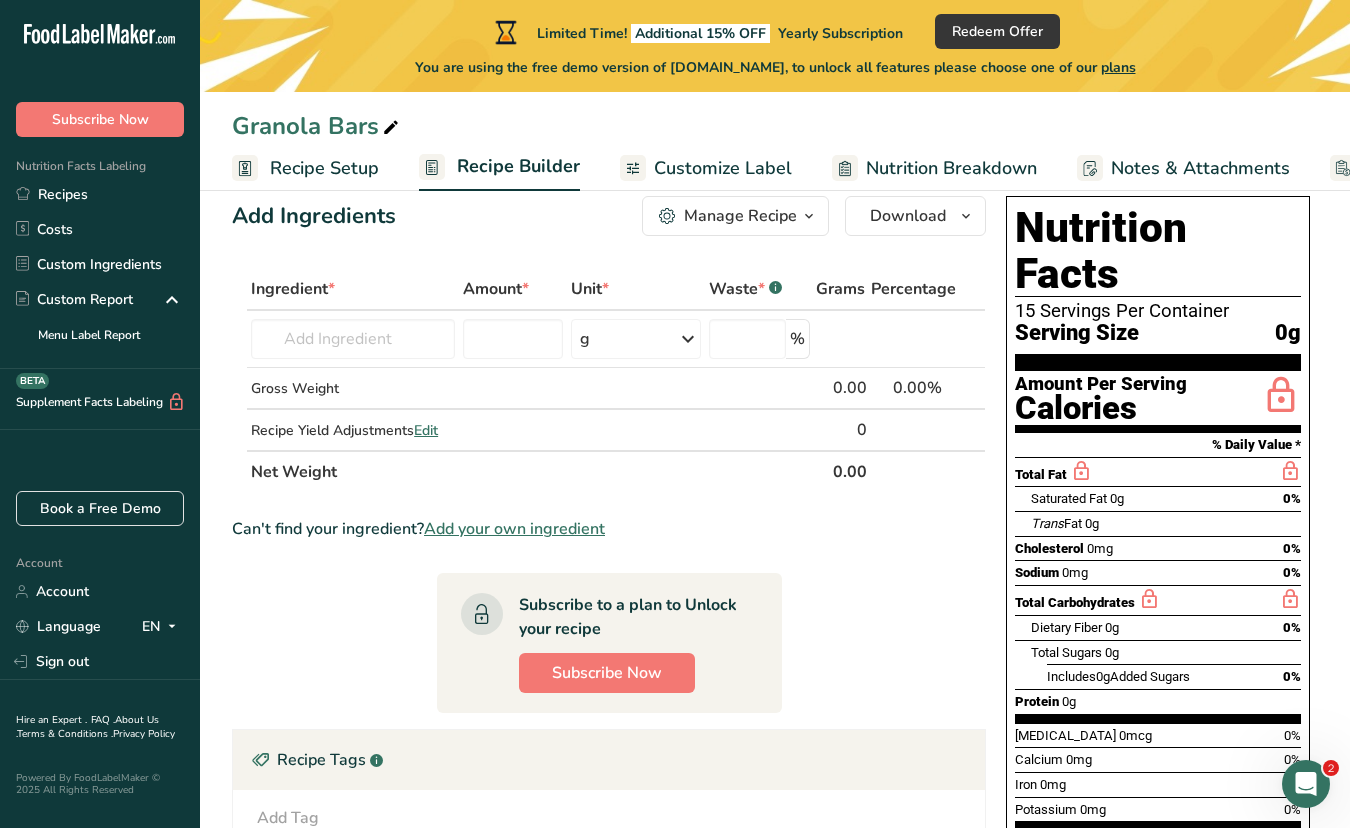 scroll, scrollTop: 0, scrollLeft: 0, axis: both 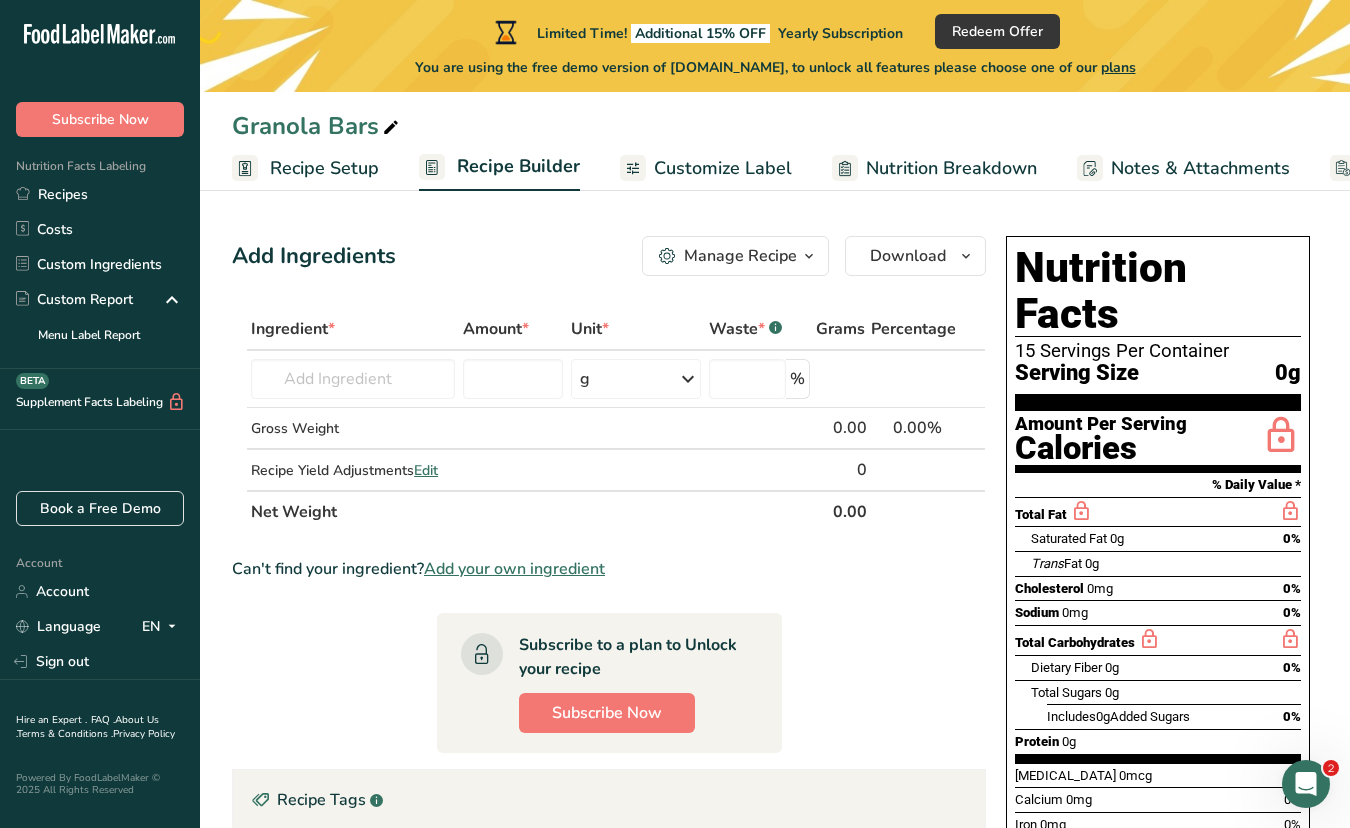 click on "Recipe Setup" at bounding box center [324, 168] 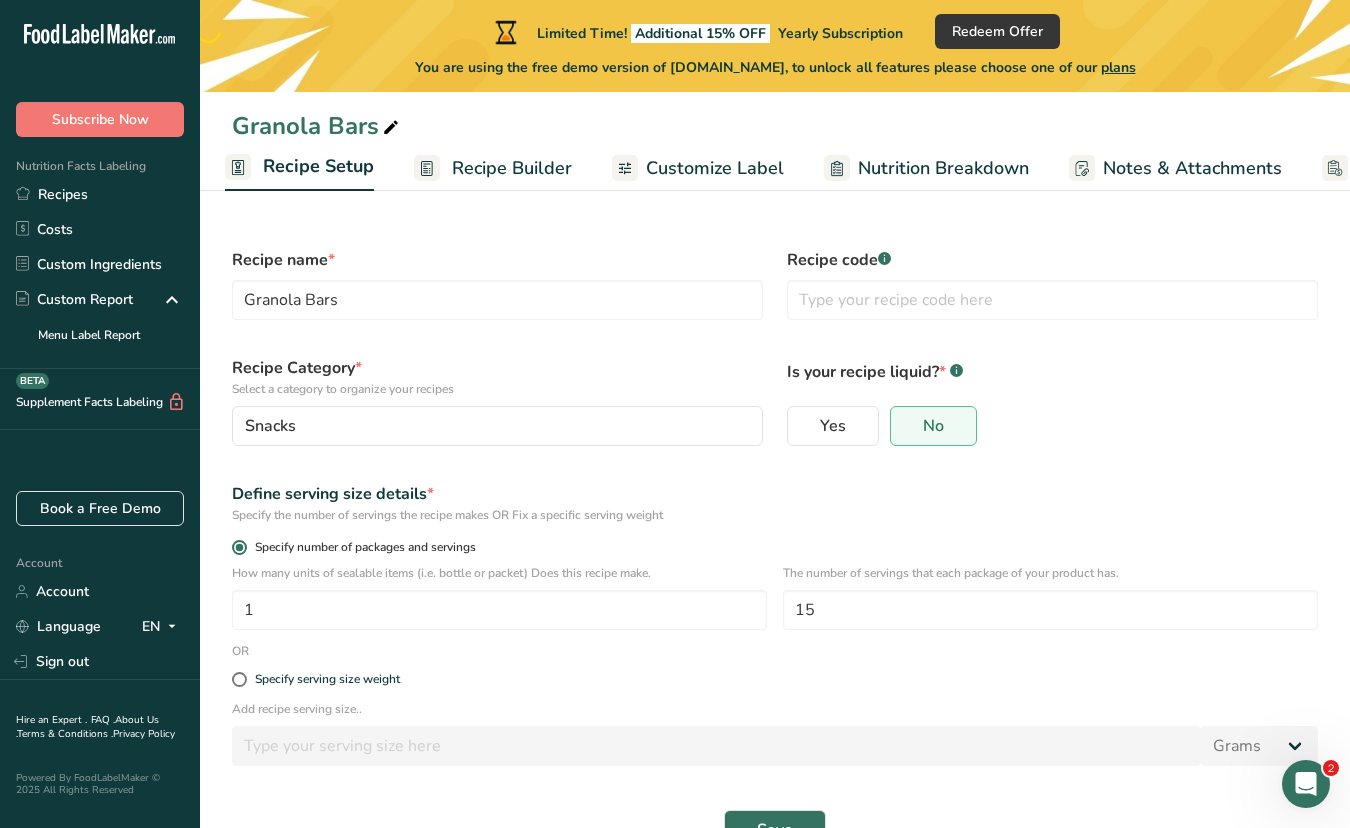 scroll, scrollTop: 54, scrollLeft: 0, axis: vertical 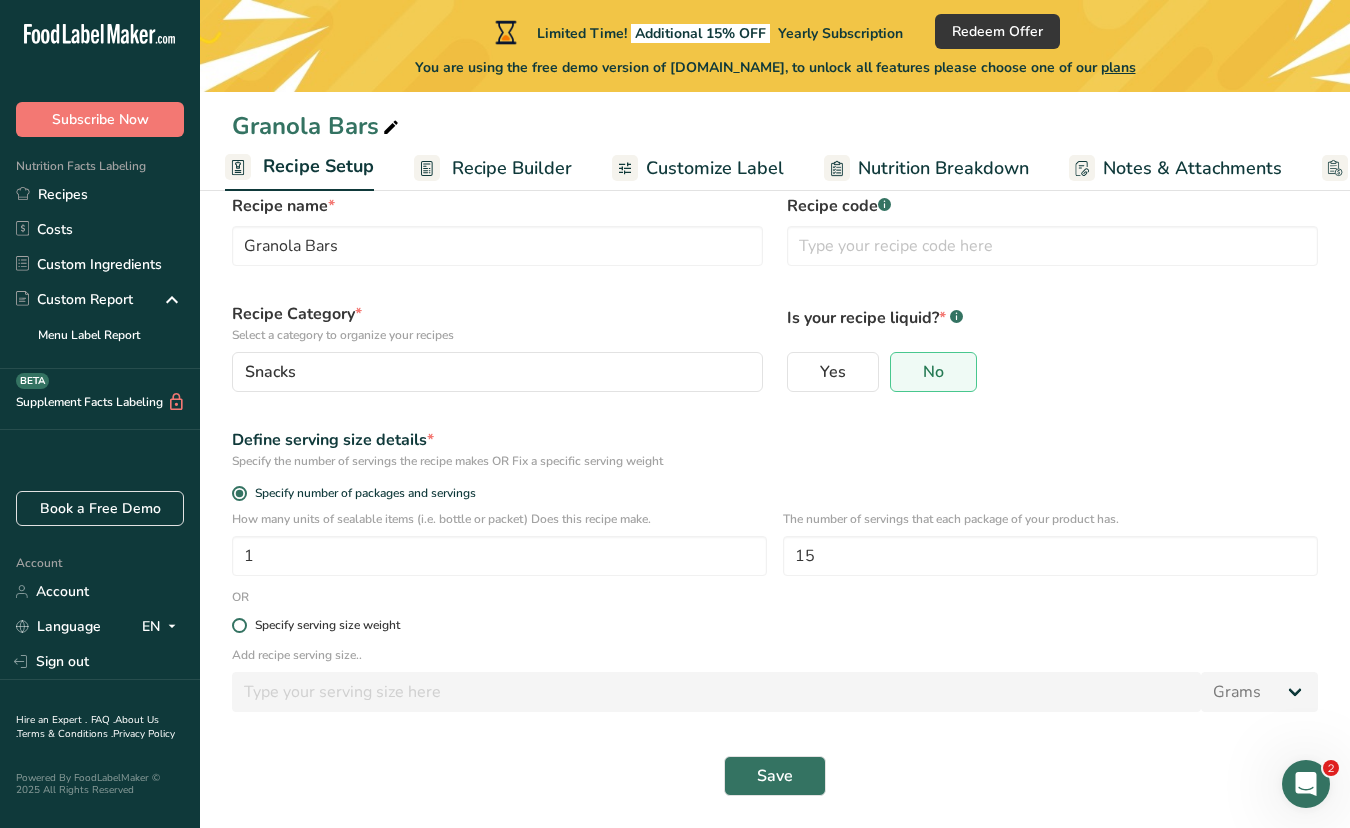 click at bounding box center (239, 625) 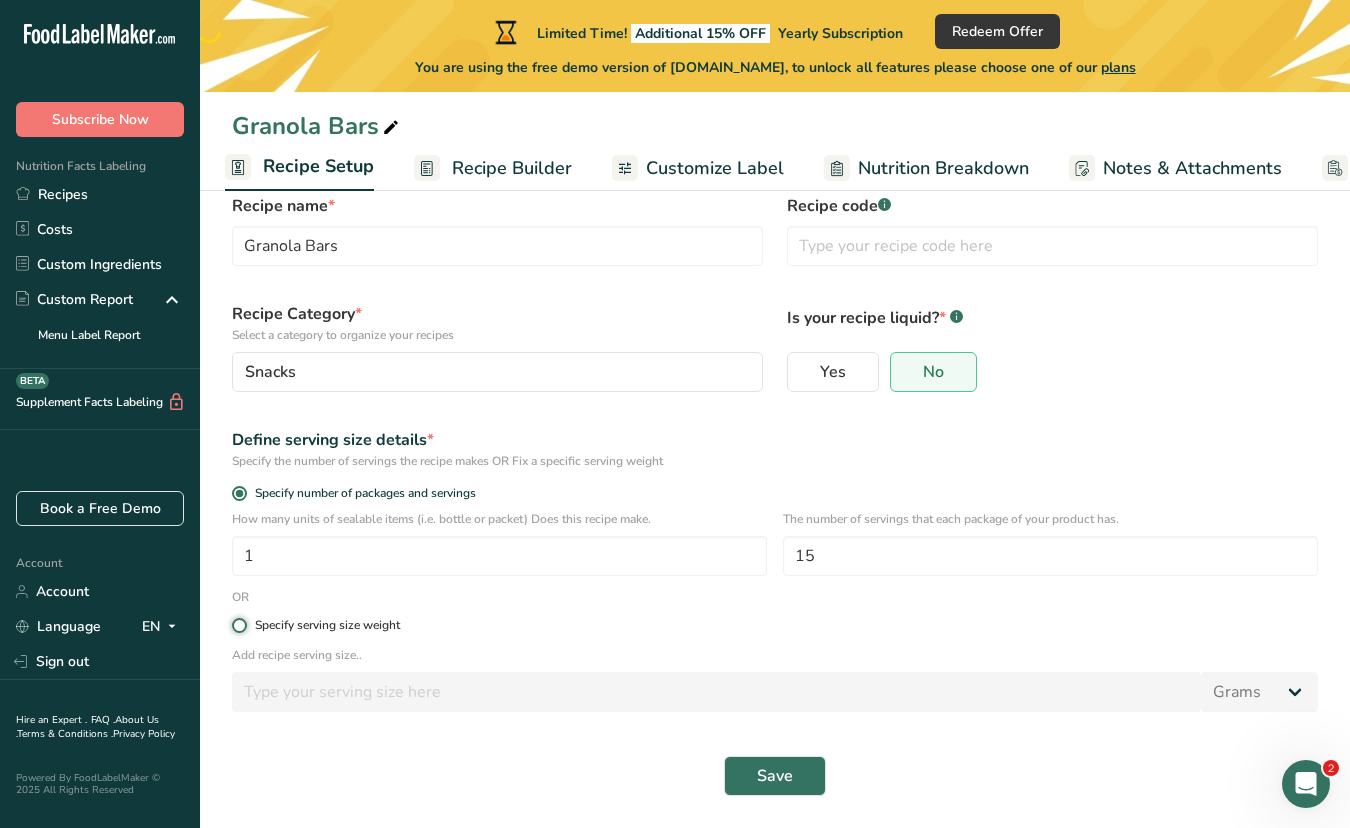 radio on "true" 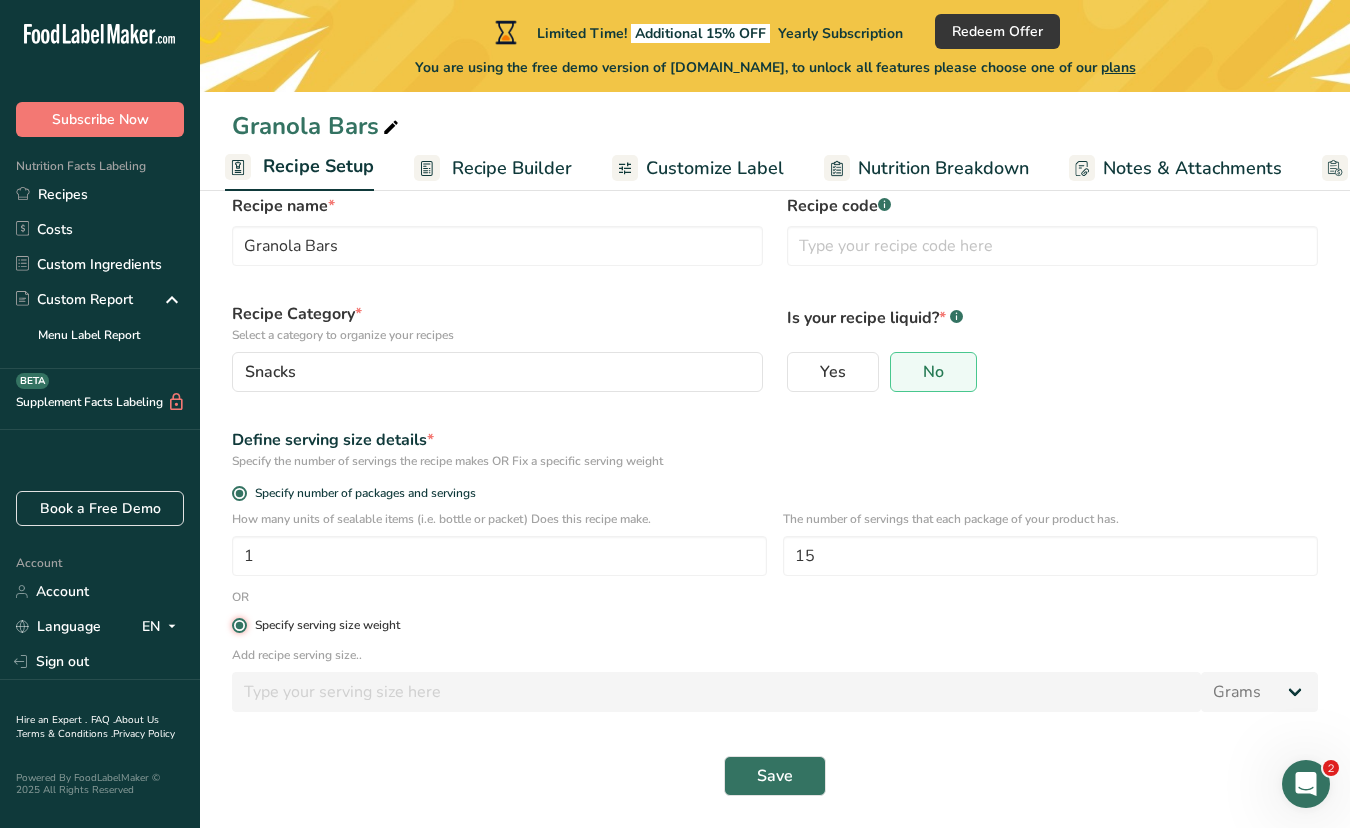 radio on "false" 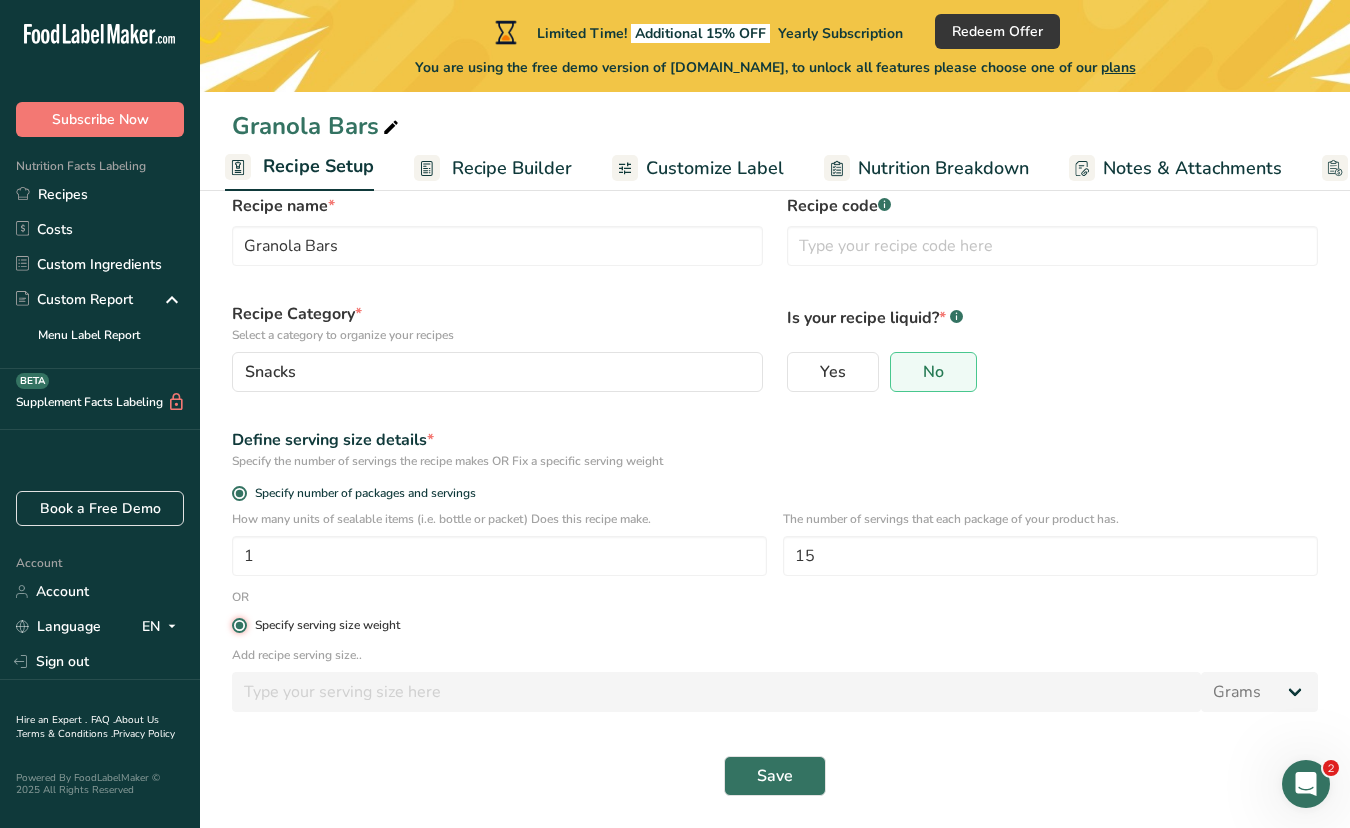 type 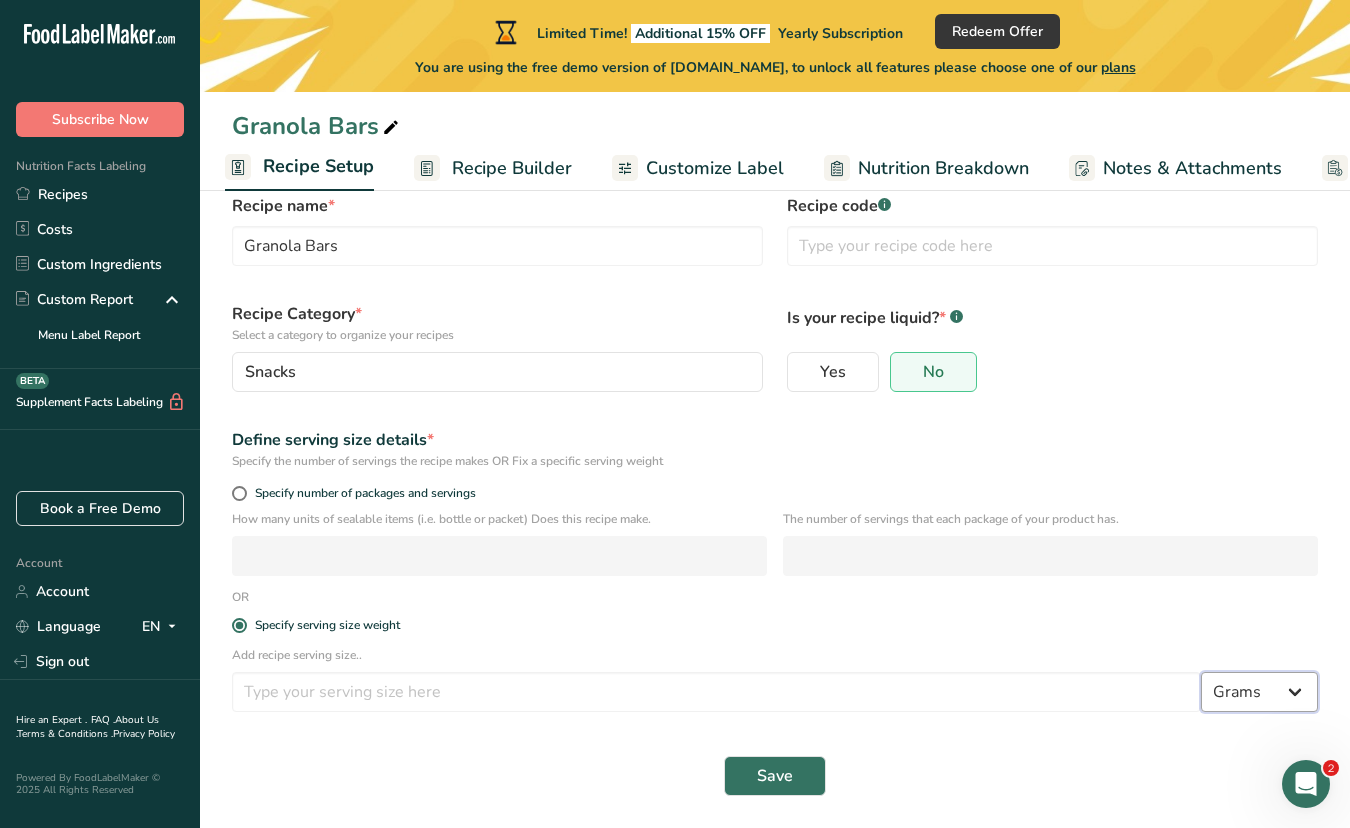 click on "Grams
kg
mg
mcg
lb
oz
l
mL
fl oz
tbsp
tsp
cup
qt
gallon" at bounding box center [1259, 692] 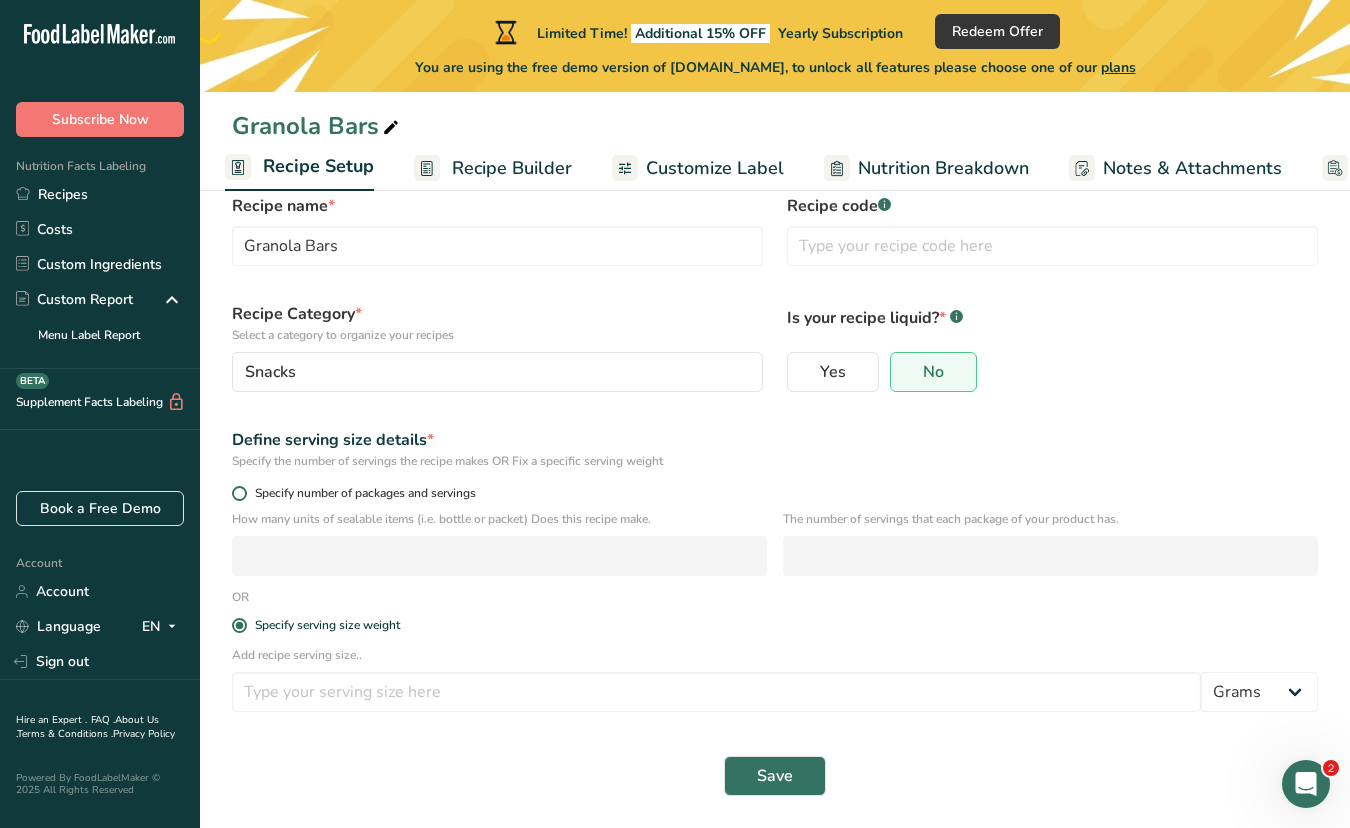 click at bounding box center (239, 493) 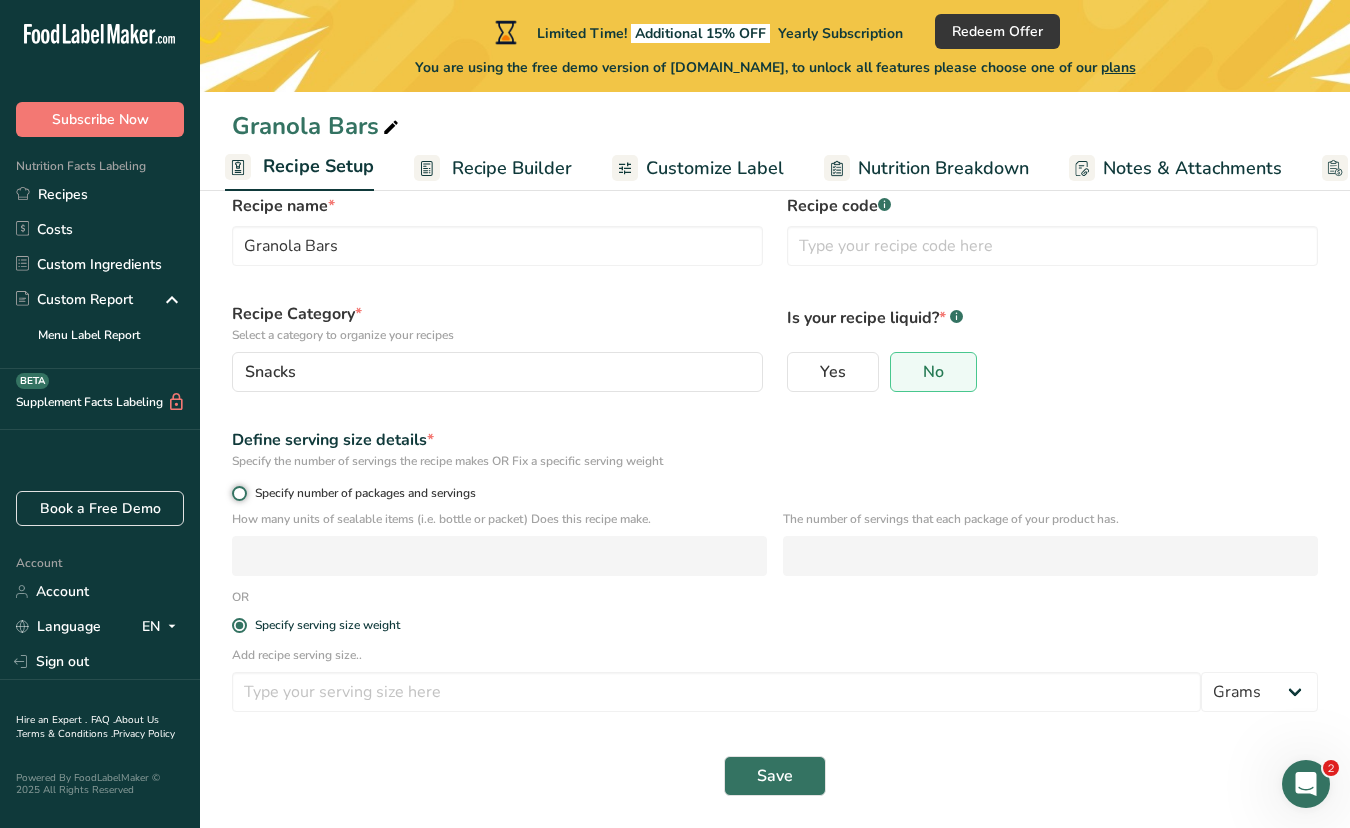click on "Specify number of packages and servings" at bounding box center [238, 493] 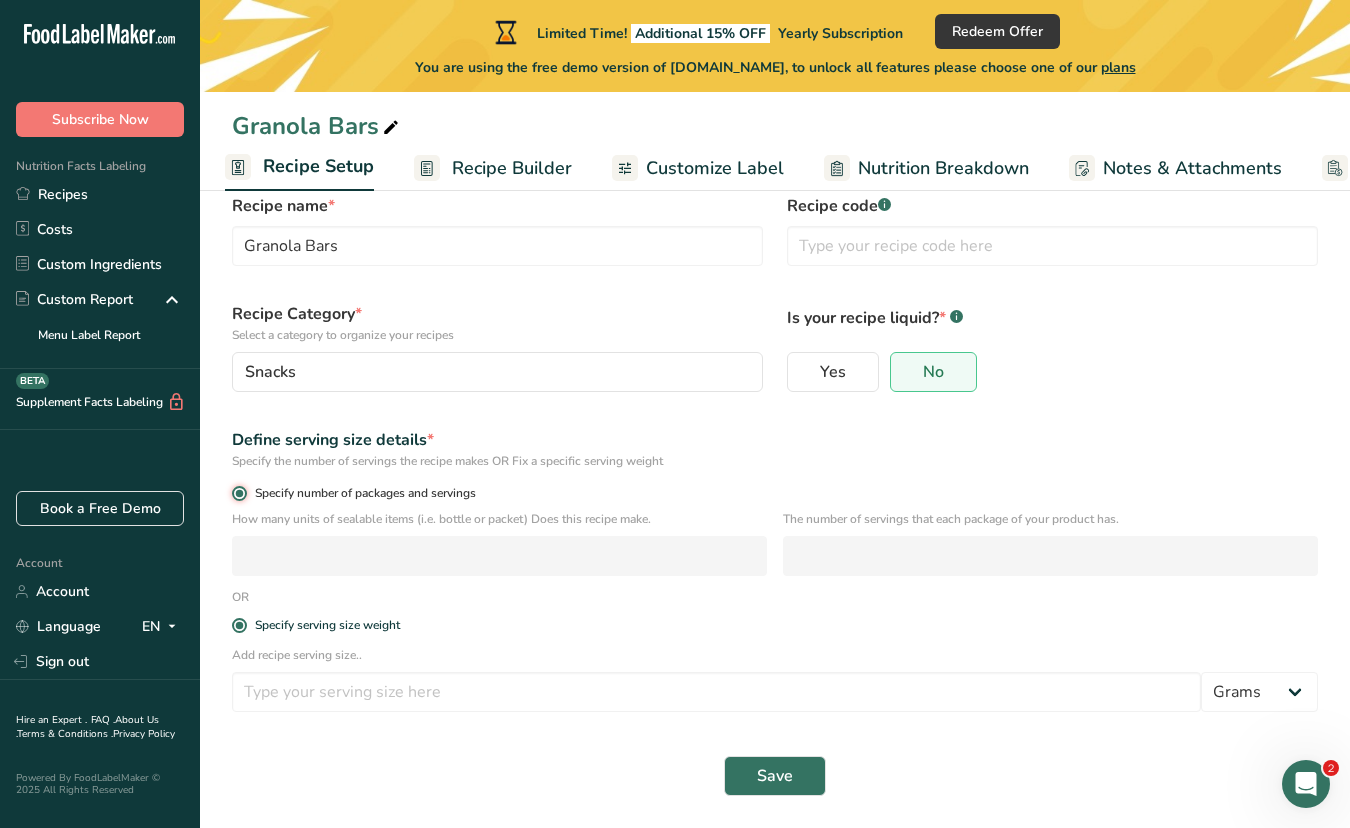 radio on "false" 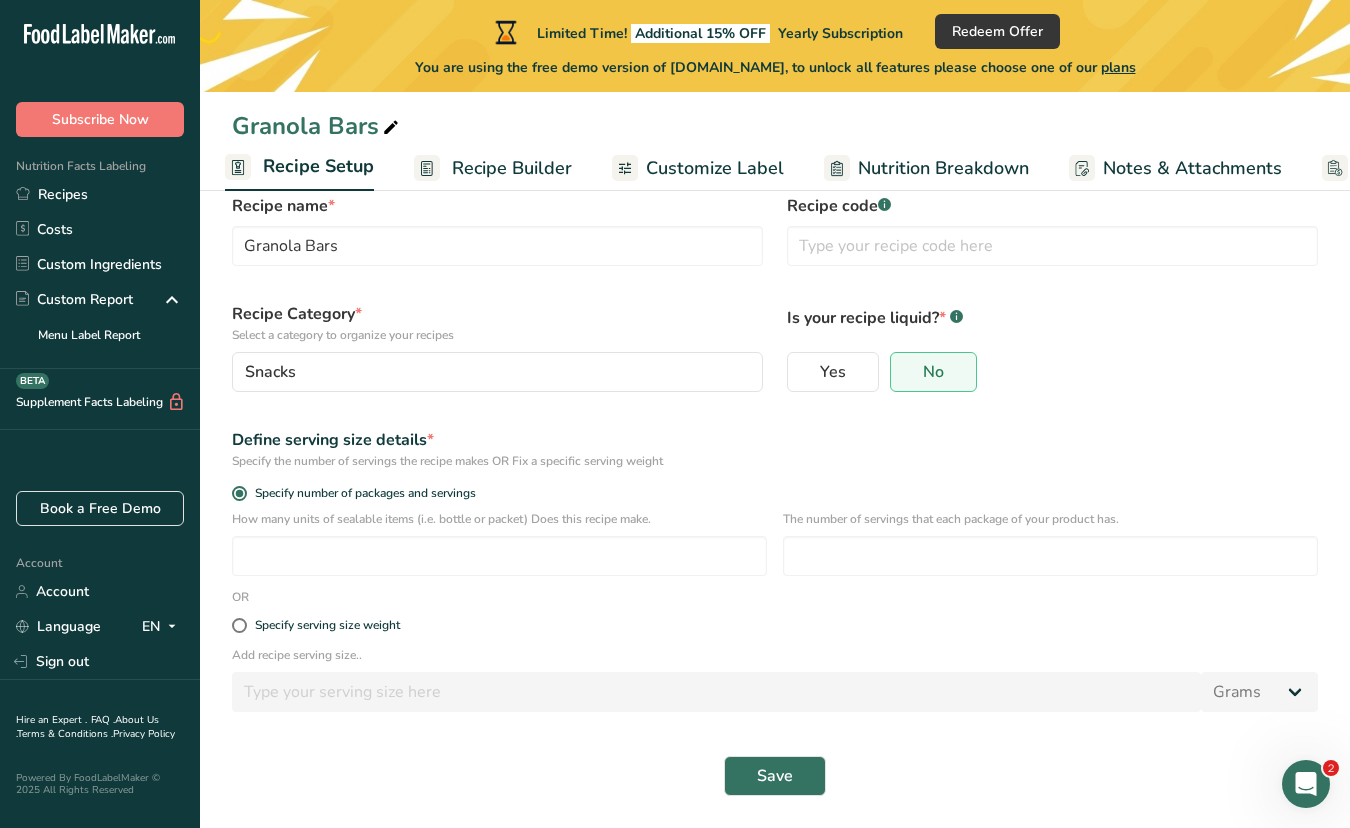 click at bounding box center [1306, 784] 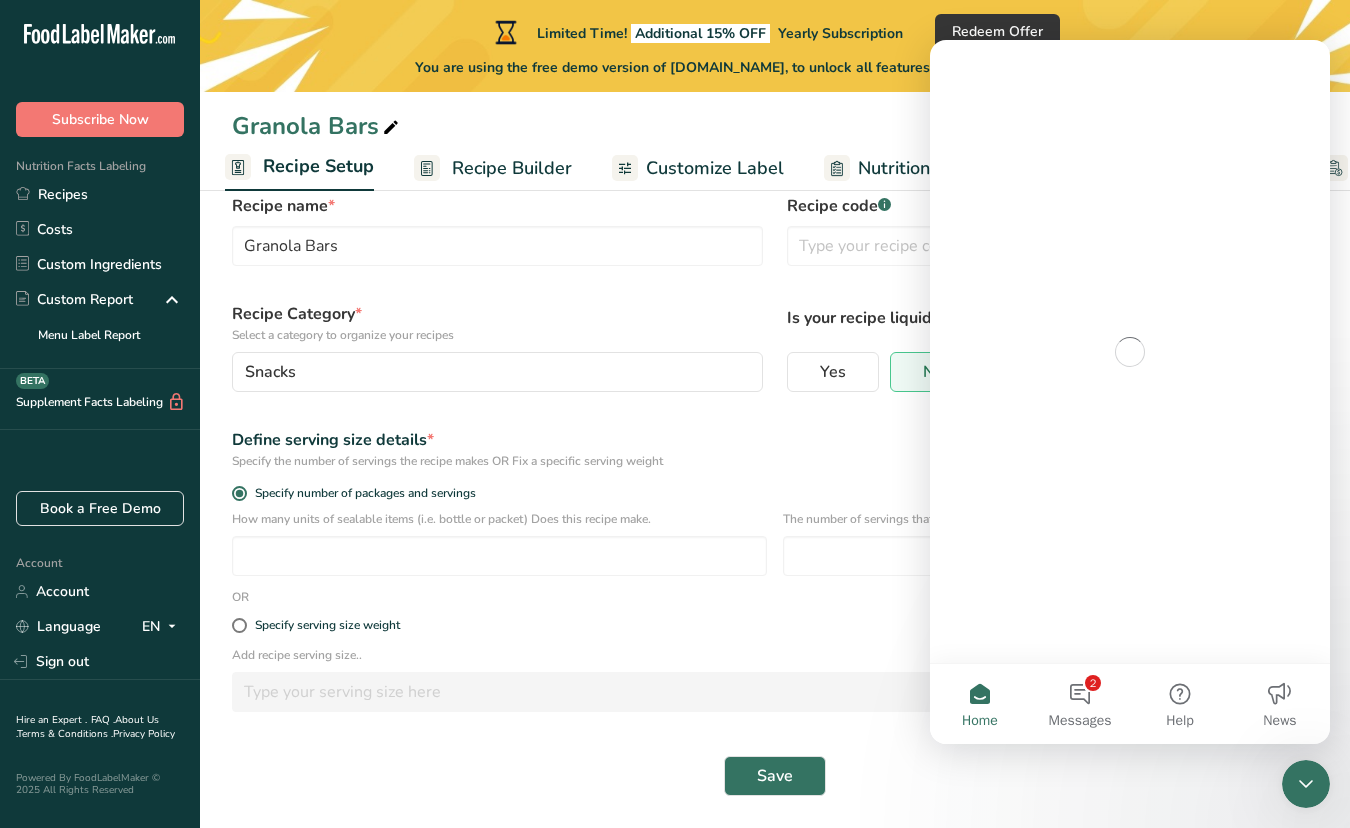 scroll, scrollTop: 0, scrollLeft: 0, axis: both 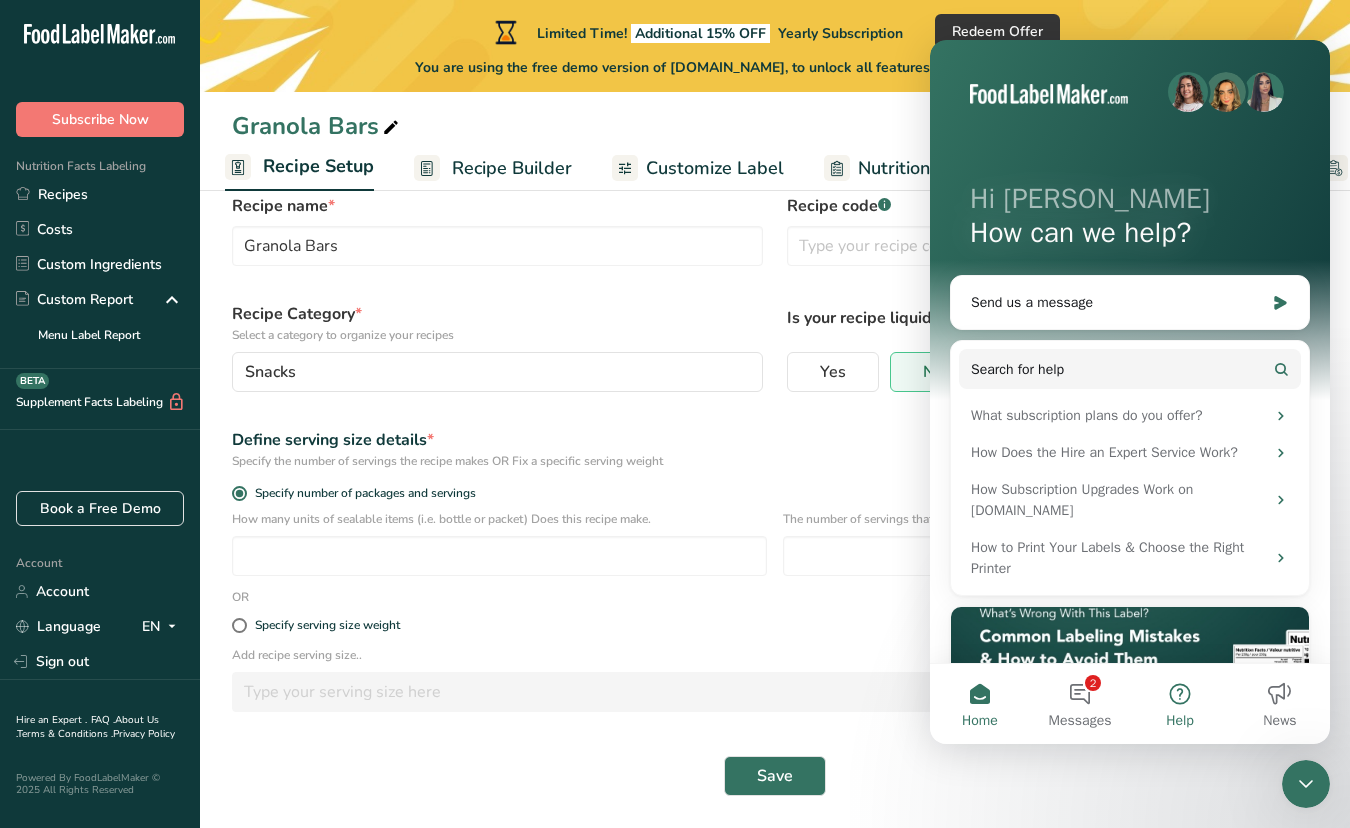 click on "Help" at bounding box center [1180, 704] 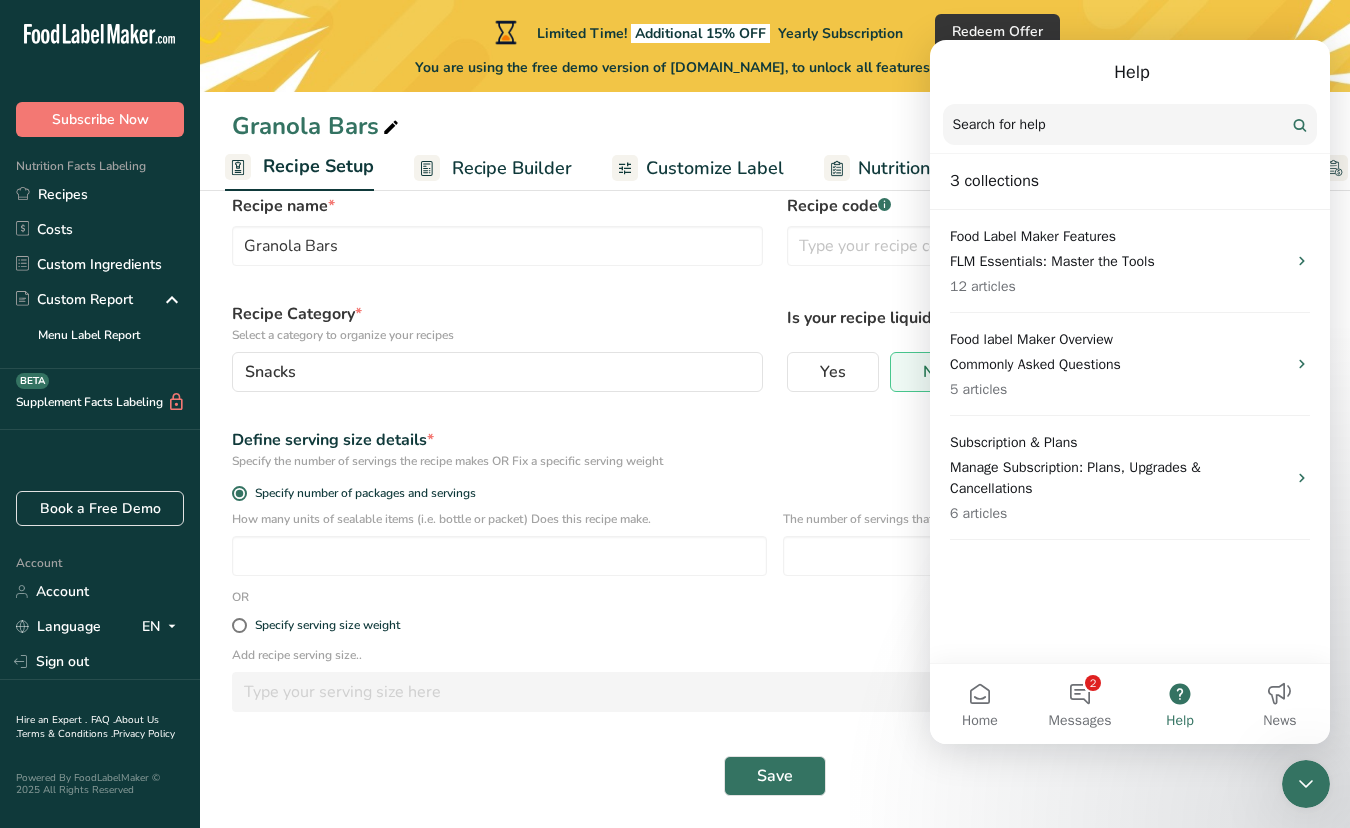 click at bounding box center (1130, 124) 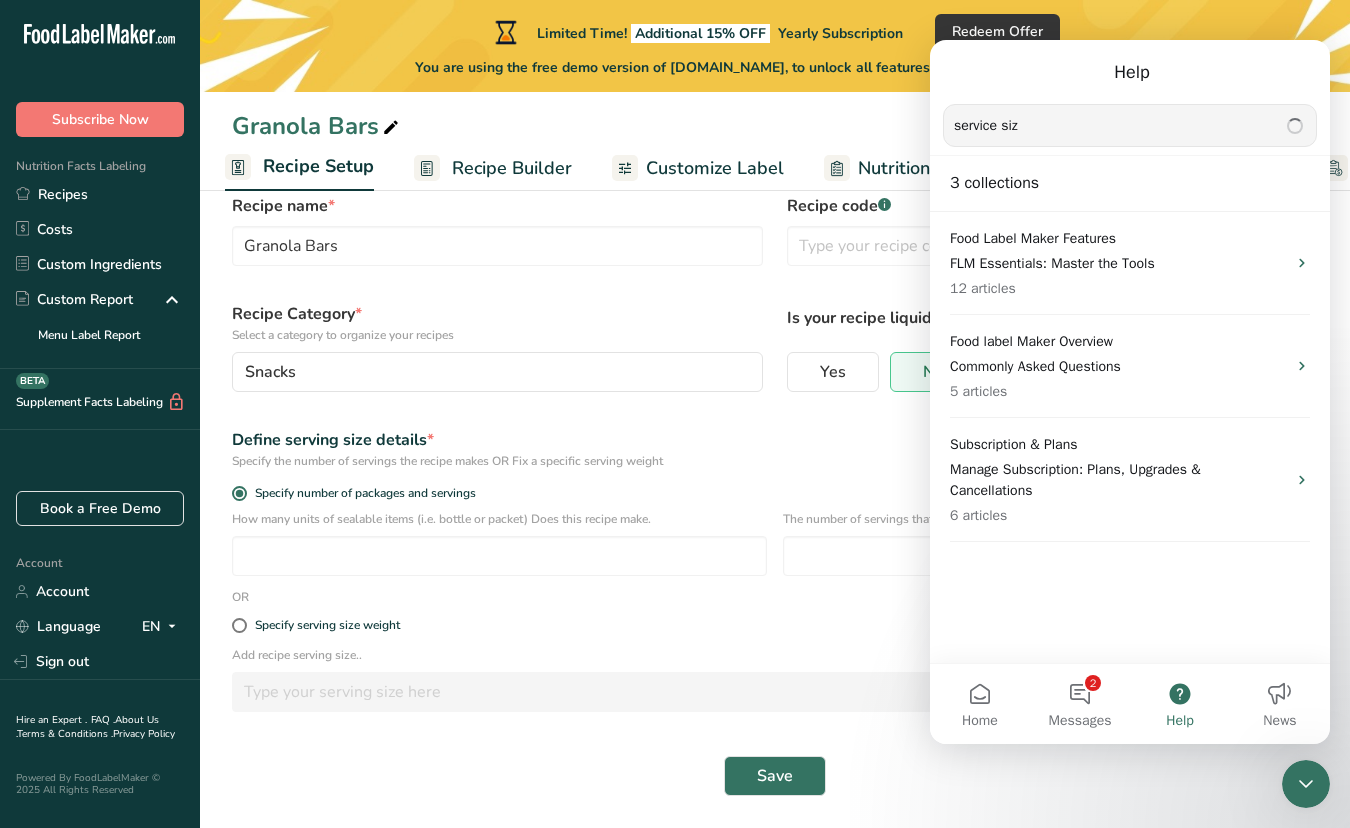 type on "service size" 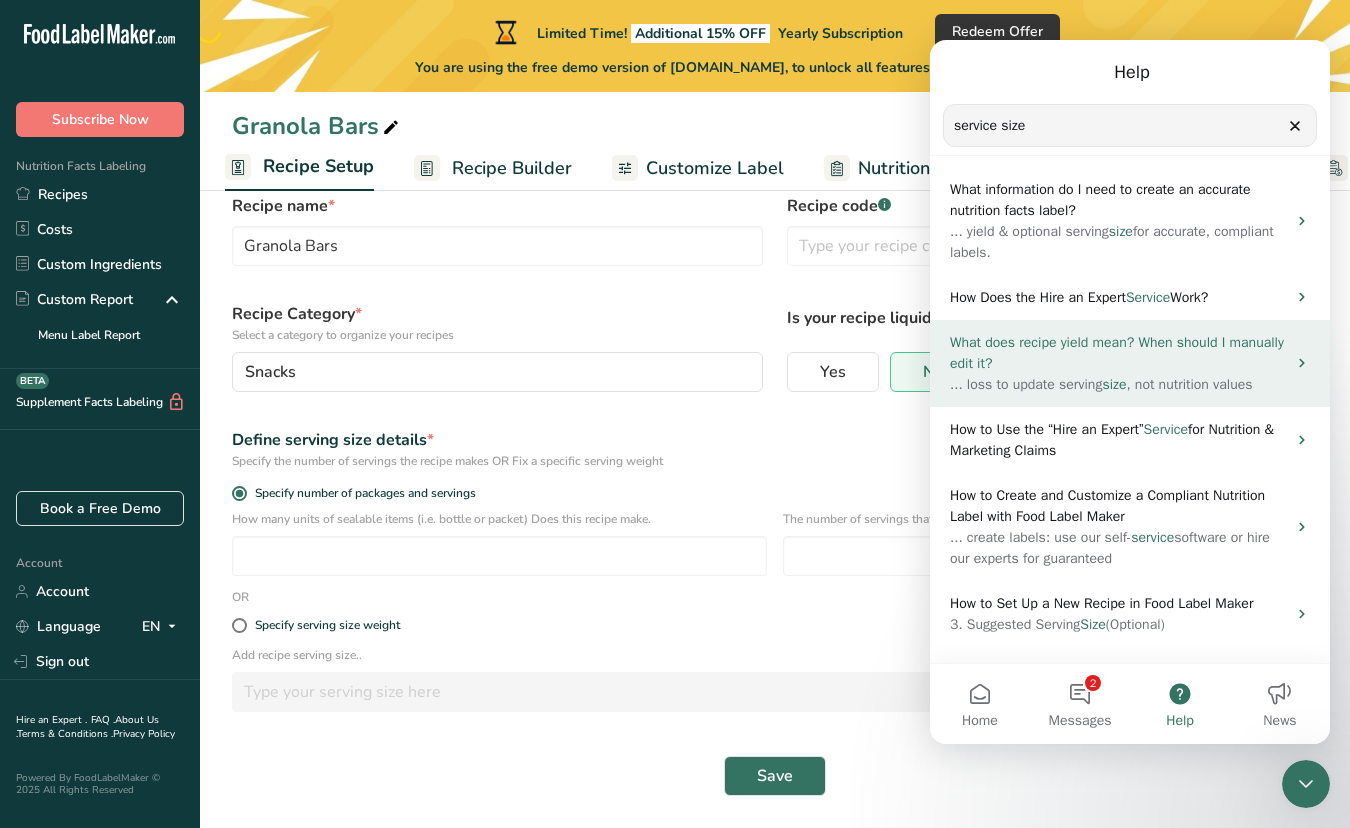 click on "What does recipe yield mean? When should I manually edit it?" at bounding box center [1118, 353] 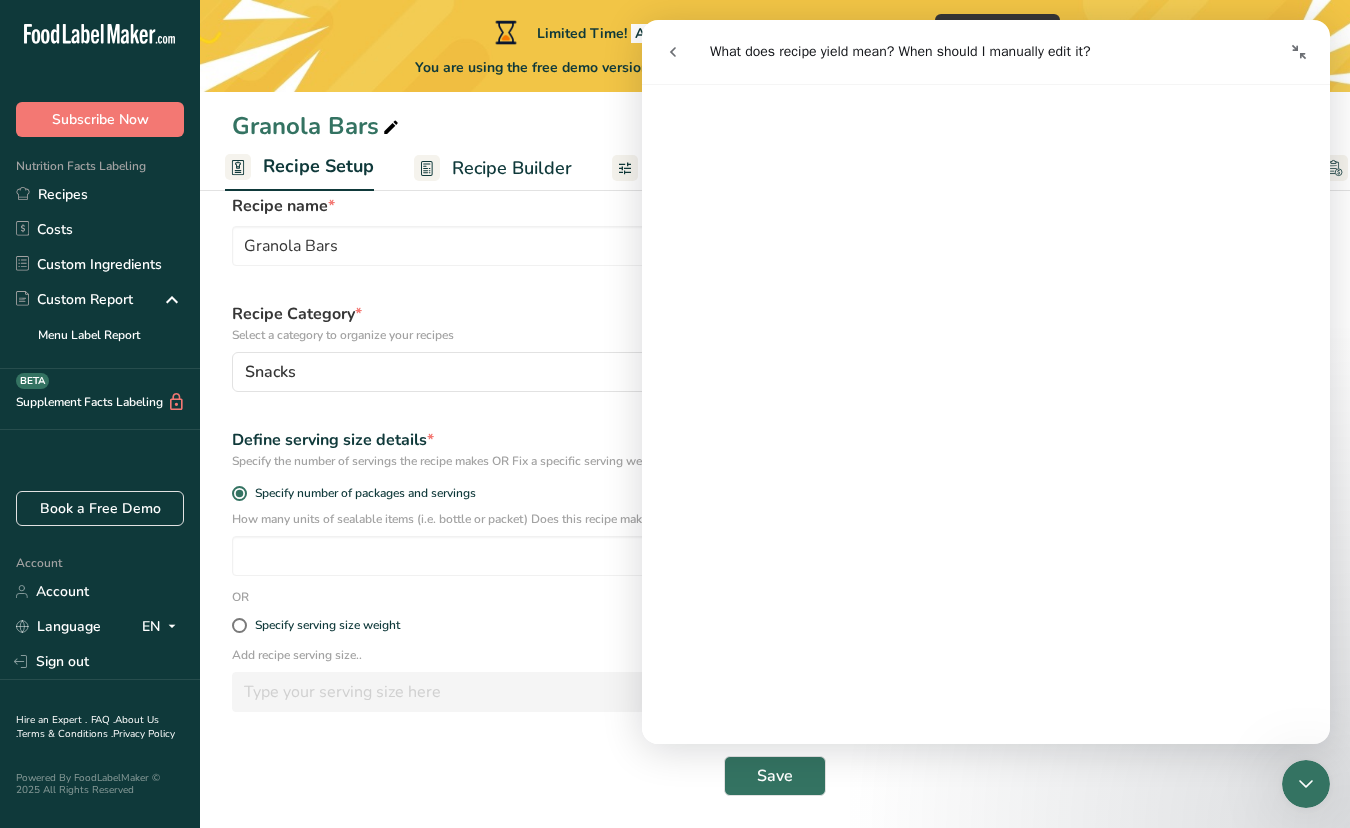 scroll, scrollTop: 0, scrollLeft: 0, axis: both 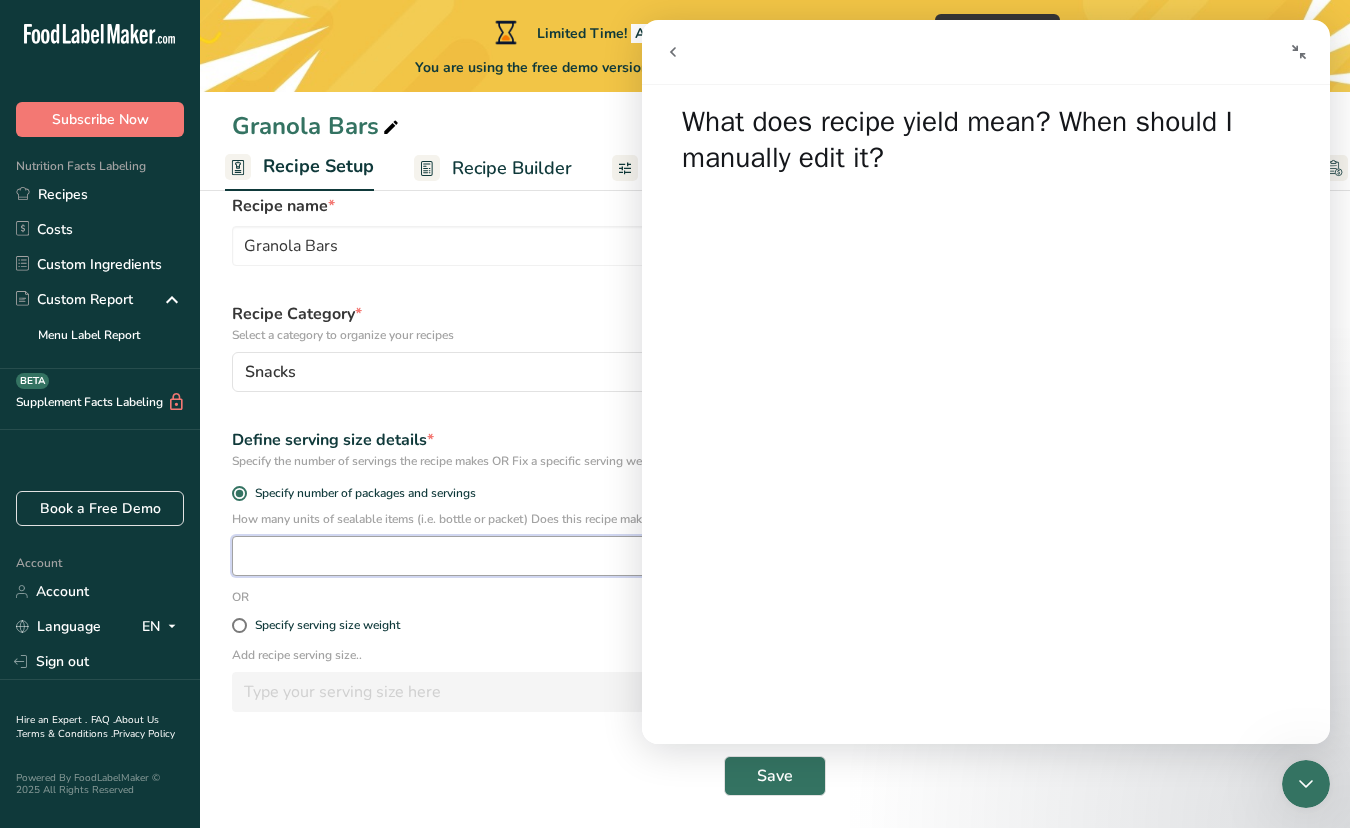 click at bounding box center [499, 556] 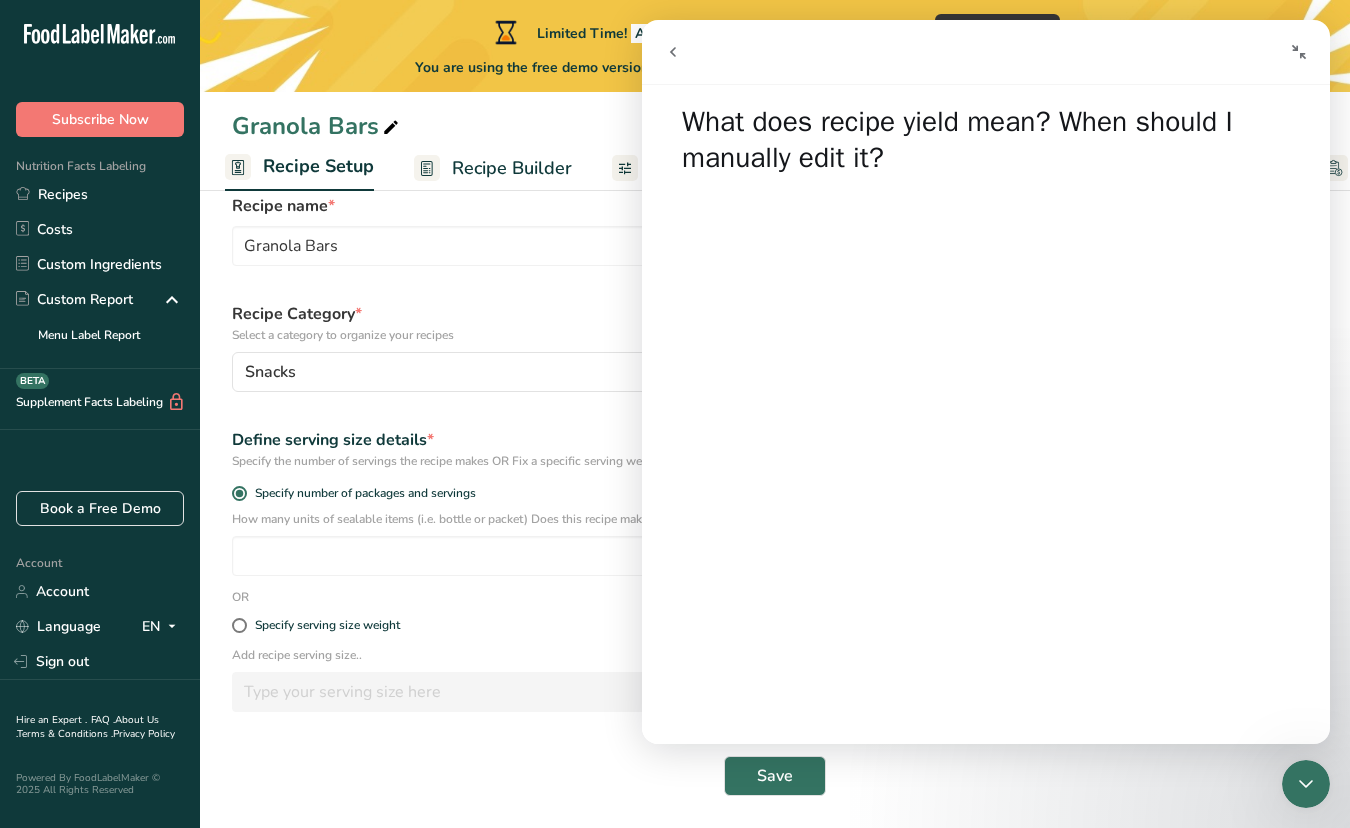 click 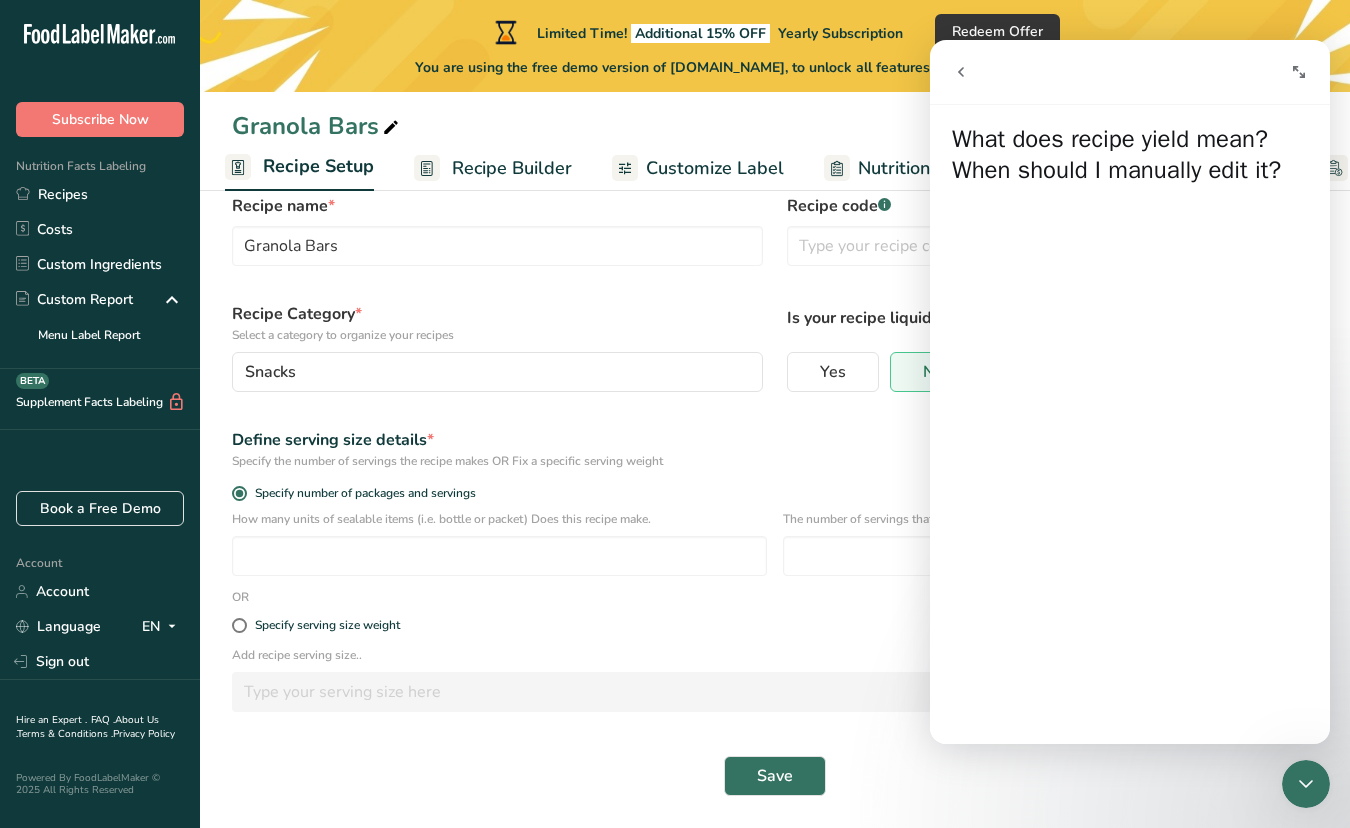 click 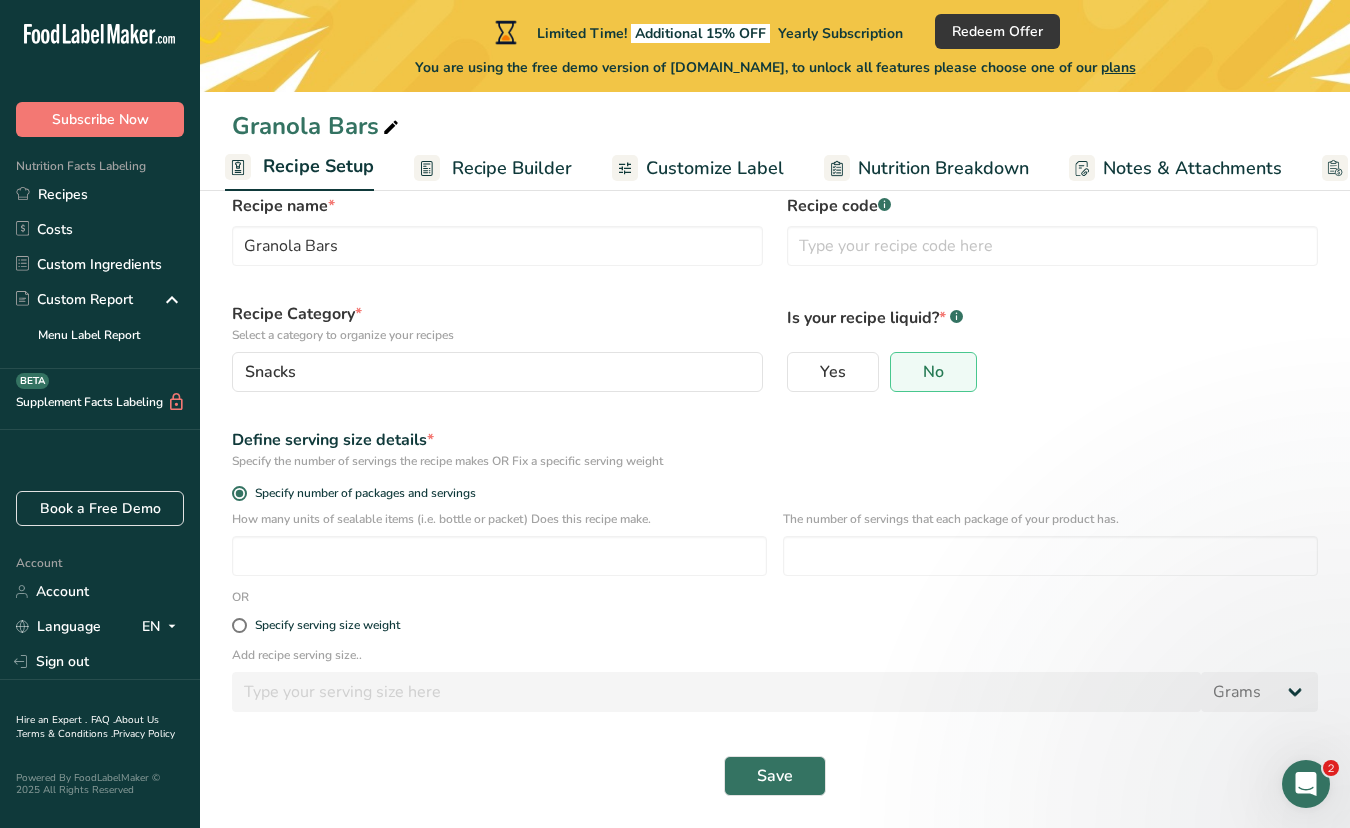 scroll, scrollTop: 0, scrollLeft: 0, axis: both 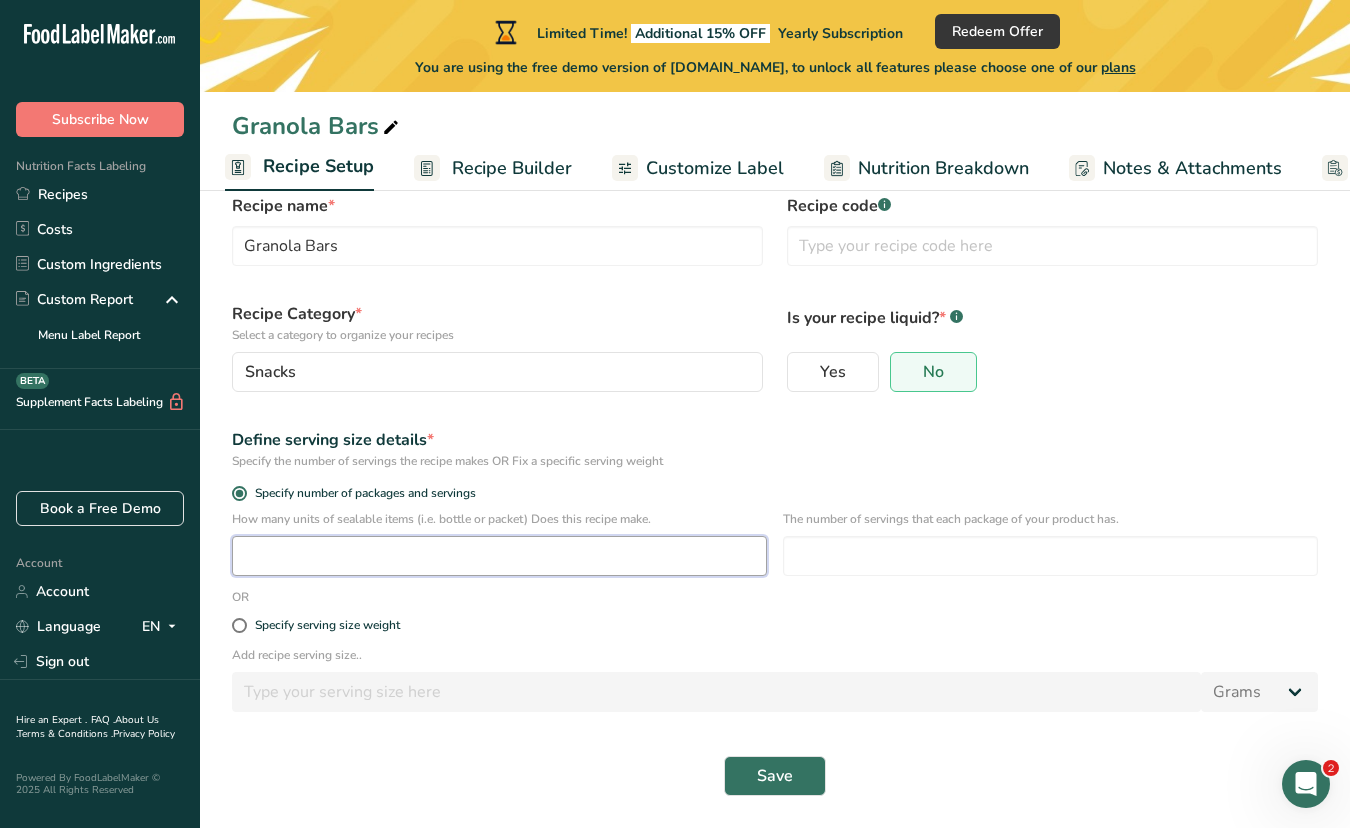 click at bounding box center (499, 556) 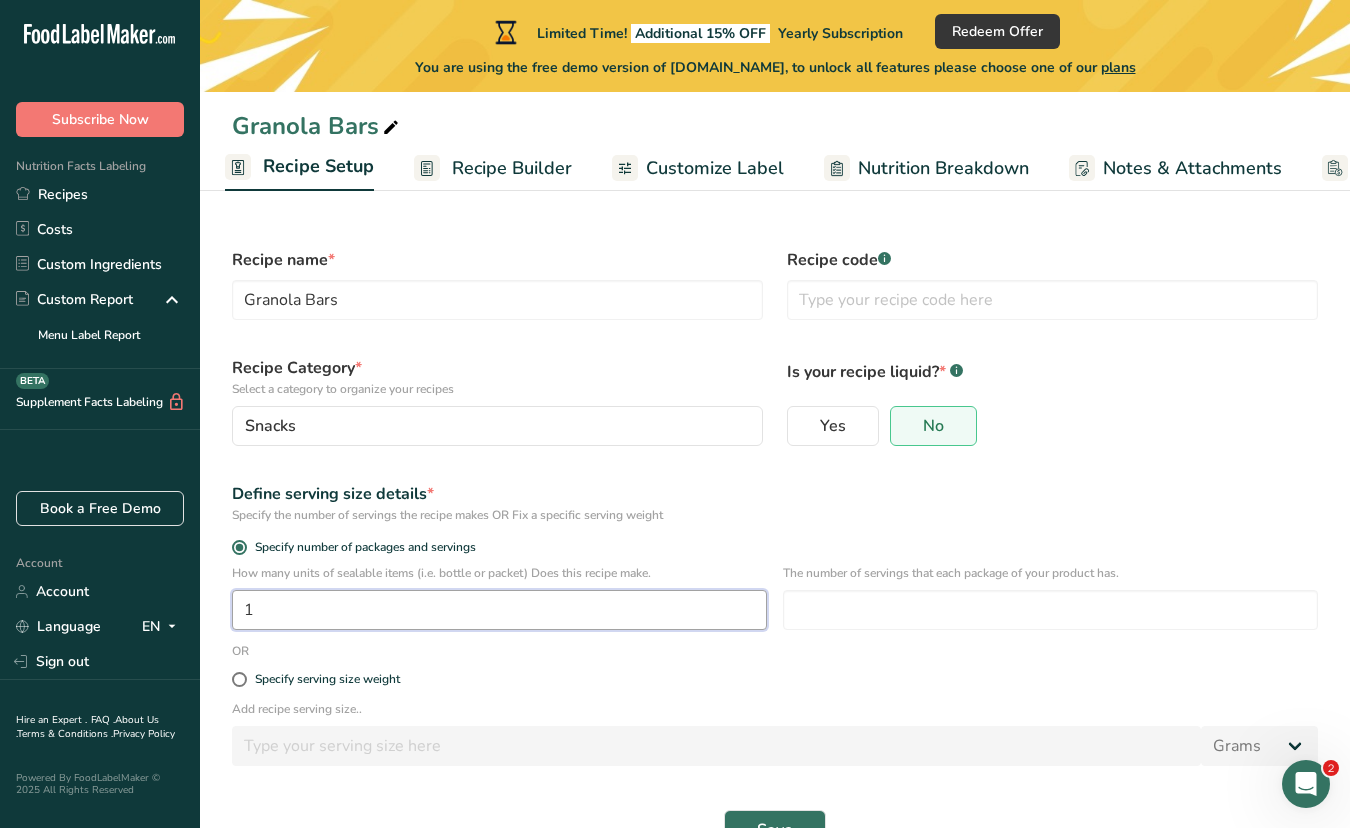 scroll, scrollTop: 54, scrollLeft: 0, axis: vertical 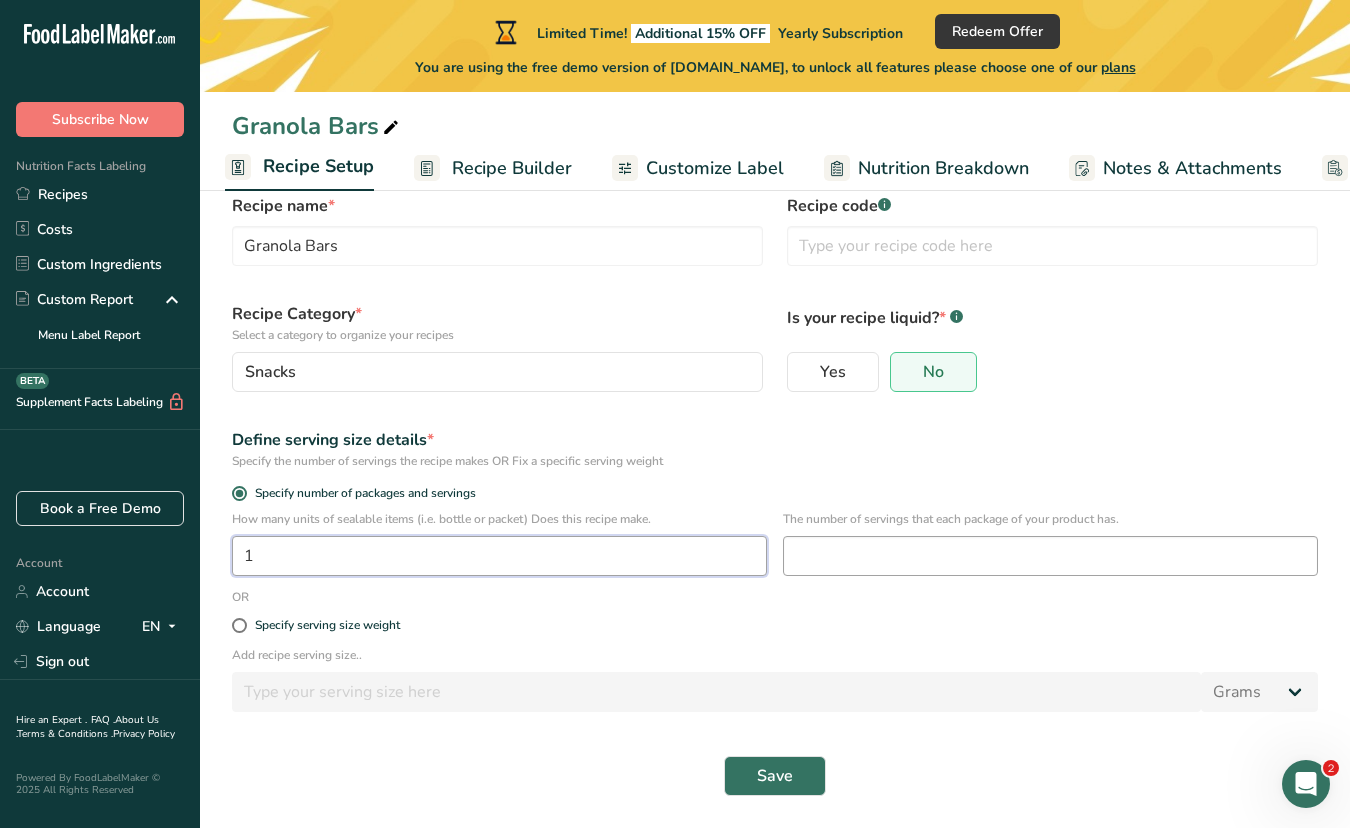 type on "1" 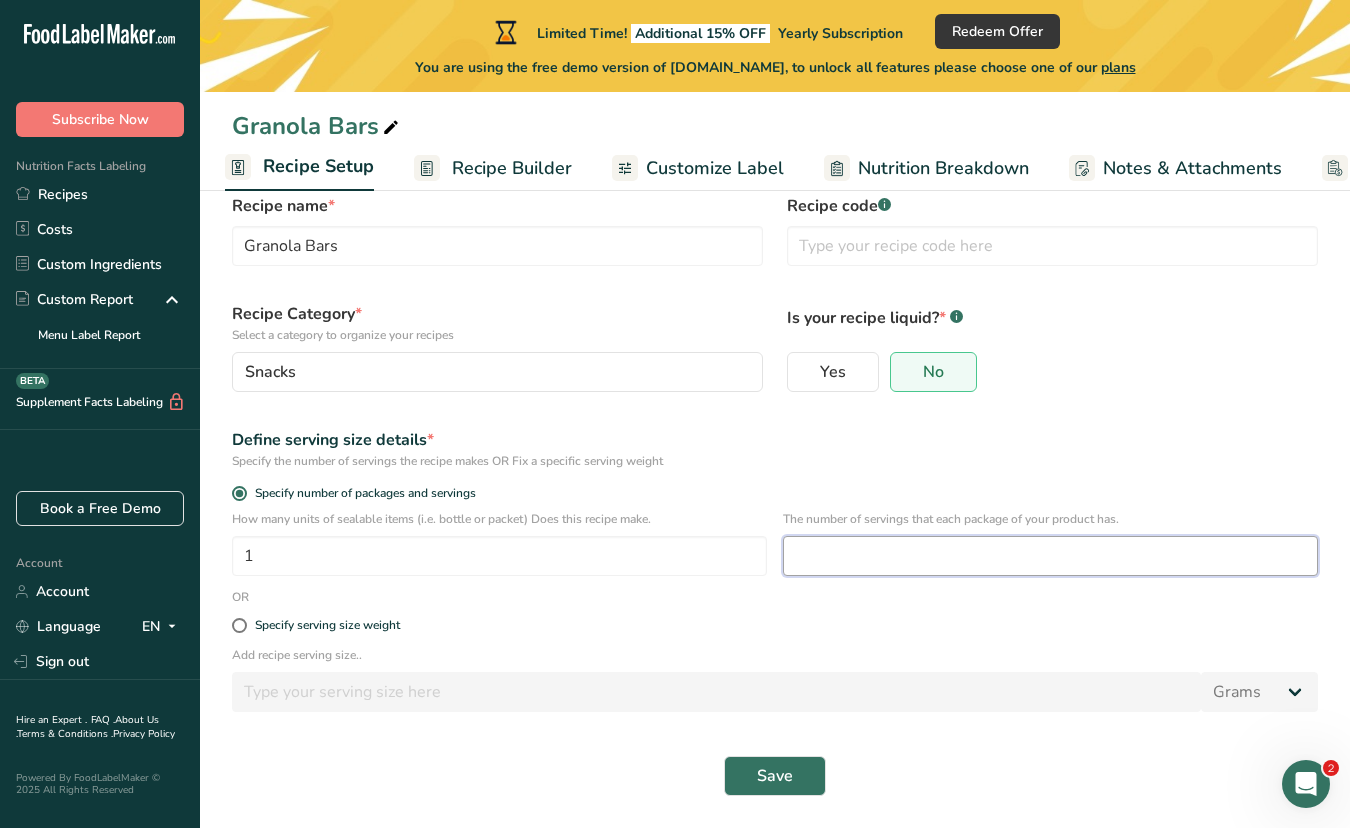 click at bounding box center [1050, 556] 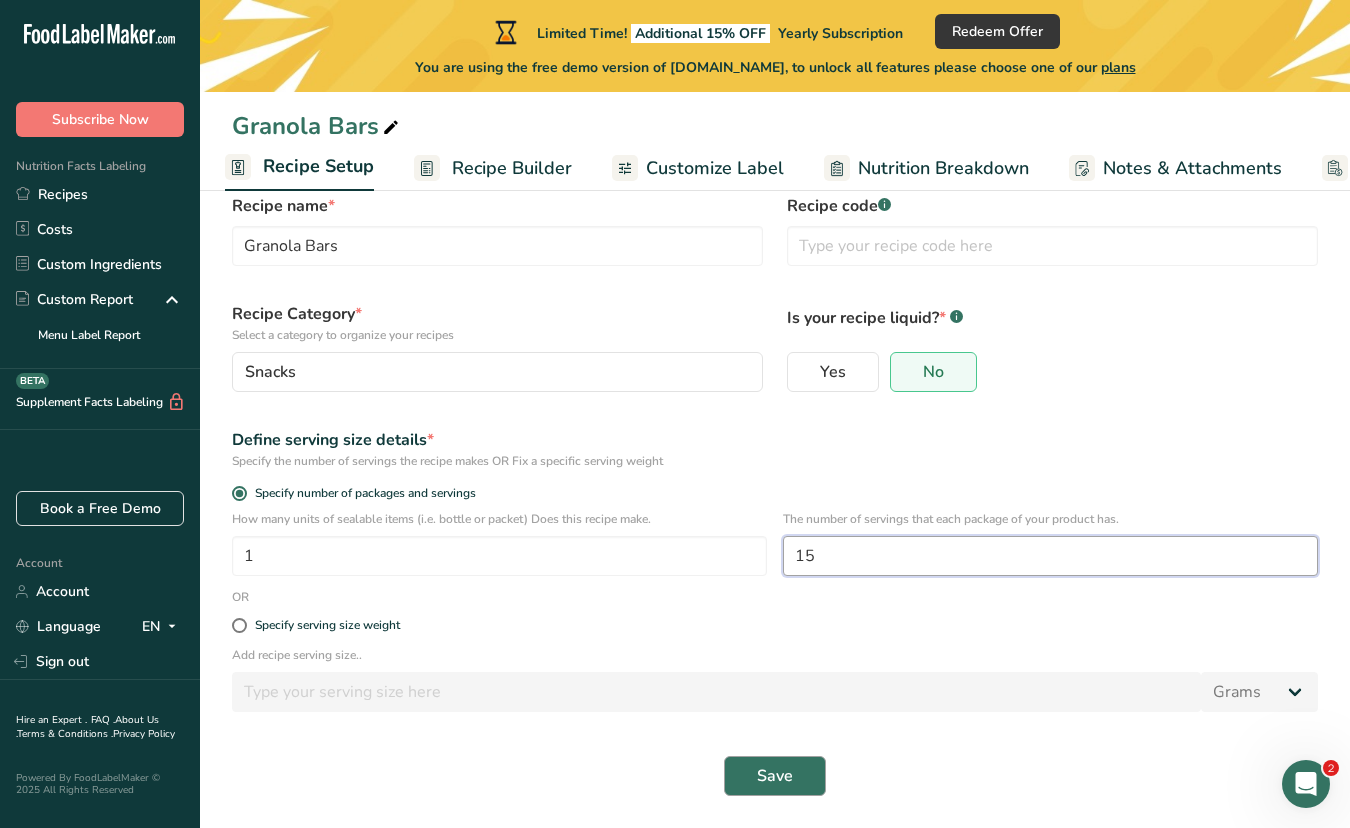type on "15" 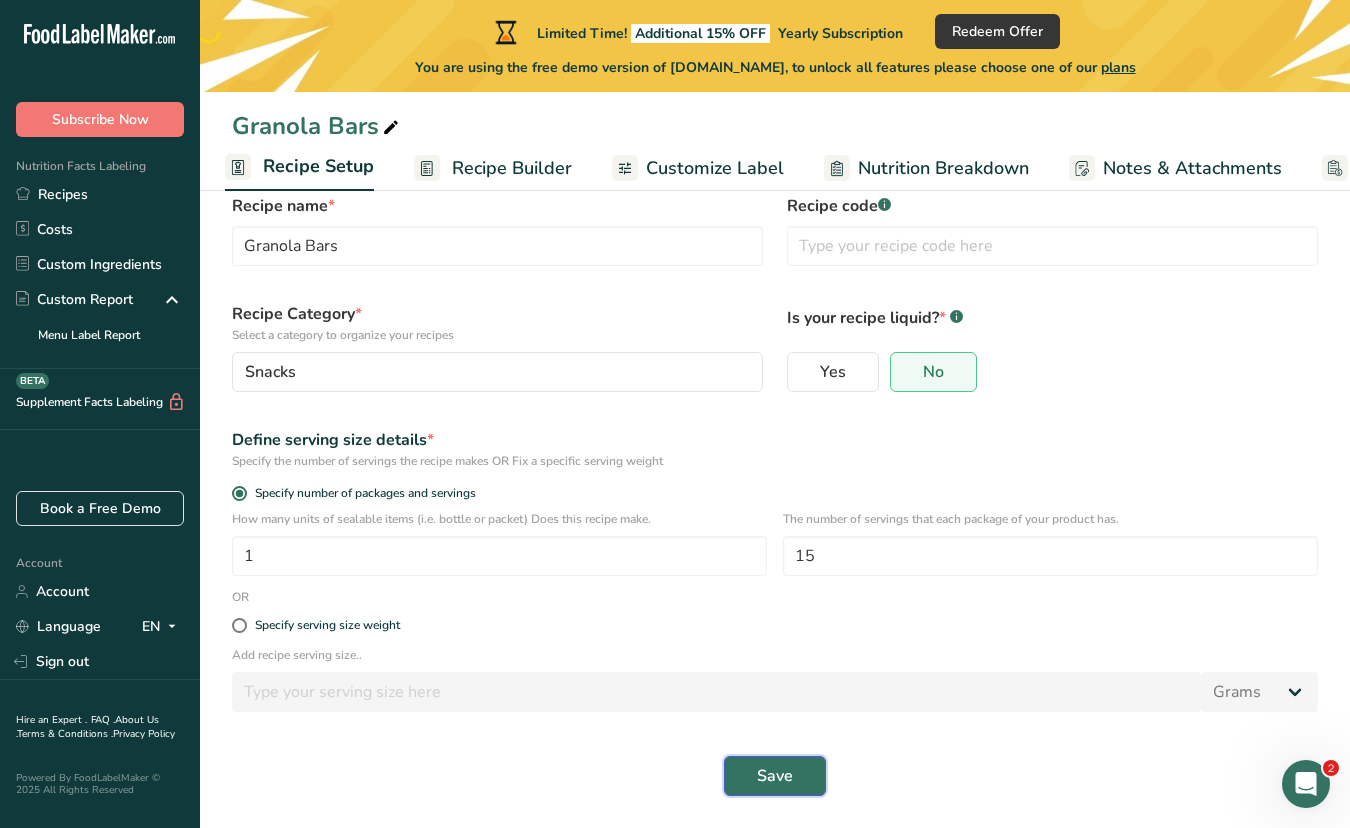 click on "Save" at bounding box center [775, 776] 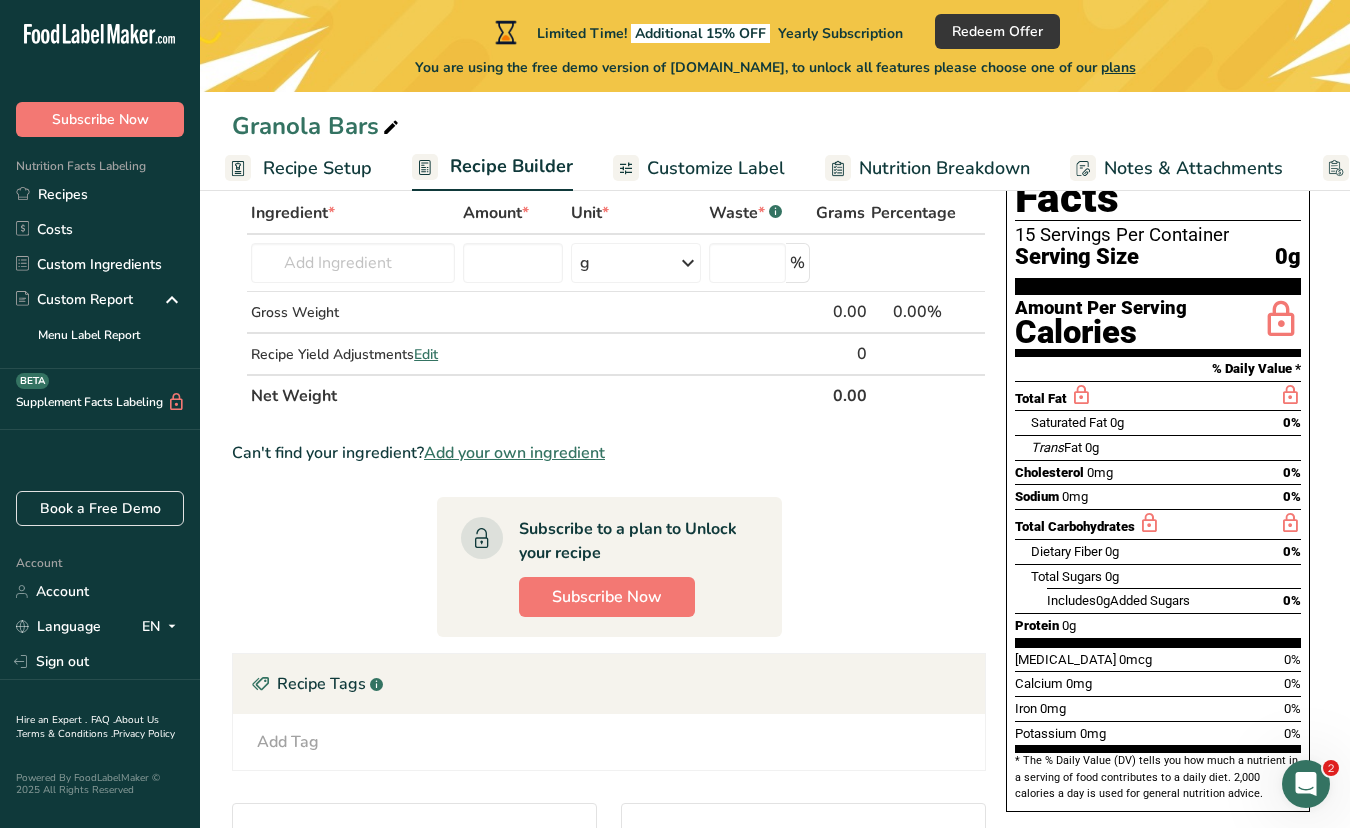 scroll, scrollTop: 0, scrollLeft: 0, axis: both 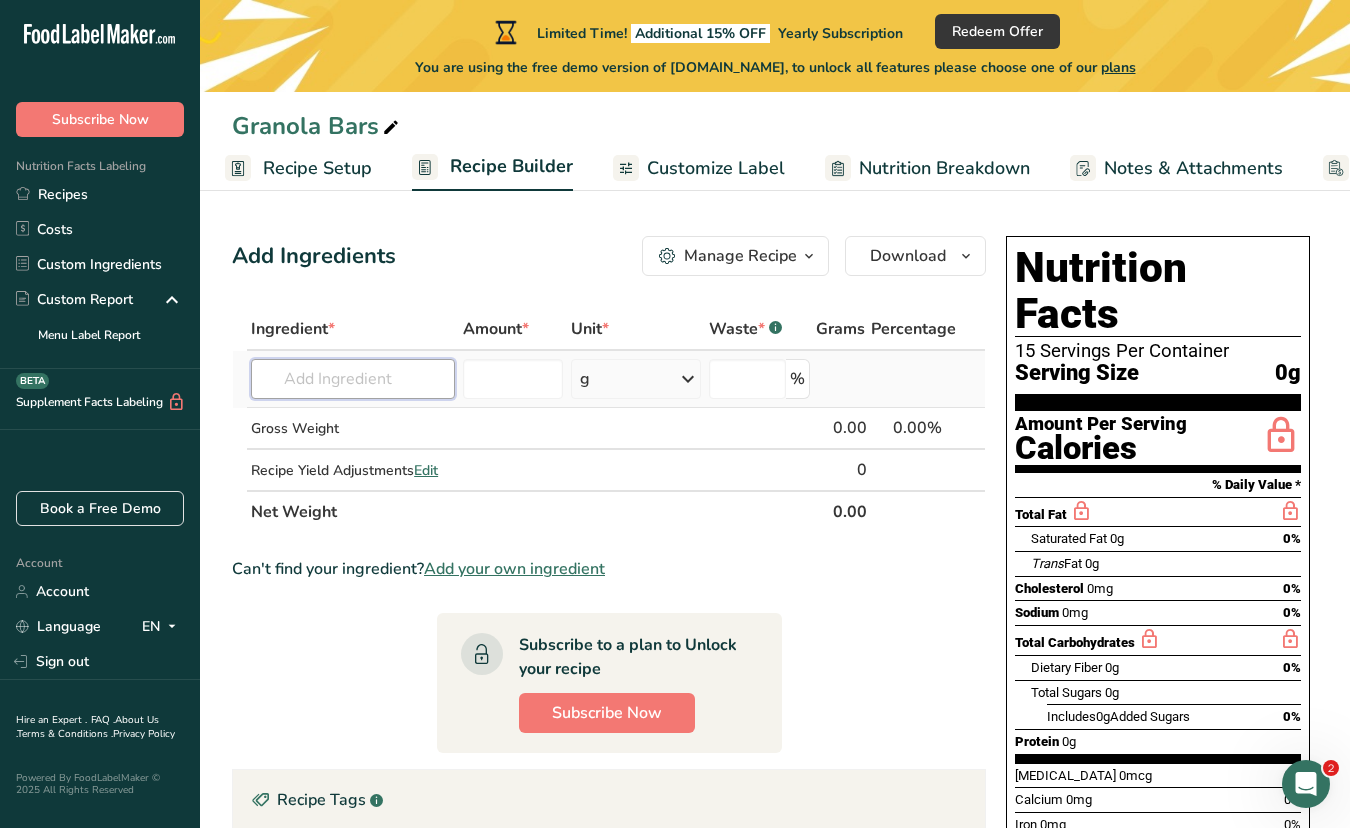 click at bounding box center [353, 379] 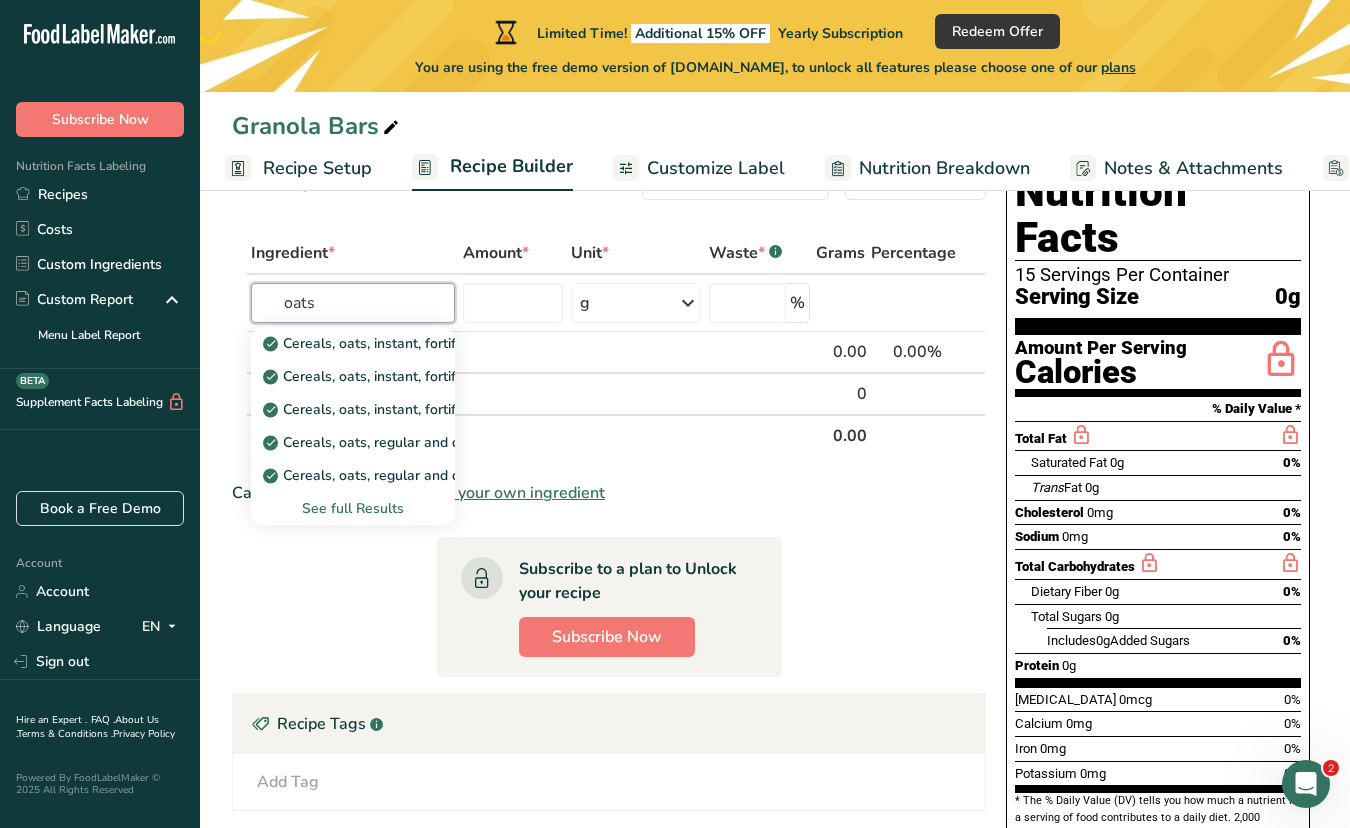 scroll, scrollTop: 77, scrollLeft: 0, axis: vertical 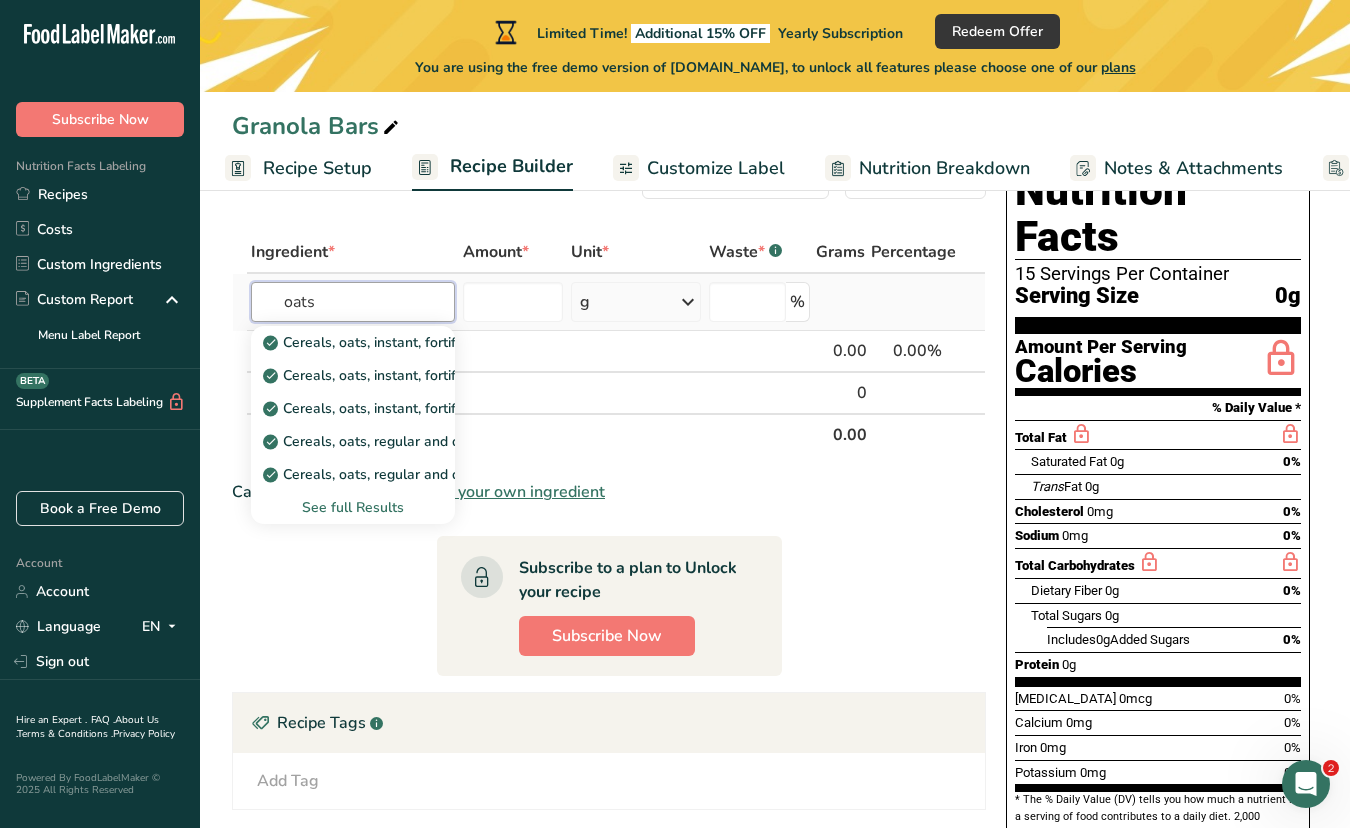 type on "oats" 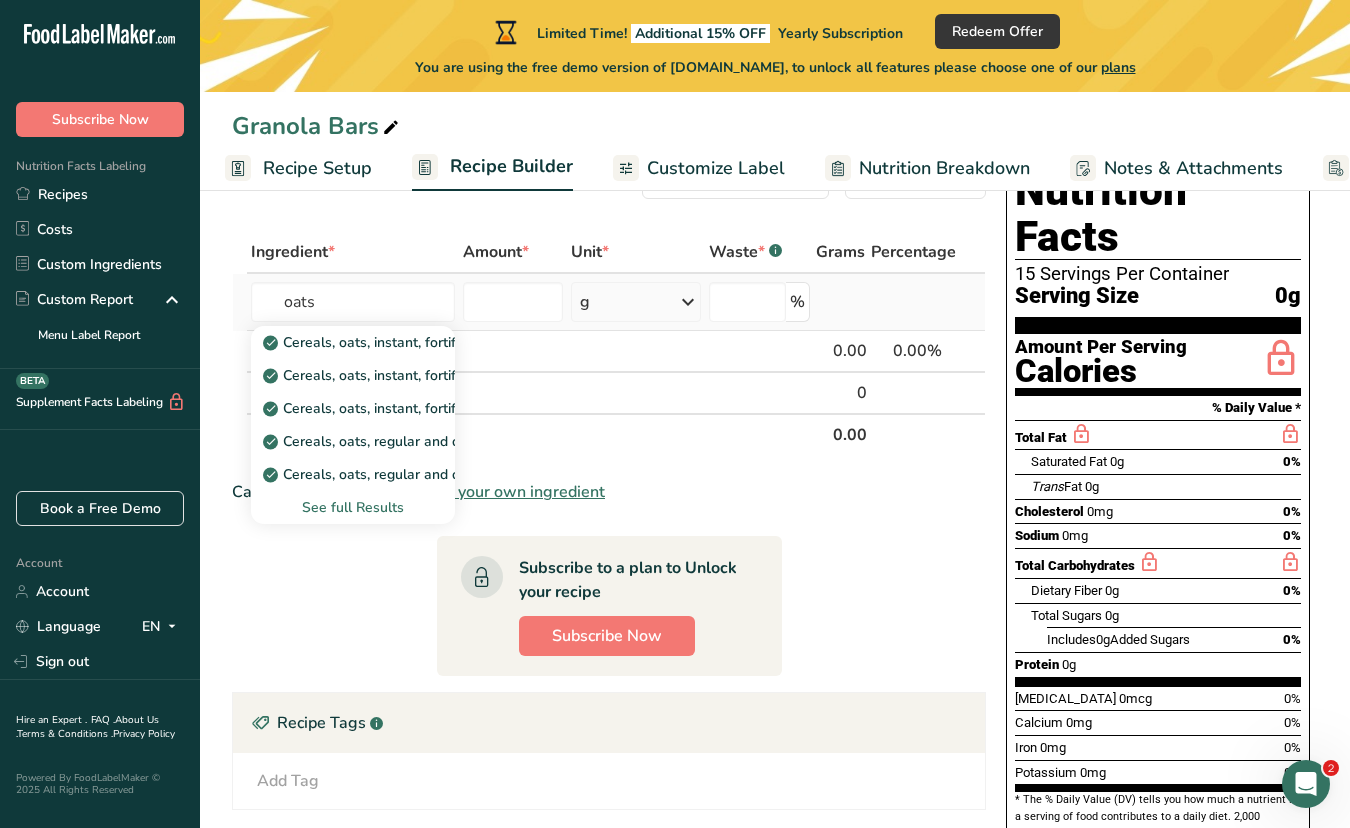 type 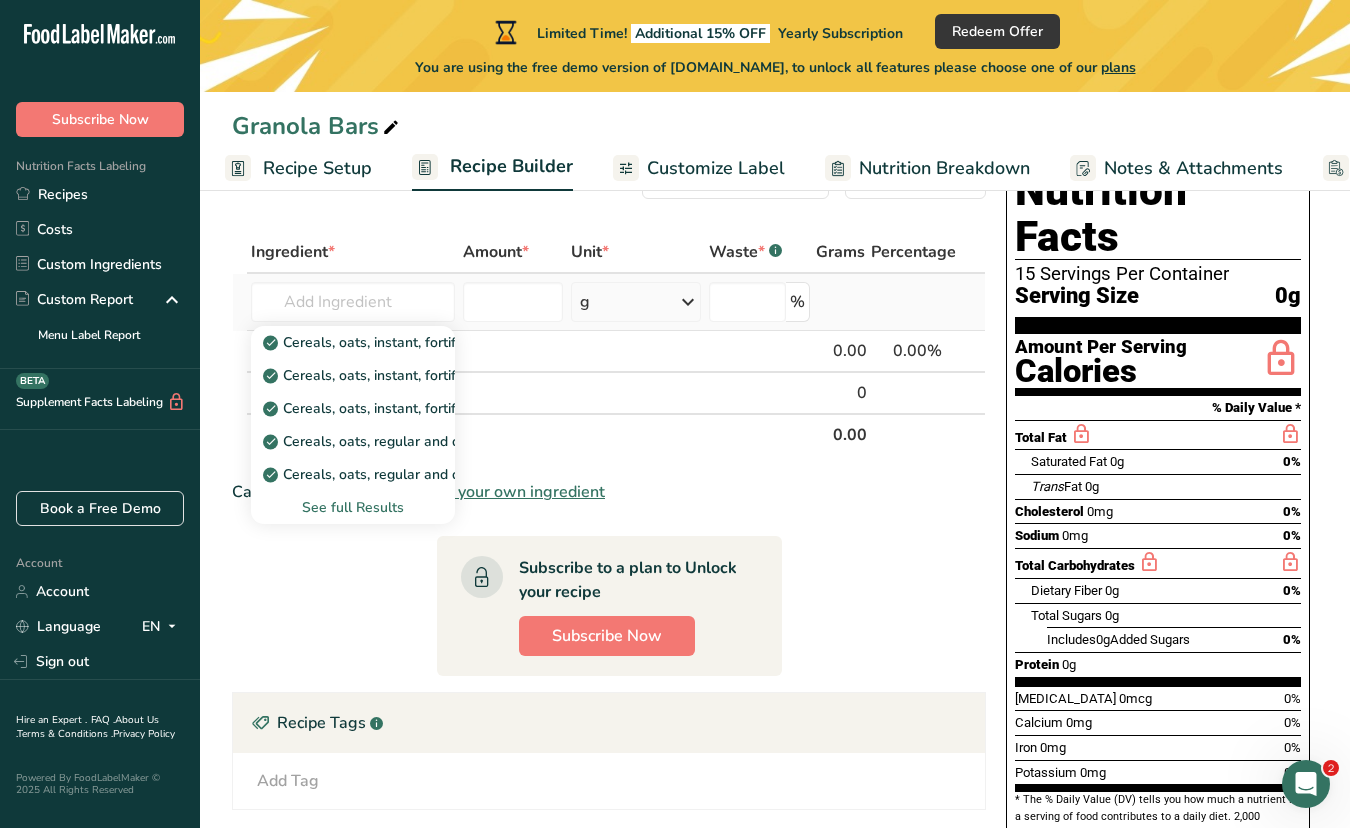 click on "See full Results" at bounding box center (353, 507) 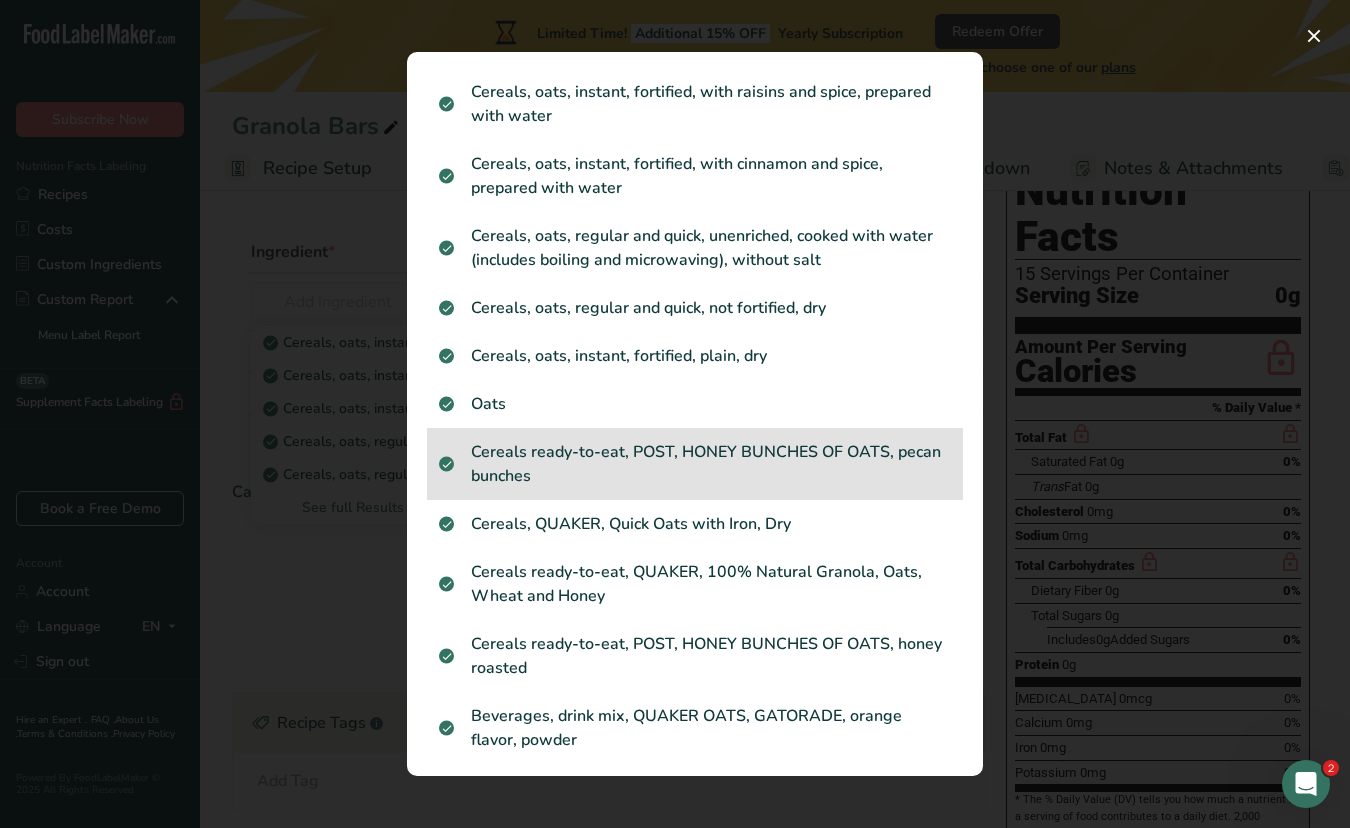 scroll, scrollTop: 79, scrollLeft: 0, axis: vertical 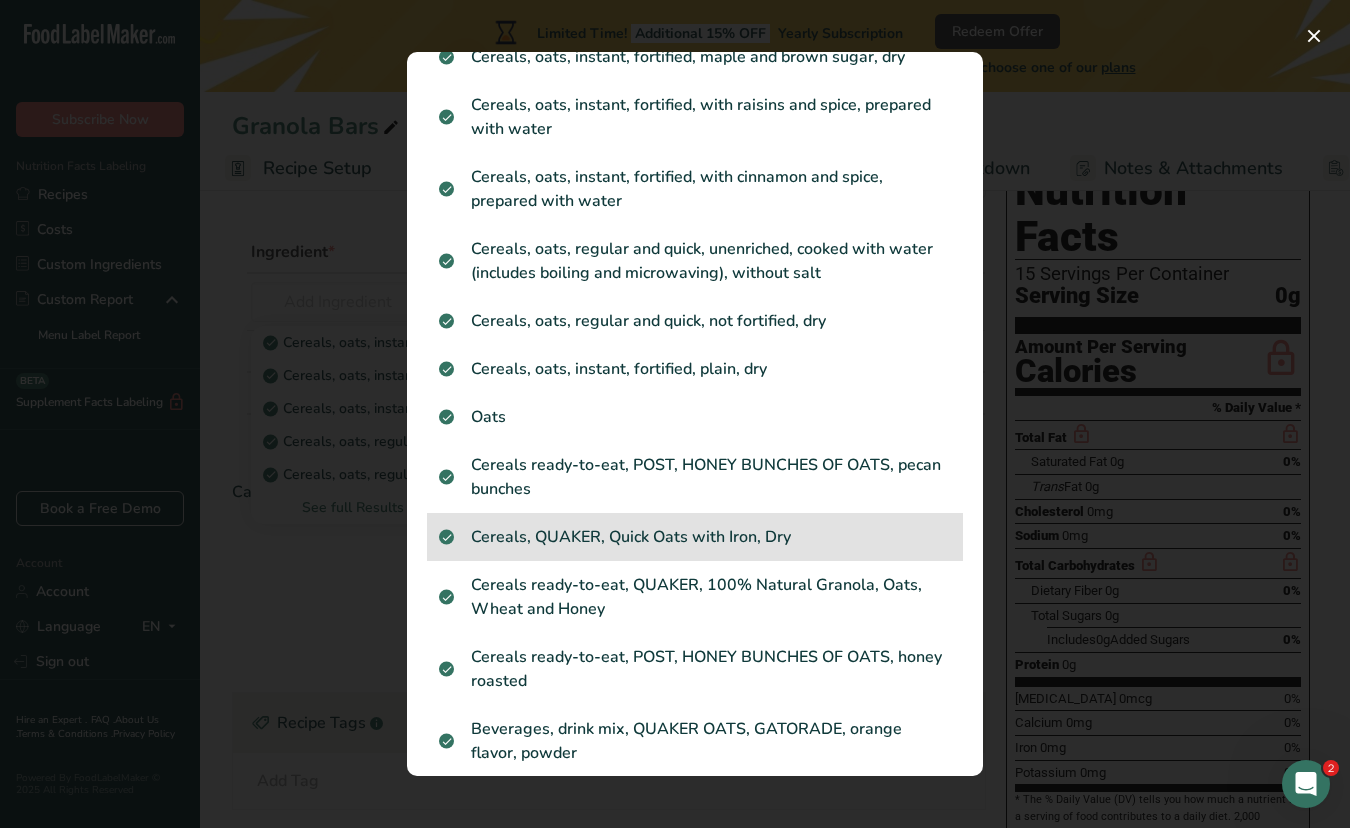 click on "Cereals, QUAKER, Quick Oats with Iron, Dry" at bounding box center (695, 537) 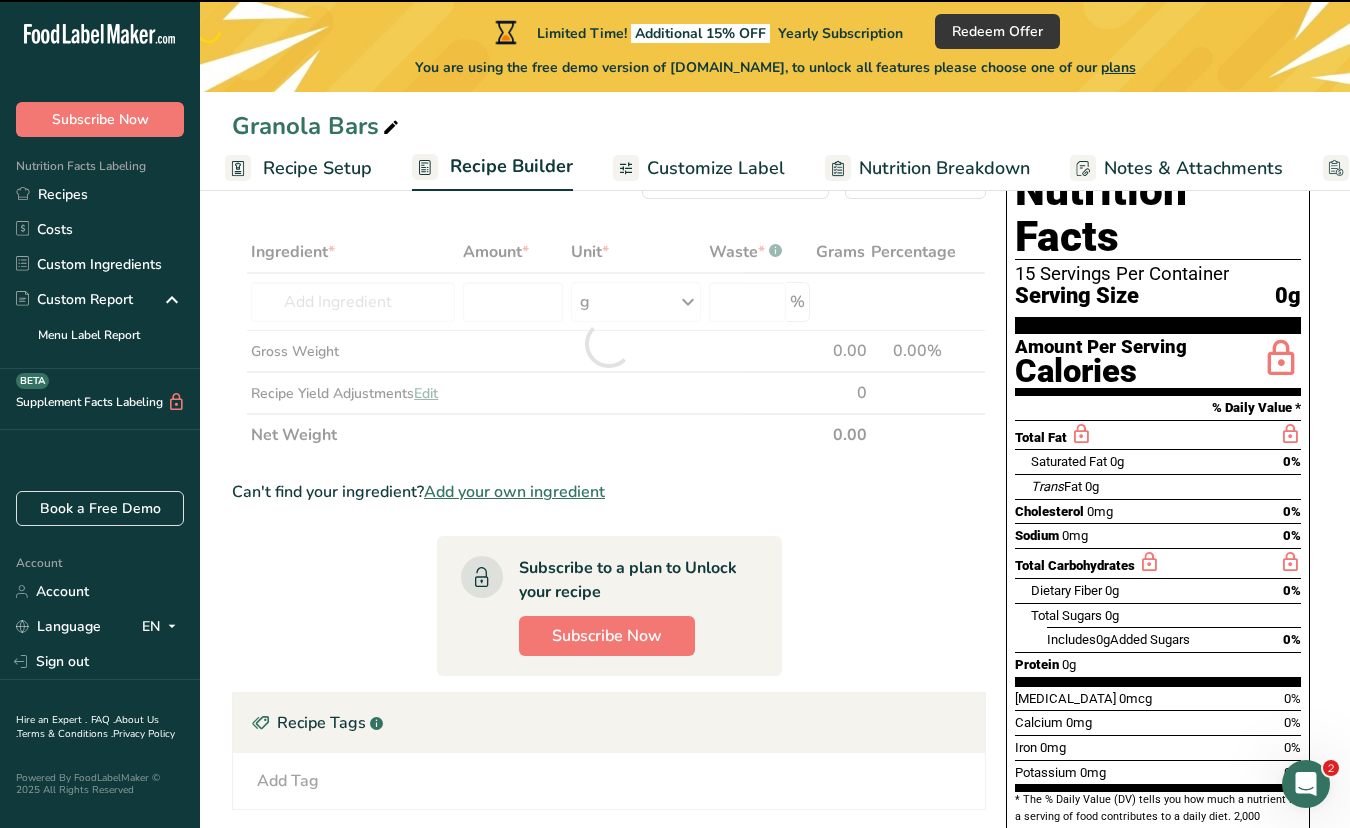 type on "0" 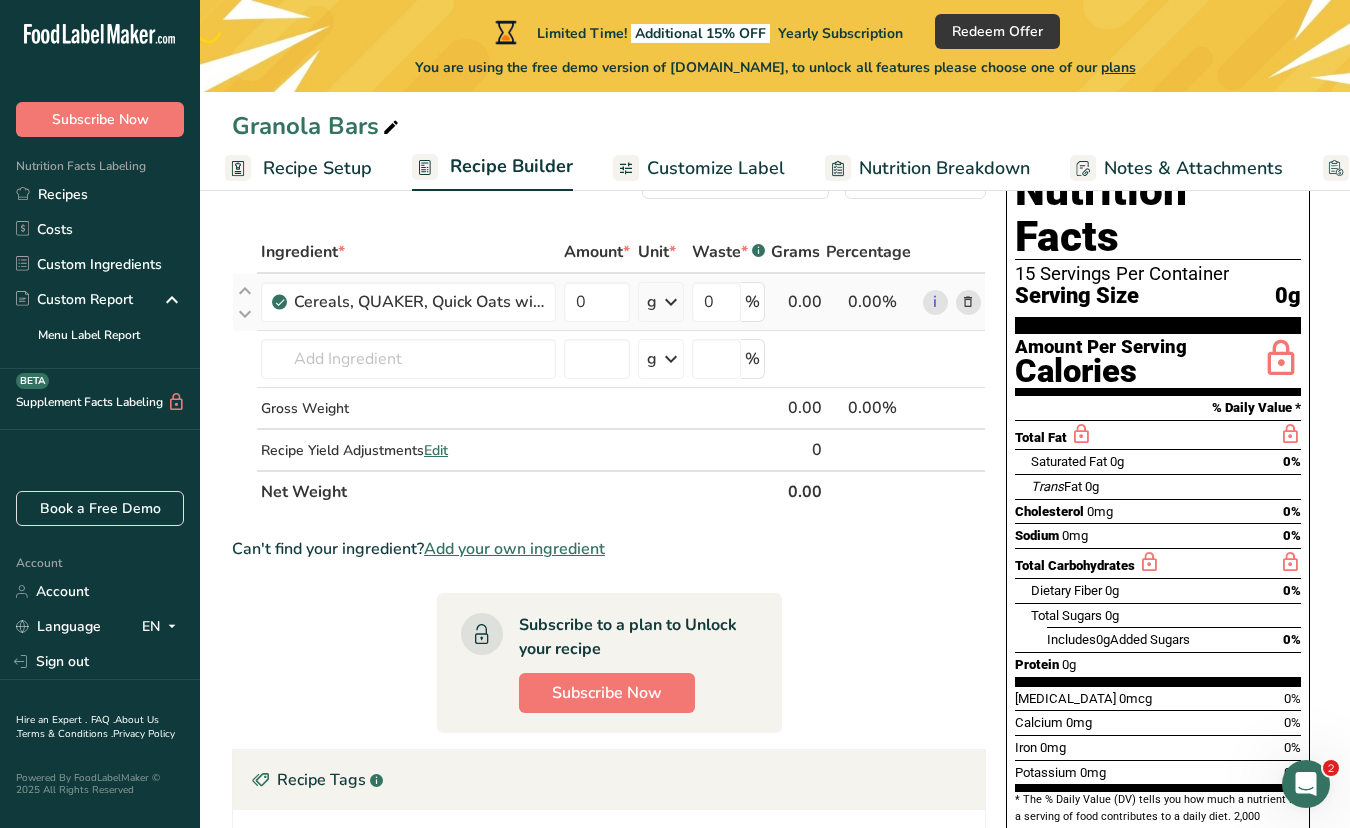 click at bounding box center [671, 302] 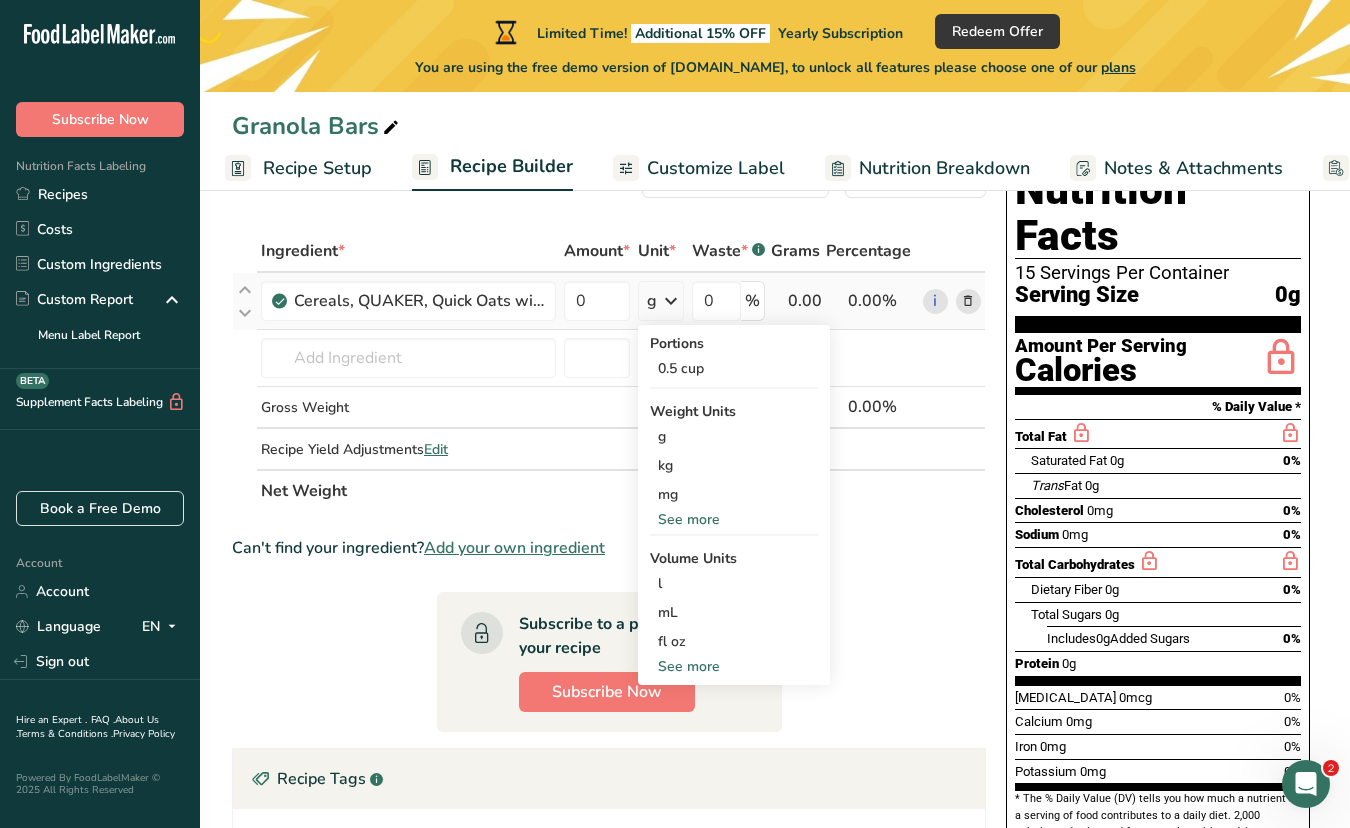 scroll, scrollTop: 83, scrollLeft: 0, axis: vertical 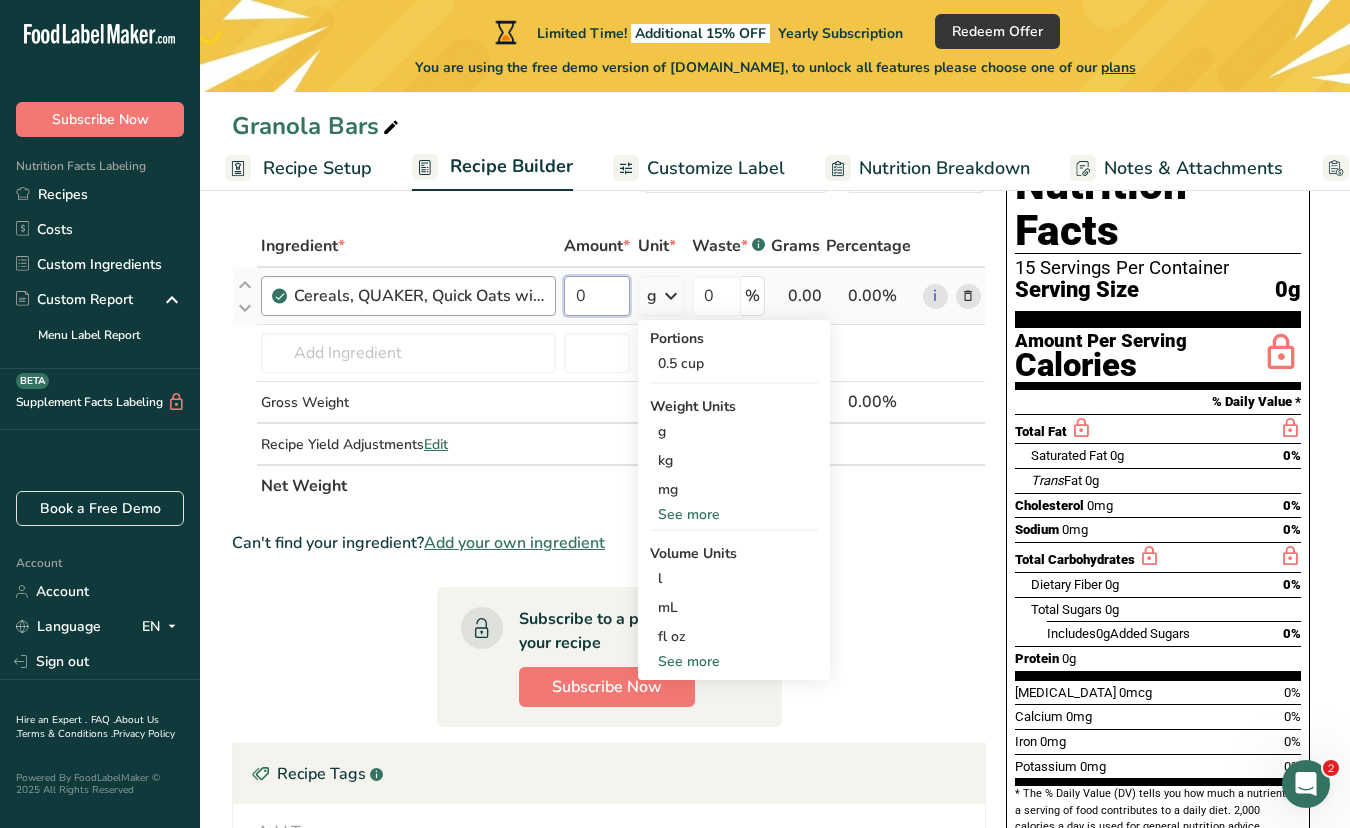 drag, startPoint x: 592, startPoint y: 293, endPoint x: 554, endPoint y: 298, distance: 38.327538 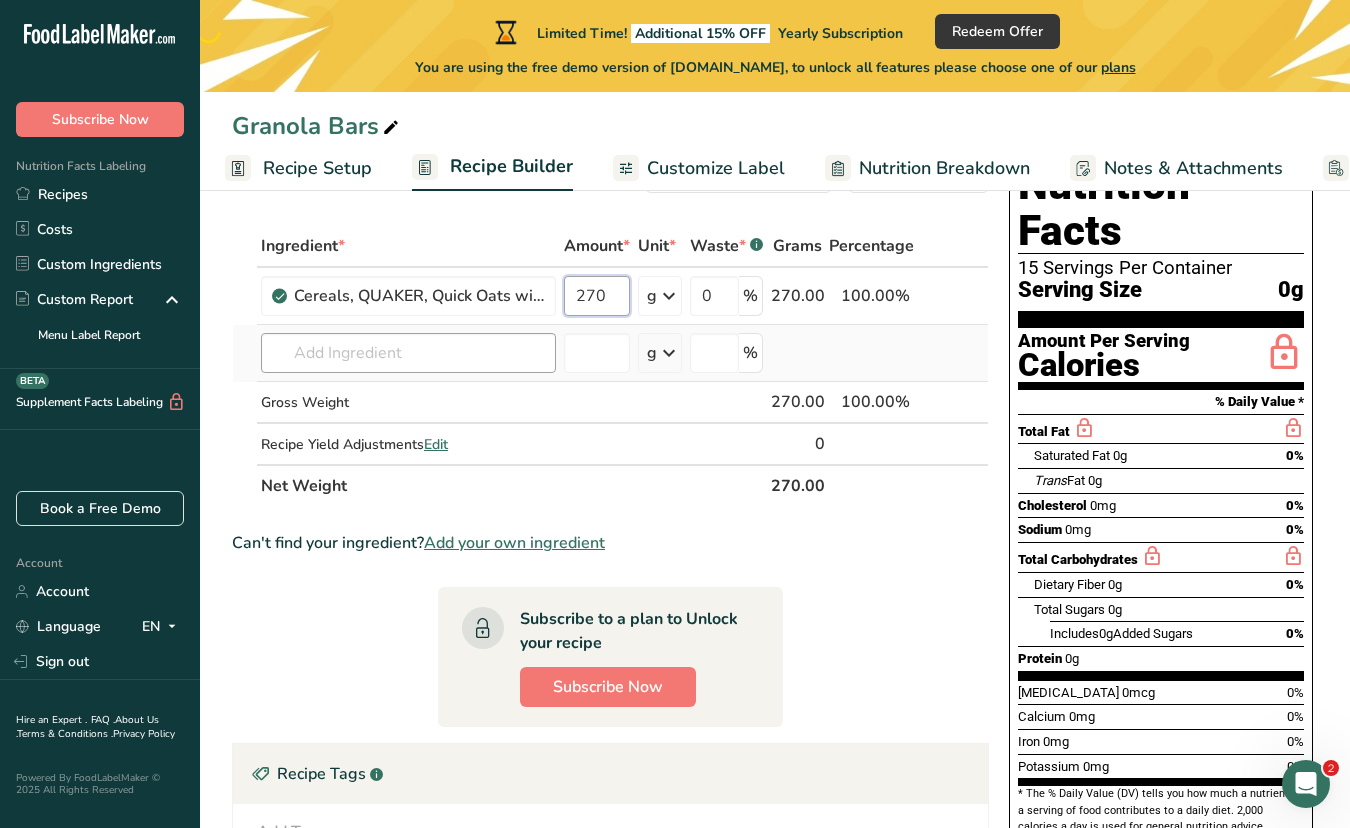 type on "270" 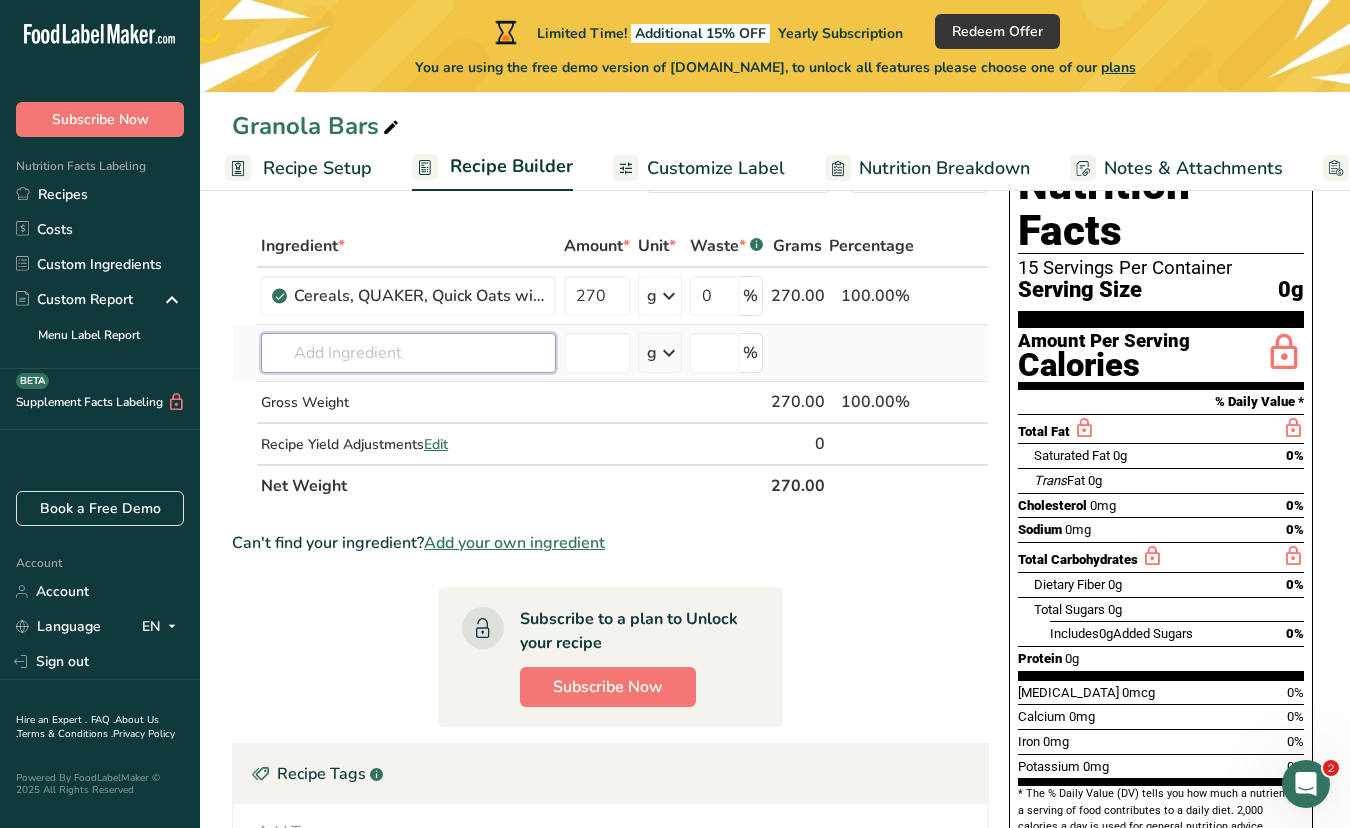 click on "Ingredient *
Amount *
Unit *
Waste *   .a-a{fill:#347362;}.b-a{fill:#fff;}          Grams
Percentage
Cereals, QUAKER, Quick Oats with Iron, Dry
270
g
Portions
0.5 cup
Weight Units
g
kg
mg
See more
Volume Units
l
Volume units require a density conversion. If you know your ingredient's density enter it below. Otherwise, click on "RIA" our AI Regulatory bot - she will be able to help you
lb/ft3
g/cm3
Confirm
mL
lb/ft3
g/cm3
Confirm
fl oz
0" at bounding box center [610, 366] 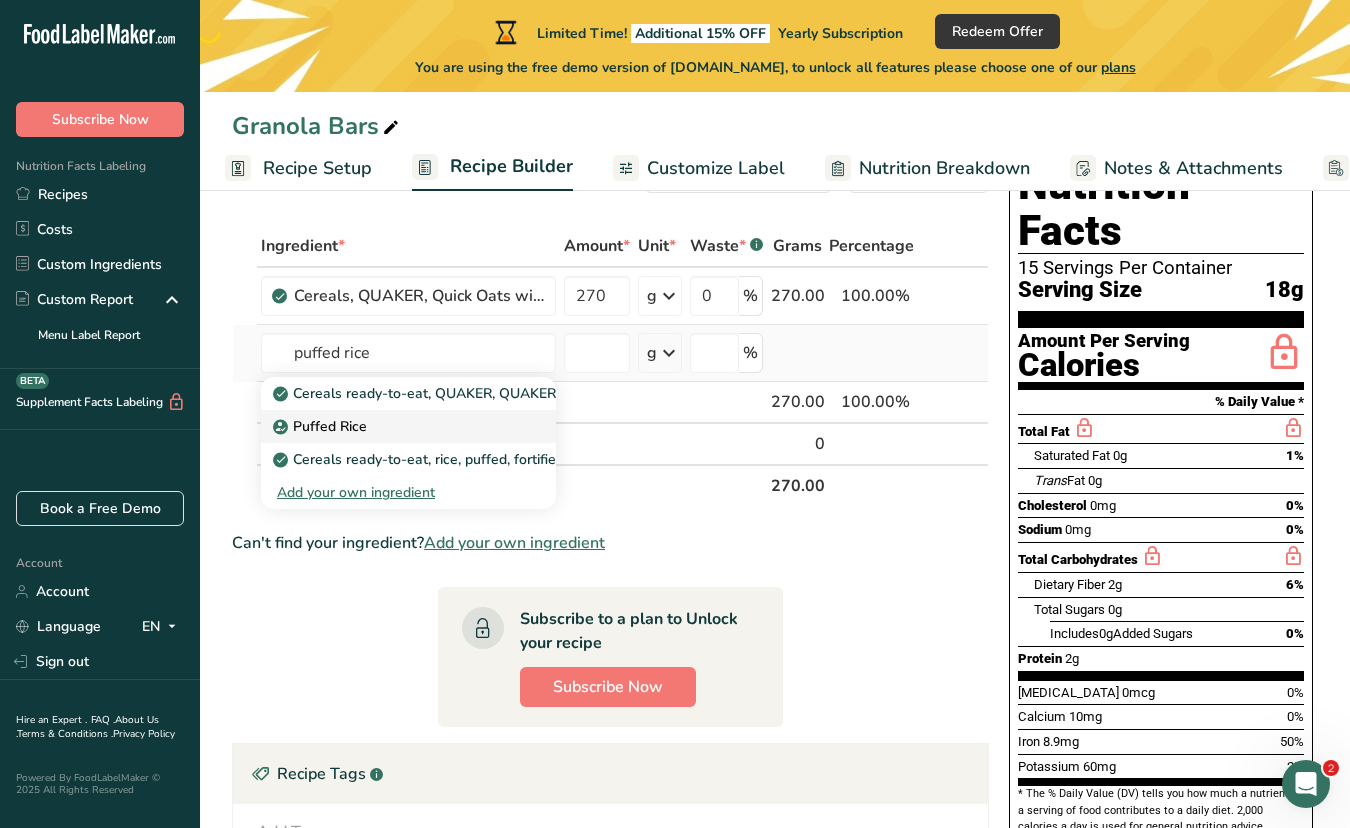 click on "Puffed Rice" at bounding box center (322, 426) 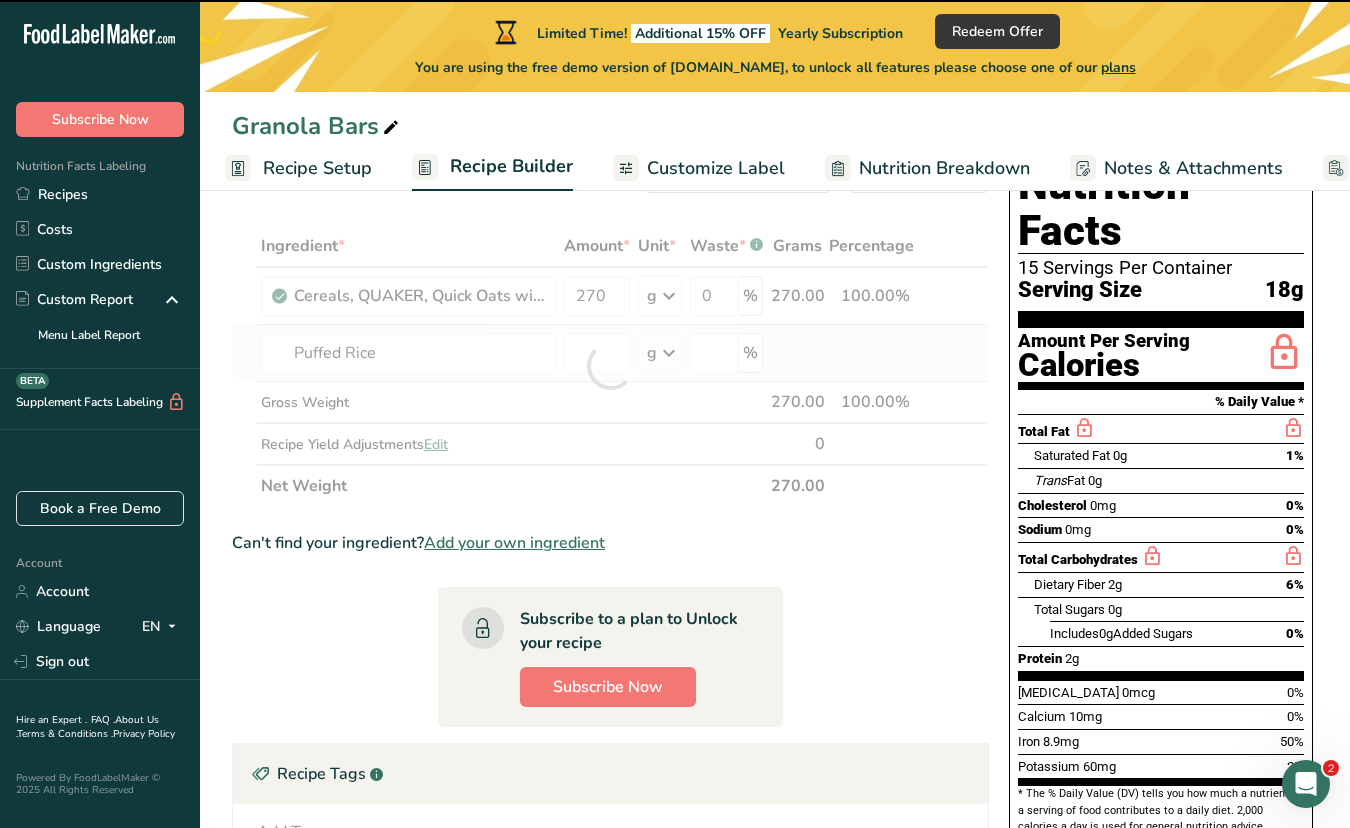 type on "0" 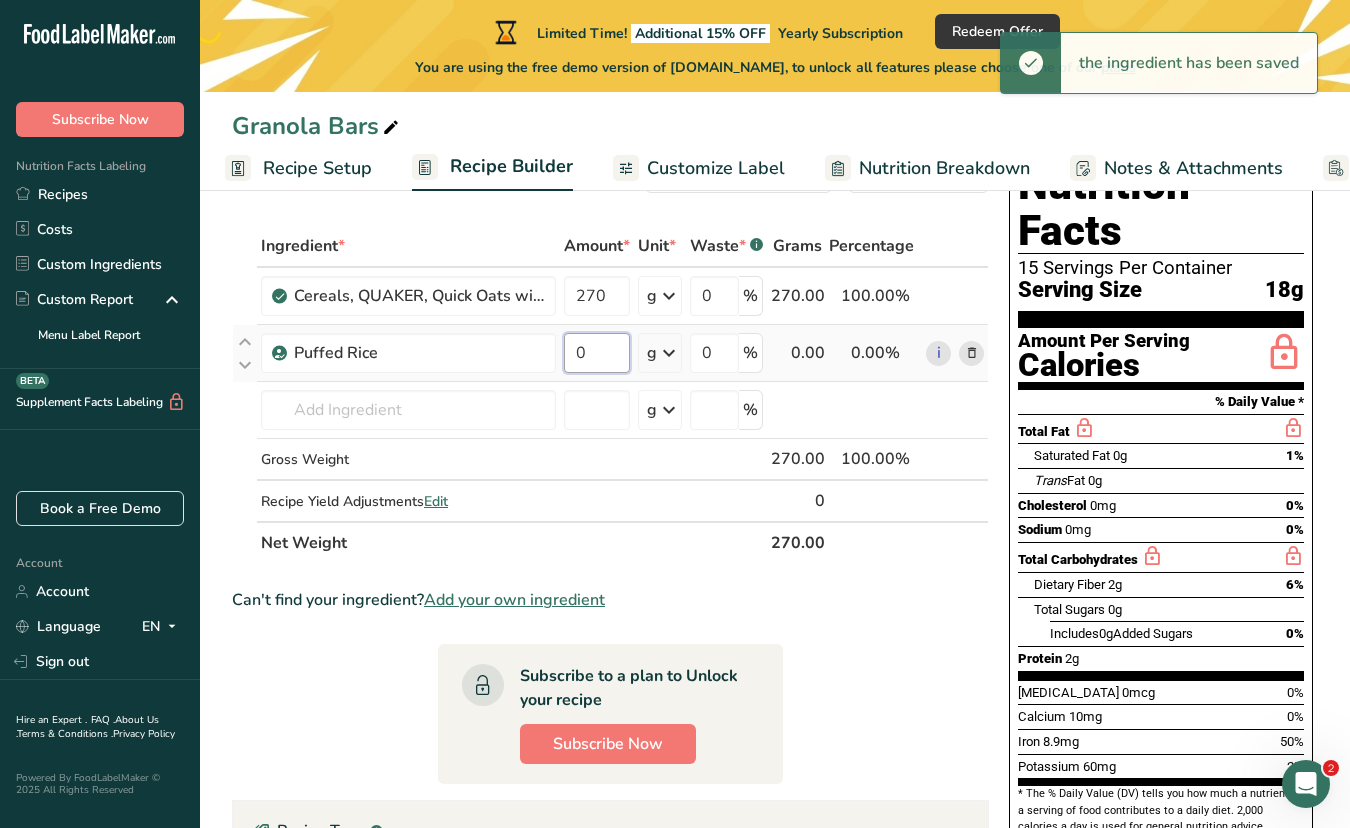 click on "0" at bounding box center (597, 353) 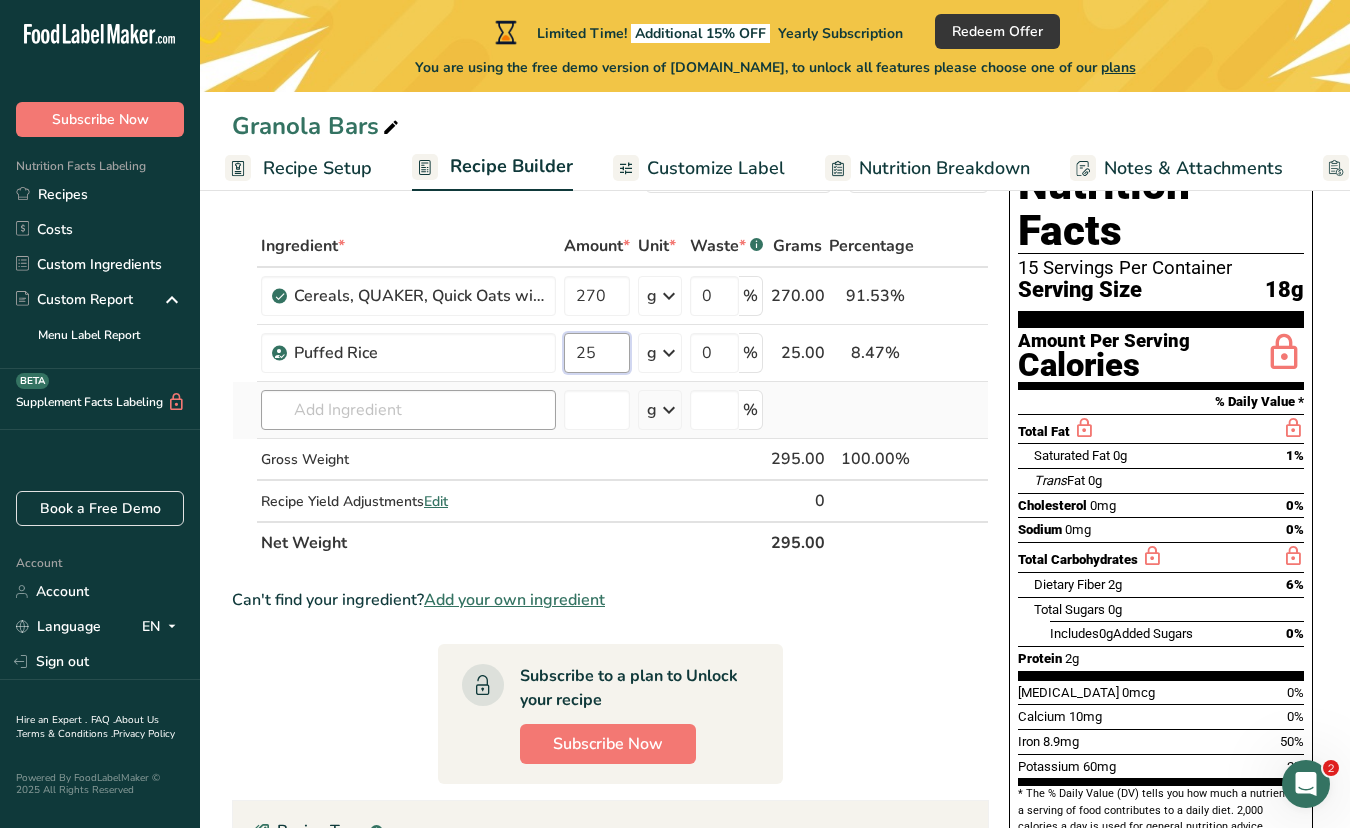 type on "25" 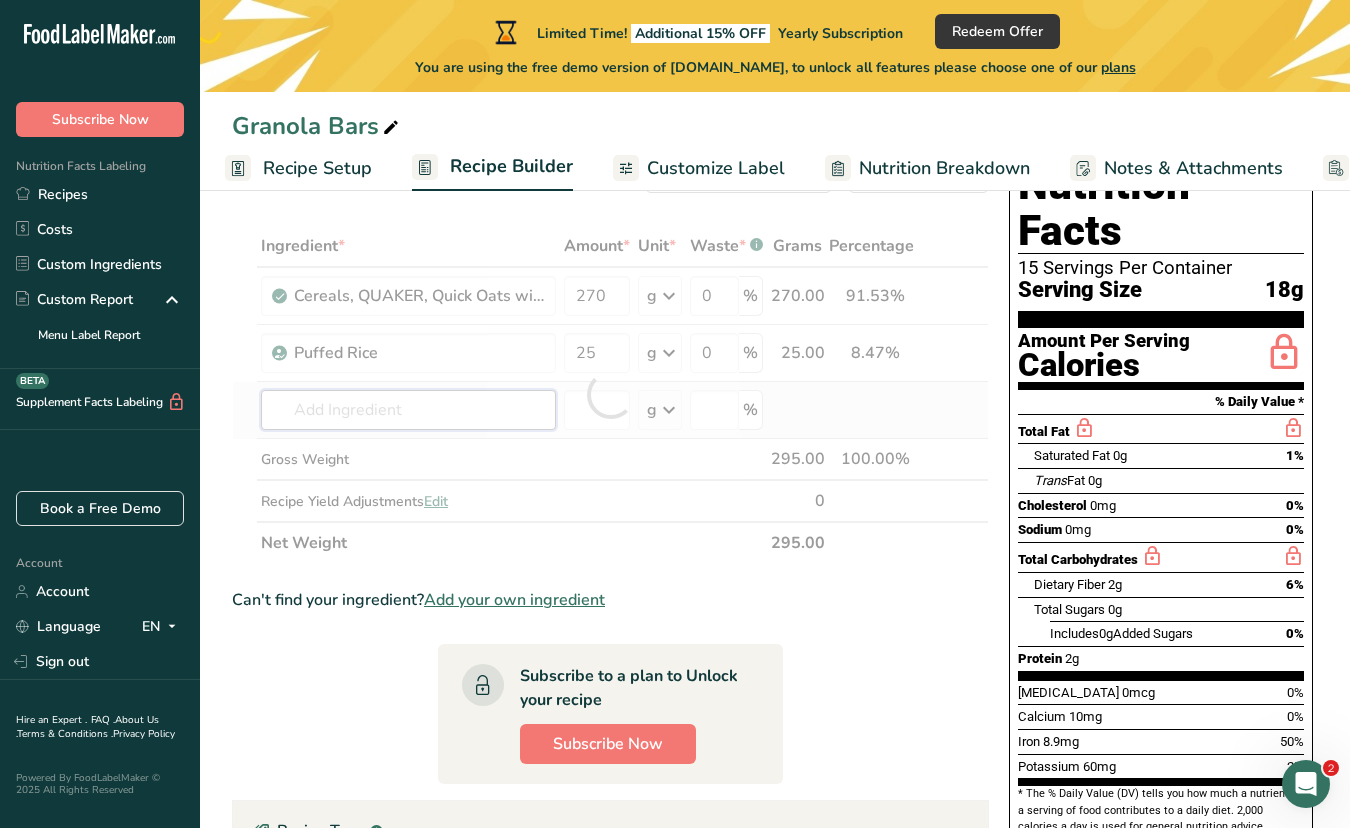 click on "Ingredient *
Amount *
Unit *
Waste *   .a-a{fill:#347362;}.b-a{fill:#fff;}          Grams
Percentage
Cereals, QUAKER, Quick Oats with Iron, Dry
270
g
Portions
0.5 cup
Weight Units
g
kg
mg
See more
Volume Units
l
Volume units require a density conversion. If you know your ingredient's density enter it below. Otherwise, click on "RIA" our AI Regulatory bot - she will be able to help you
lb/ft3
g/cm3
Confirm
mL
lb/ft3
g/cm3
Confirm
fl oz
0" at bounding box center [610, 394] 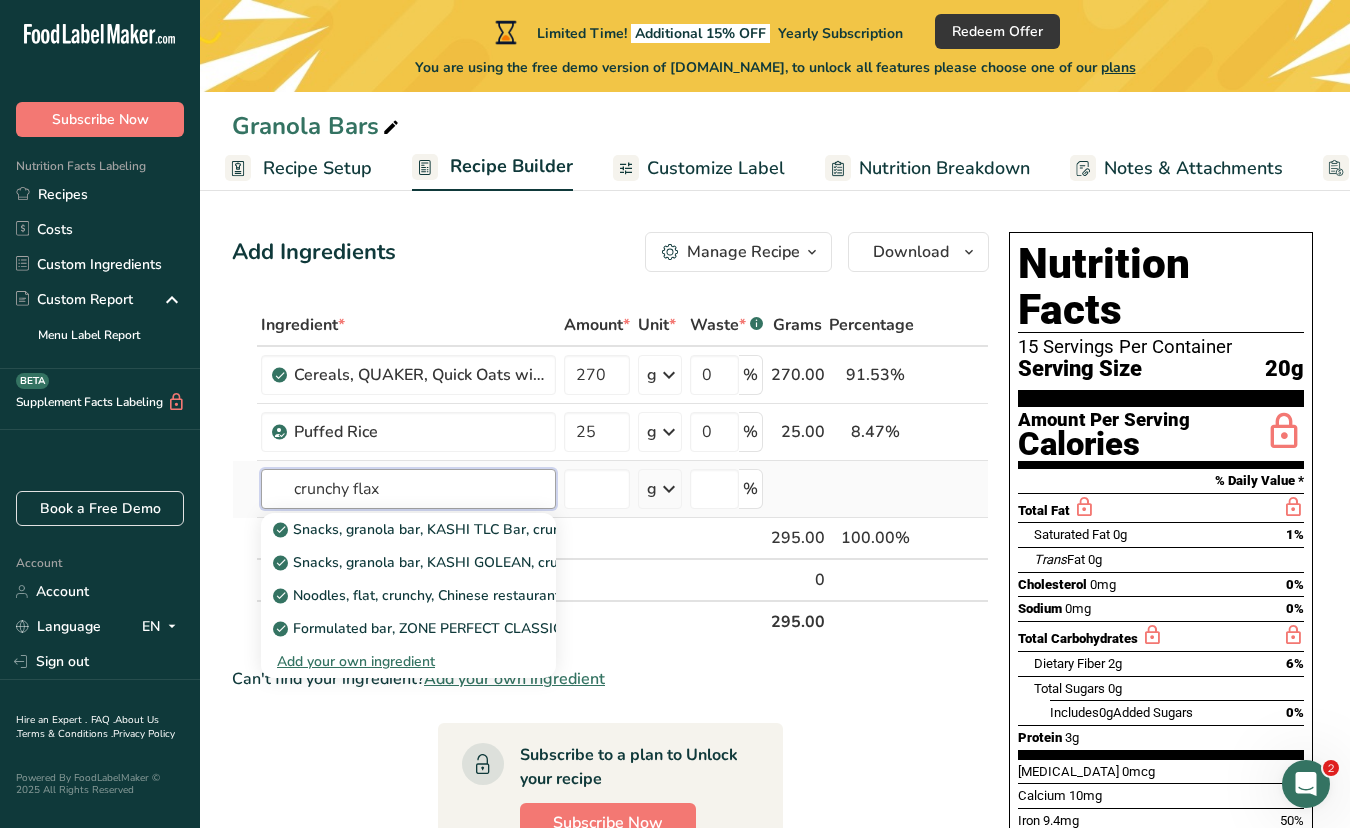 scroll, scrollTop: 1, scrollLeft: 0, axis: vertical 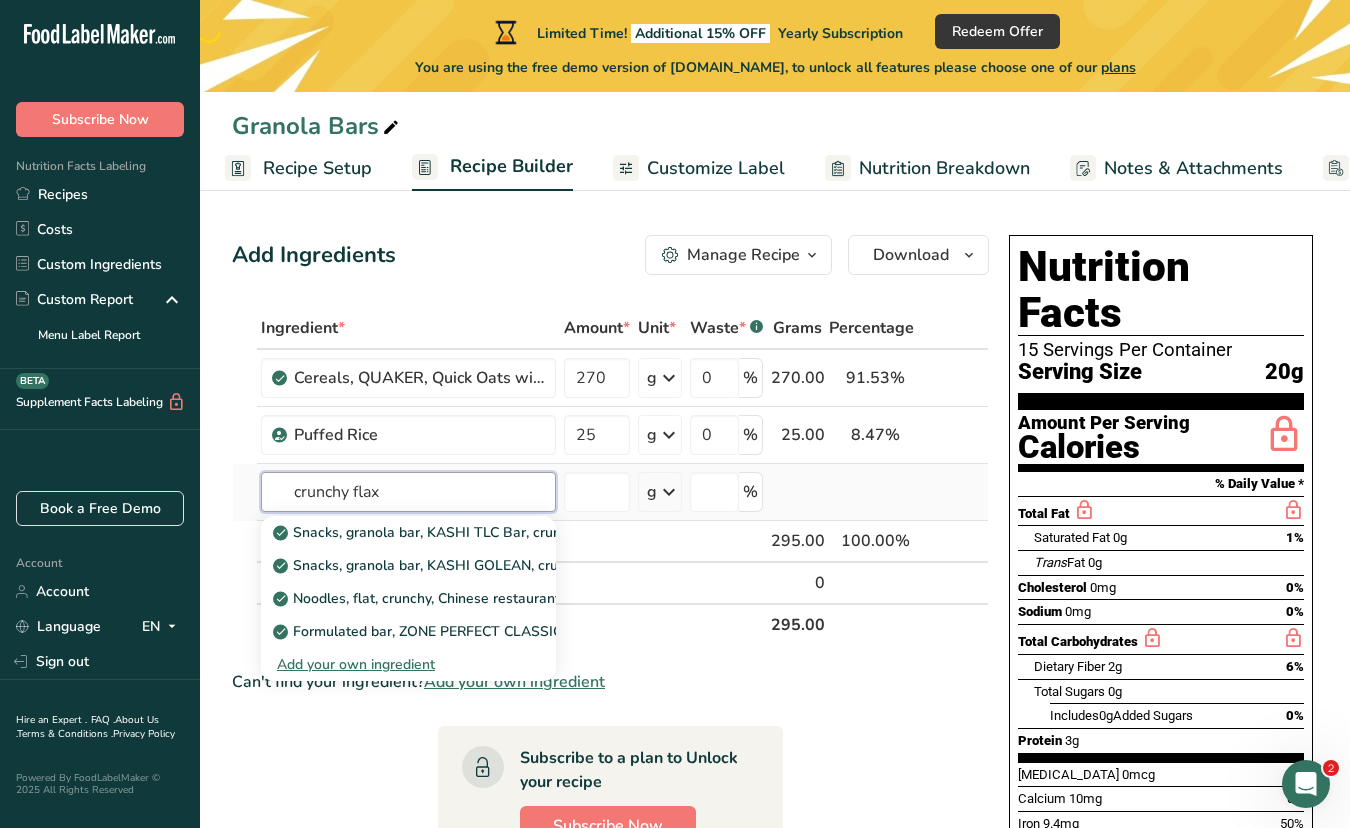 click on "crunchy flax" at bounding box center (408, 492) 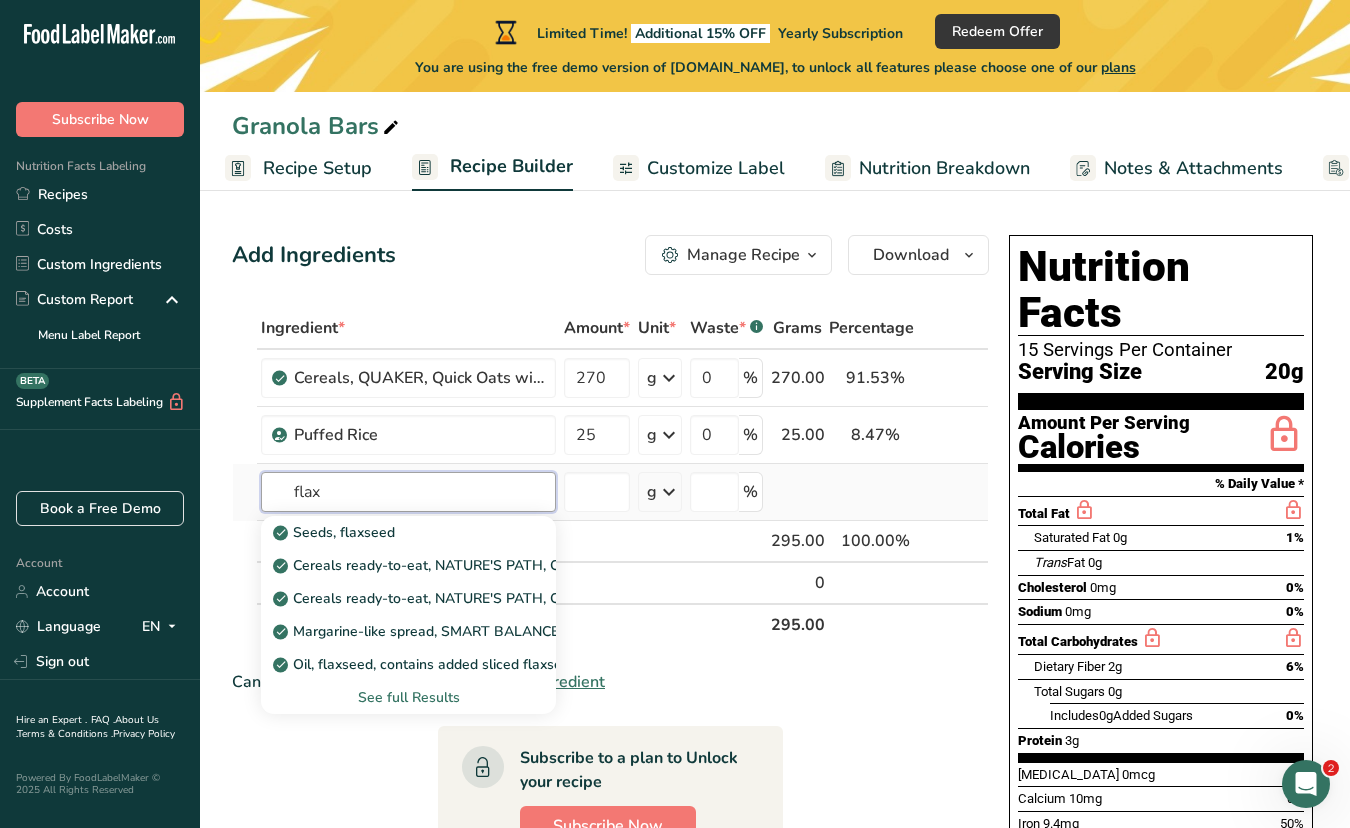 type on "flax" 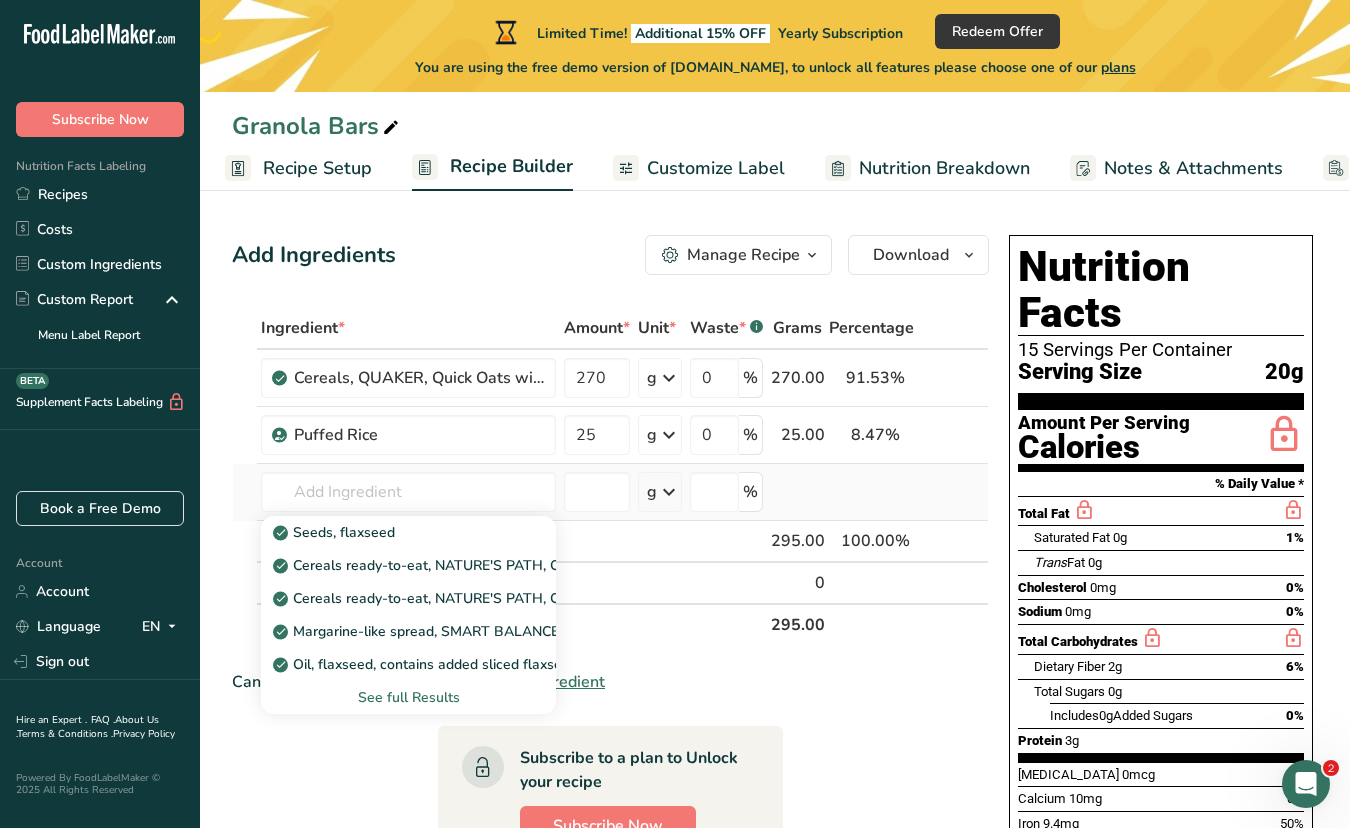click on "See full Results" at bounding box center [408, 697] 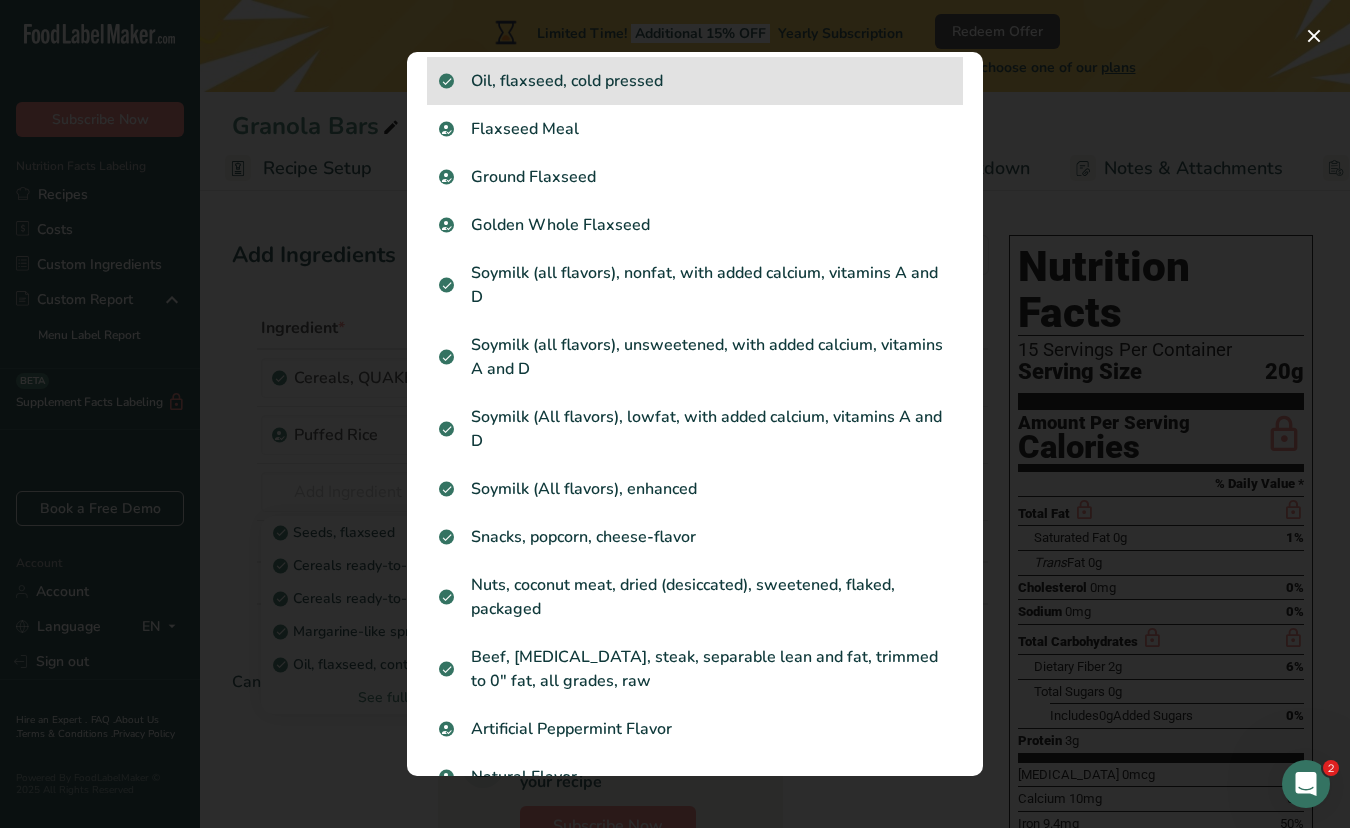 scroll, scrollTop: 0, scrollLeft: 0, axis: both 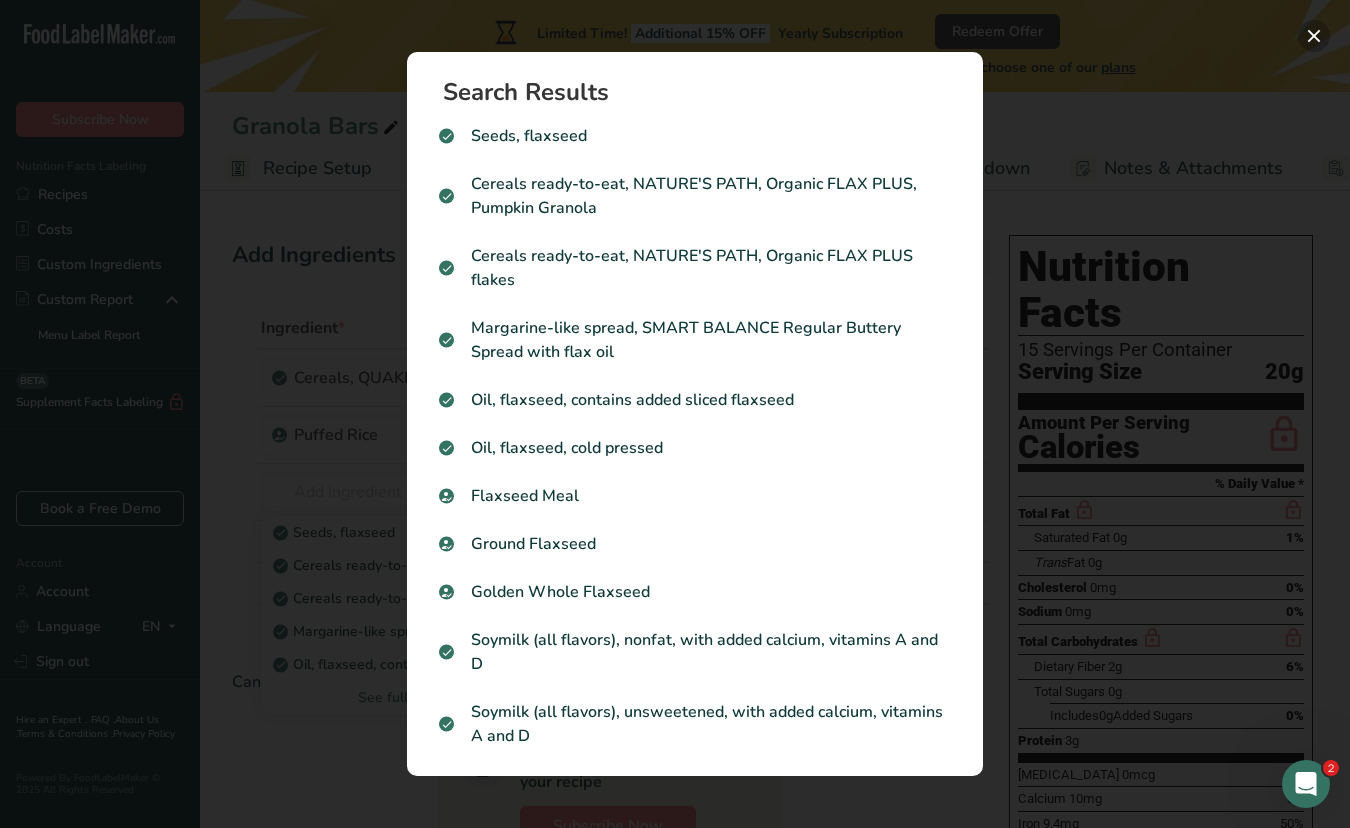 click at bounding box center (1314, 36) 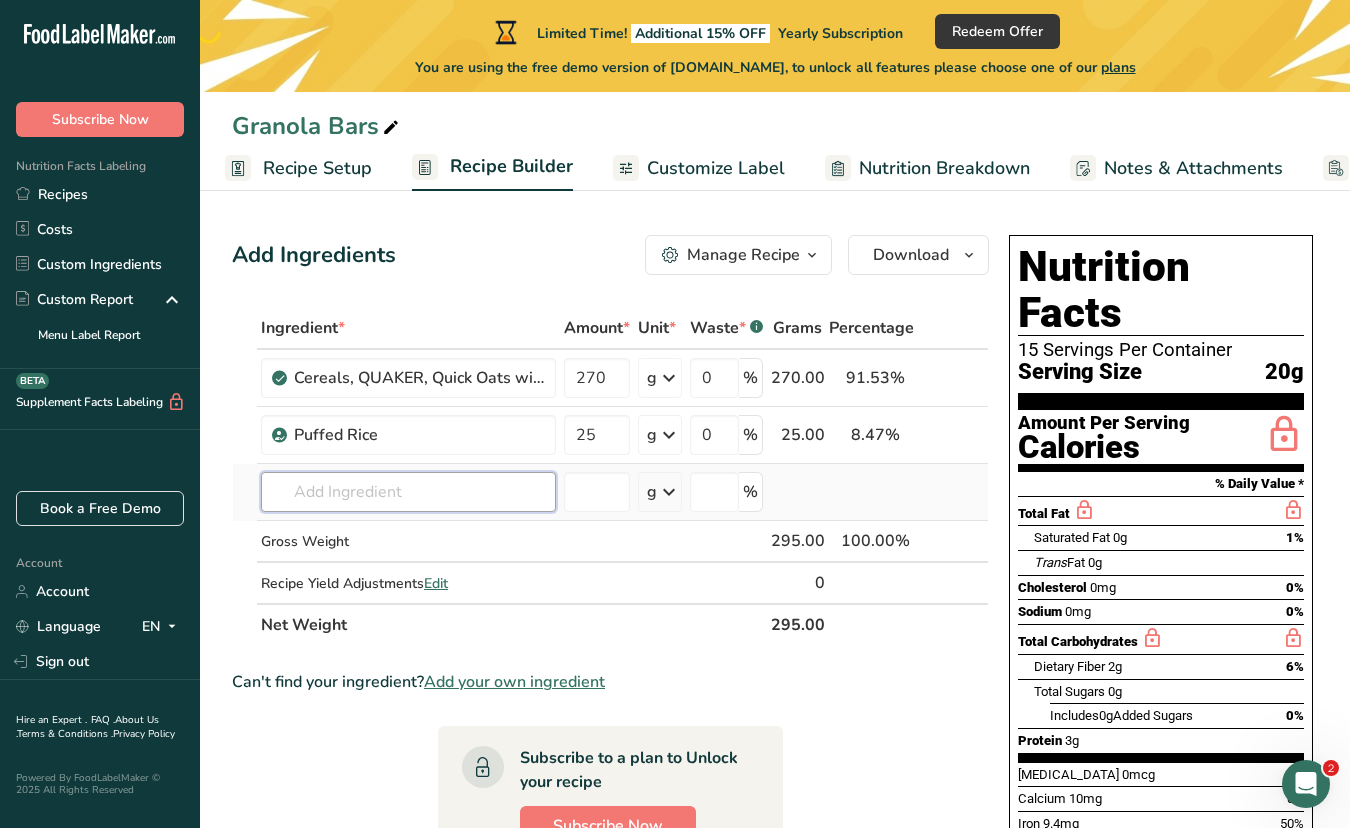 click at bounding box center [408, 492] 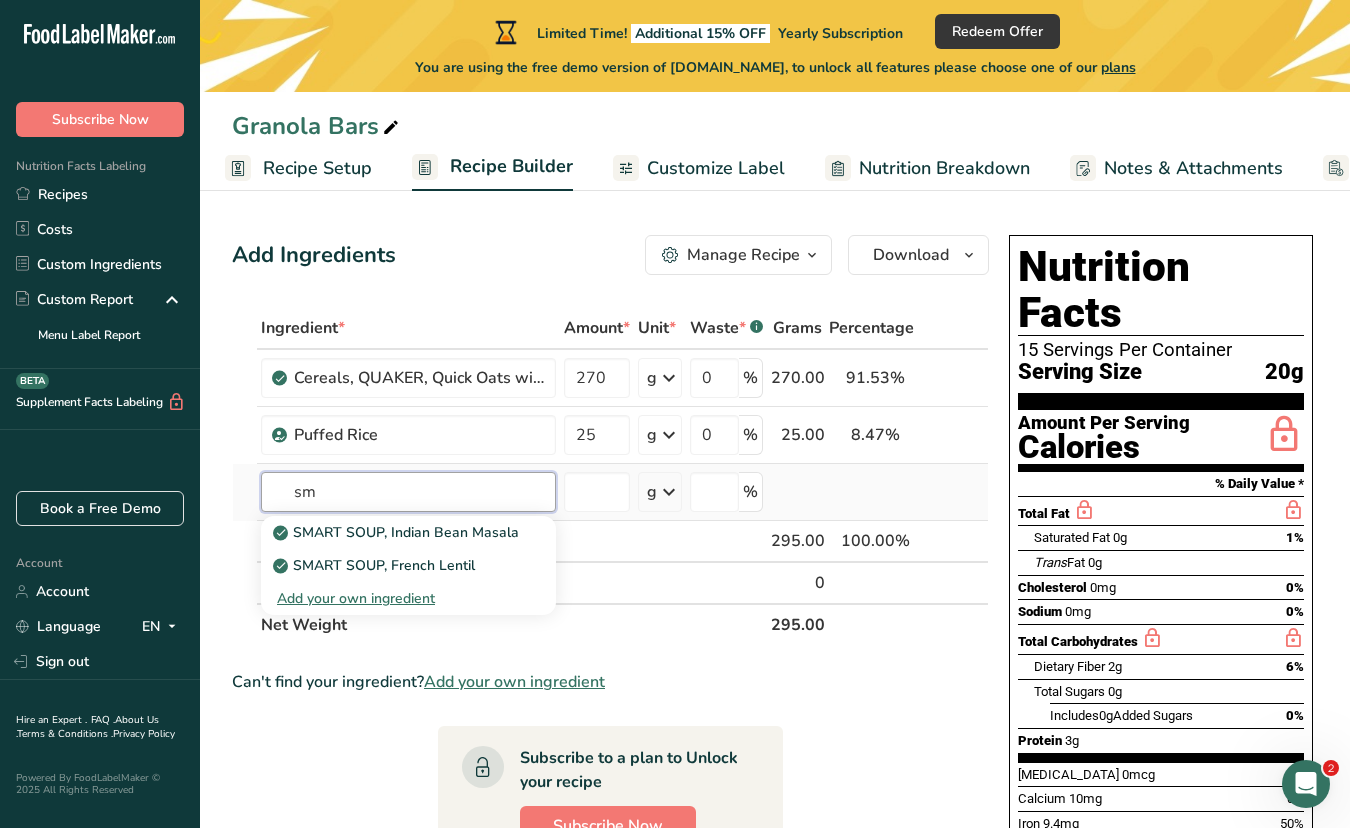 type on "s" 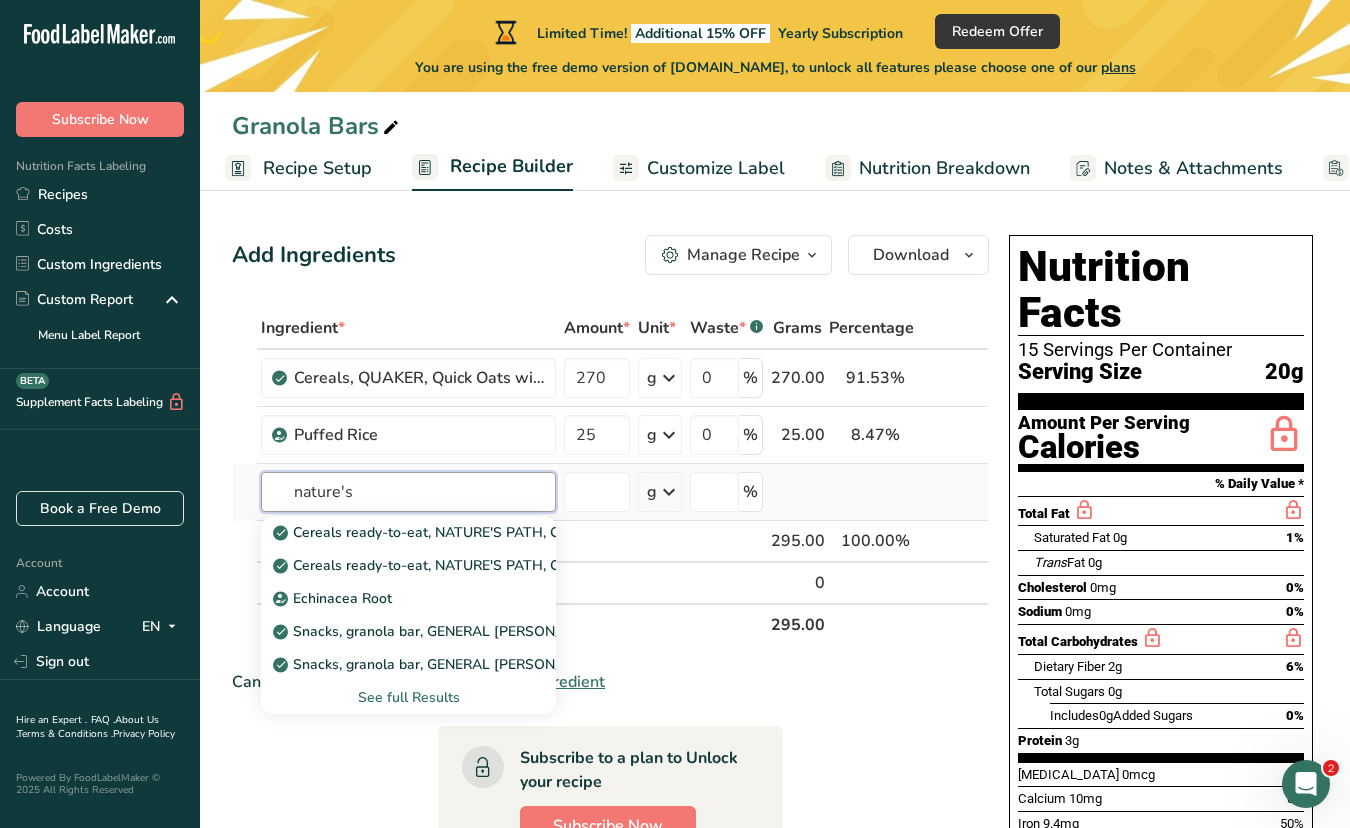 type on "nature's" 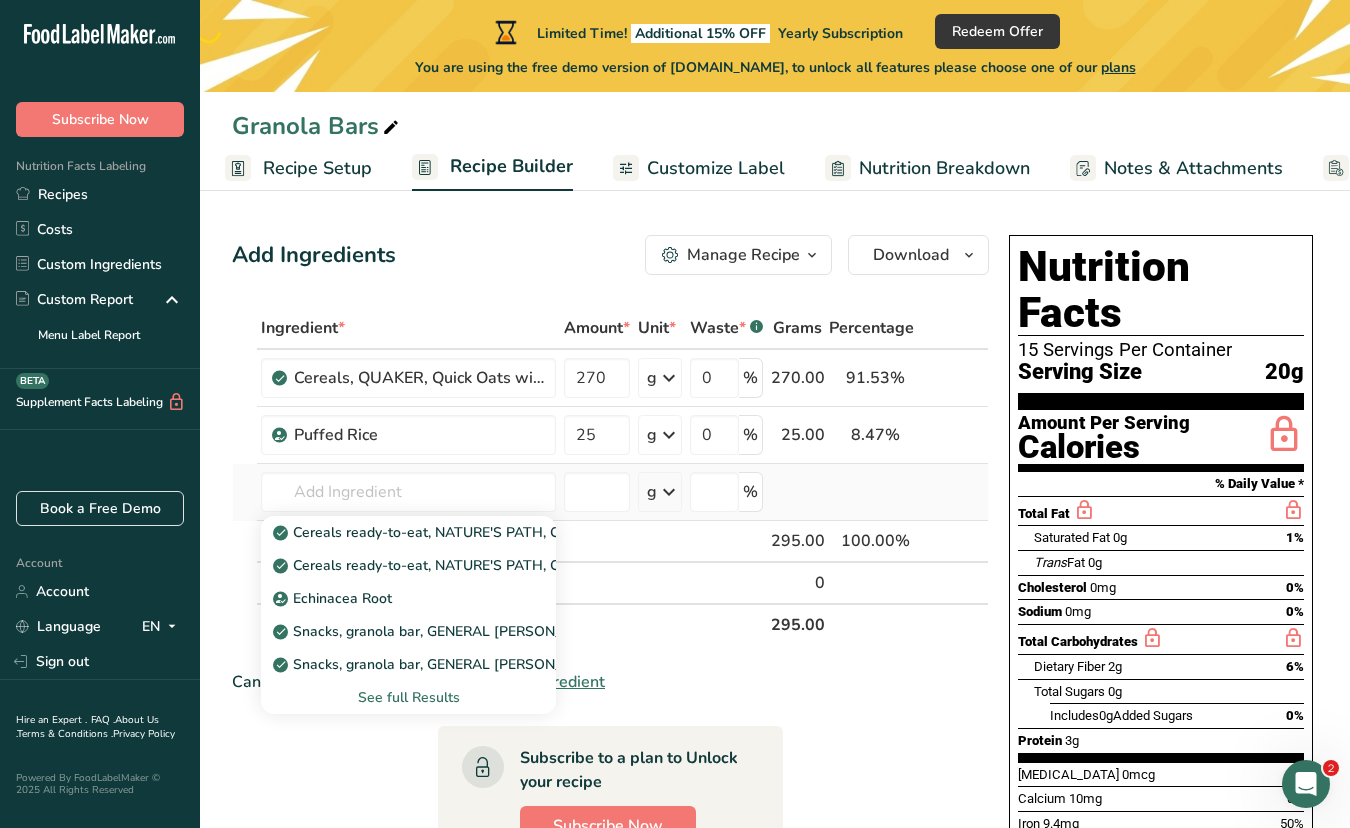 click on "See full Results" at bounding box center [408, 697] 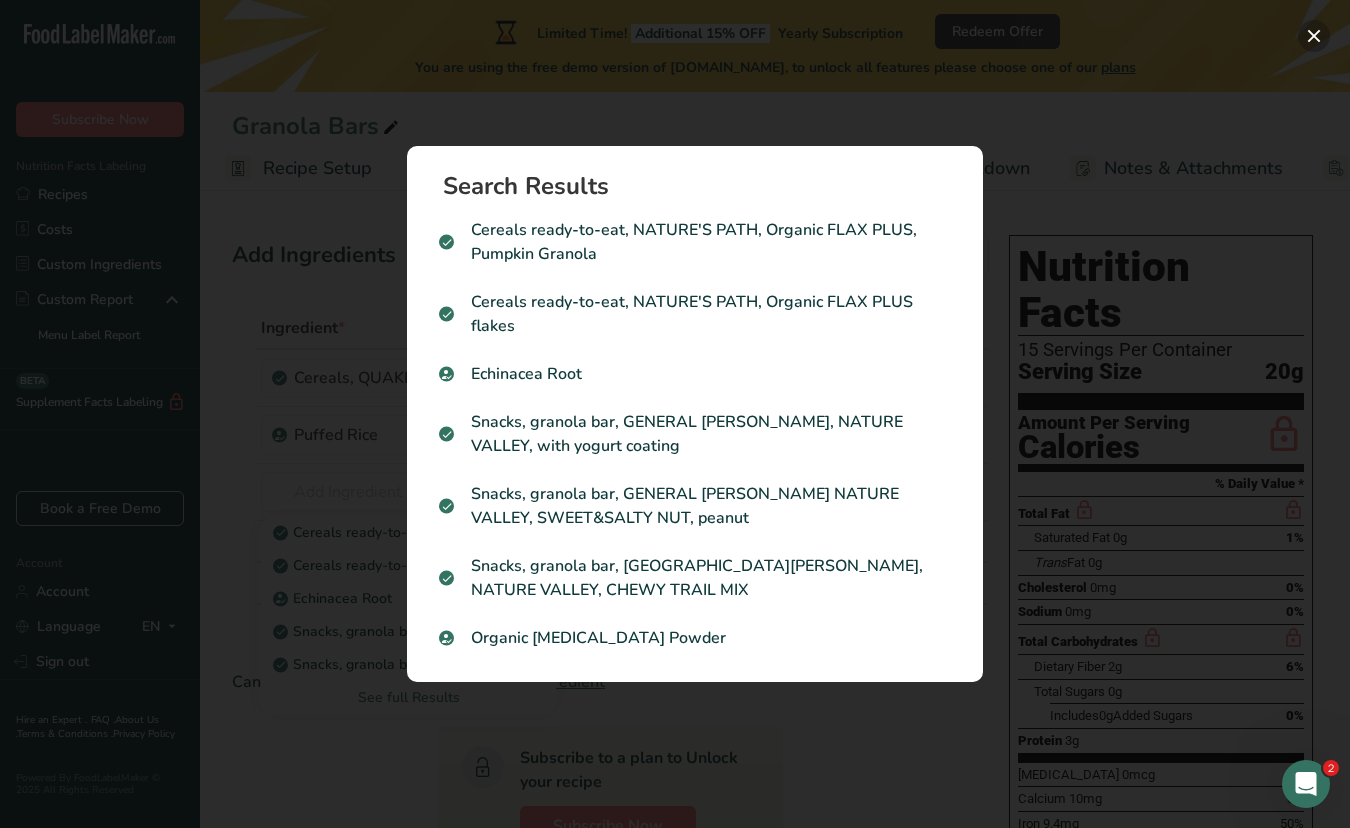 click at bounding box center [1314, 36] 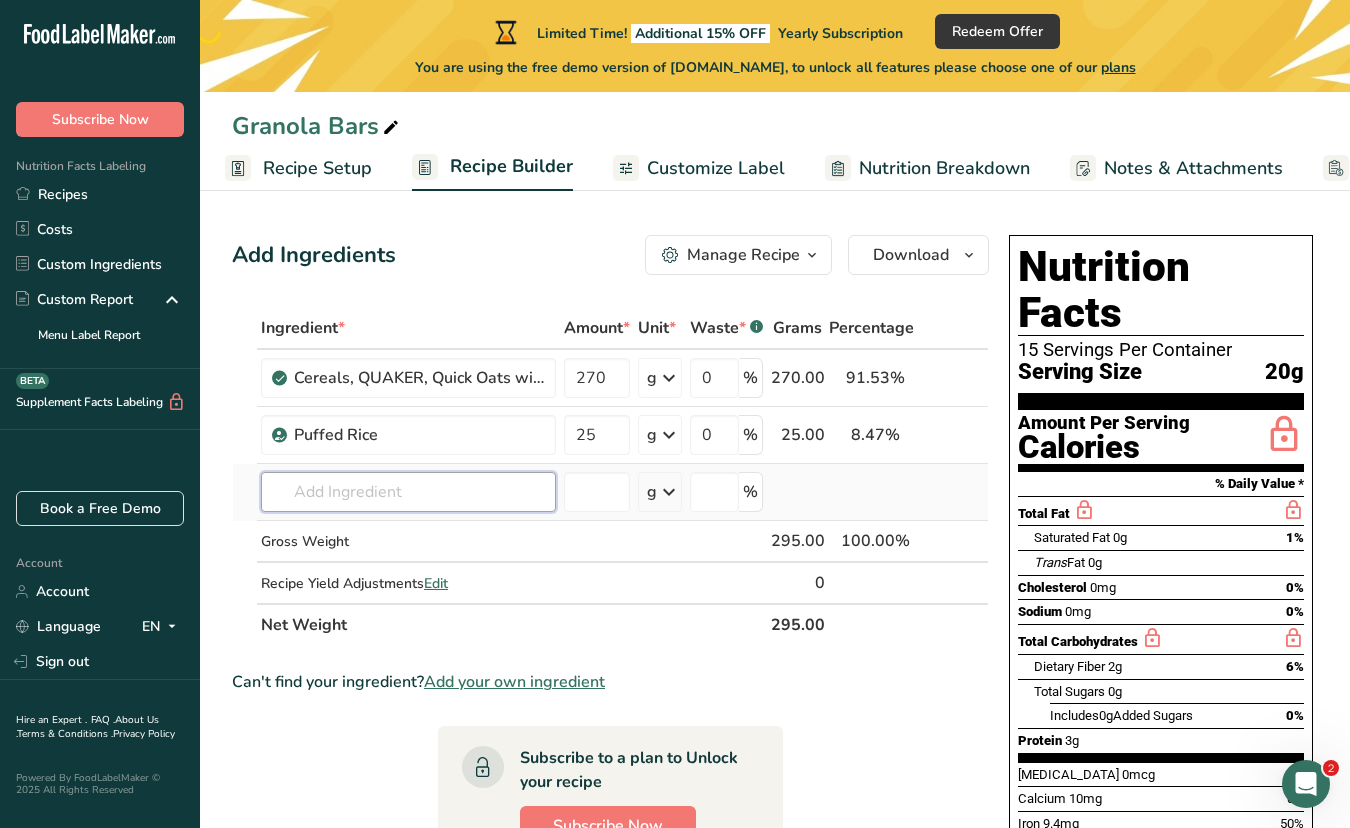 click at bounding box center [408, 492] 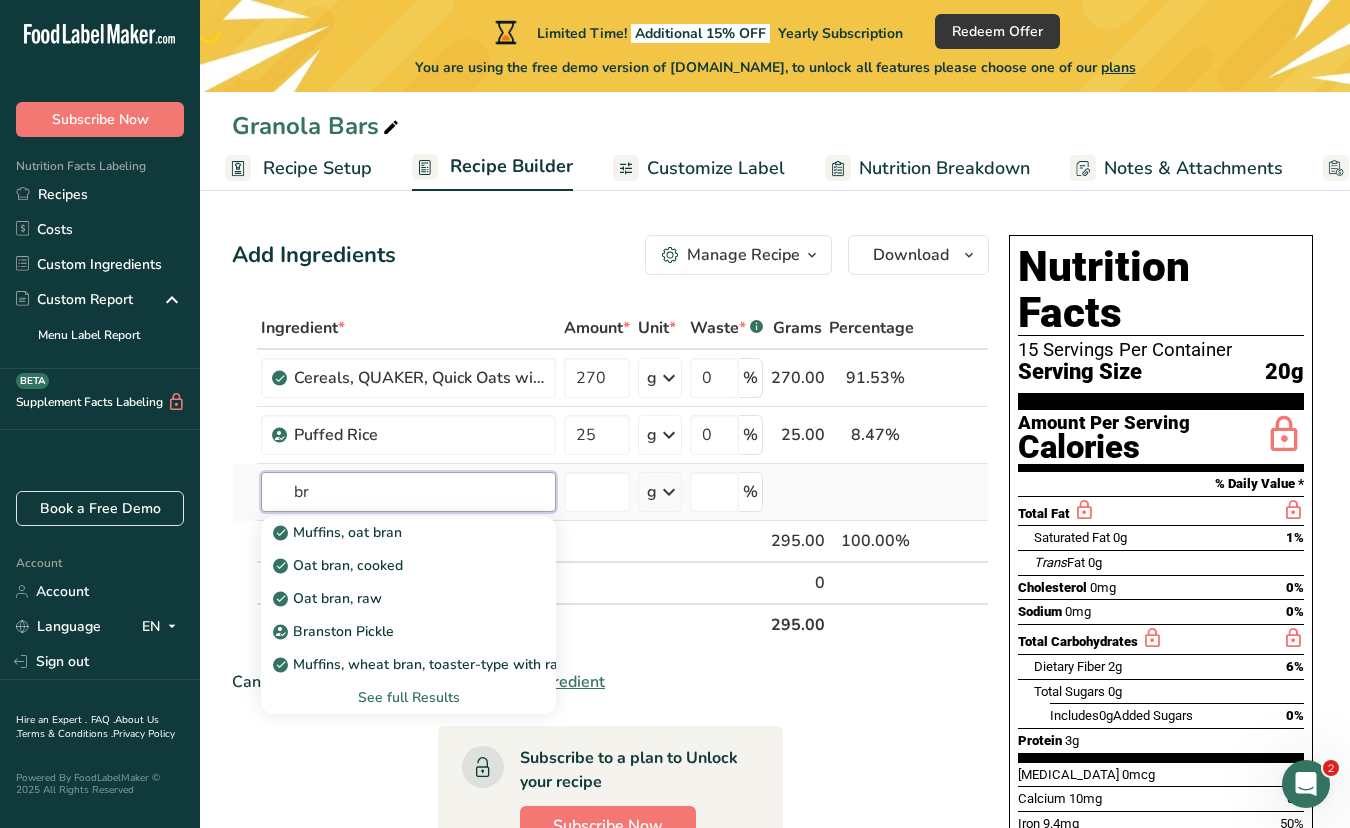 type on "b" 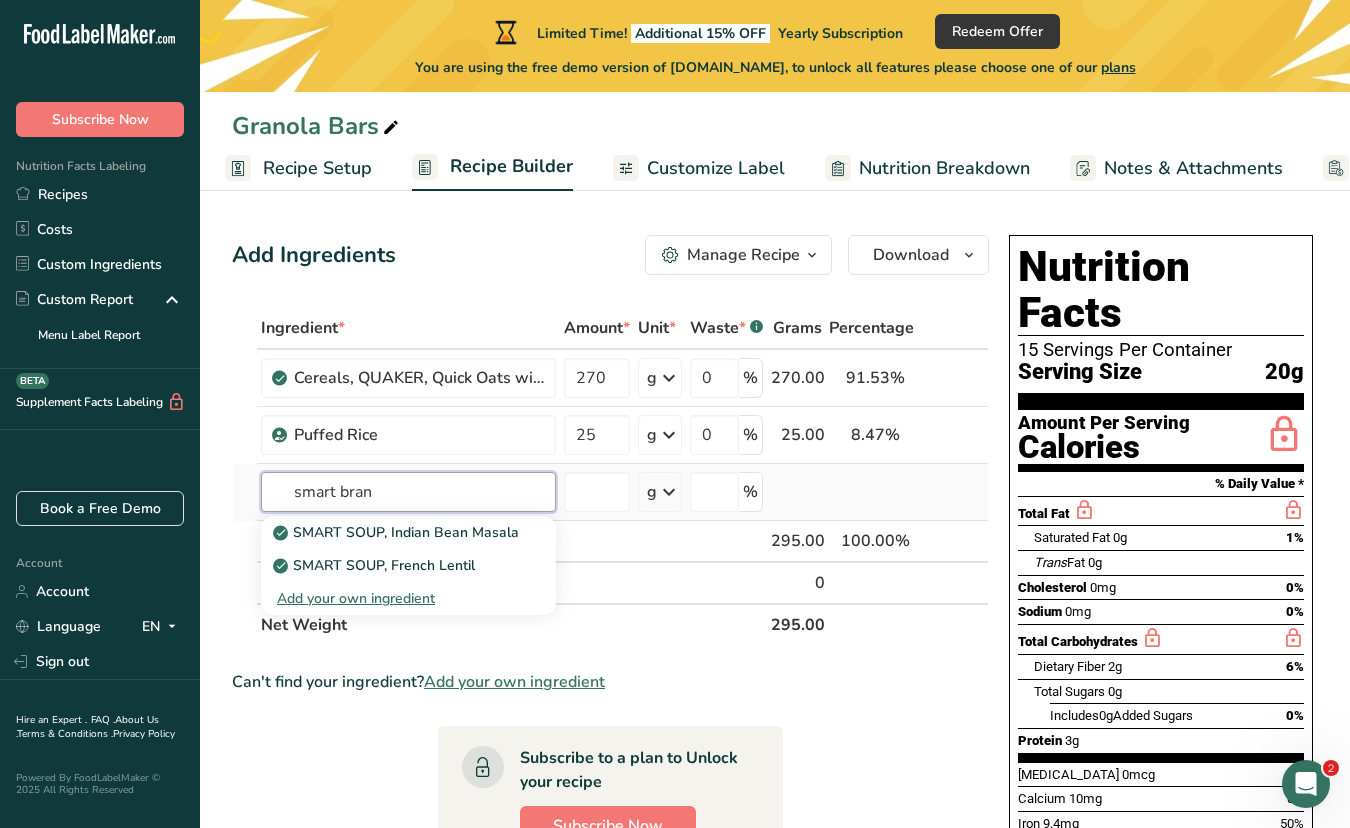 type on "smart bran" 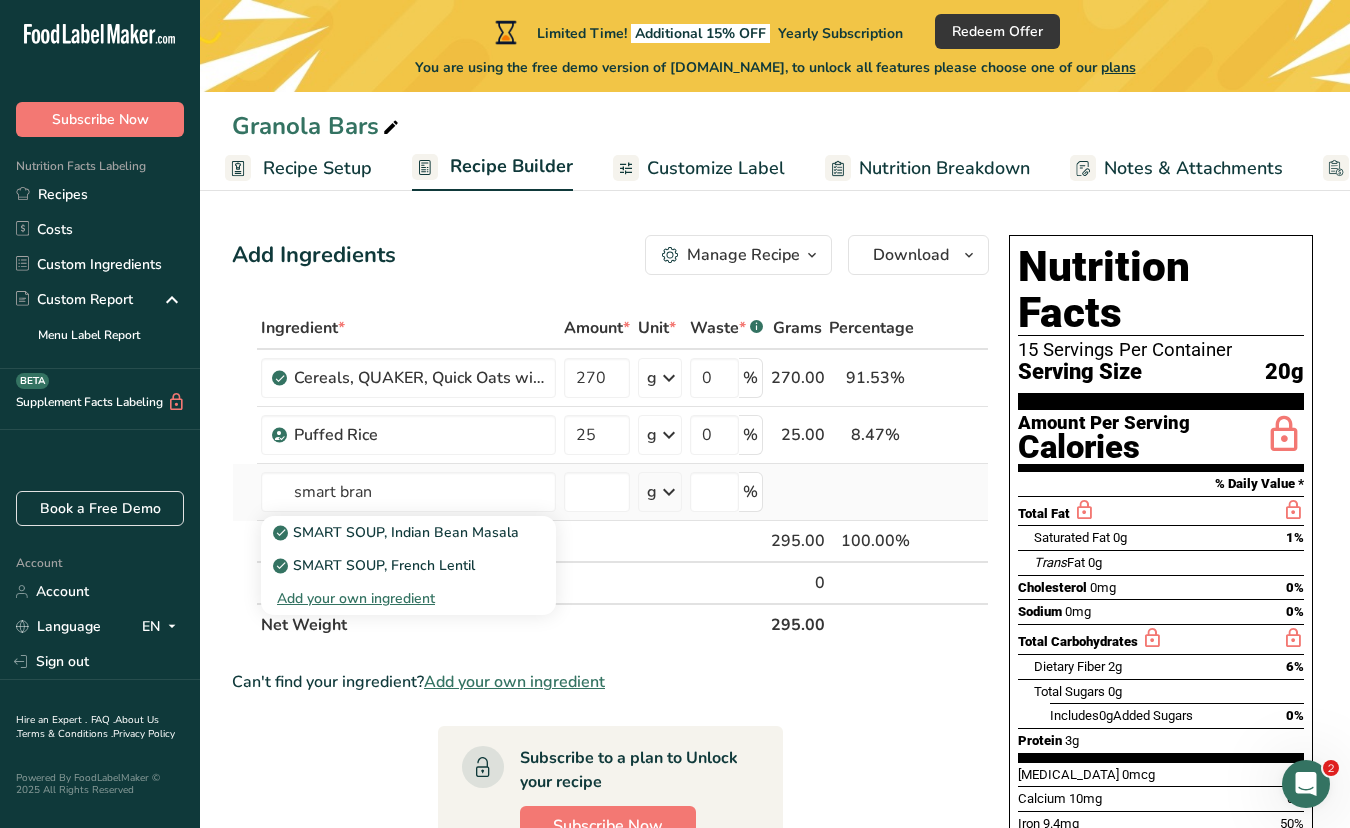 type 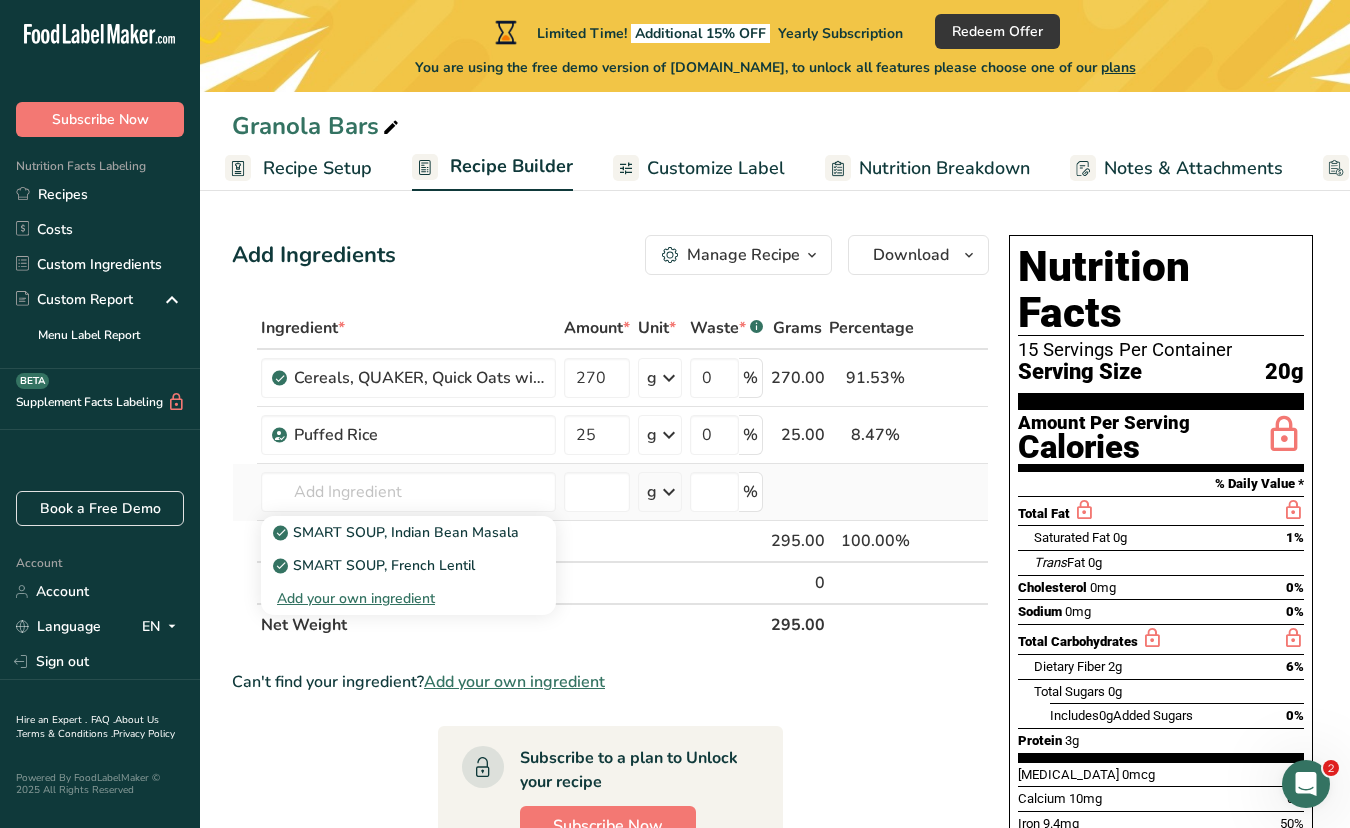 click on "Add your own ingredient" at bounding box center (408, 598) 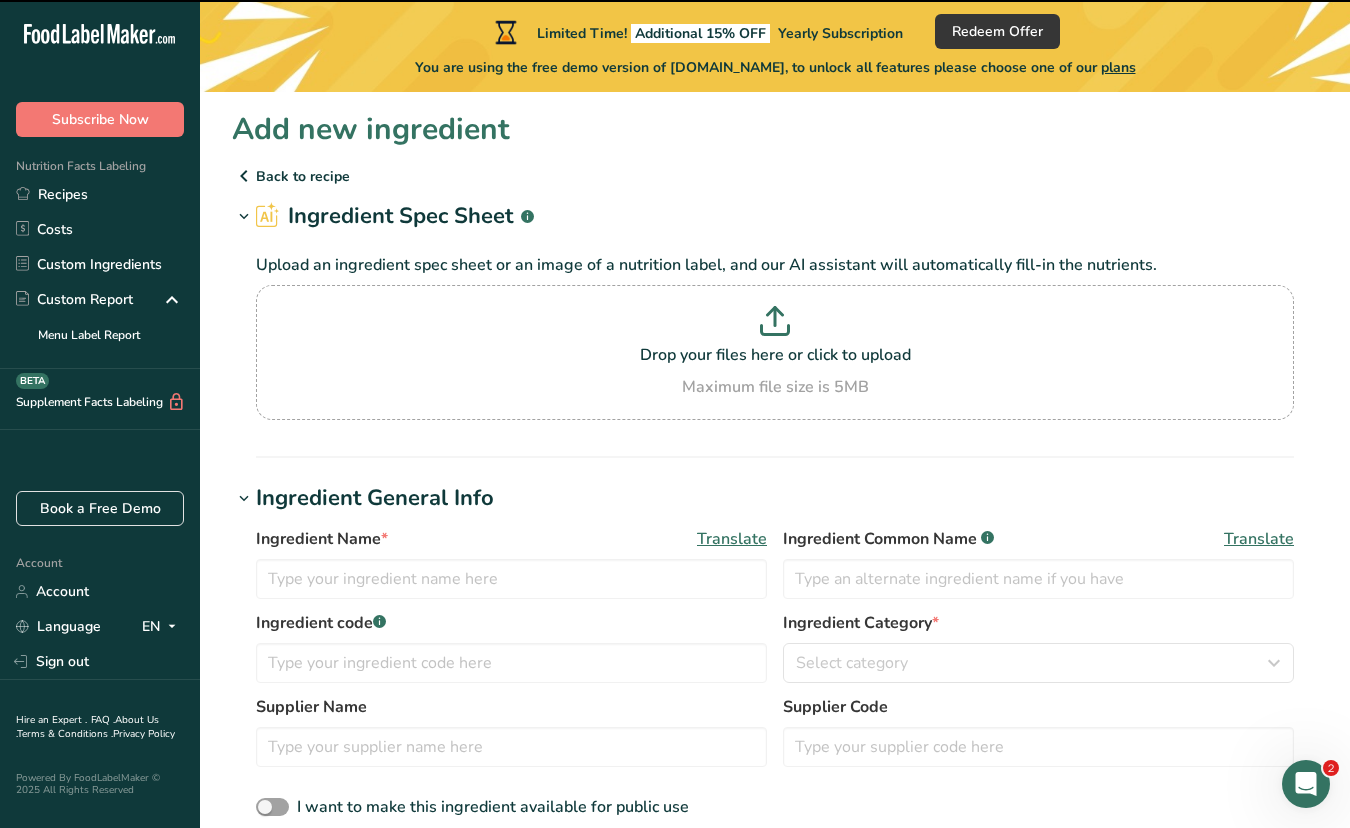 scroll, scrollTop: 0, scrollLeft: 0, axis: both 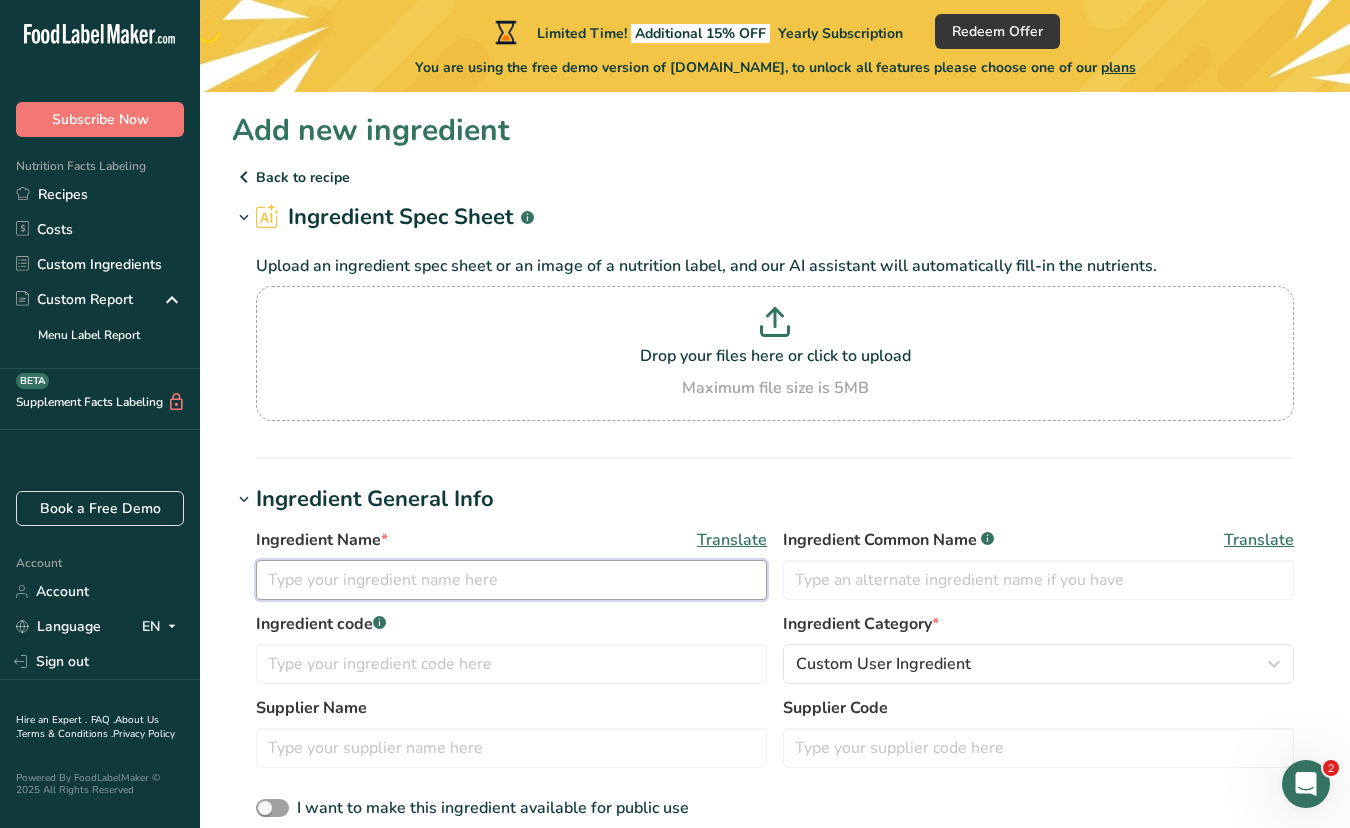 click at bounding box center [511, 580] 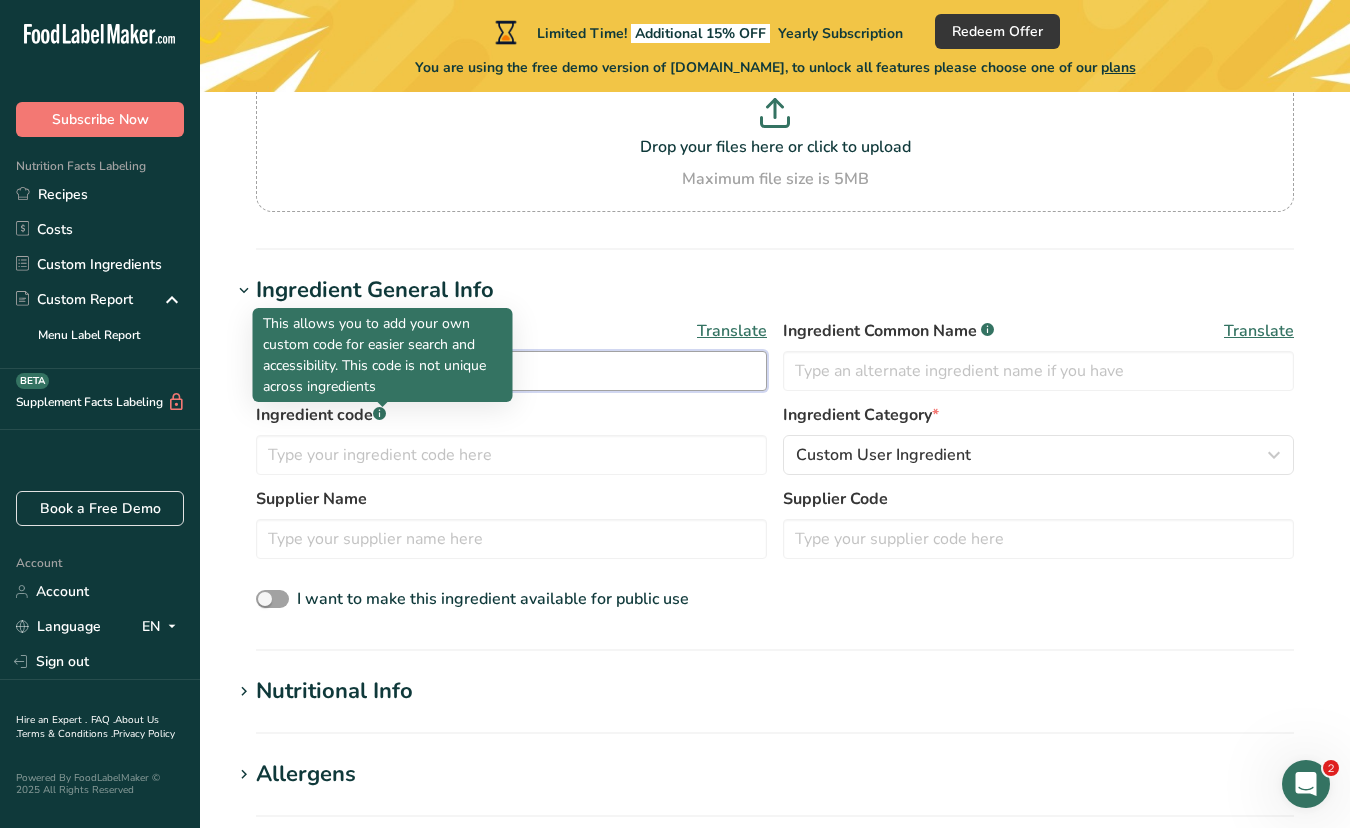 scroll, scrollTop: 220, scrollLeft: 0, axis: vertical 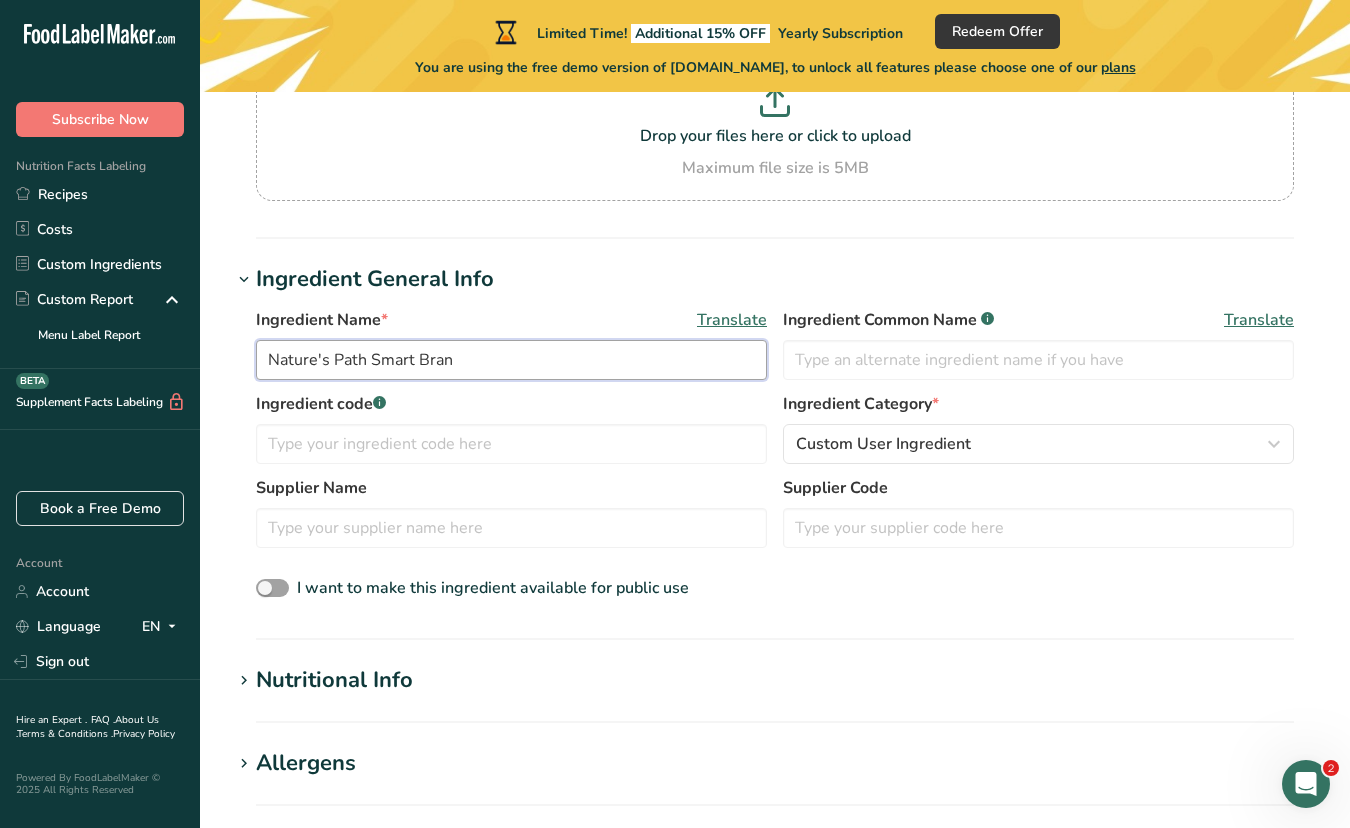 drag, startPoint x: 372, startPoint y: 361, endPoint x: 222, endPoint y: 369, distance: 150.21318 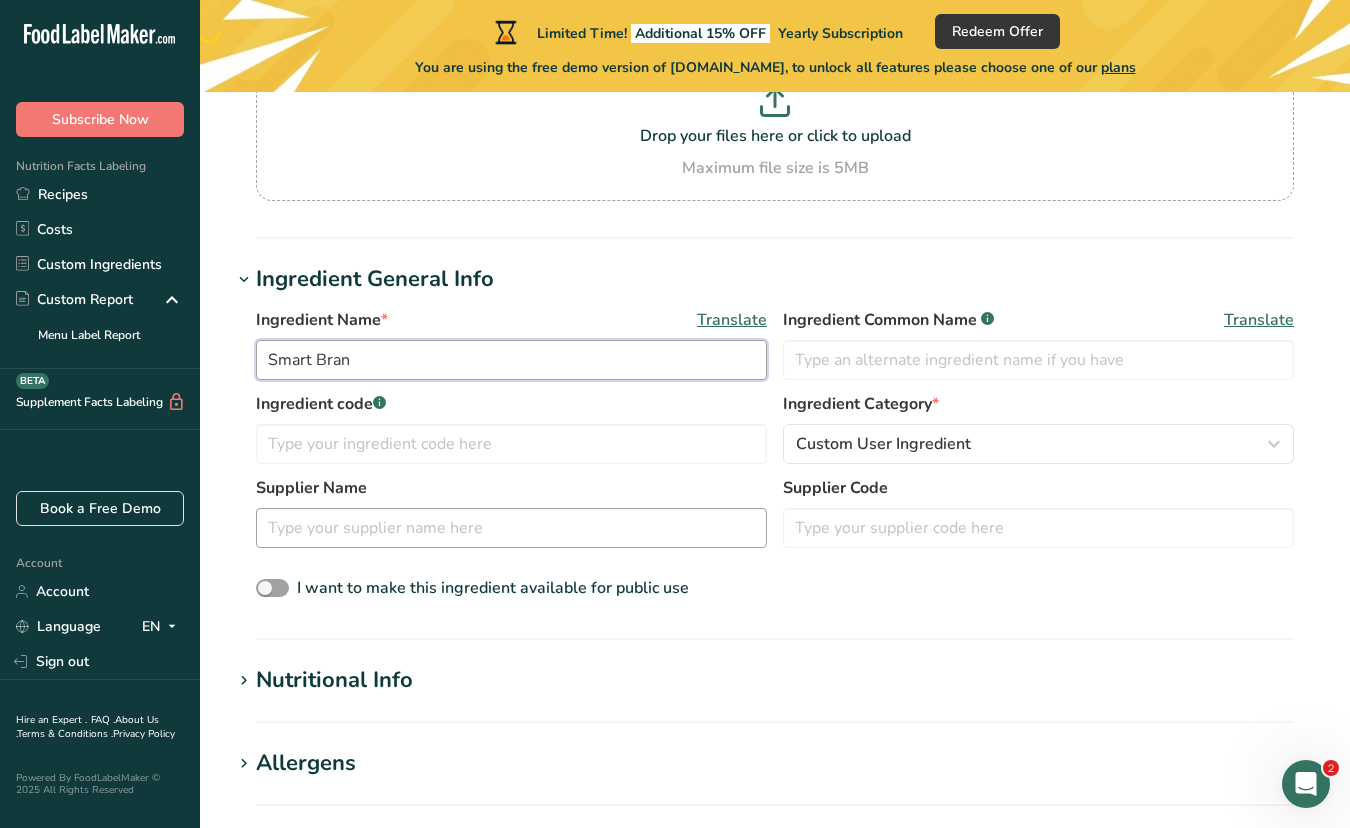 type on "Smart Bran" 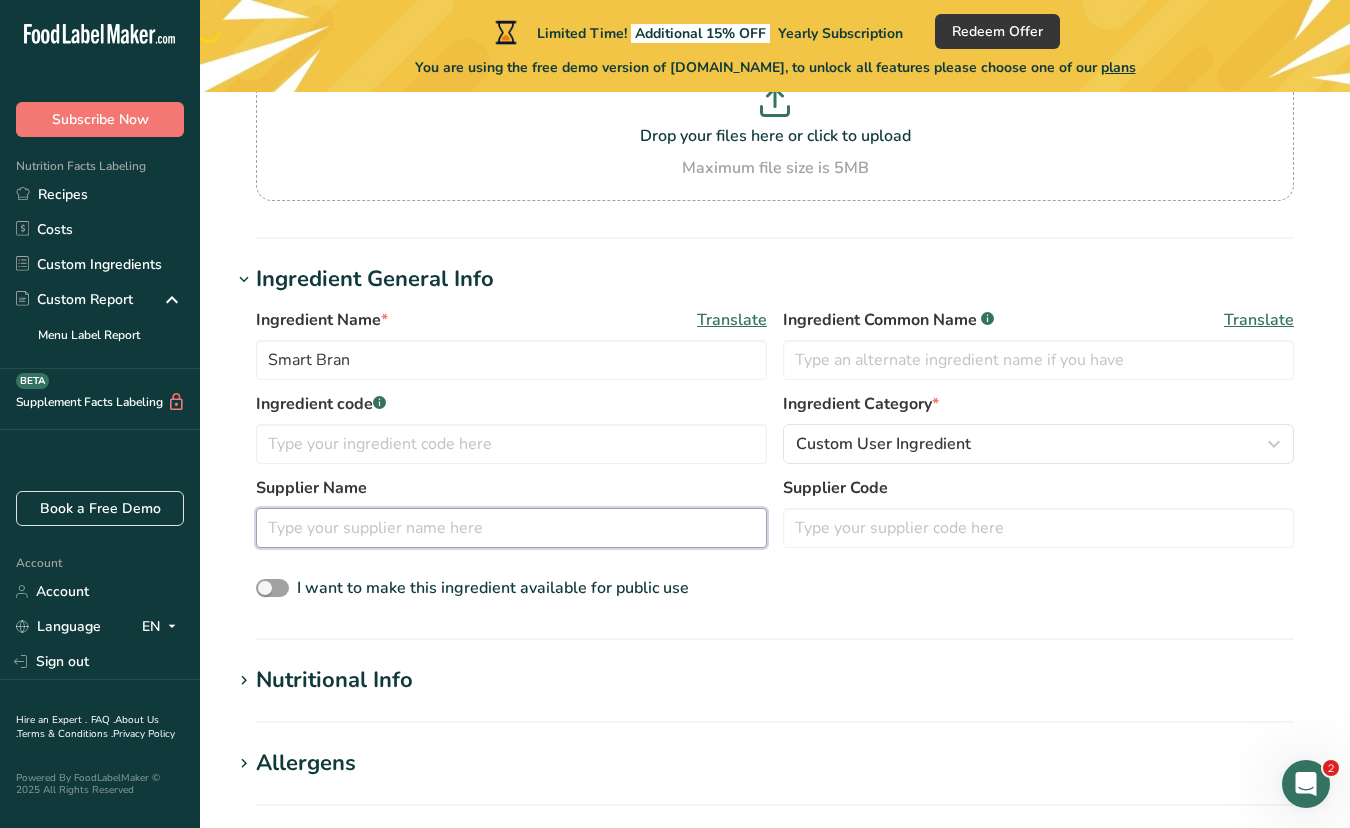 click at bounding box center (511, 528) 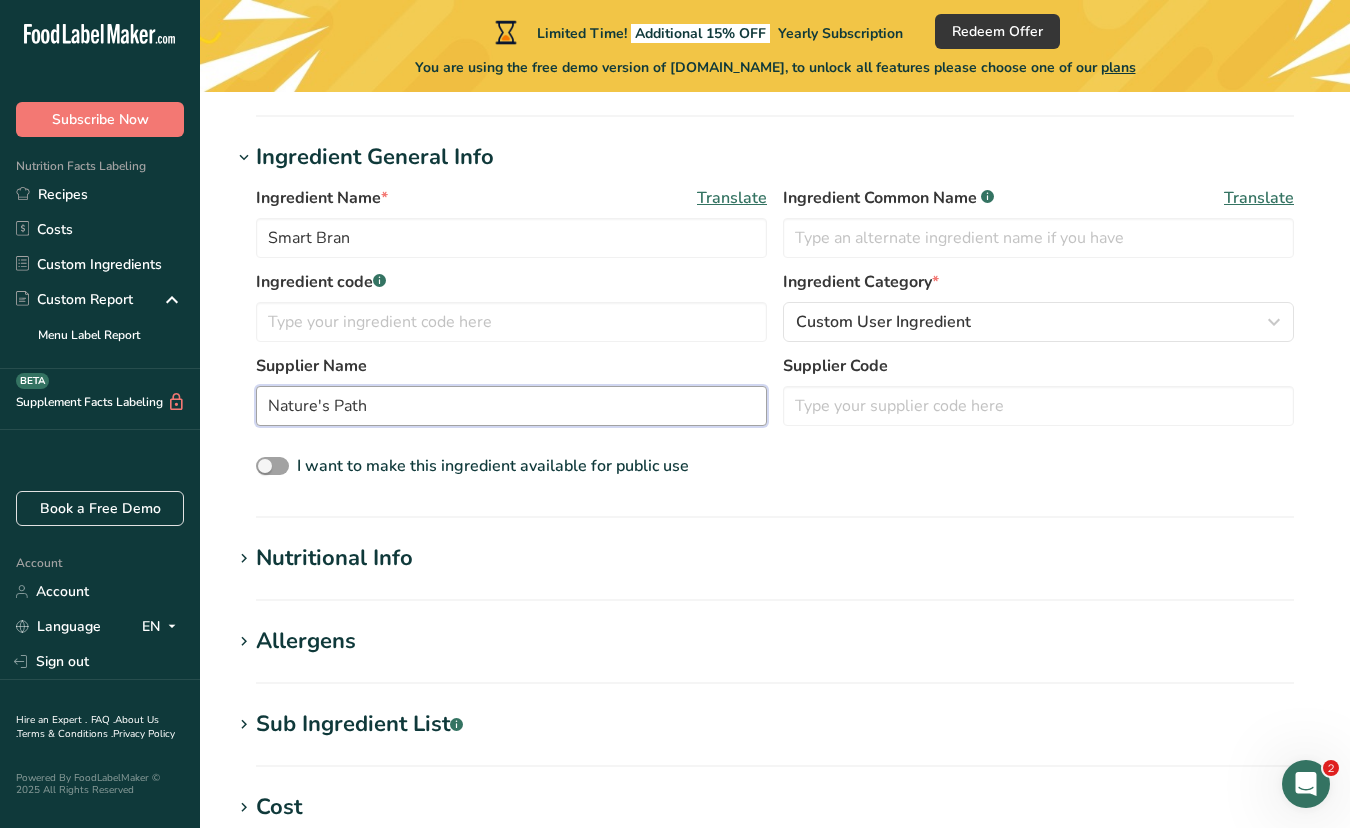 scroll, scrollTop: 343, scrollLeft: 0, axis: vertical 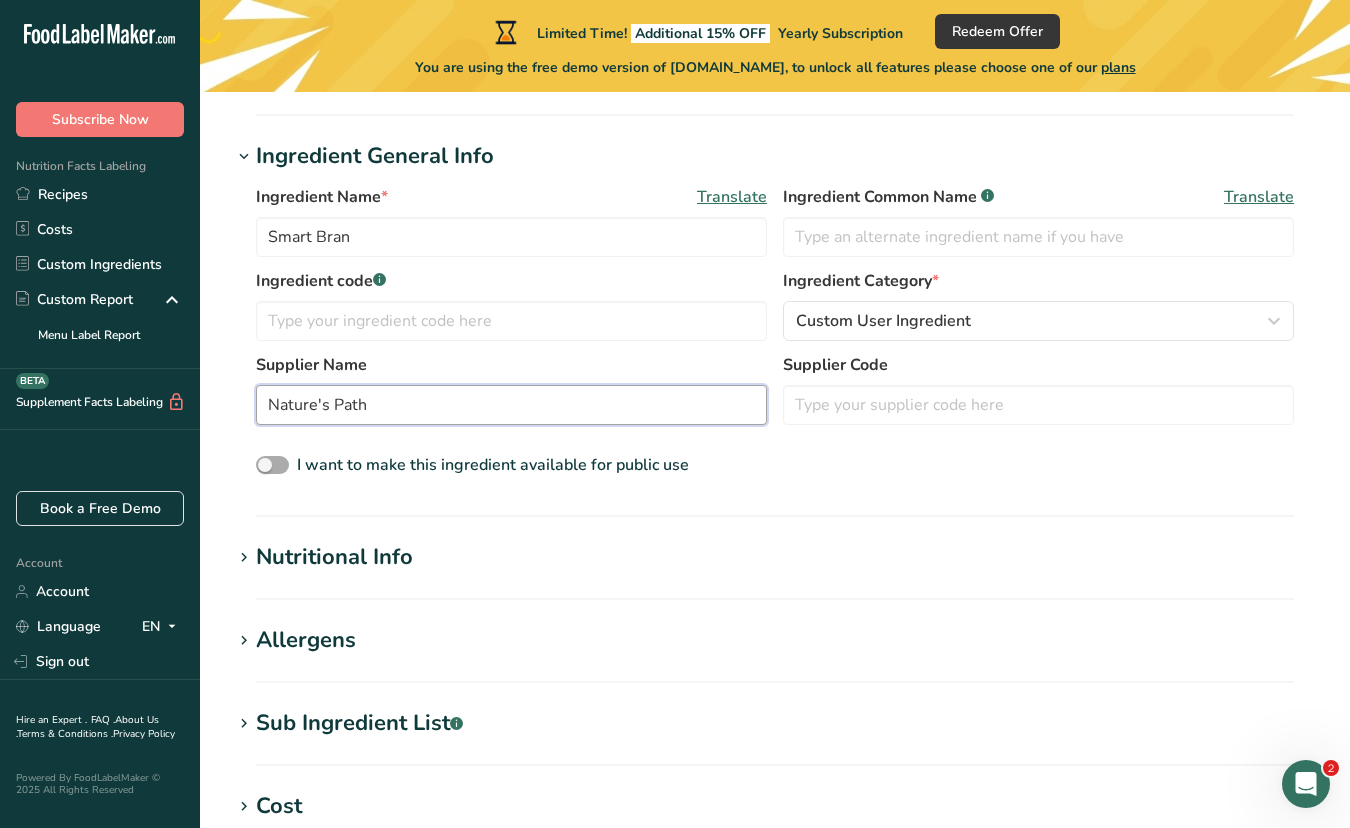 type on "Nature's Path" 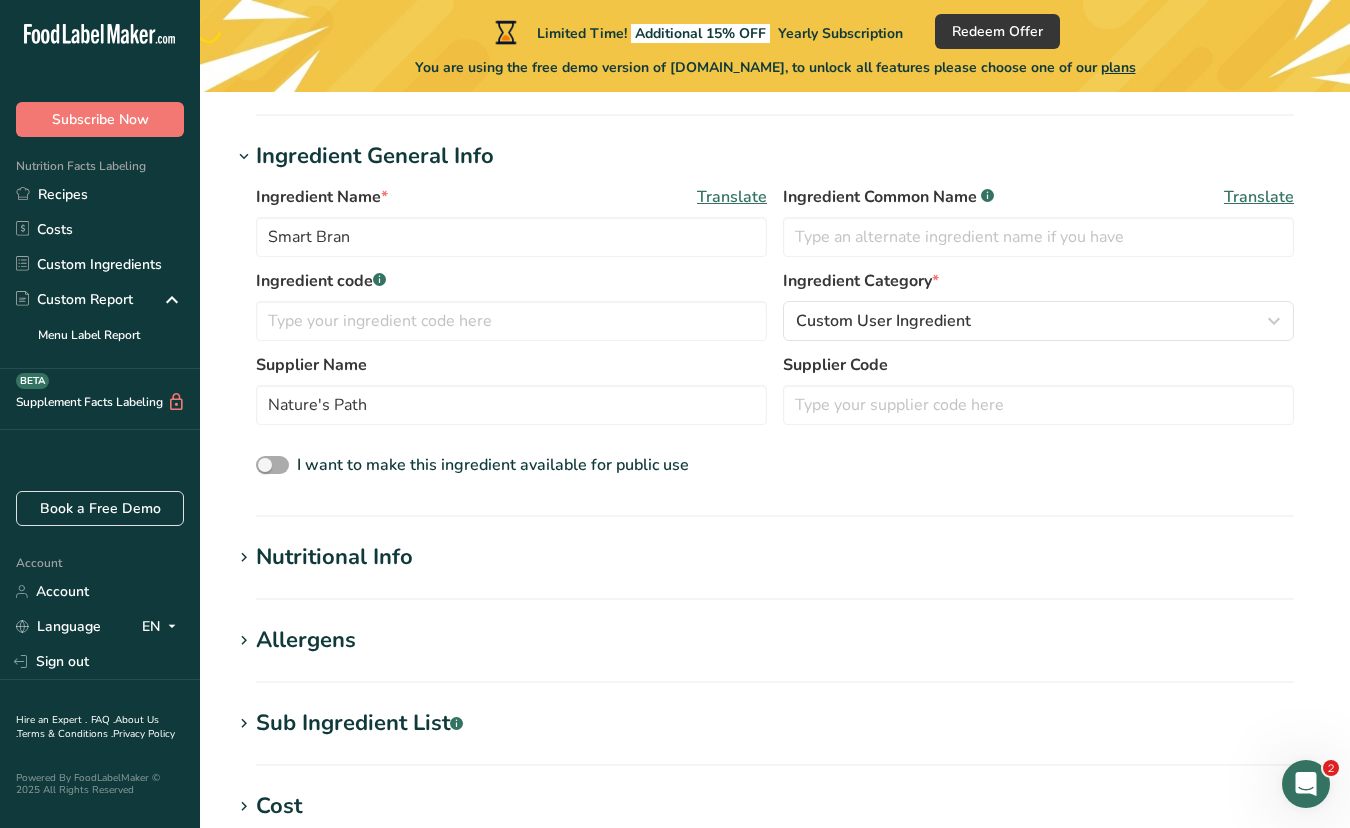 click at bounding box center [272, 465] 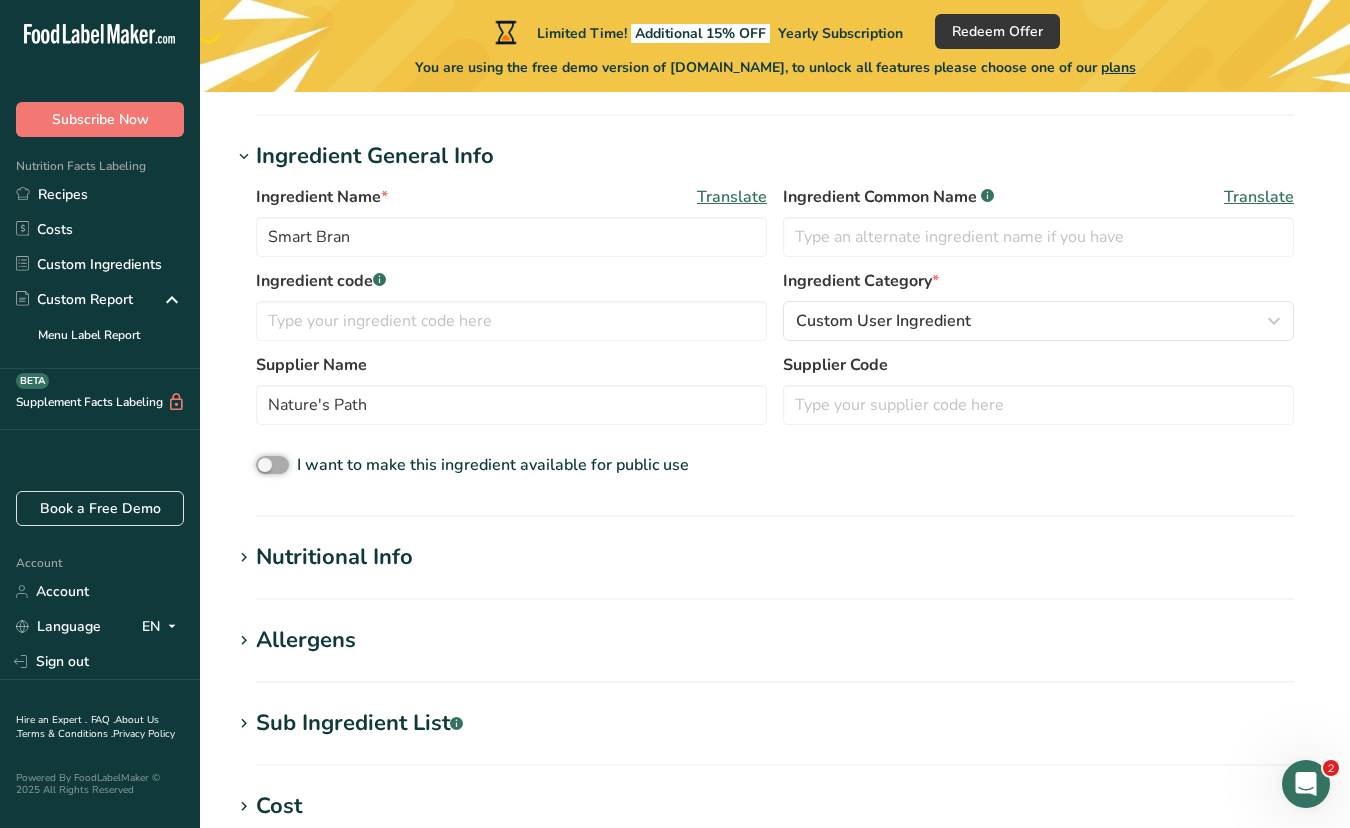 click on "I want to make this ingredient available for public use" at bounding box center [262, 465] 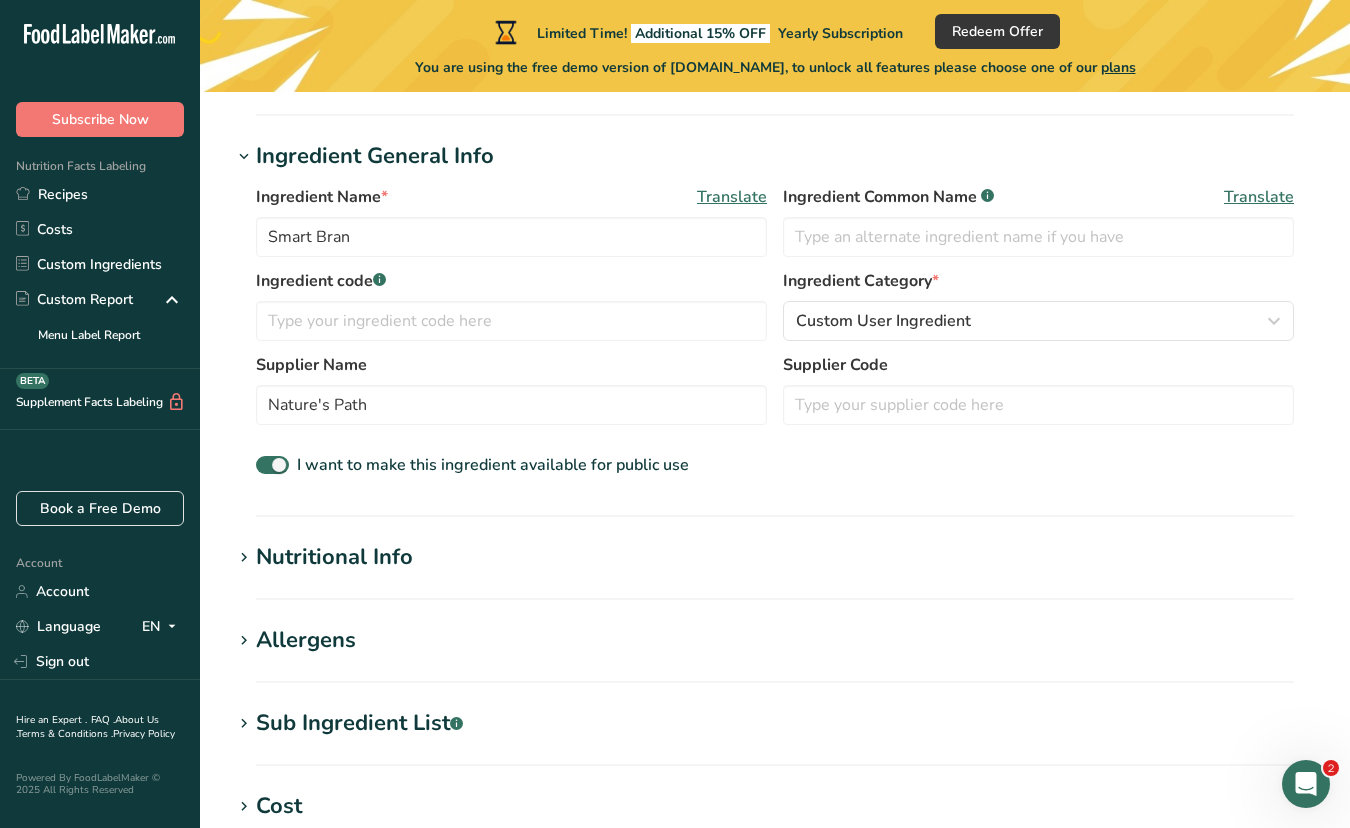 click at bounding box center [244, 558] 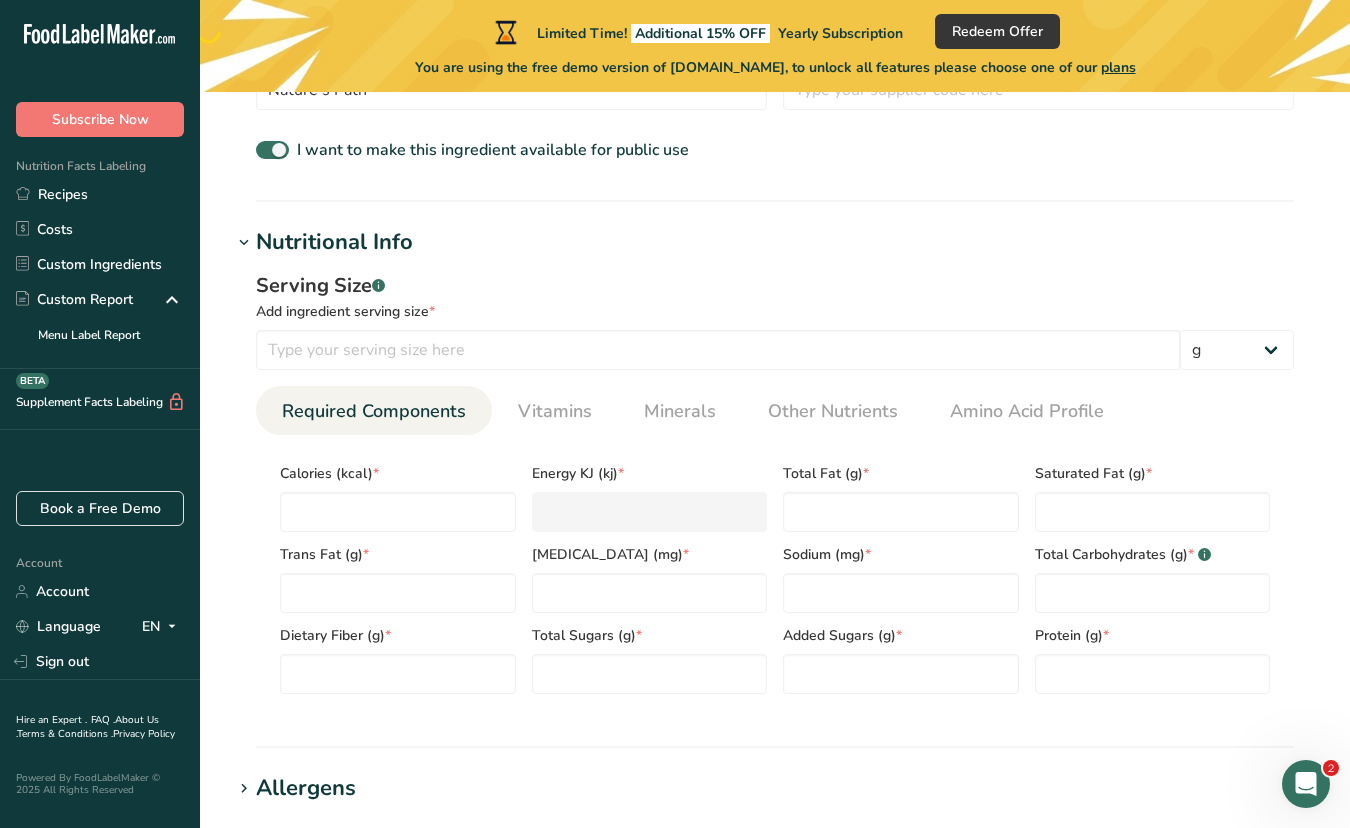 scroll, scrollTop: 660, scrollLeft: 0, axis: vertical 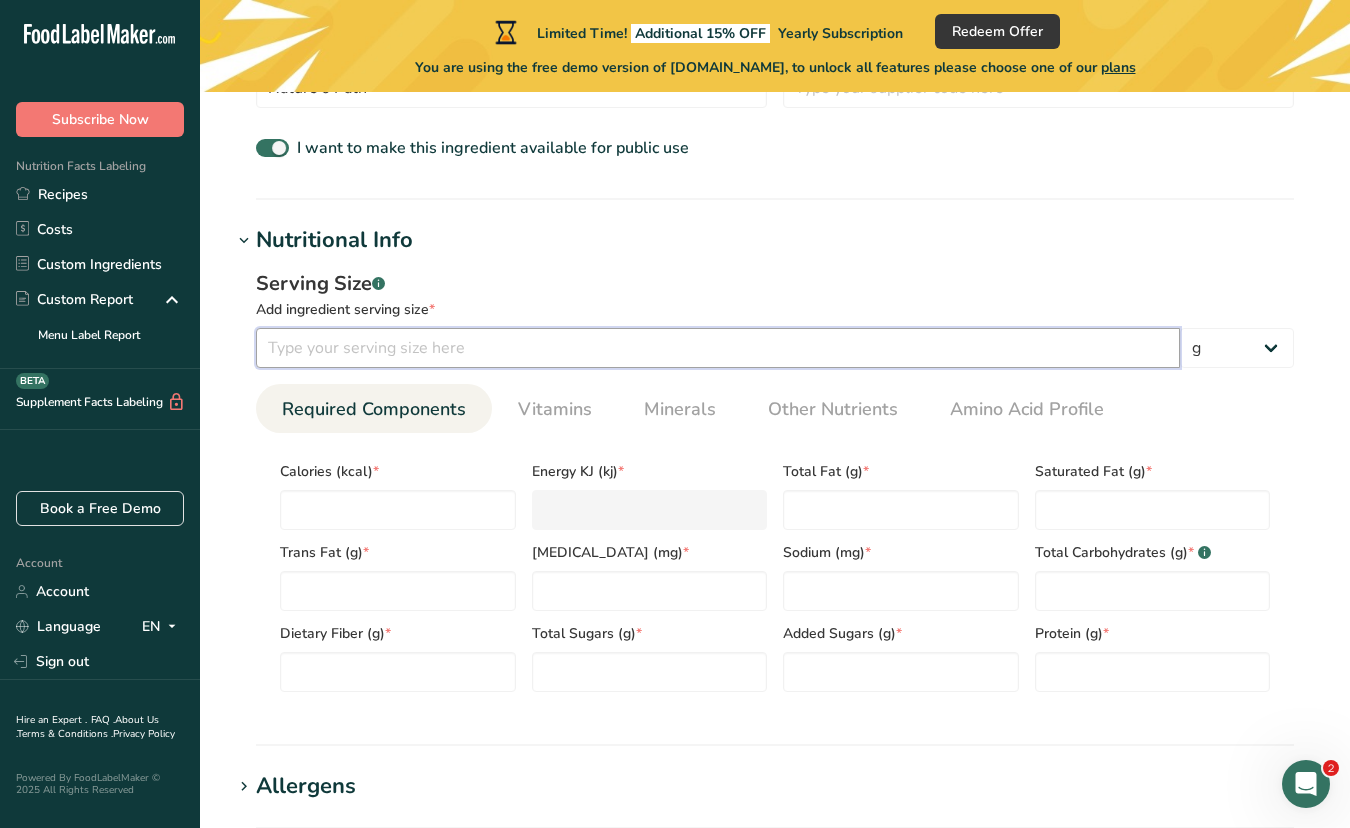 click at bounding box center (718, 348) 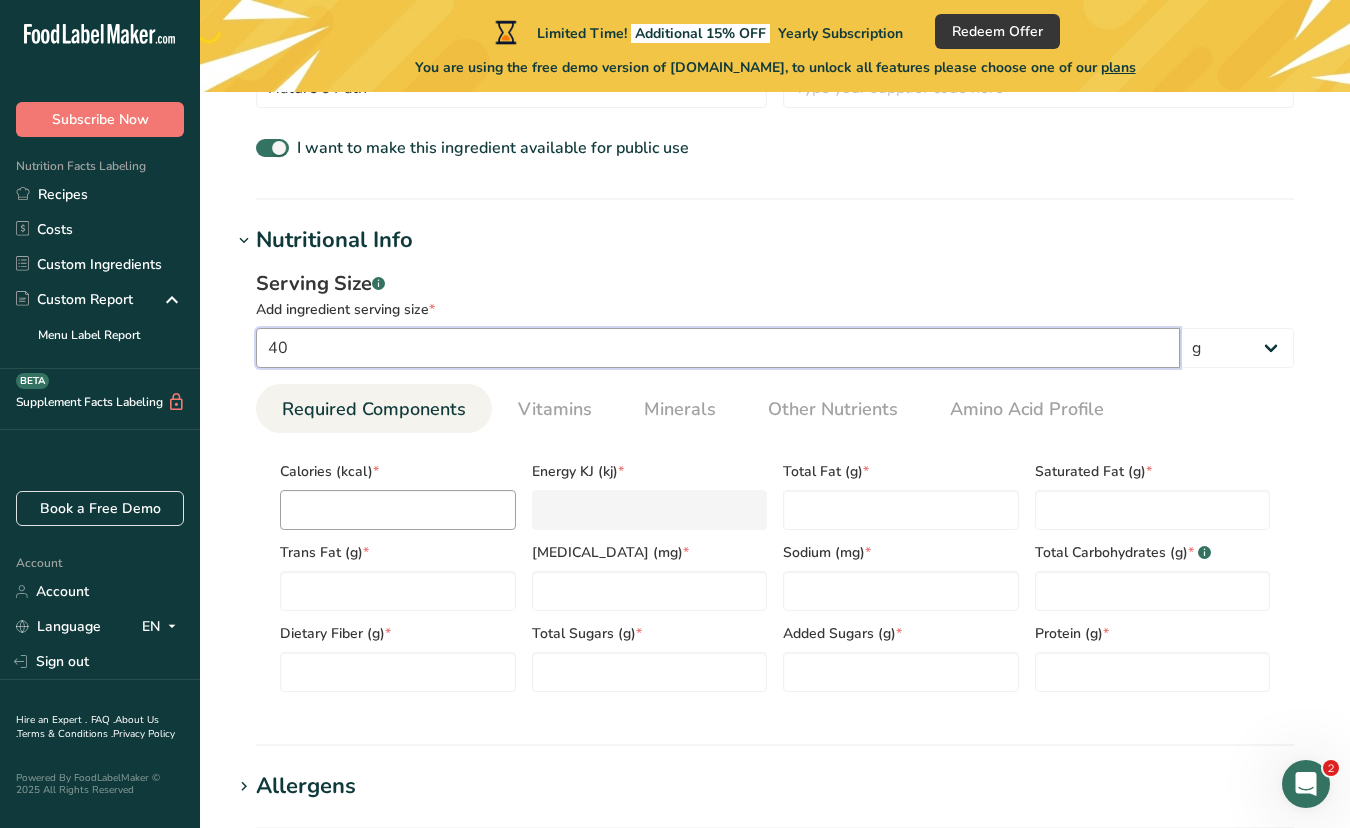 type on "40" 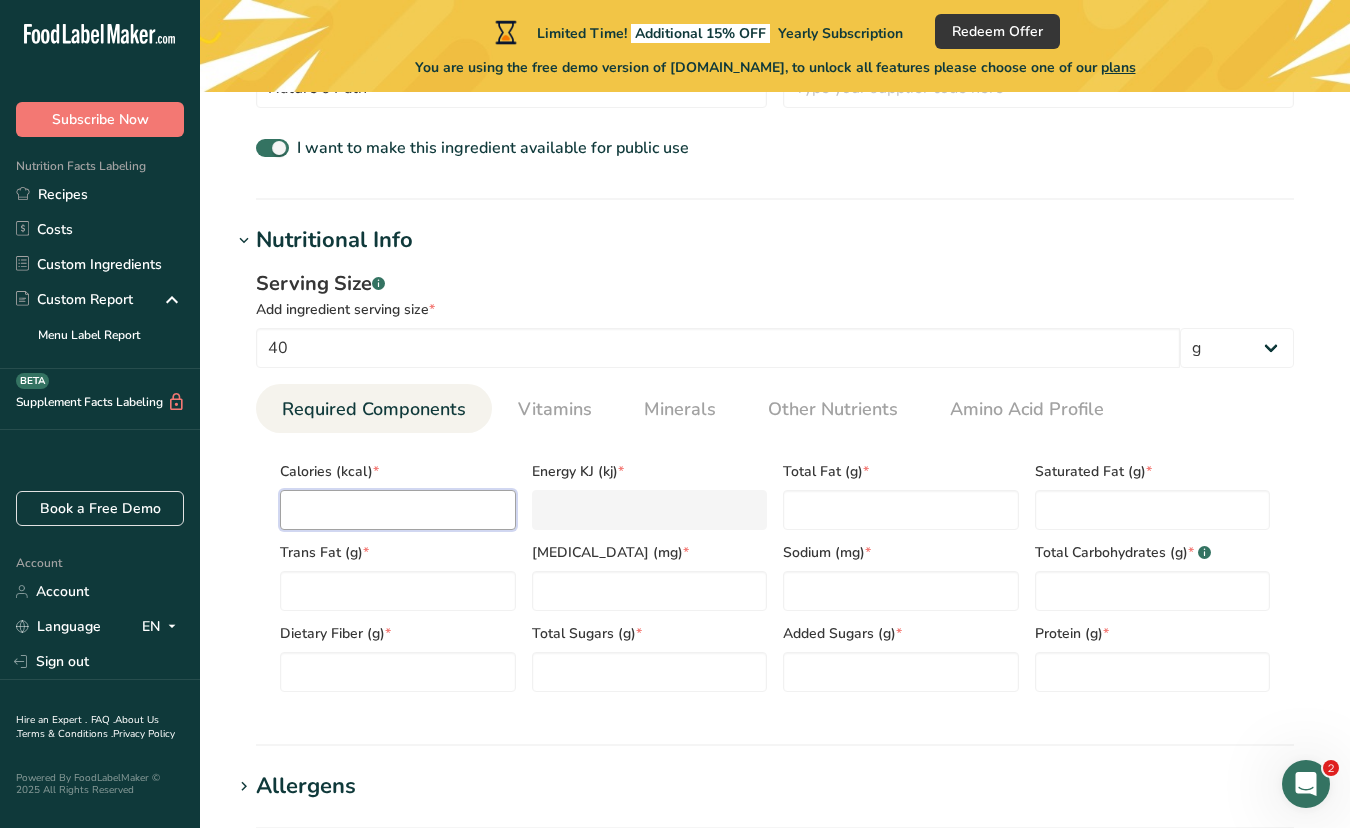 click at bounding box center [398, 510] 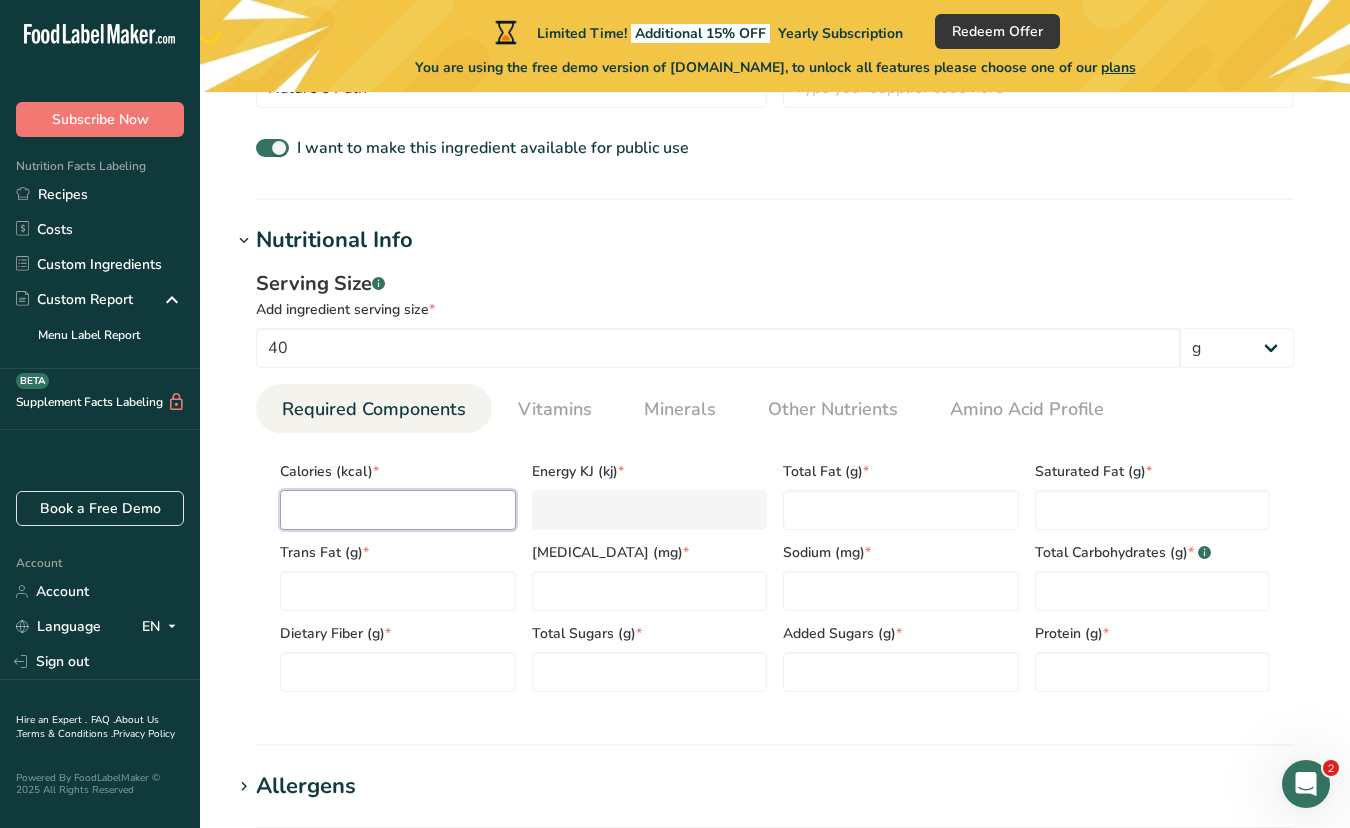 type on "1" 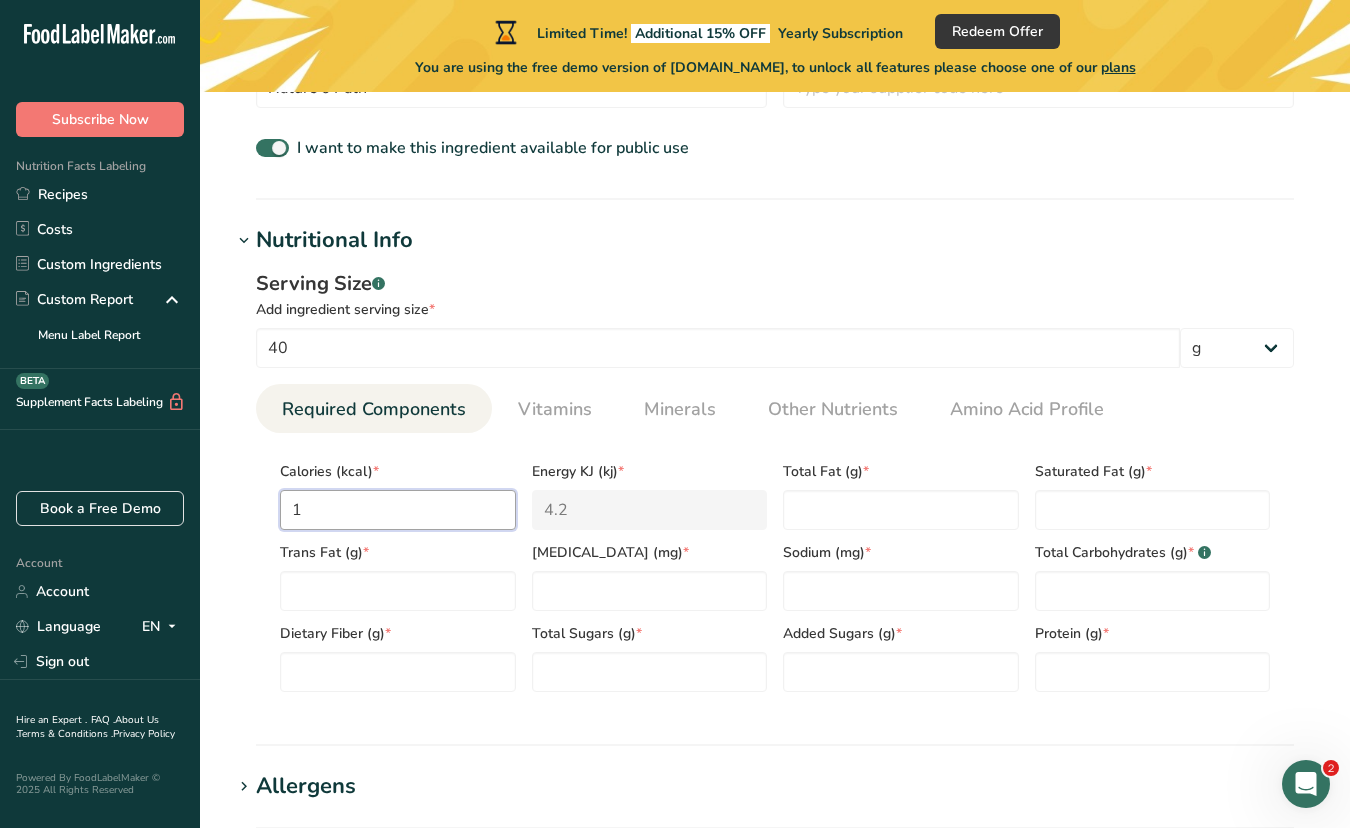 type on "11" 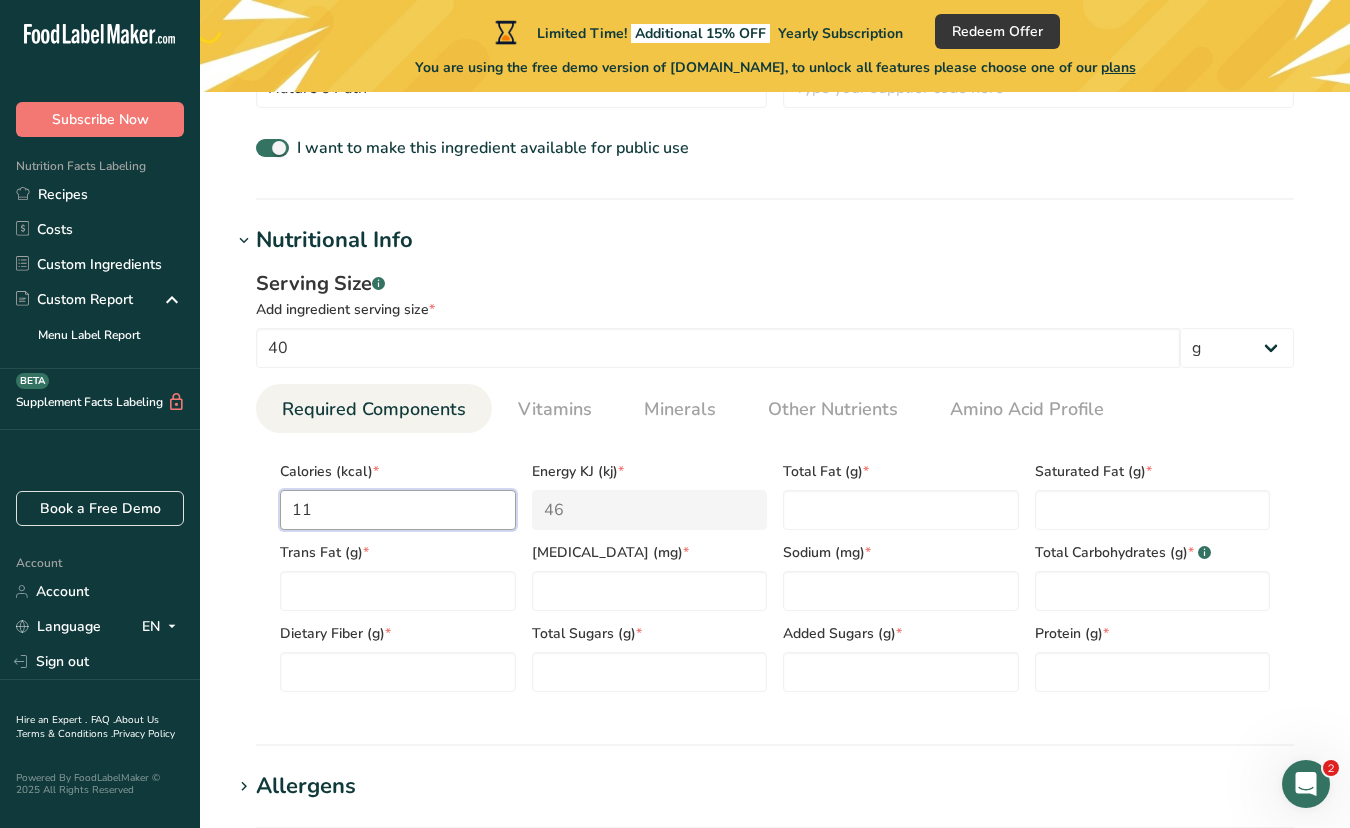 type on "110" 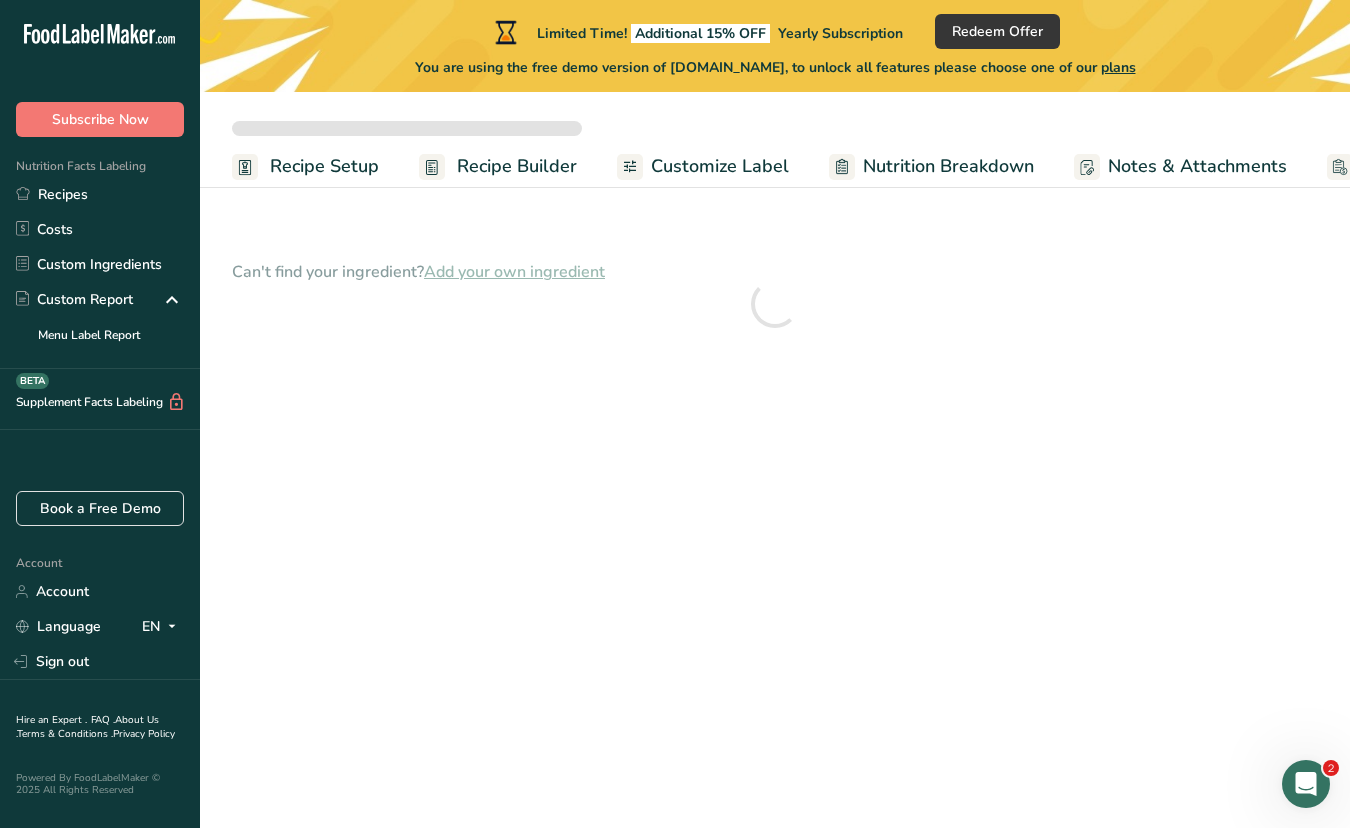 scroll, scrollTop: 0, scrollLeft: 0, axis: both 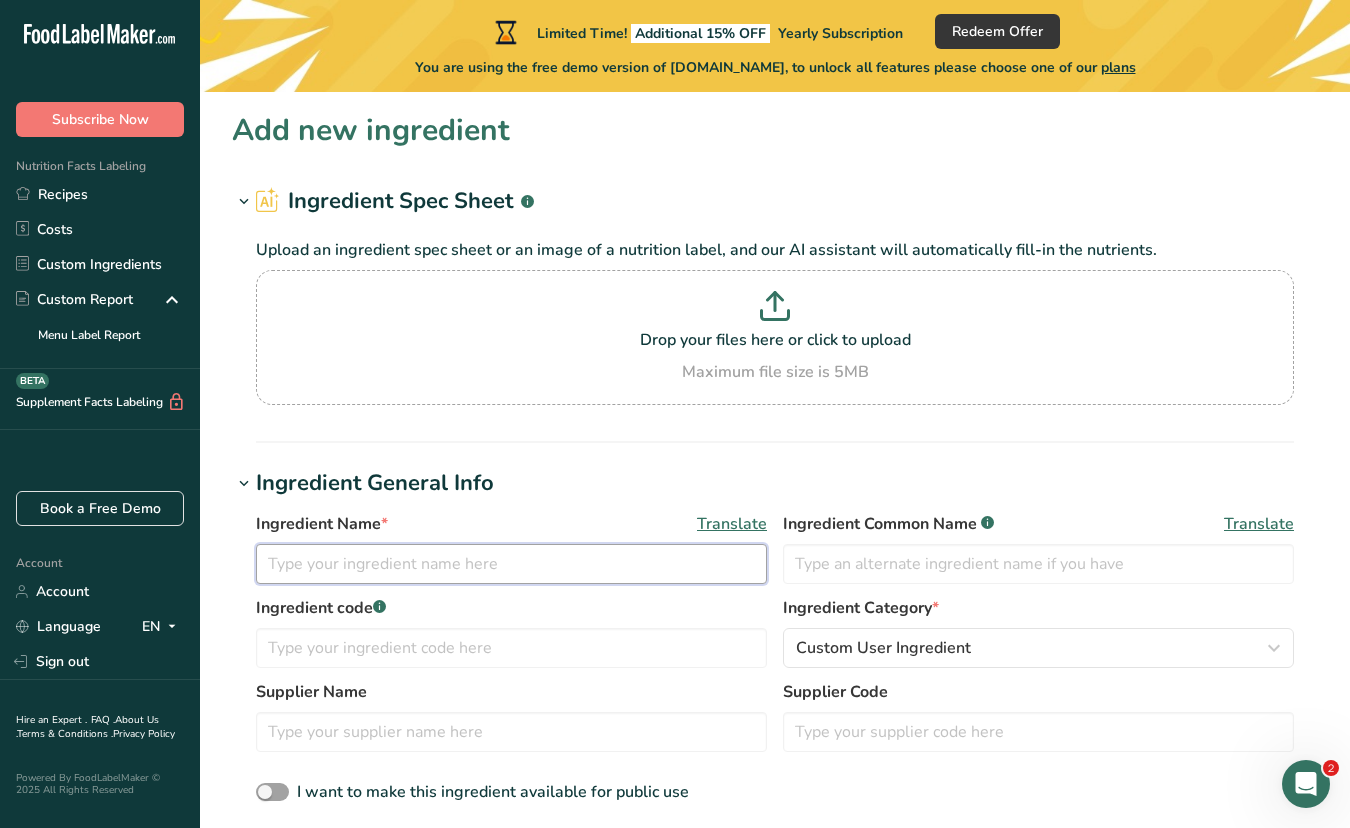 click at bounding box center [511, 564] 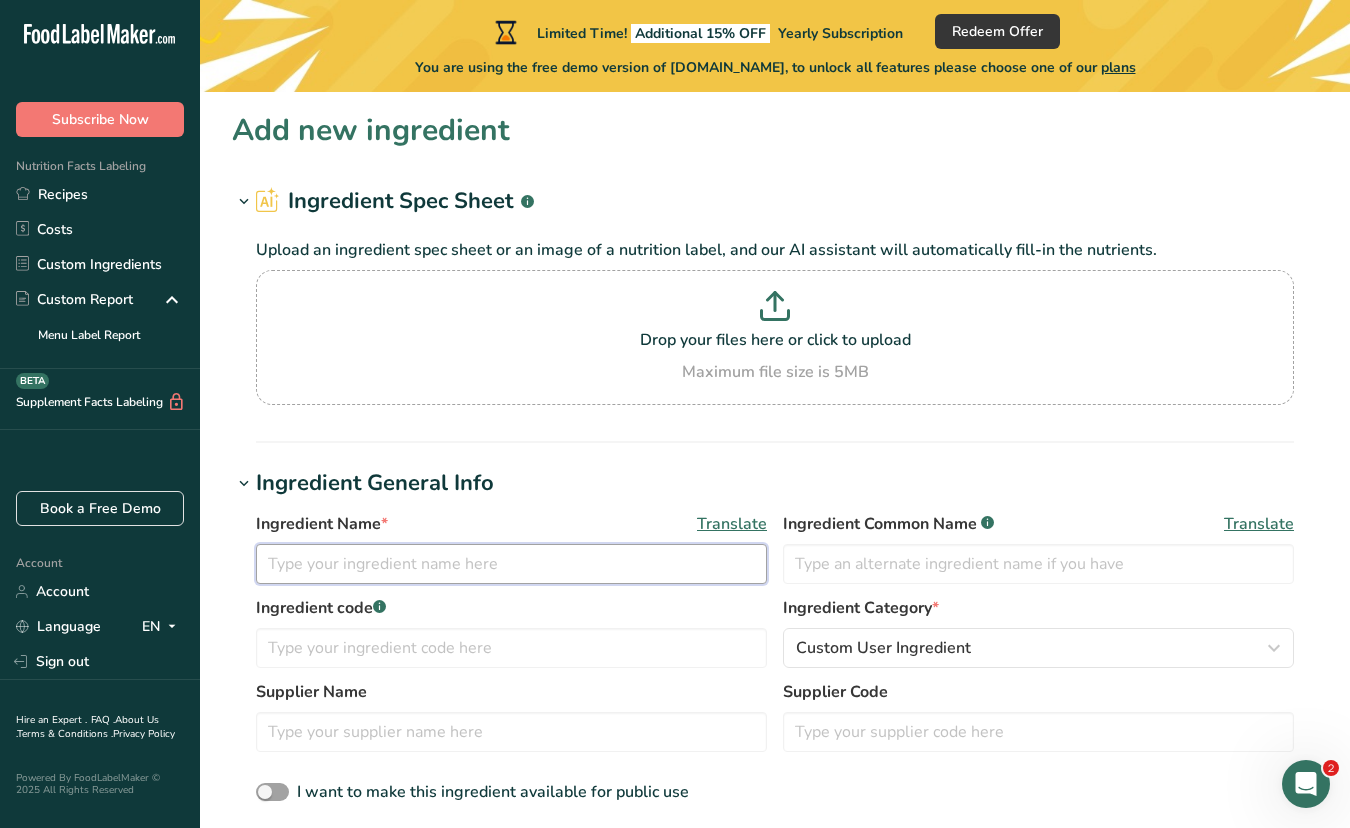 type on "s" 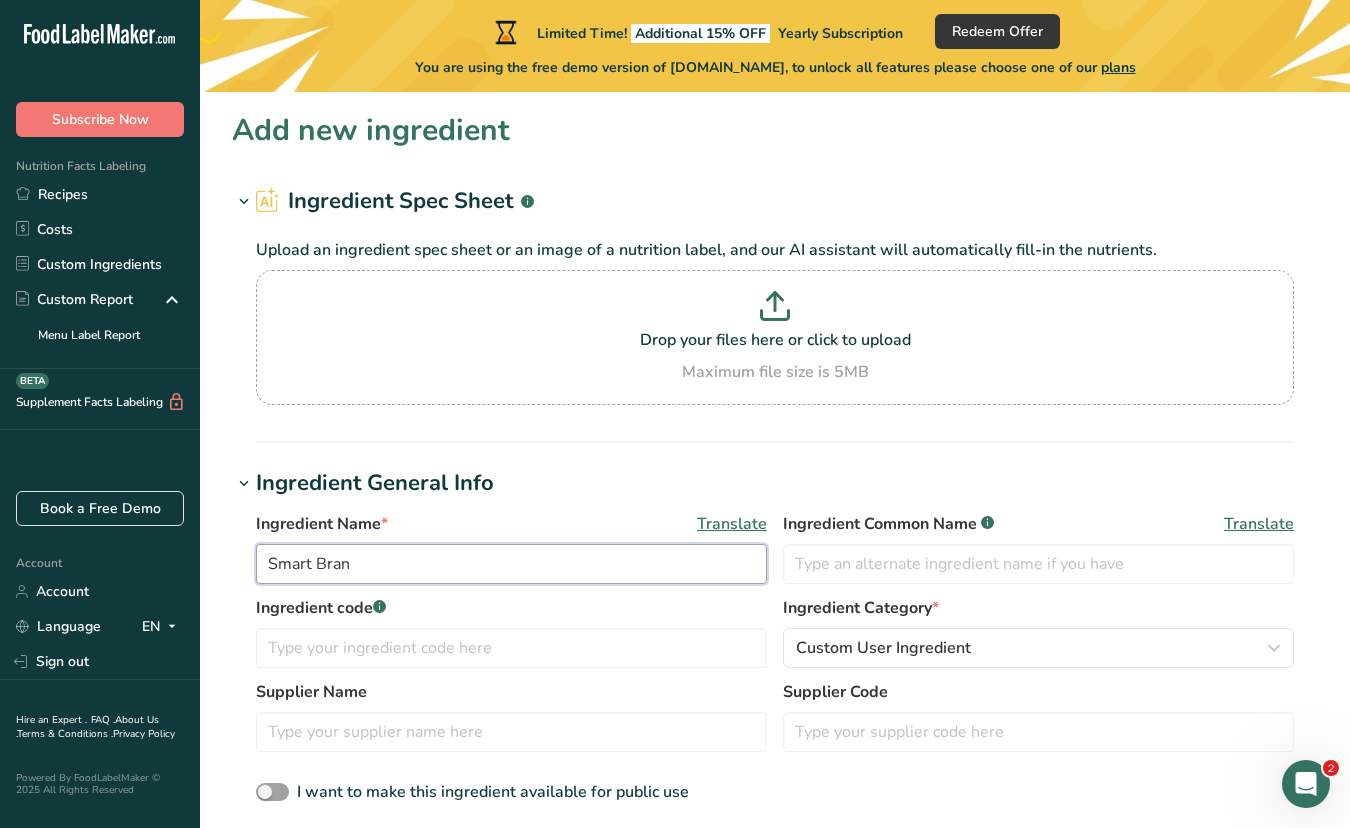 type on "Smart Bran" 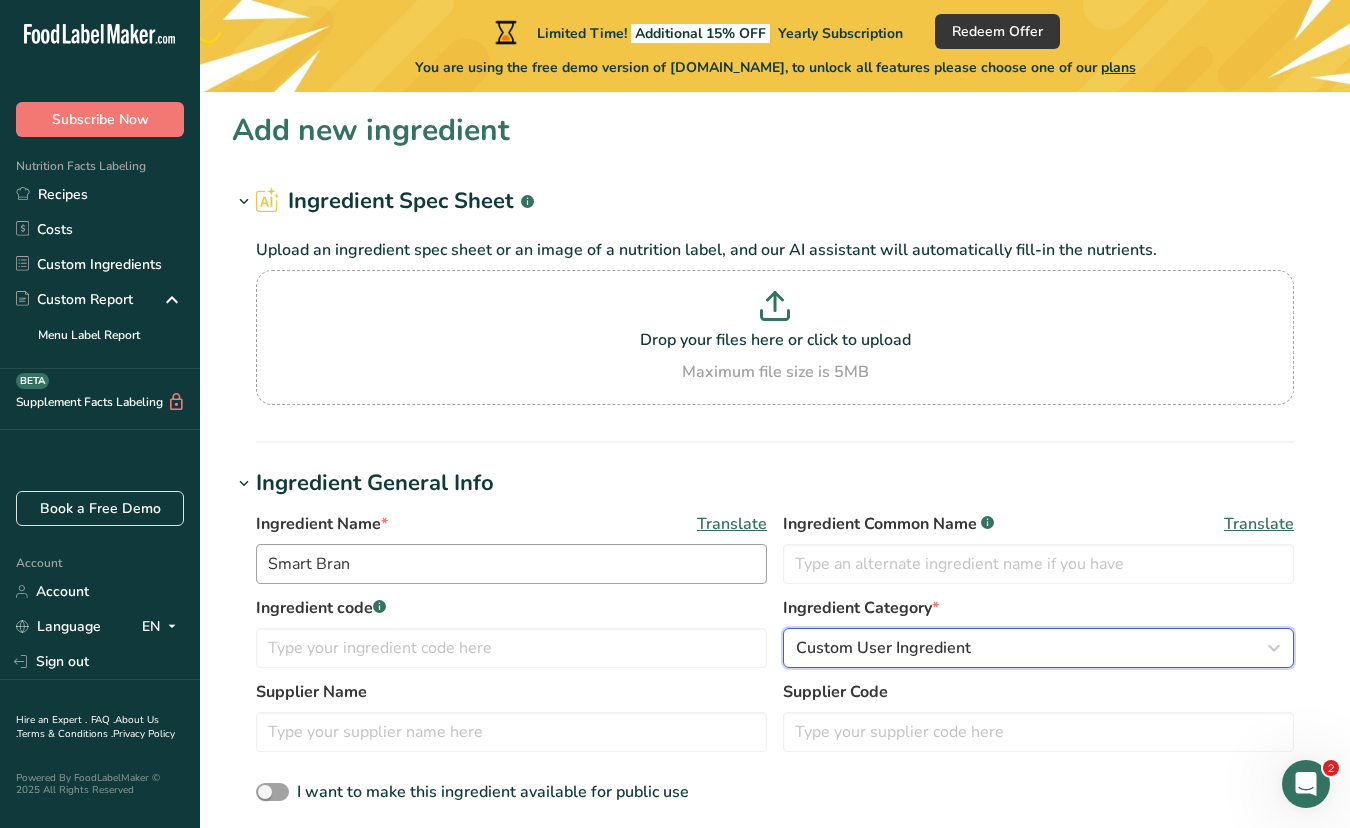 type 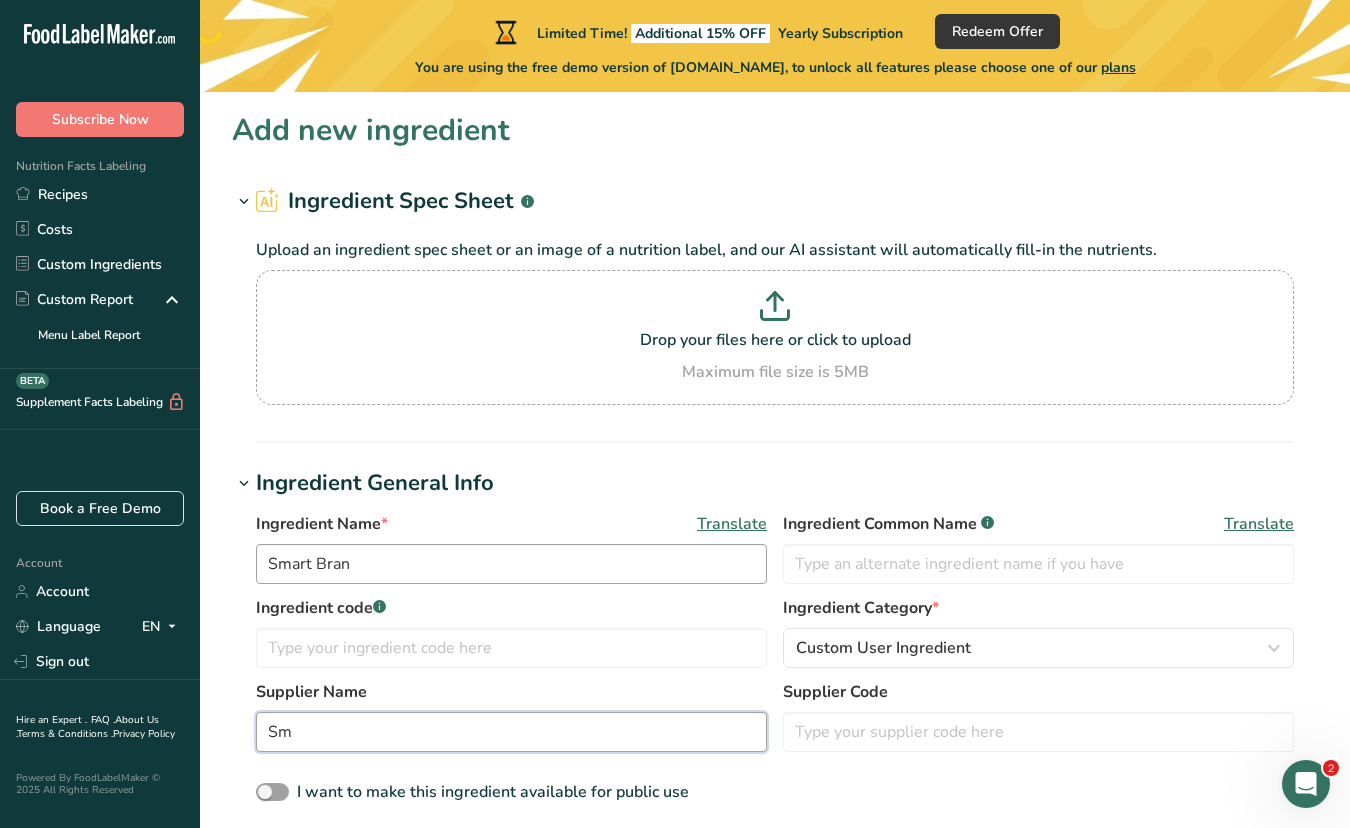 type on "S" 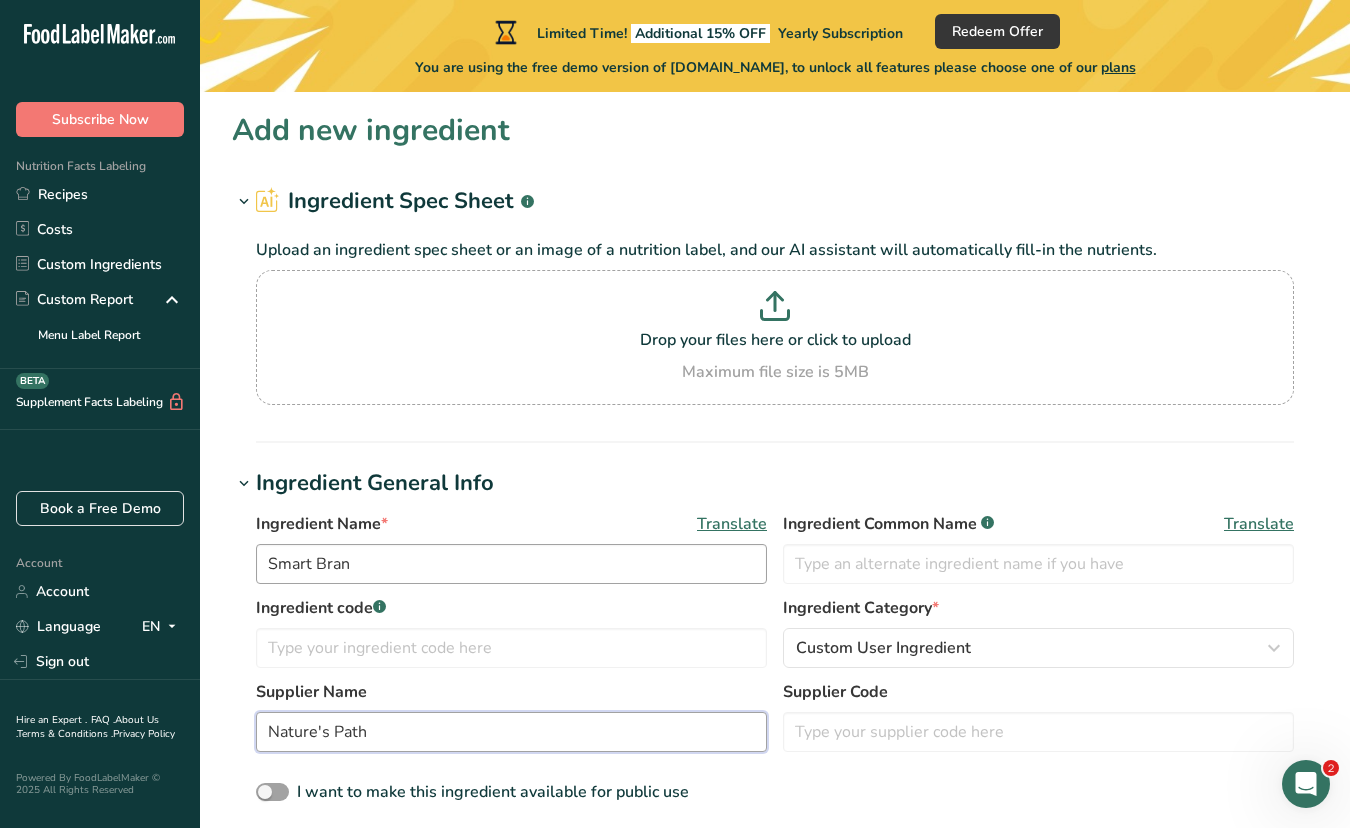 type on "Nature's Path" 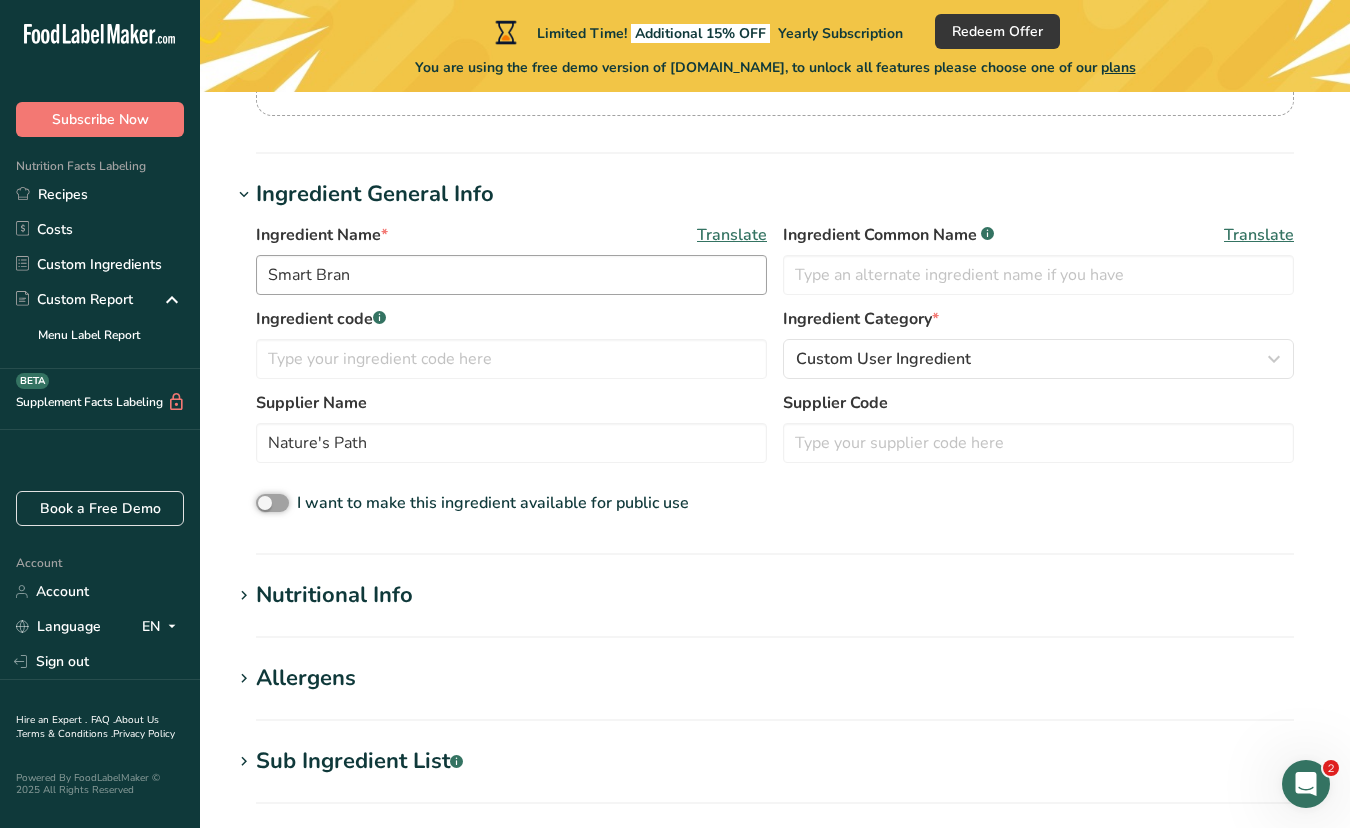 scroll, scrollTop: 315, scrollLeft: 0, axis: vertical 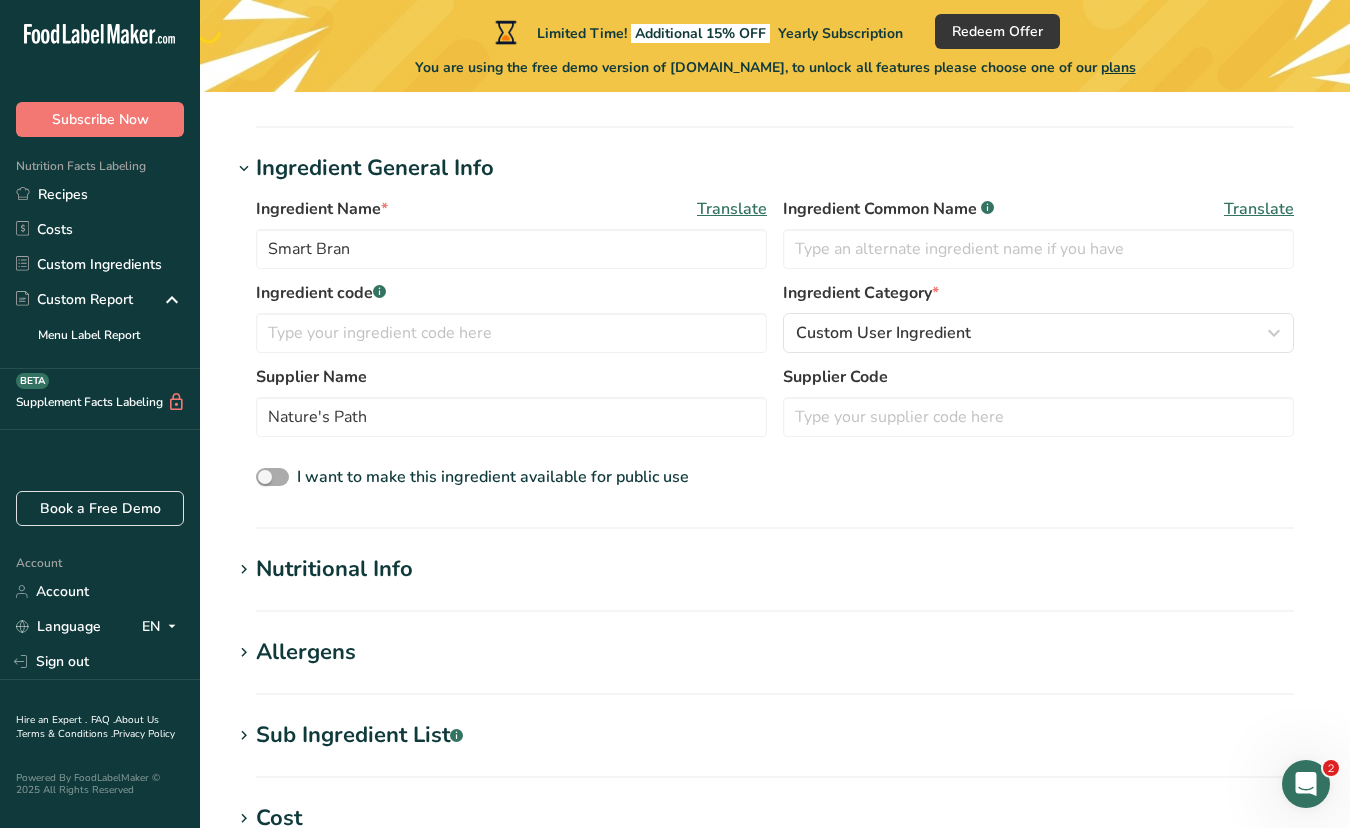 click at bounding box center [272, 477] 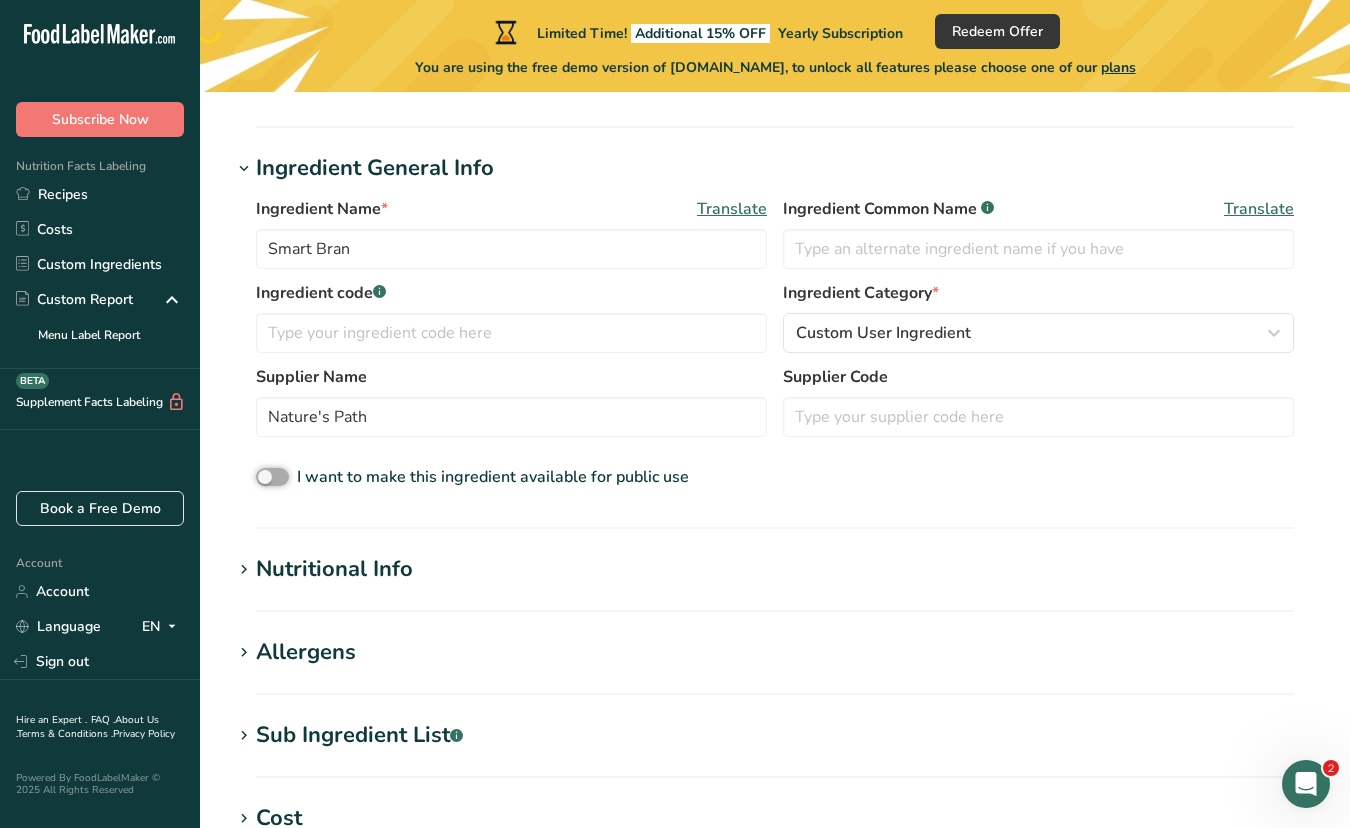 click on "I want to make this ingredient available for public use" at bounding box center [262, 477] 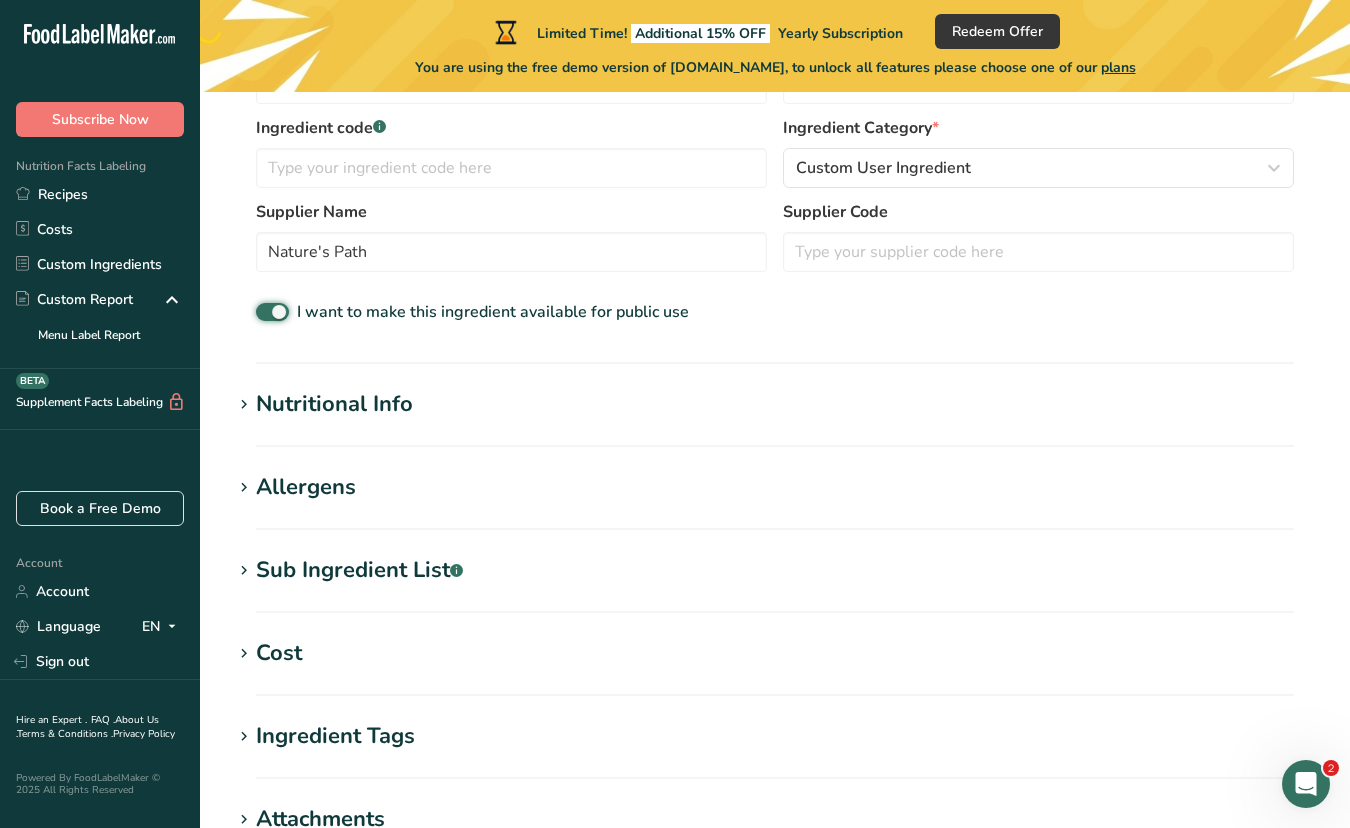 scroll, scrollTop: 492, scrollLeft: 0, axis: vertical 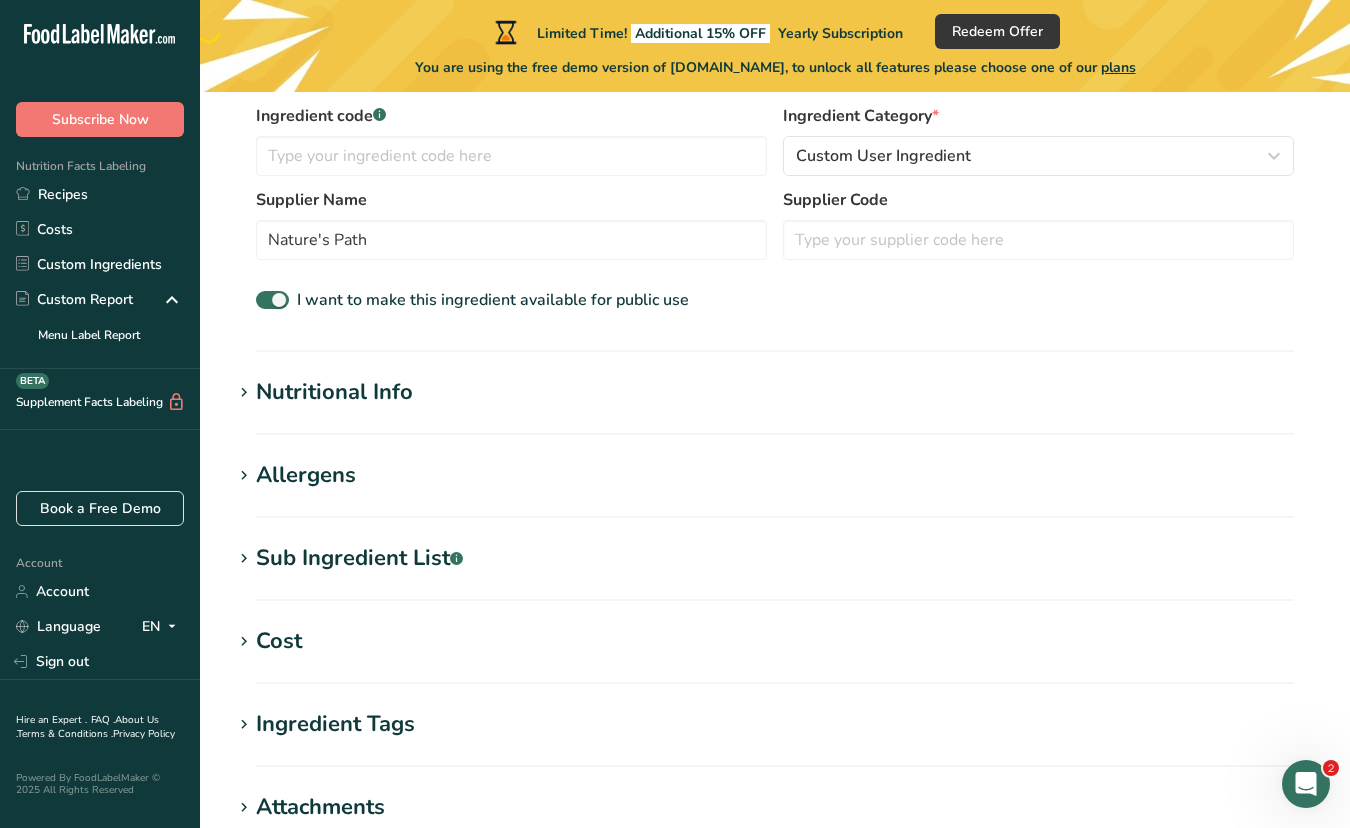click at bounding box center (244, 393) 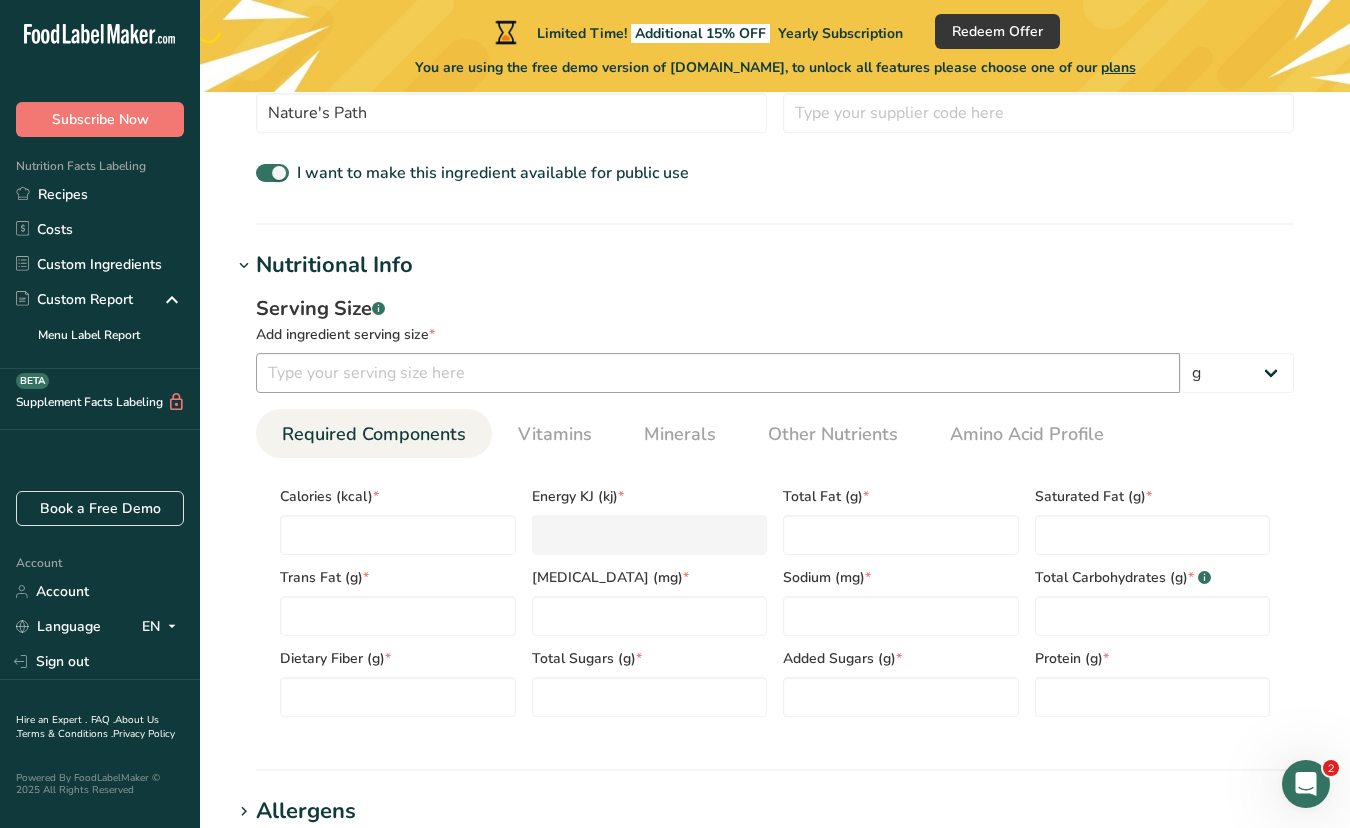 scroll, scrollTop: 636, scrollLeft: 0, axis: vertical 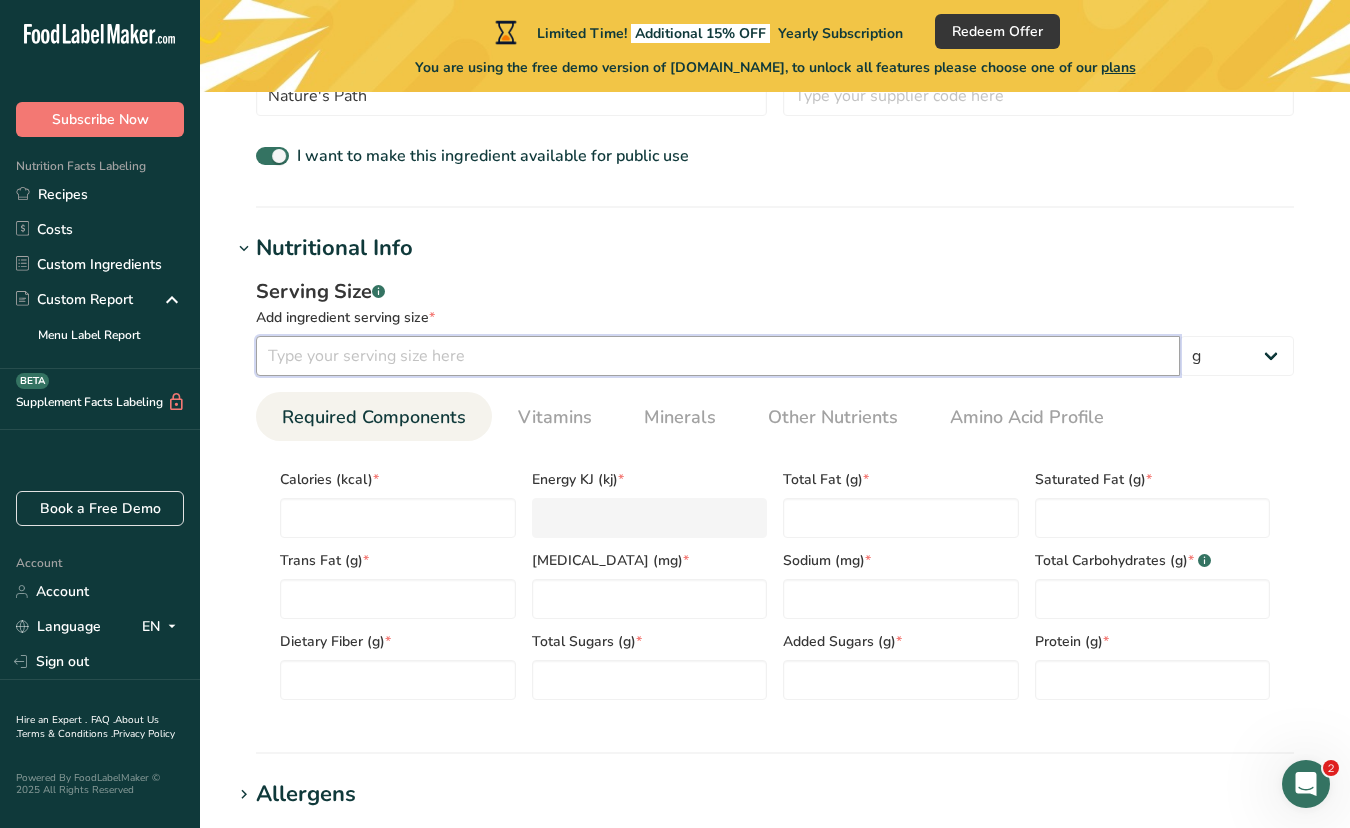 click at bounding box center [718, 356] 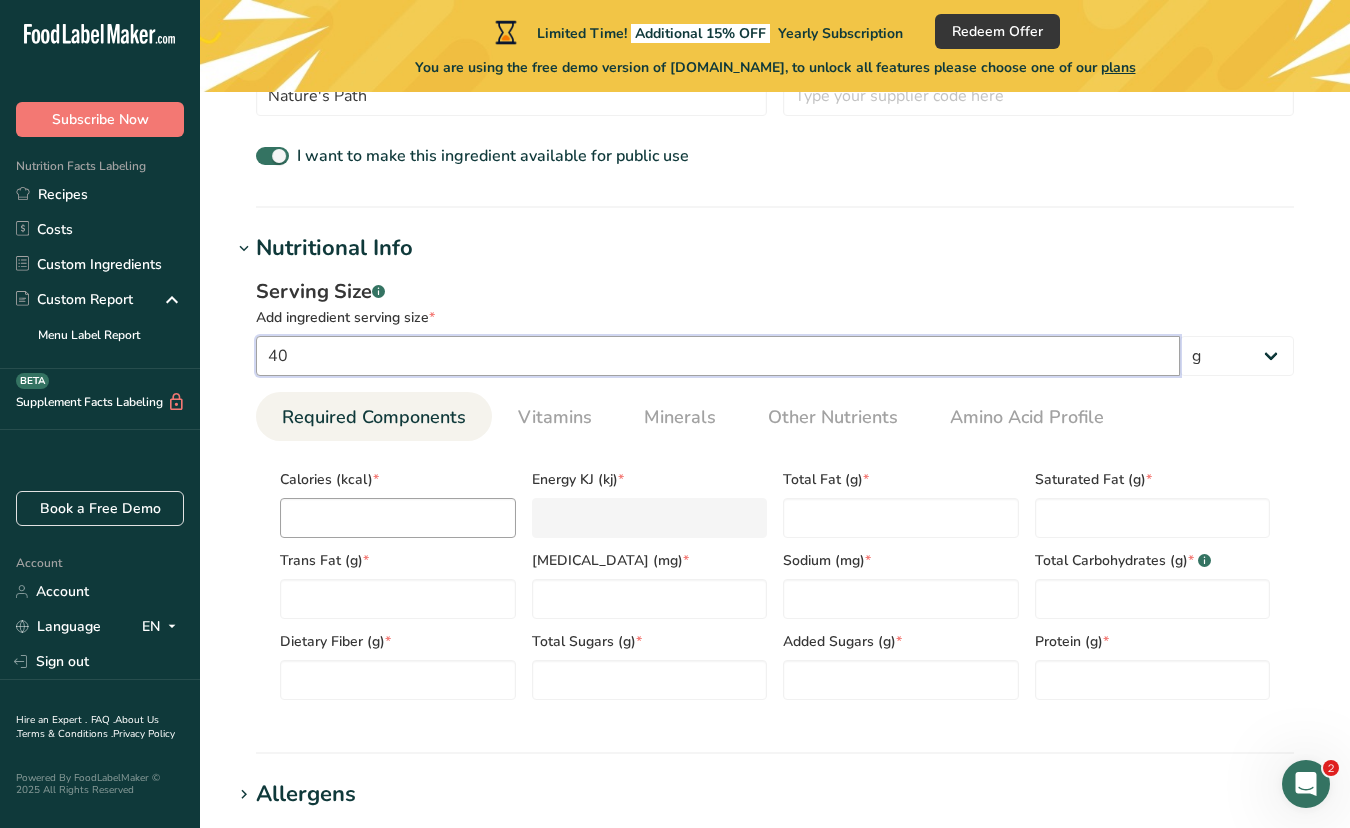 type on "40" 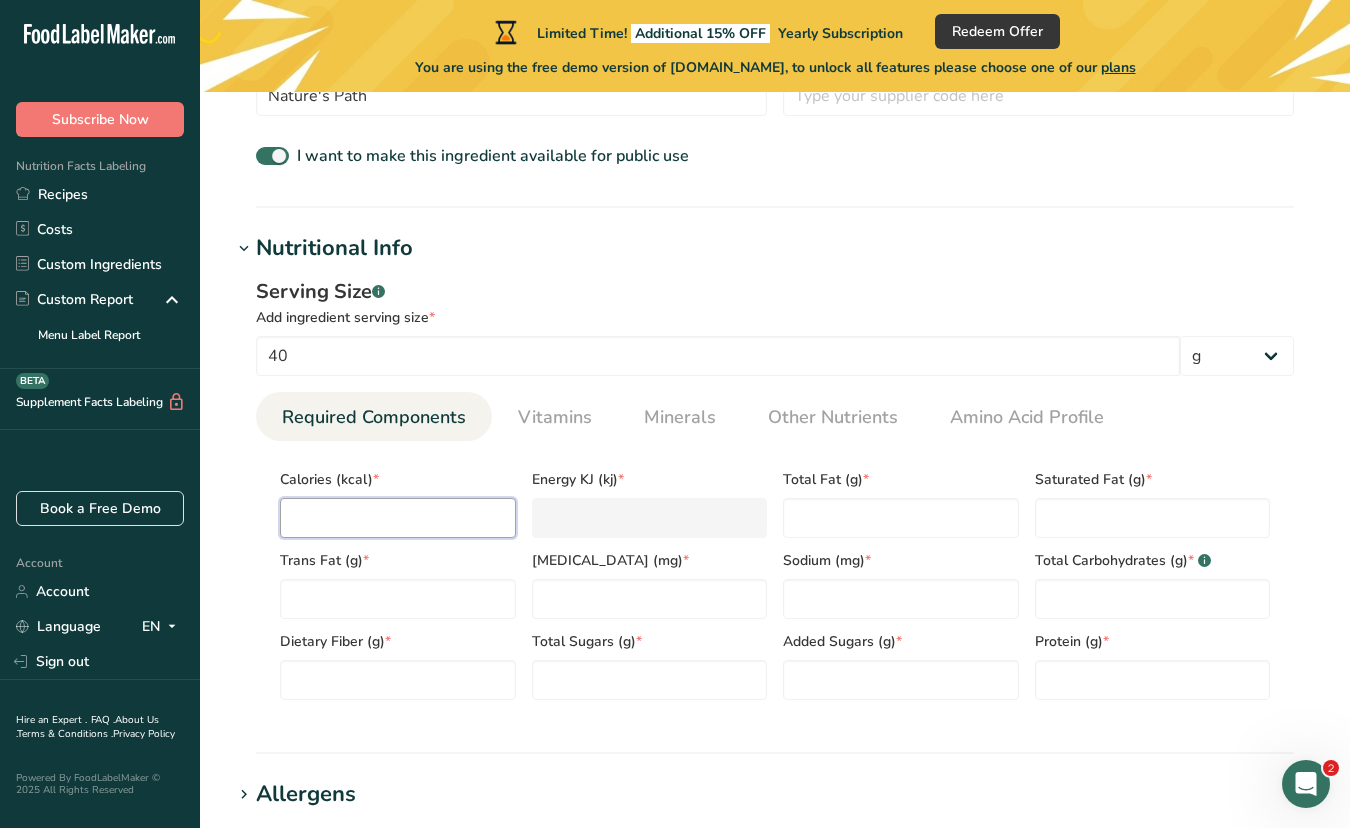 click at bounding box center [398, 518] 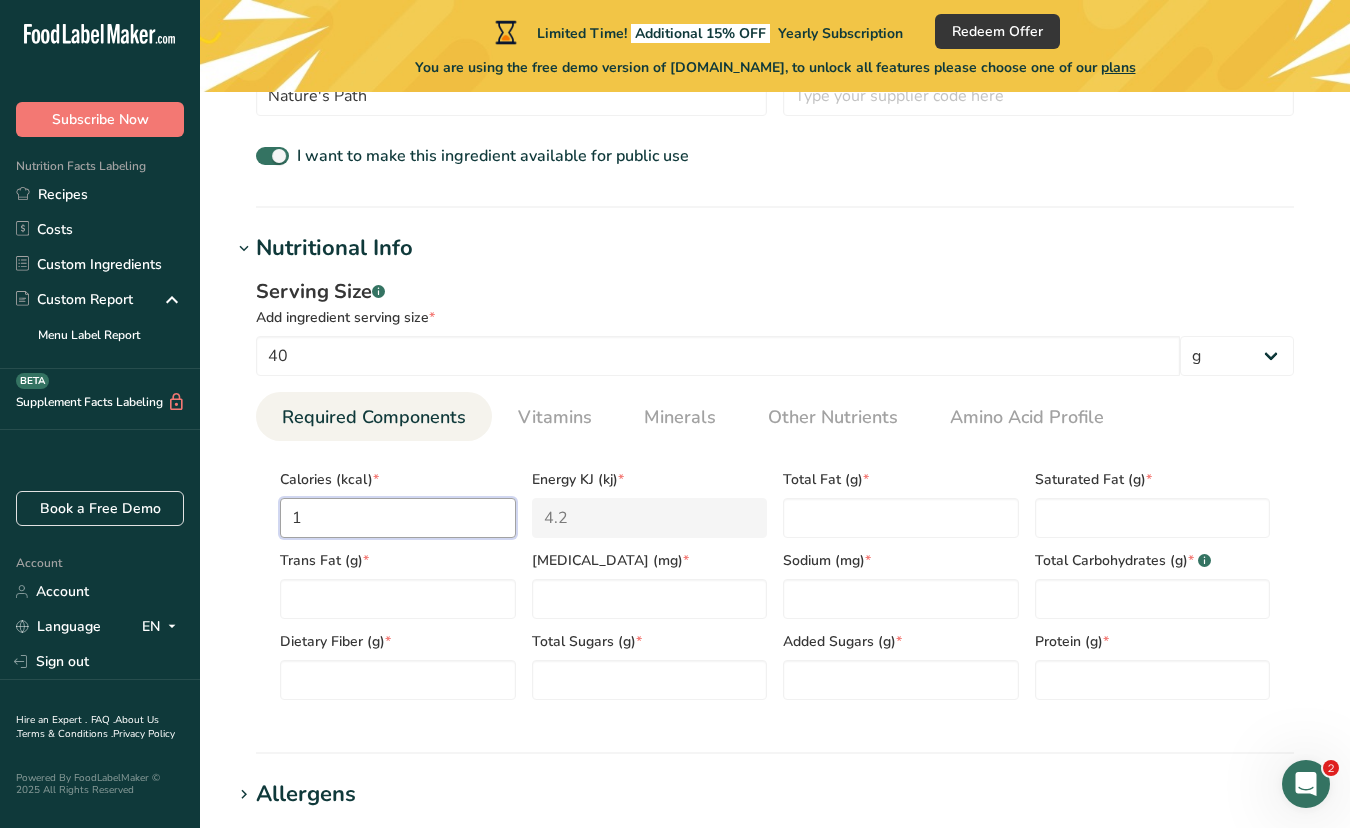 type on "11" 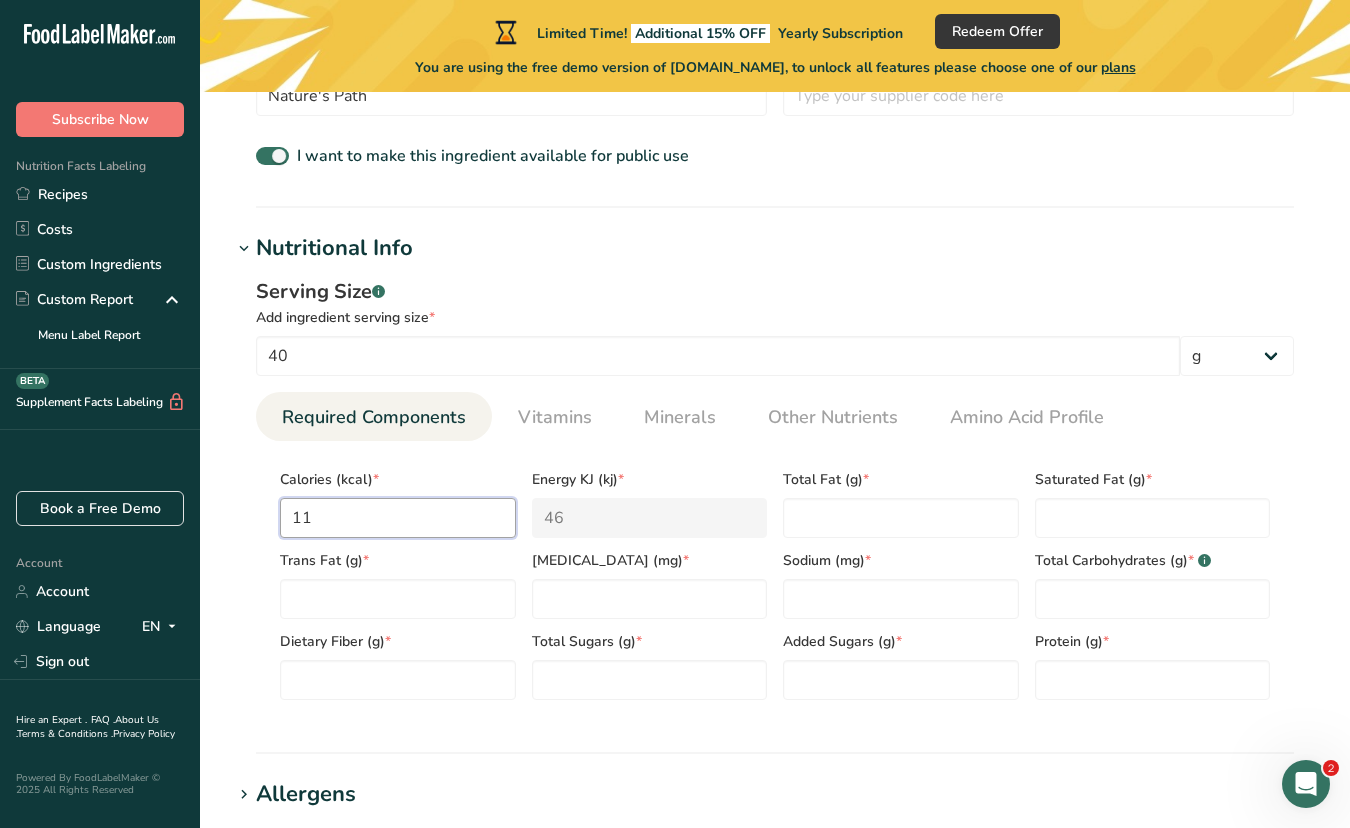 type on "110" 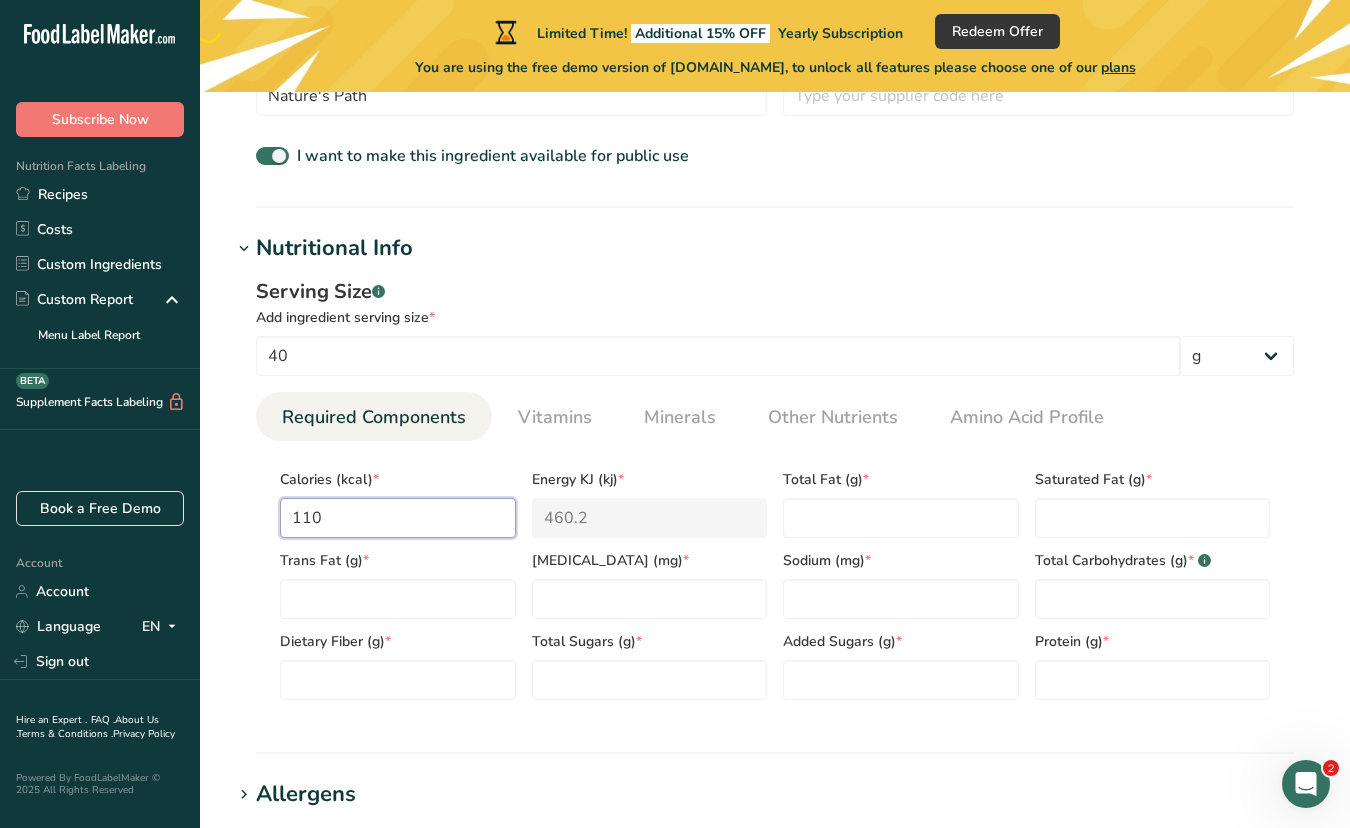 type on "110" 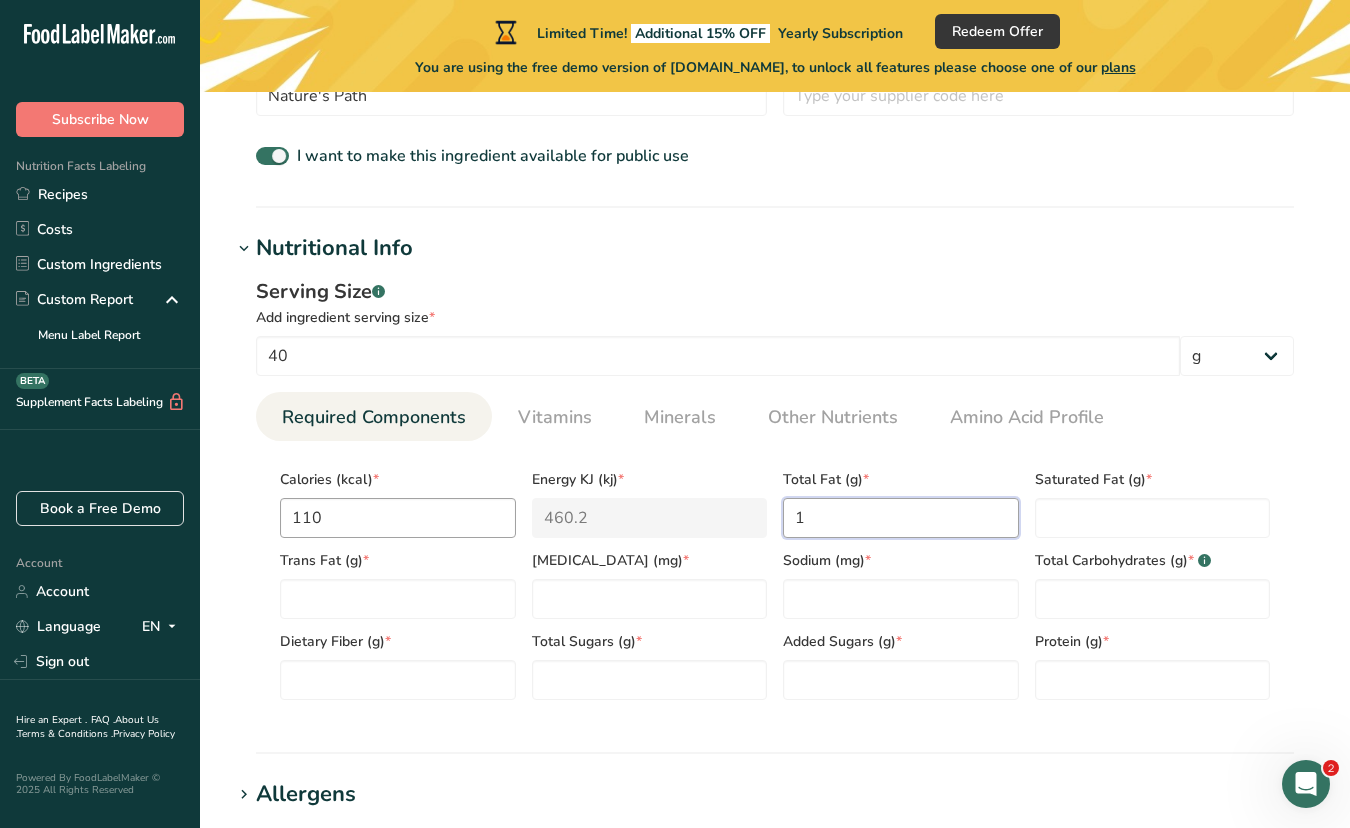 type on "1" 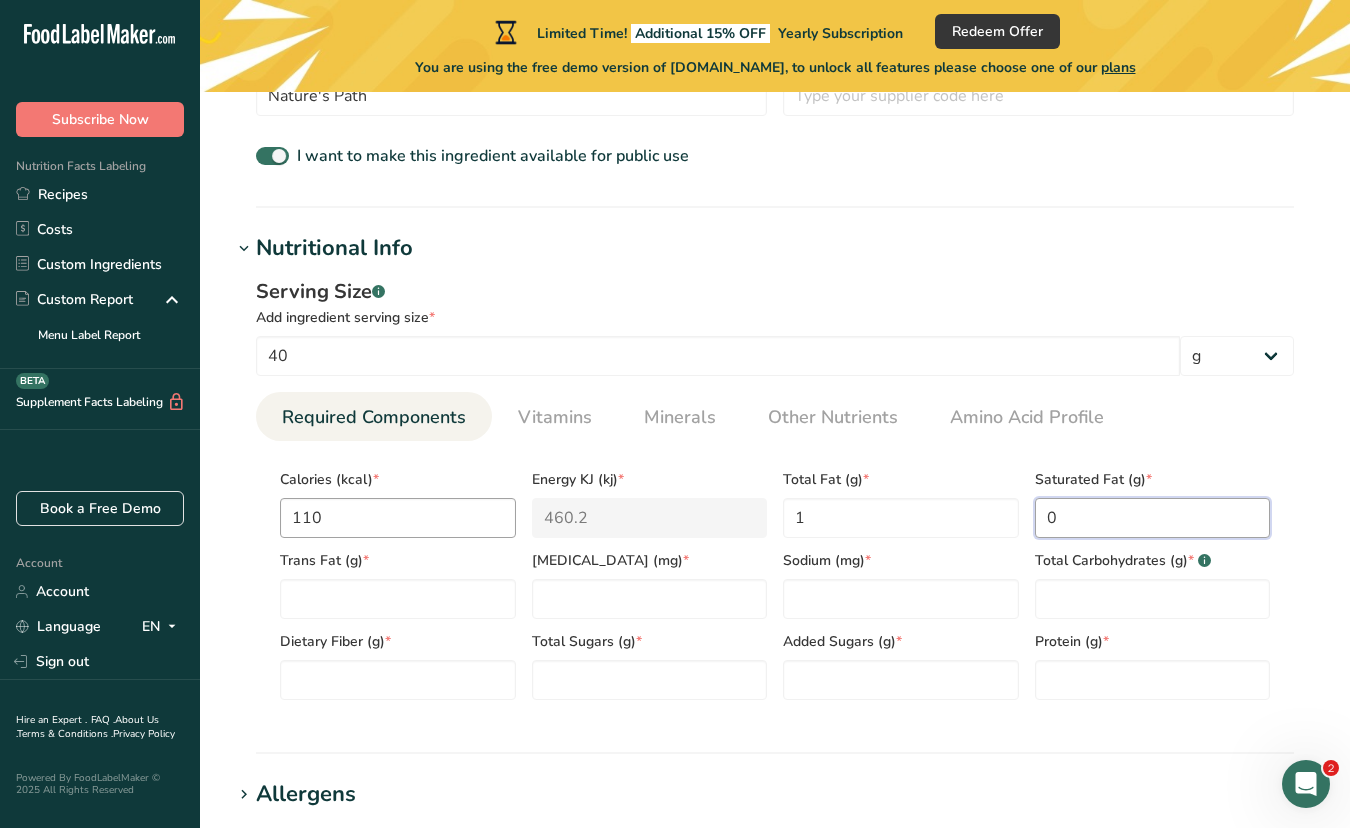 type on "0" 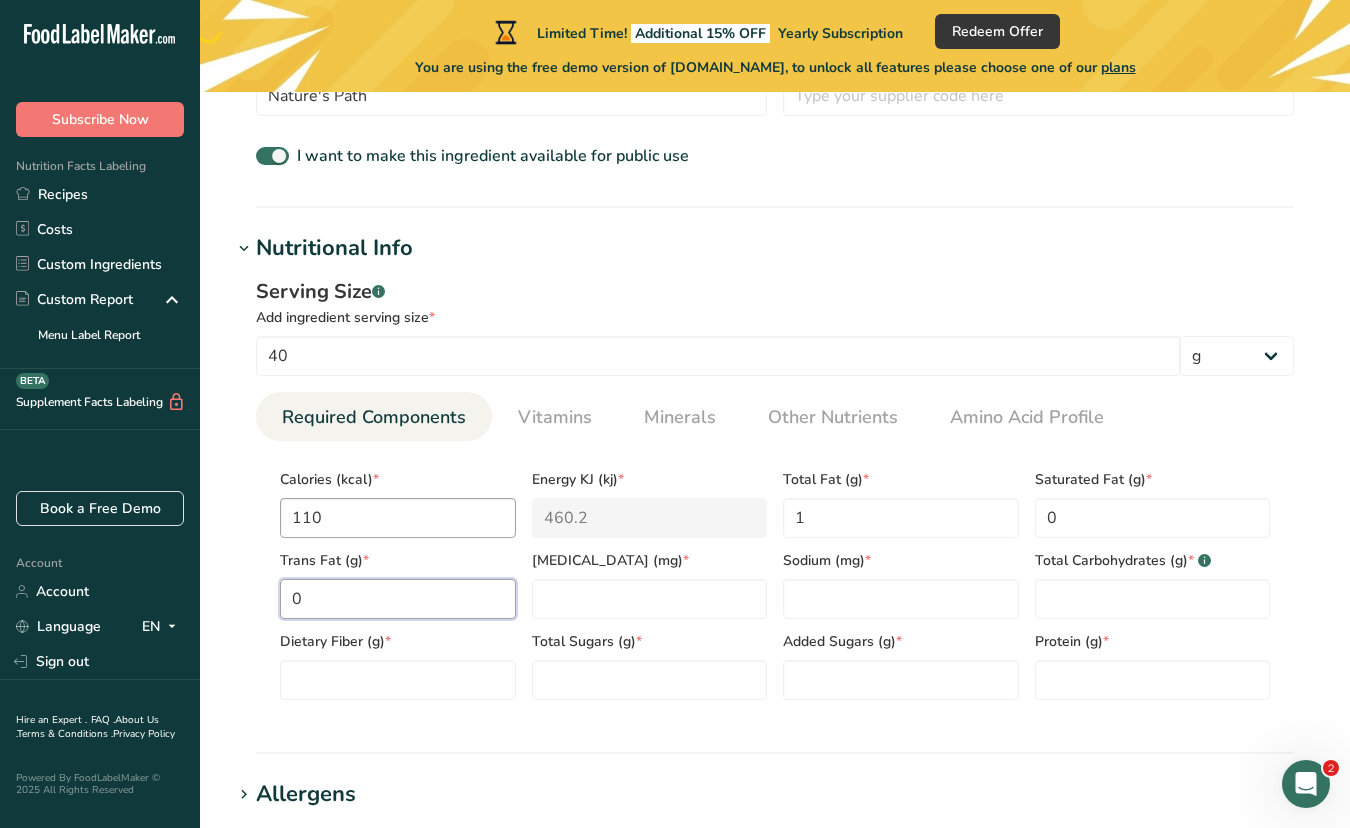type on "0" 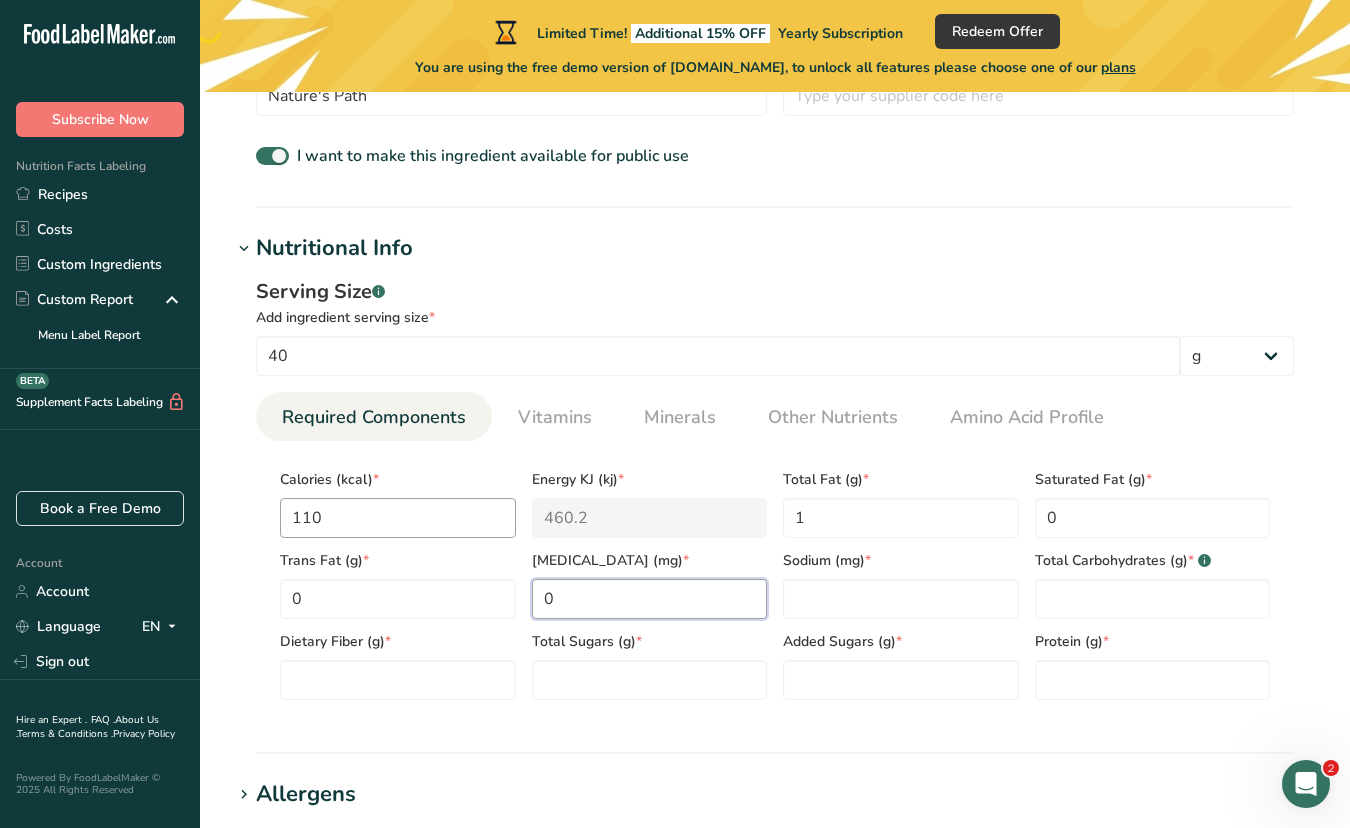 type on "0" 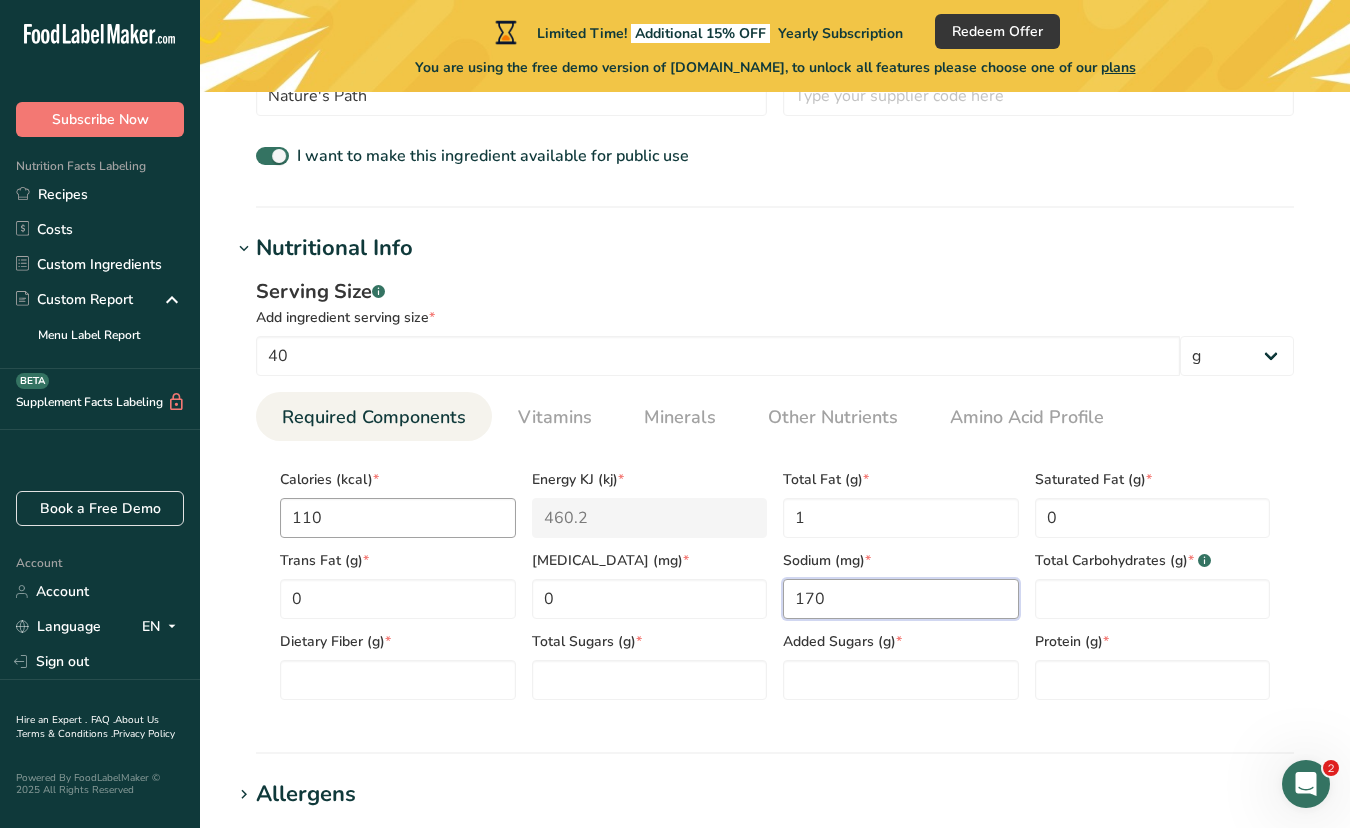 type on "170" 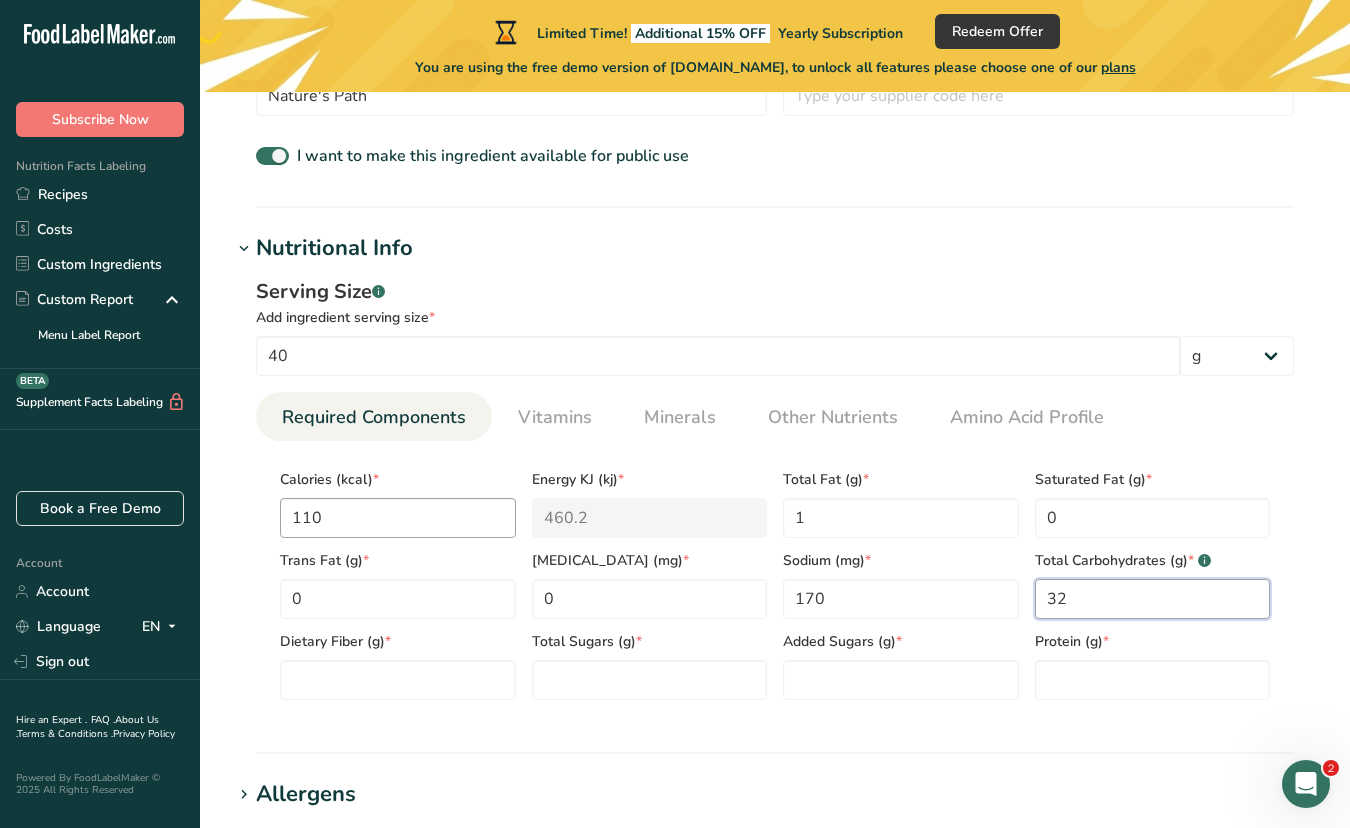 type on "32" 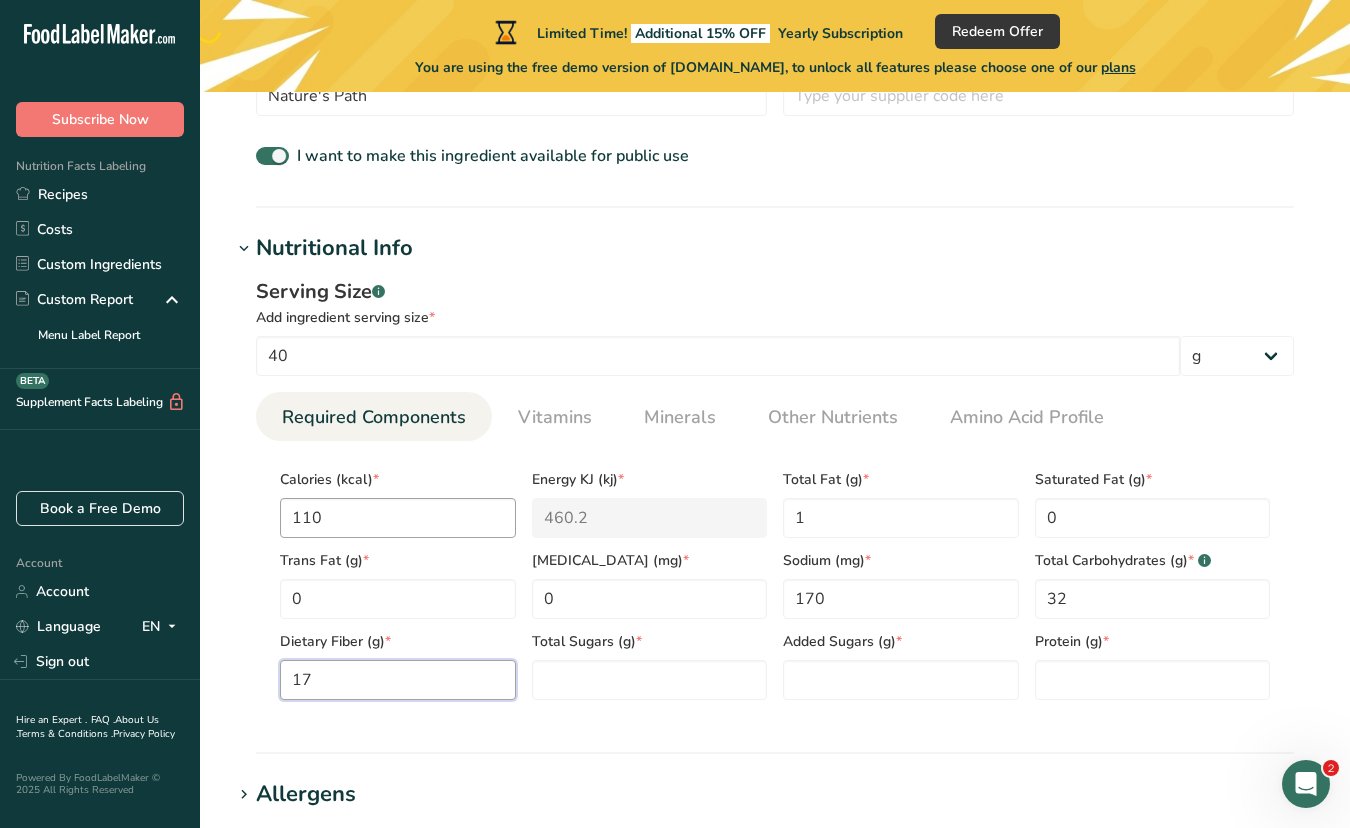 type on "17" 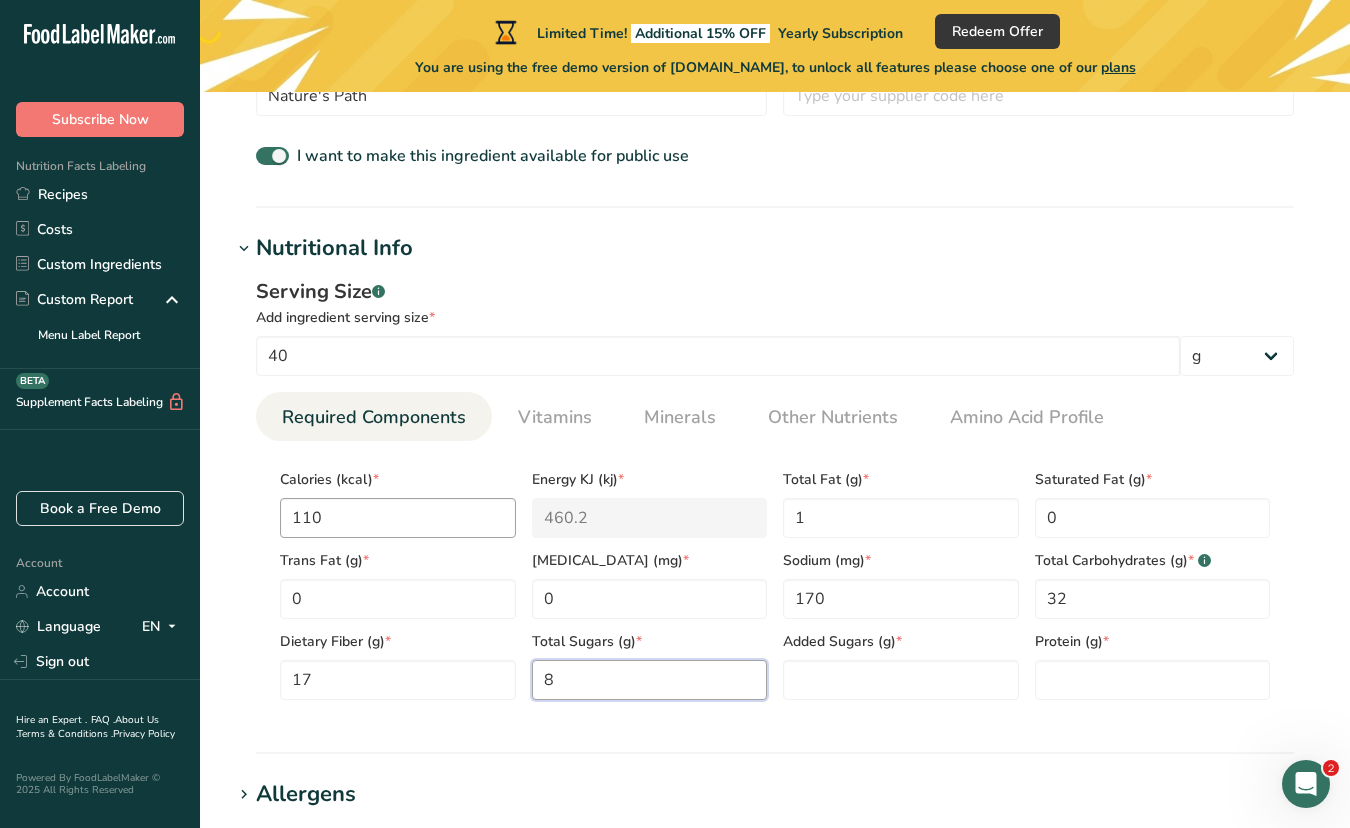 type on "8" 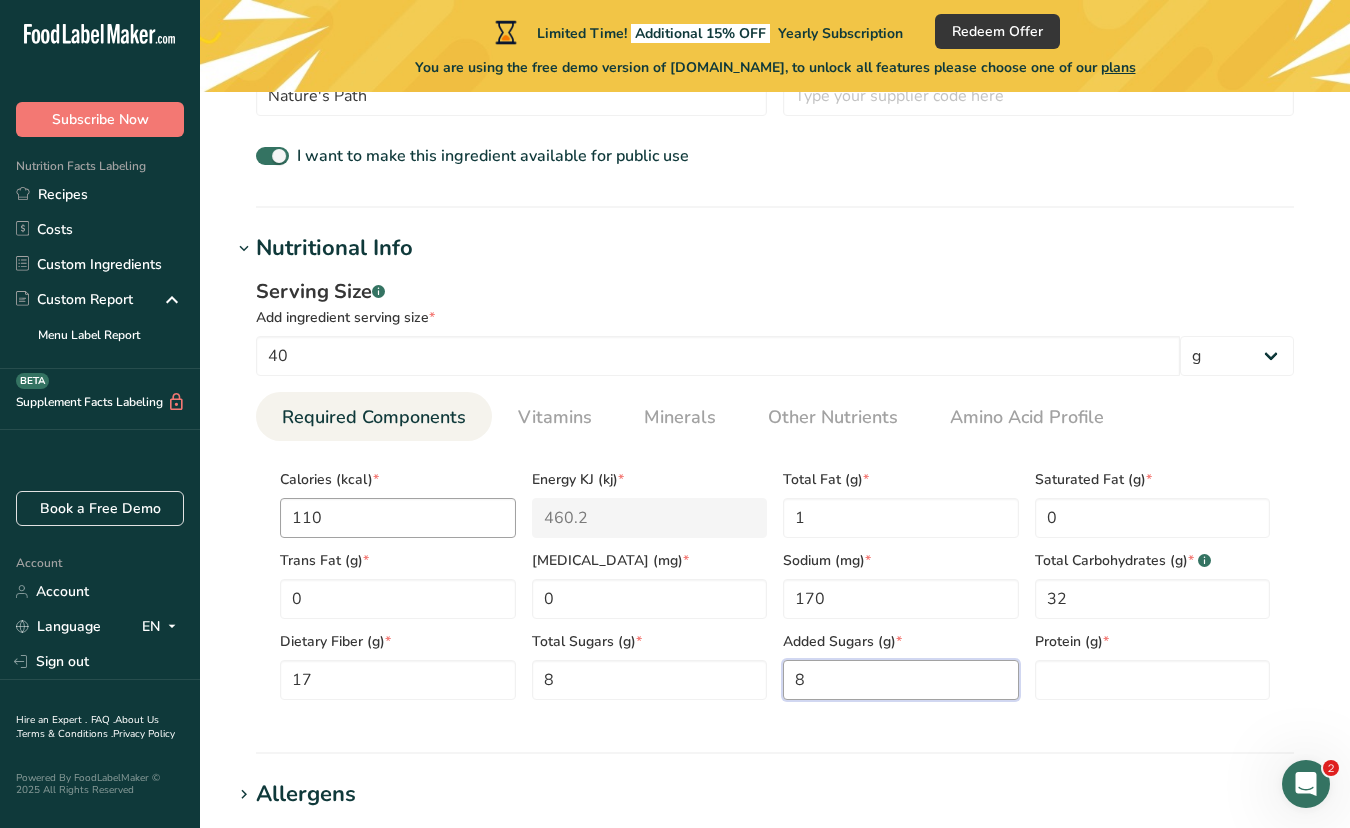 type on "8" 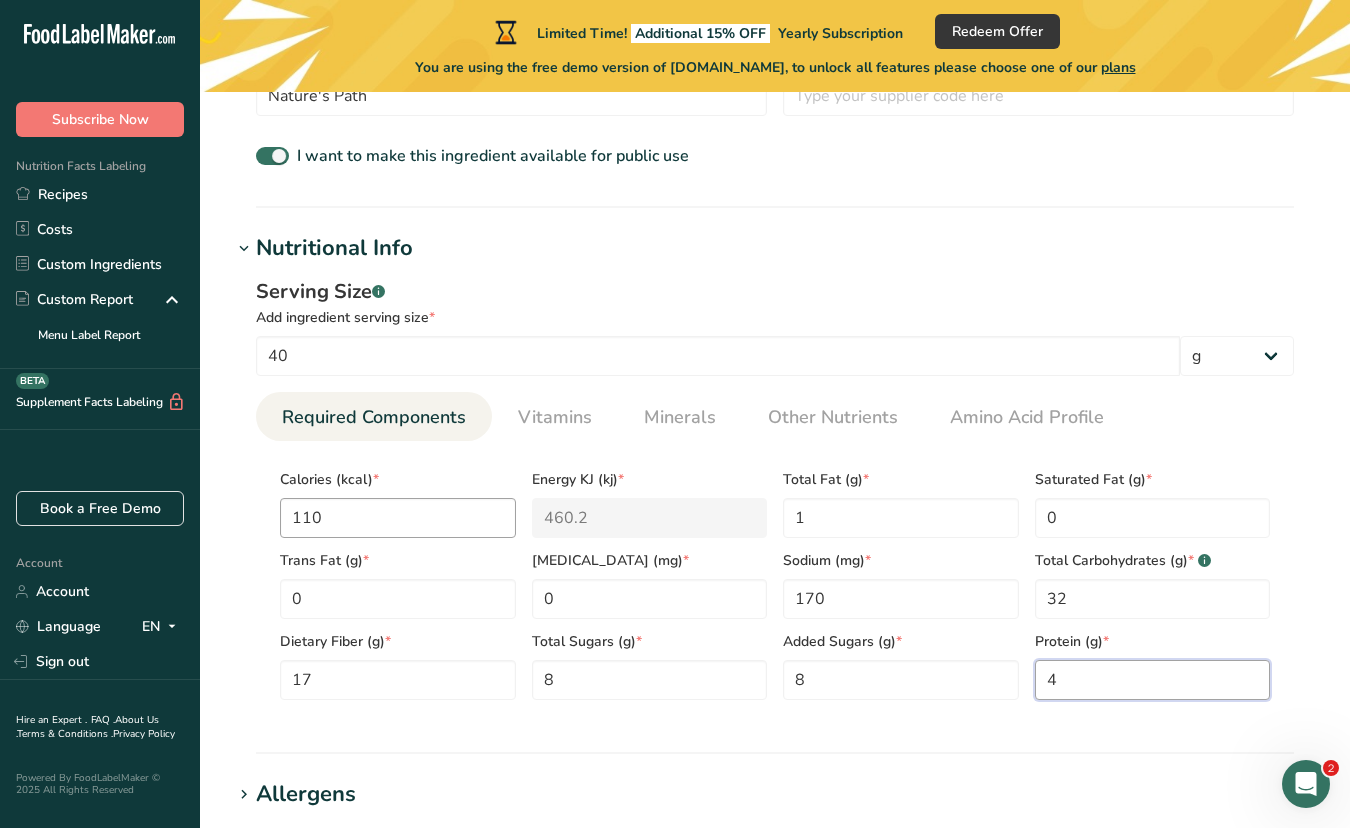 type on "4" 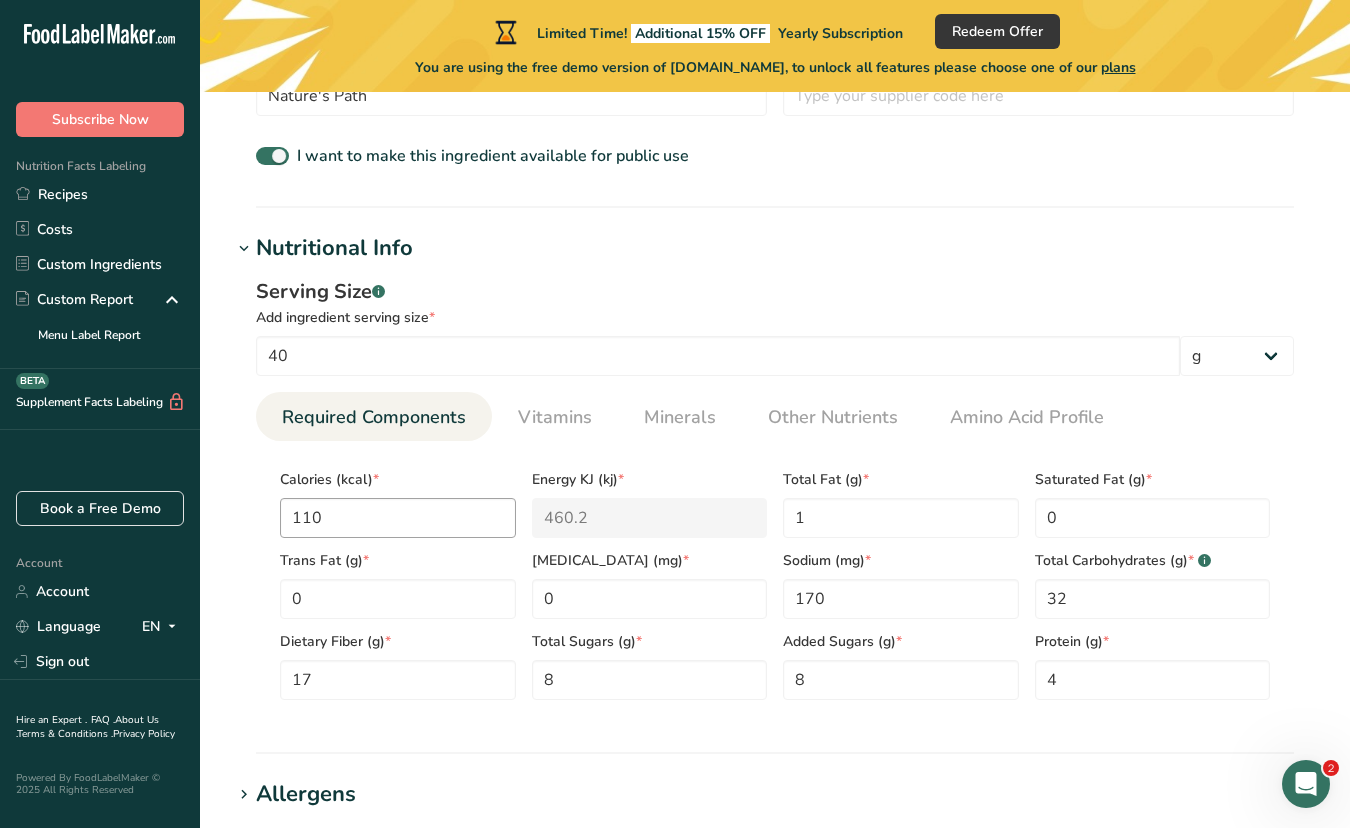 scroll, scrollTop: 1100, scrollLeft: 0, axis: vertical 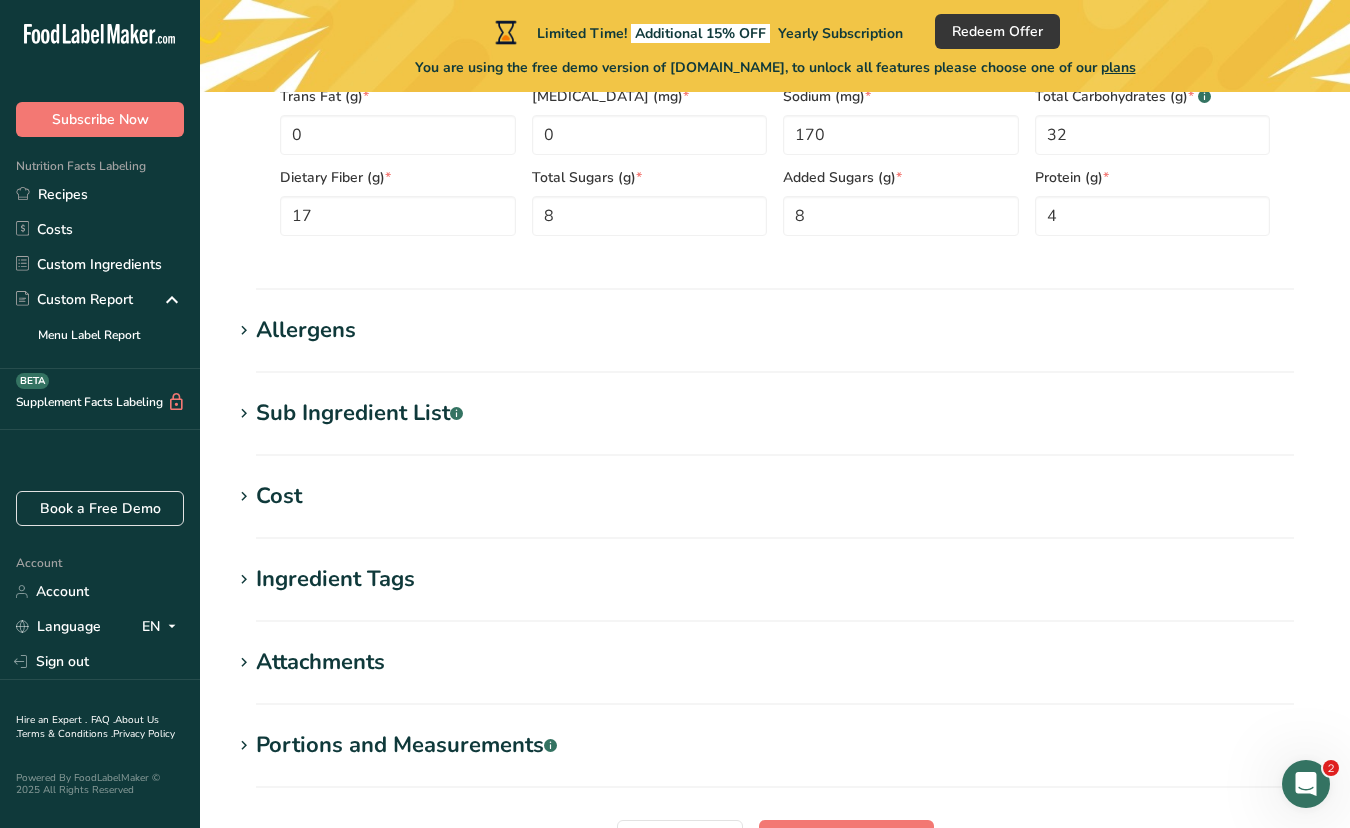 click at bounding box center [244, 414] 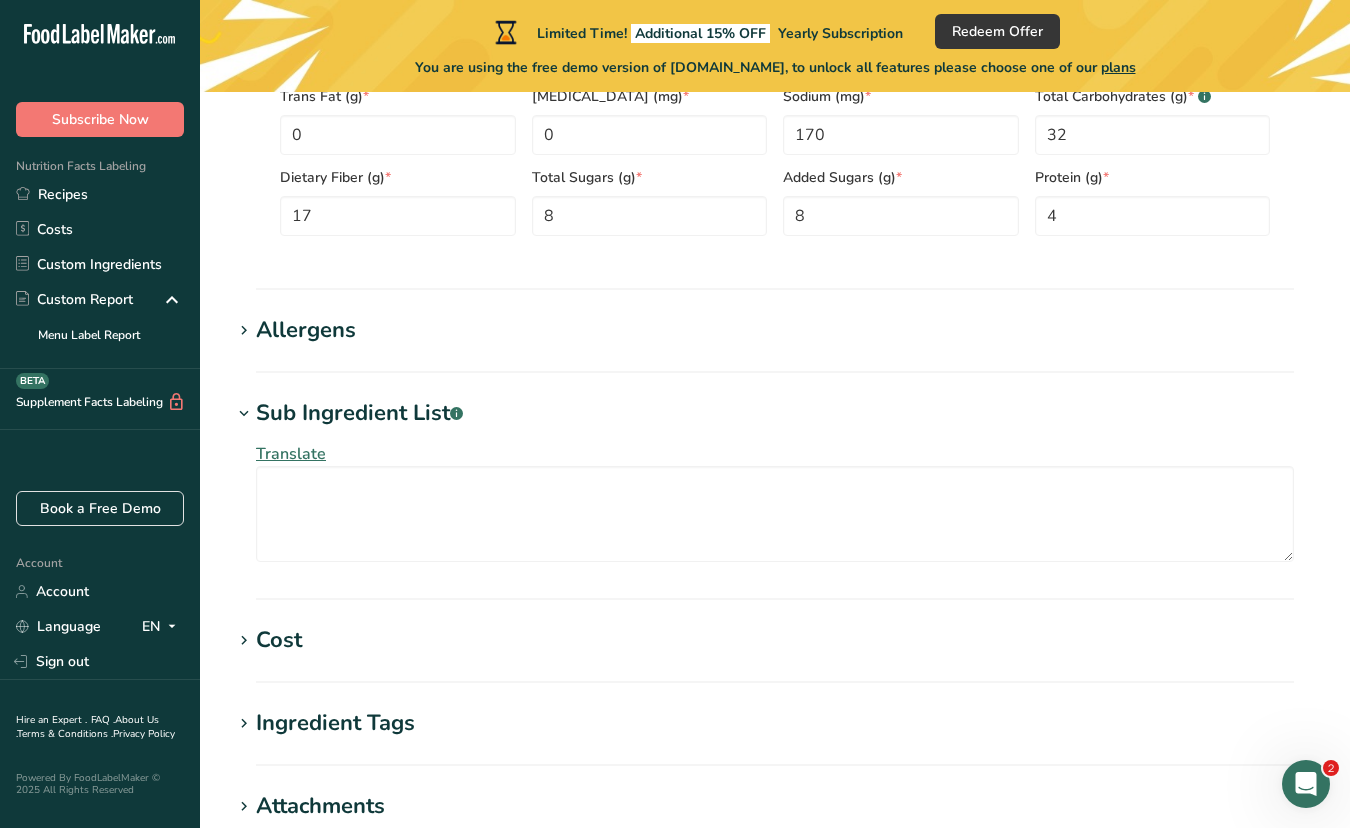 click at bounding box center (244, 414) 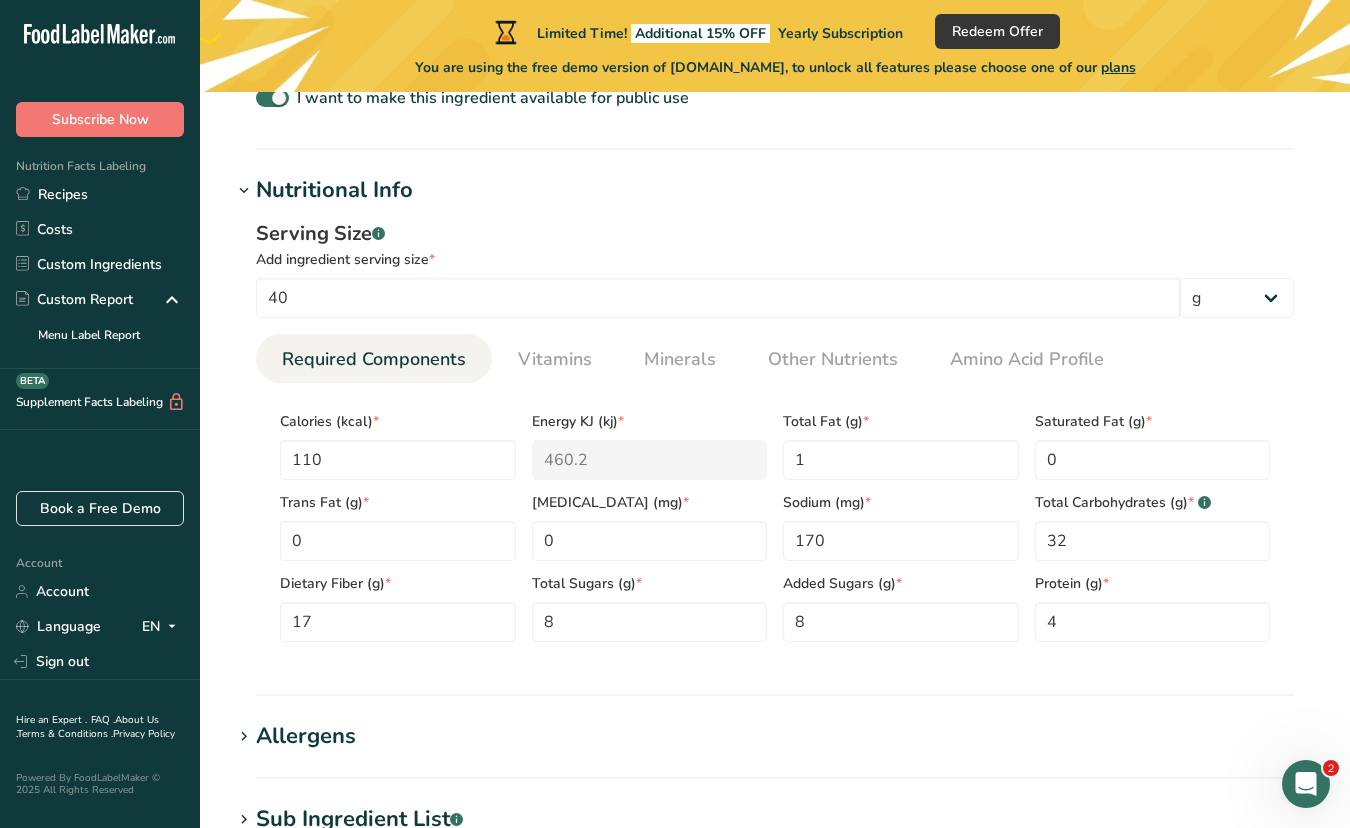 scroll, scrollTop: 706, scrollLeft: 0, axis: vertical 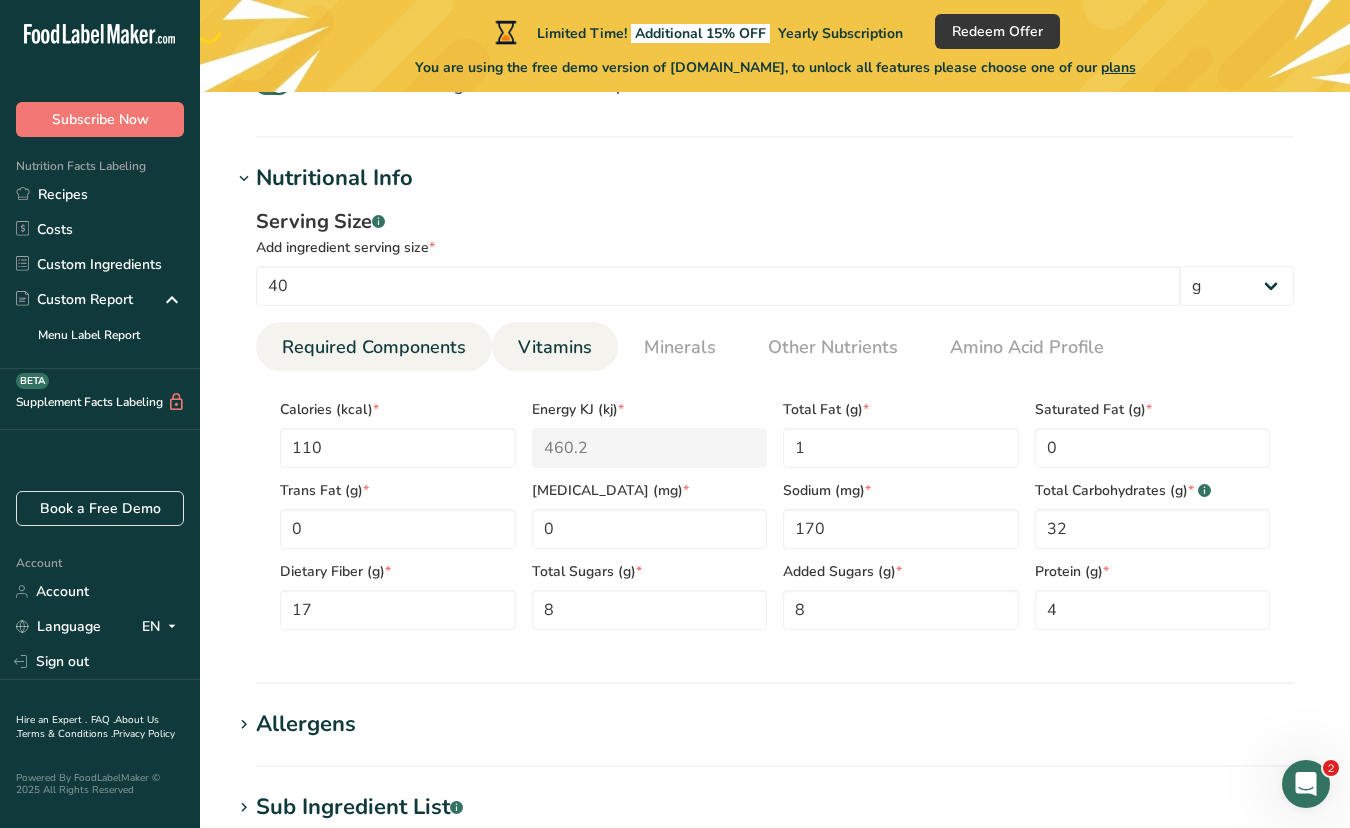 click on "Vitamins" at bounding box center [555, 347] 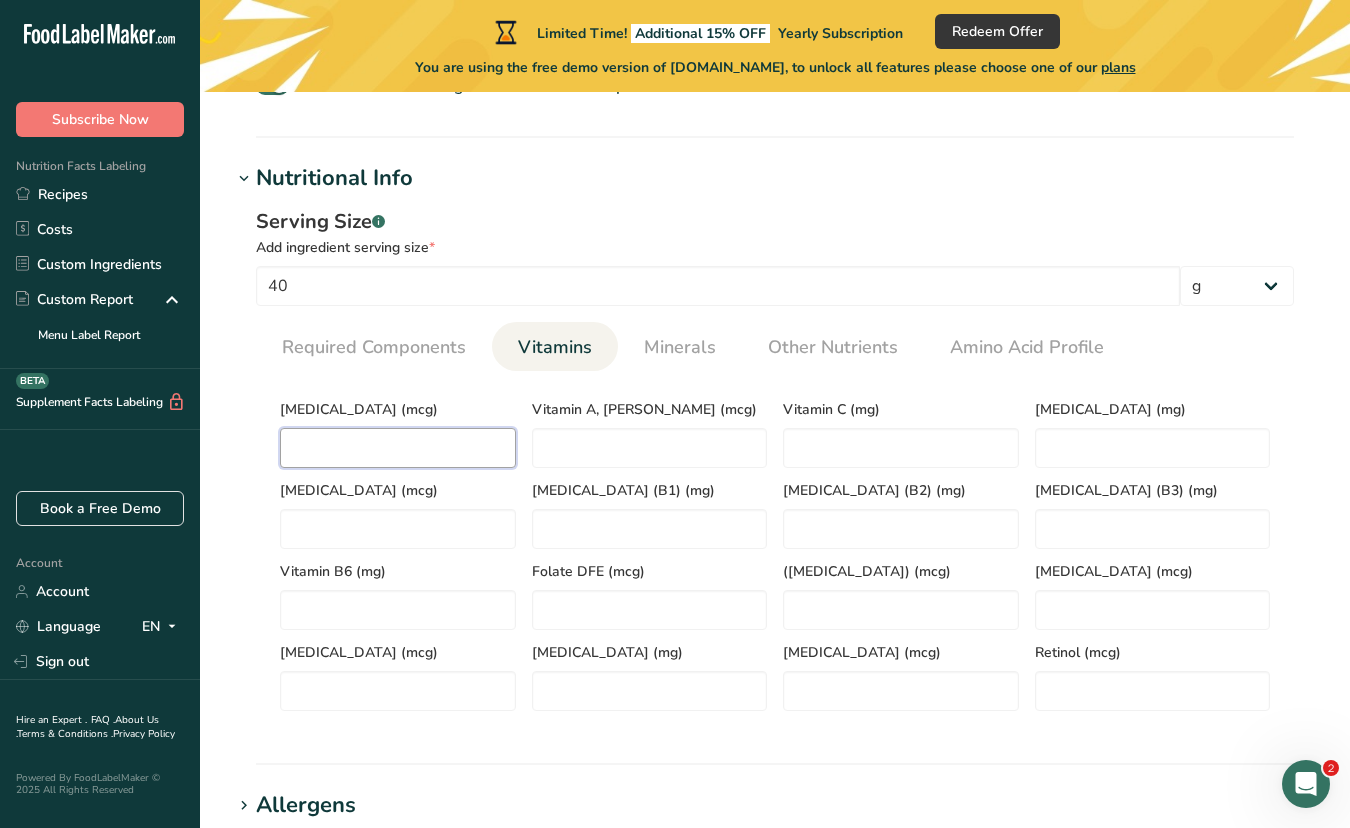 click at bounding box center (398, 448) 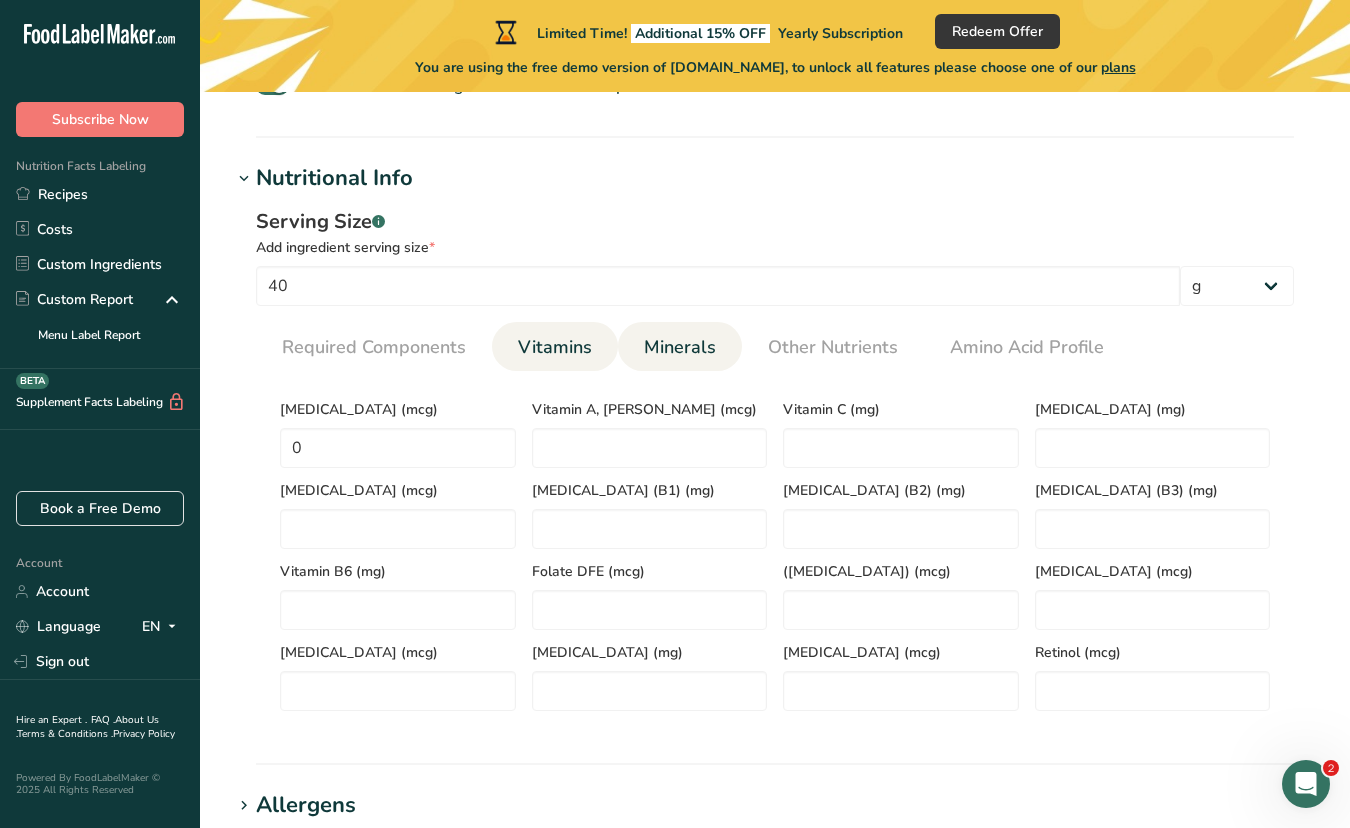 click on "Minerals" at bounding box center (680, 347) 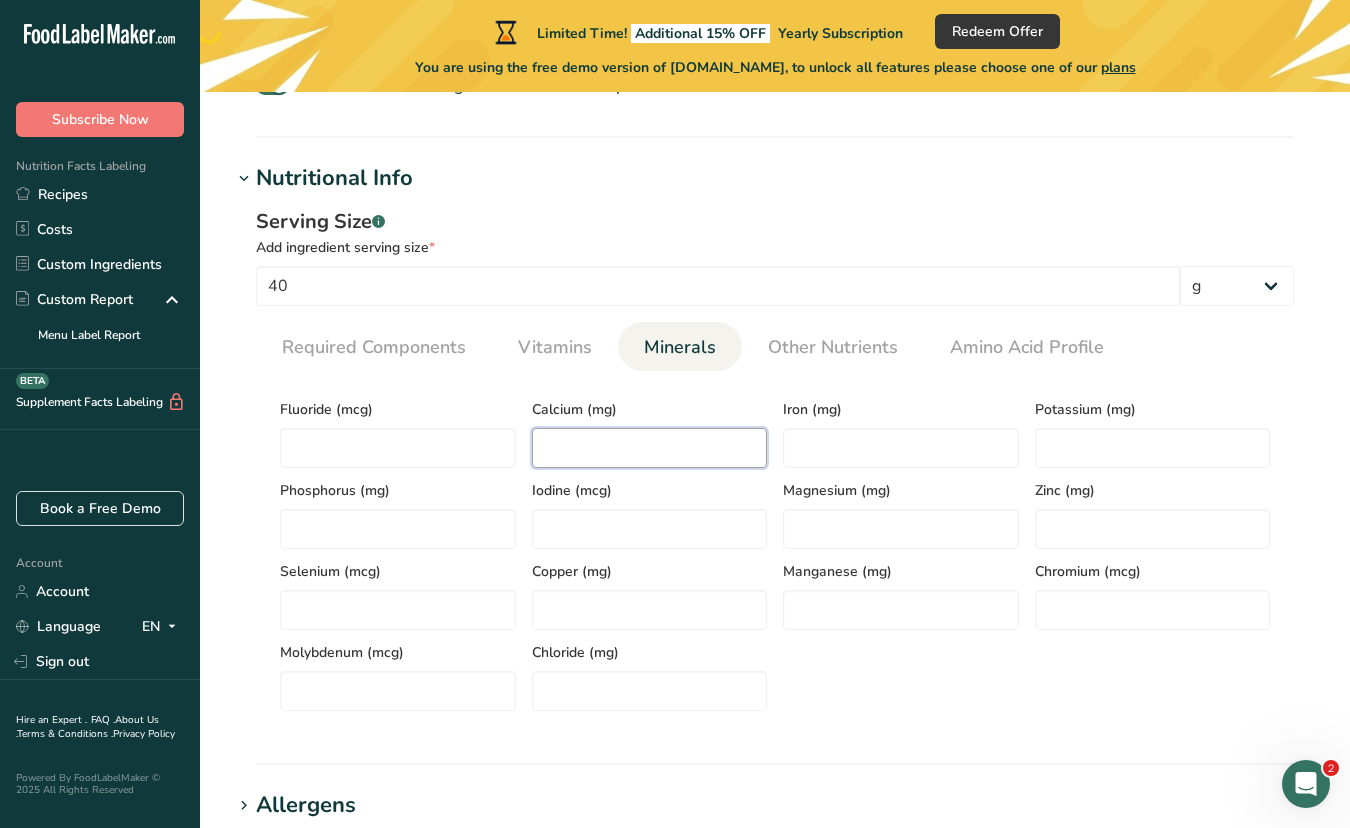 click at bounding box center [650, 448] 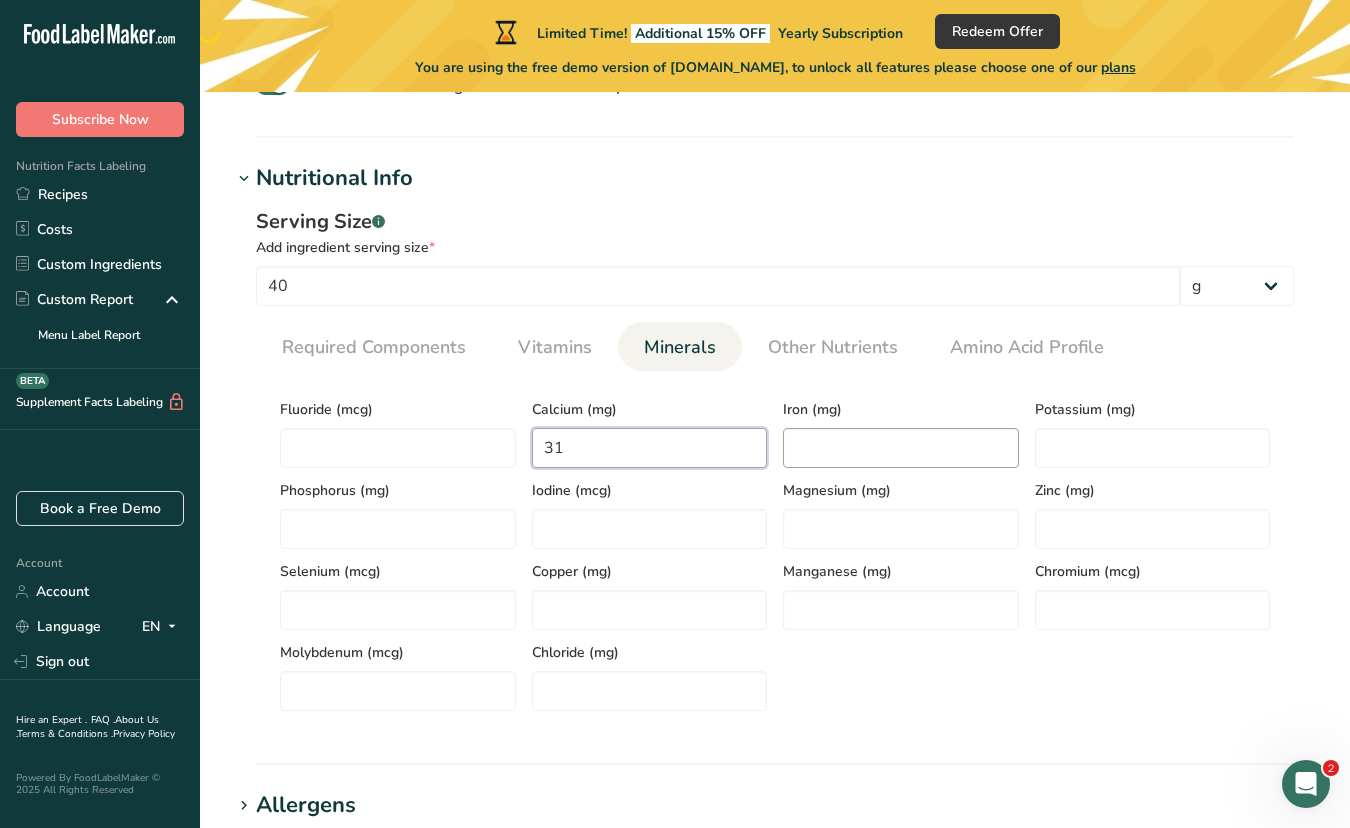 type on "31" 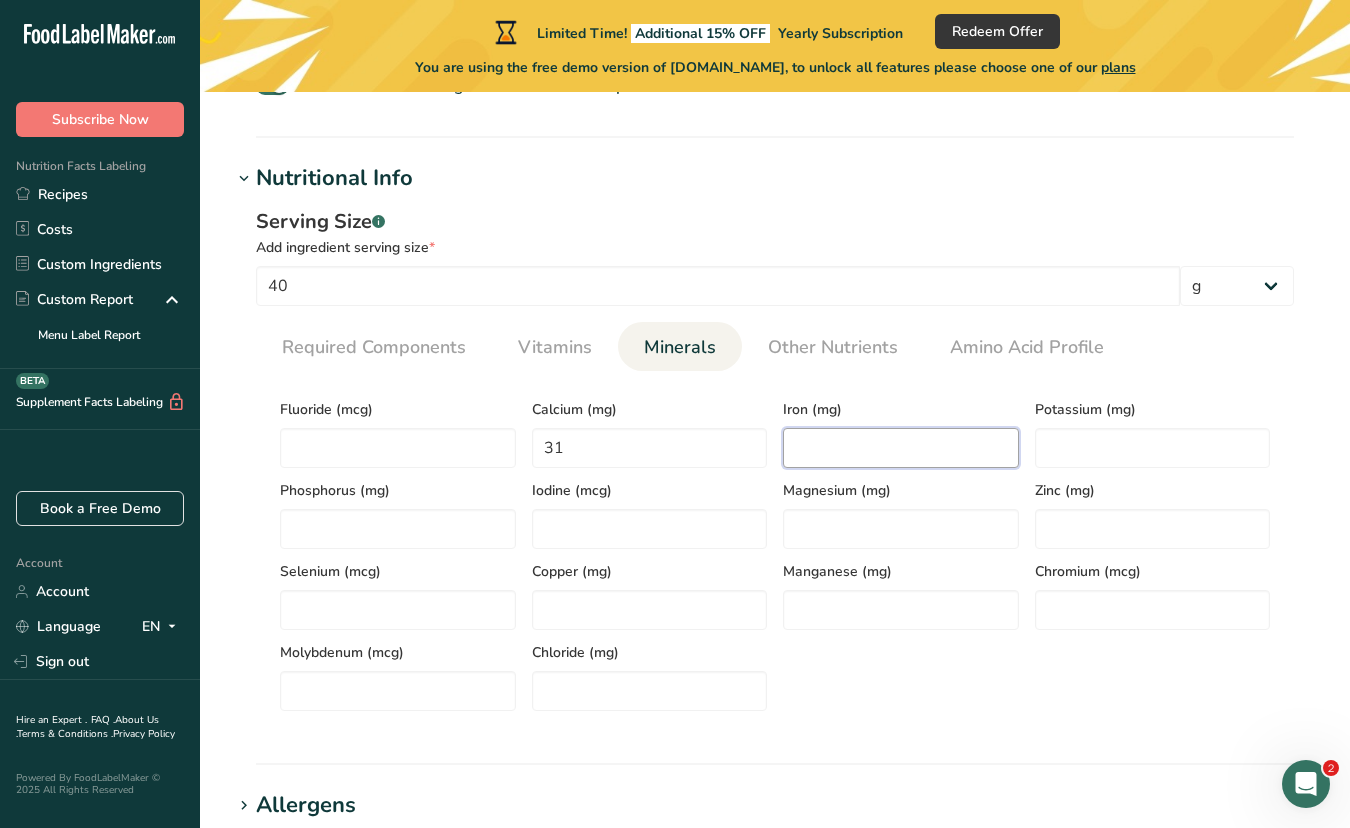 click at bounding box center [901, 448] 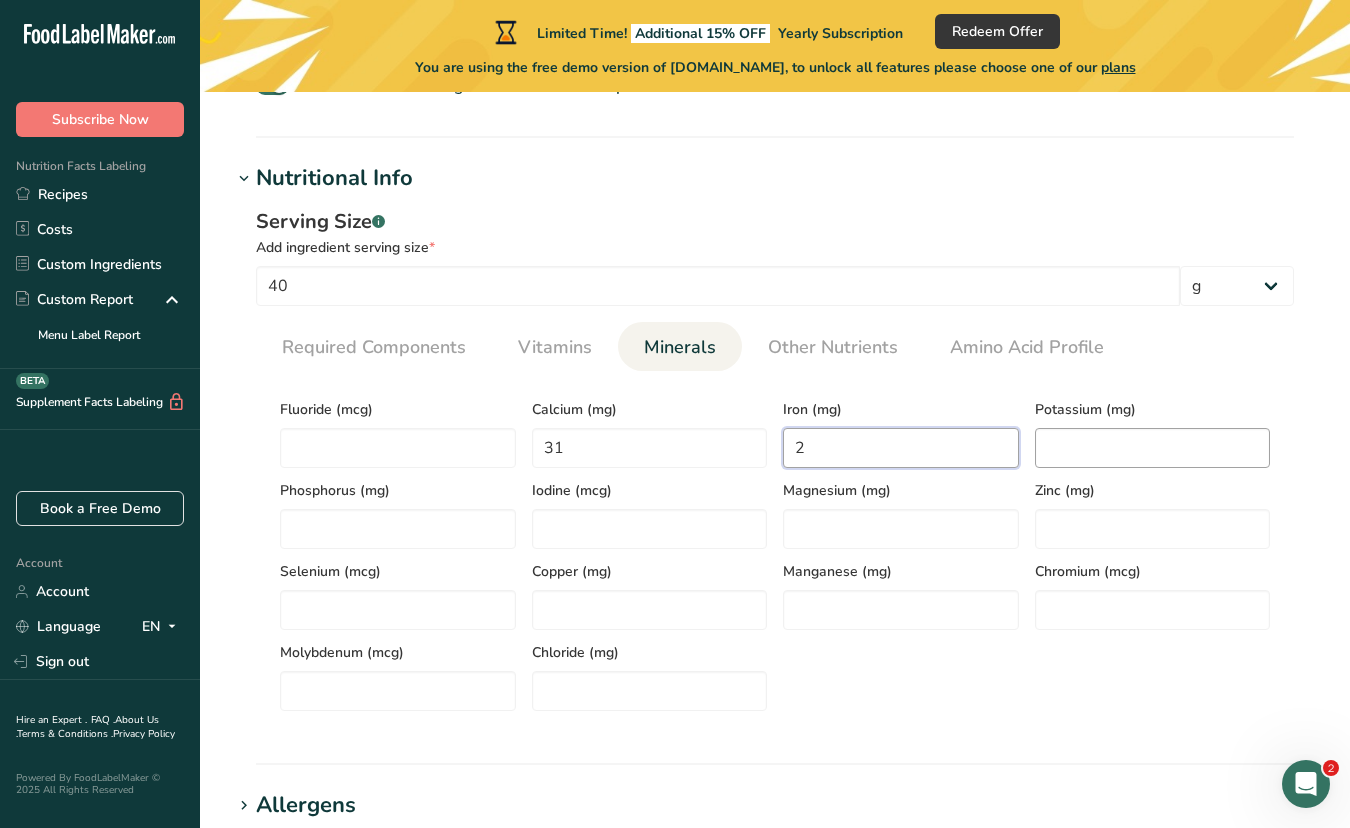 type on "2" 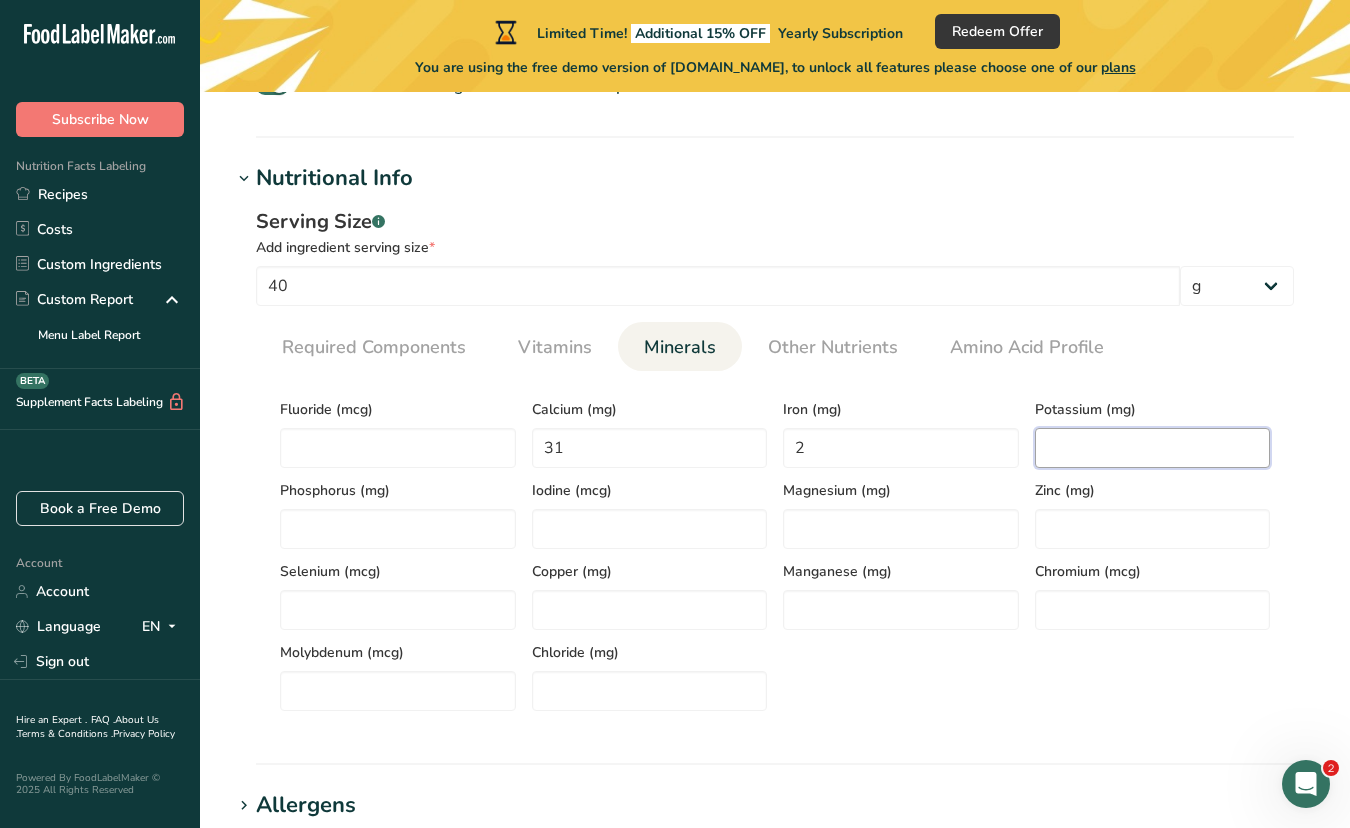 click at bounding box center (1153, 448) 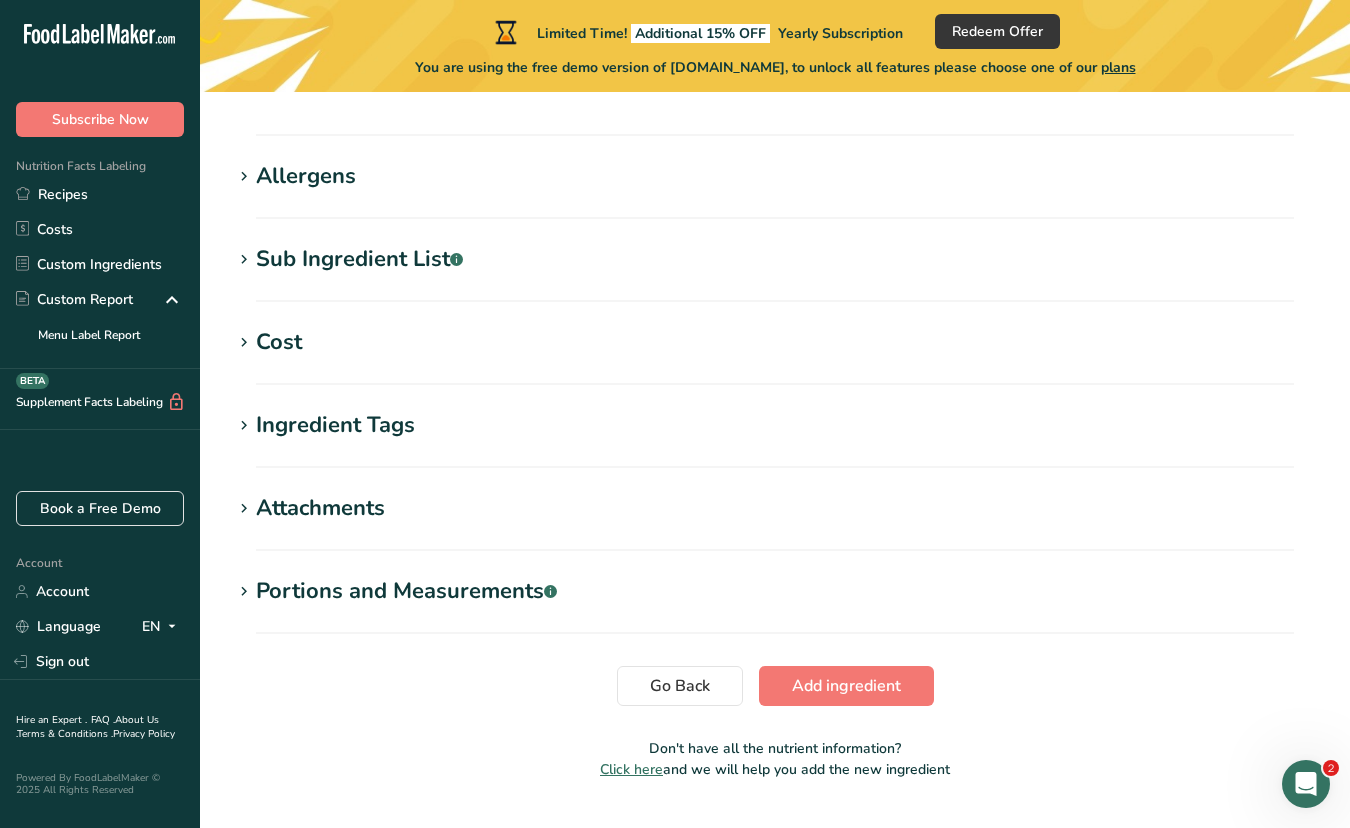 scroll, scrollTop: 1346, scrollLeft: 0, axis: vertical 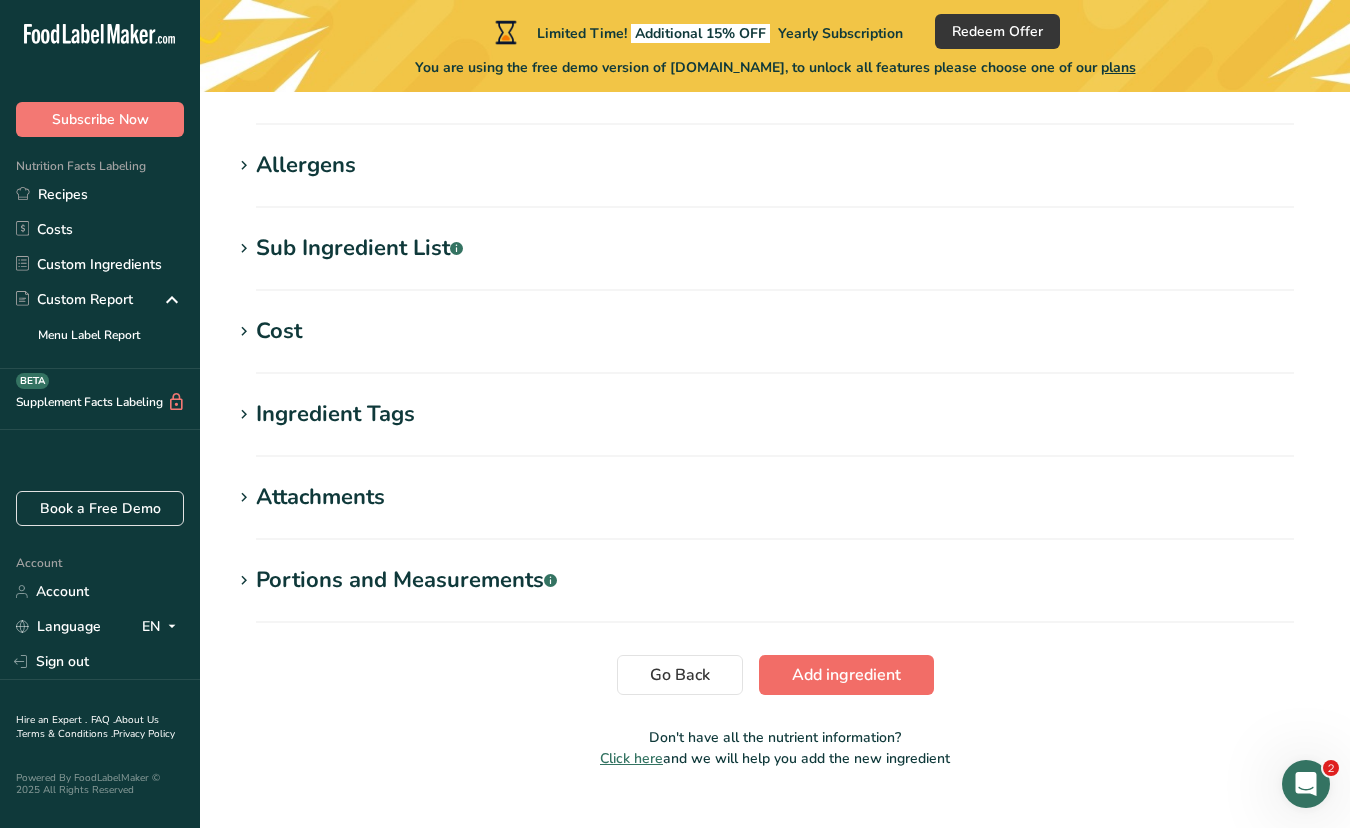 type on "0" 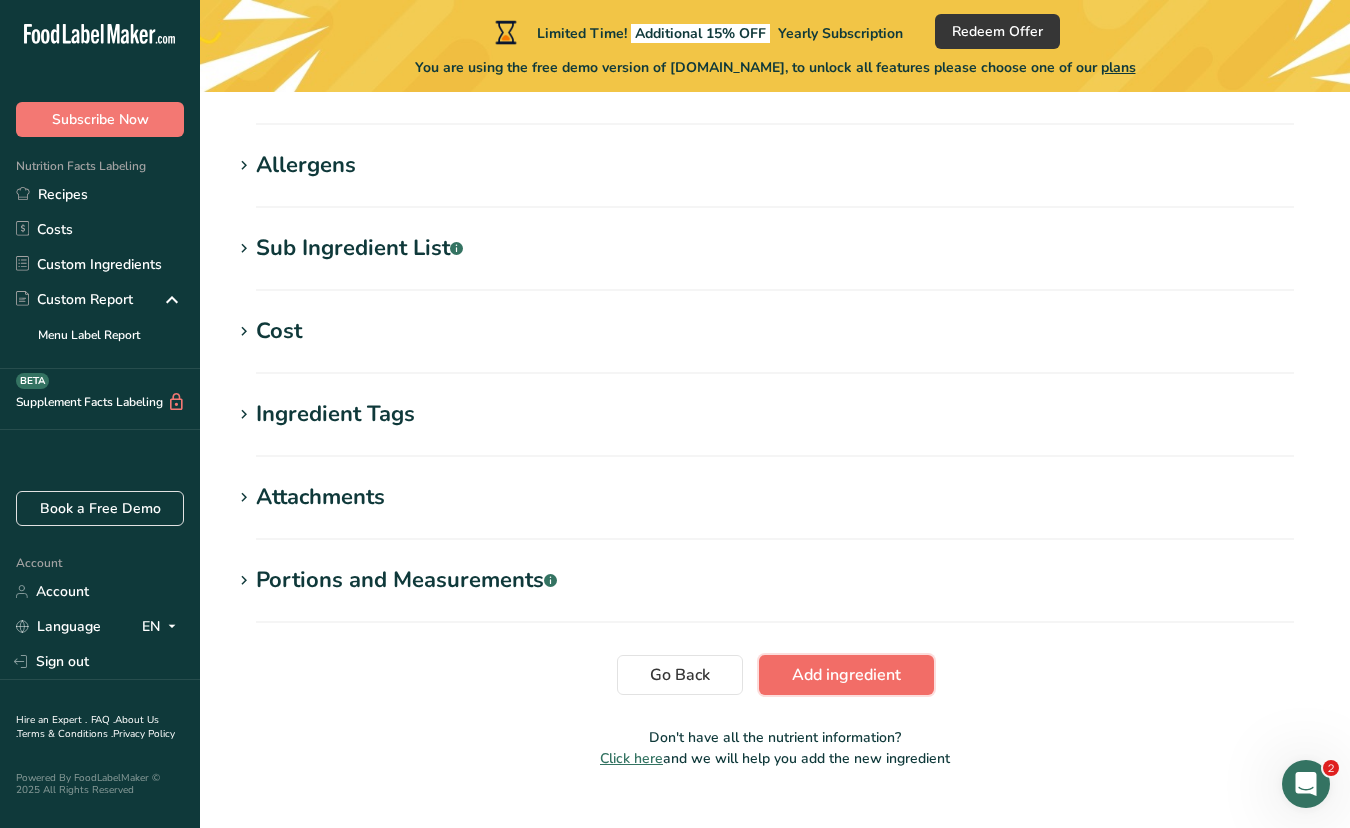 click on "Add ingredient" at bounding box center (846, 675) 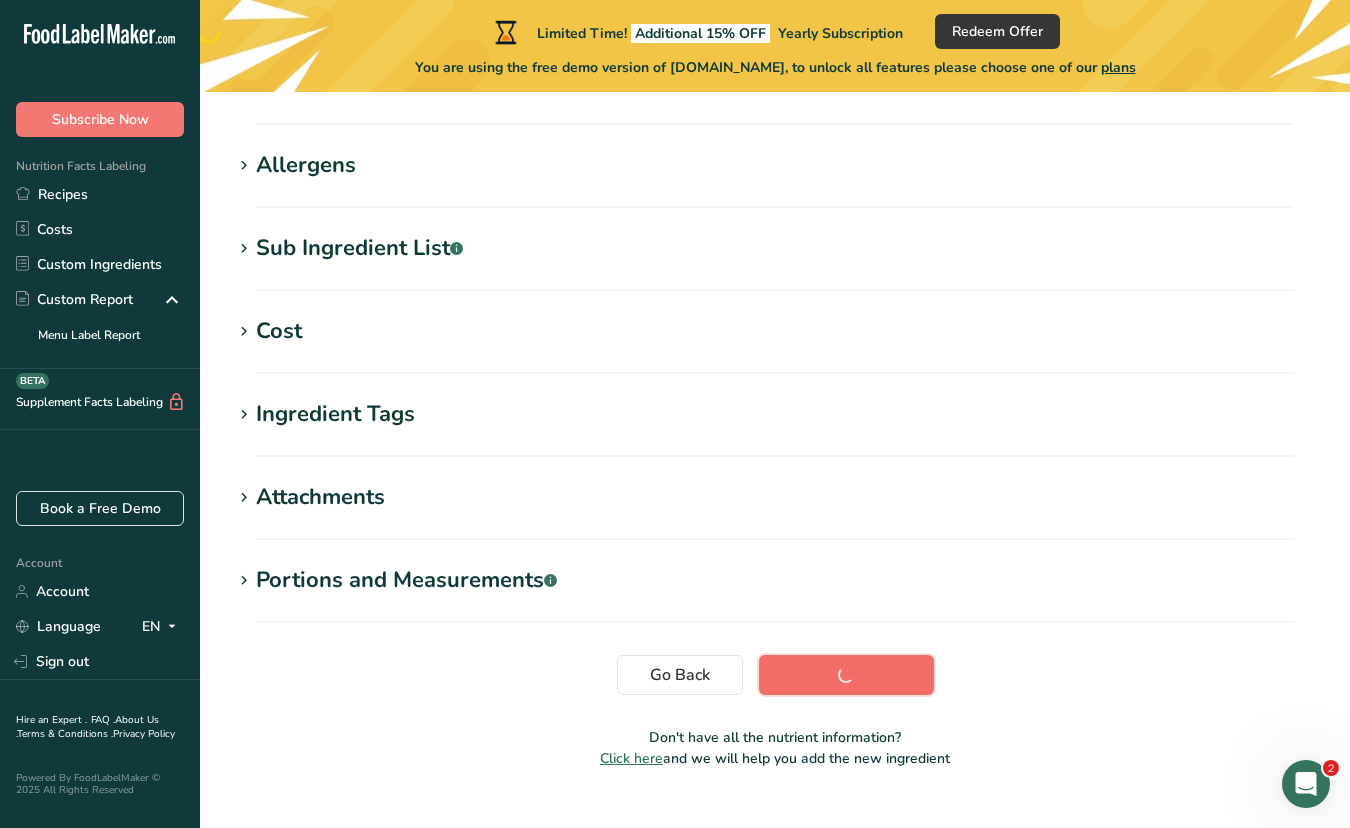 scroll, scrollTop: 322, scrollLeft: 0, axis: vertical 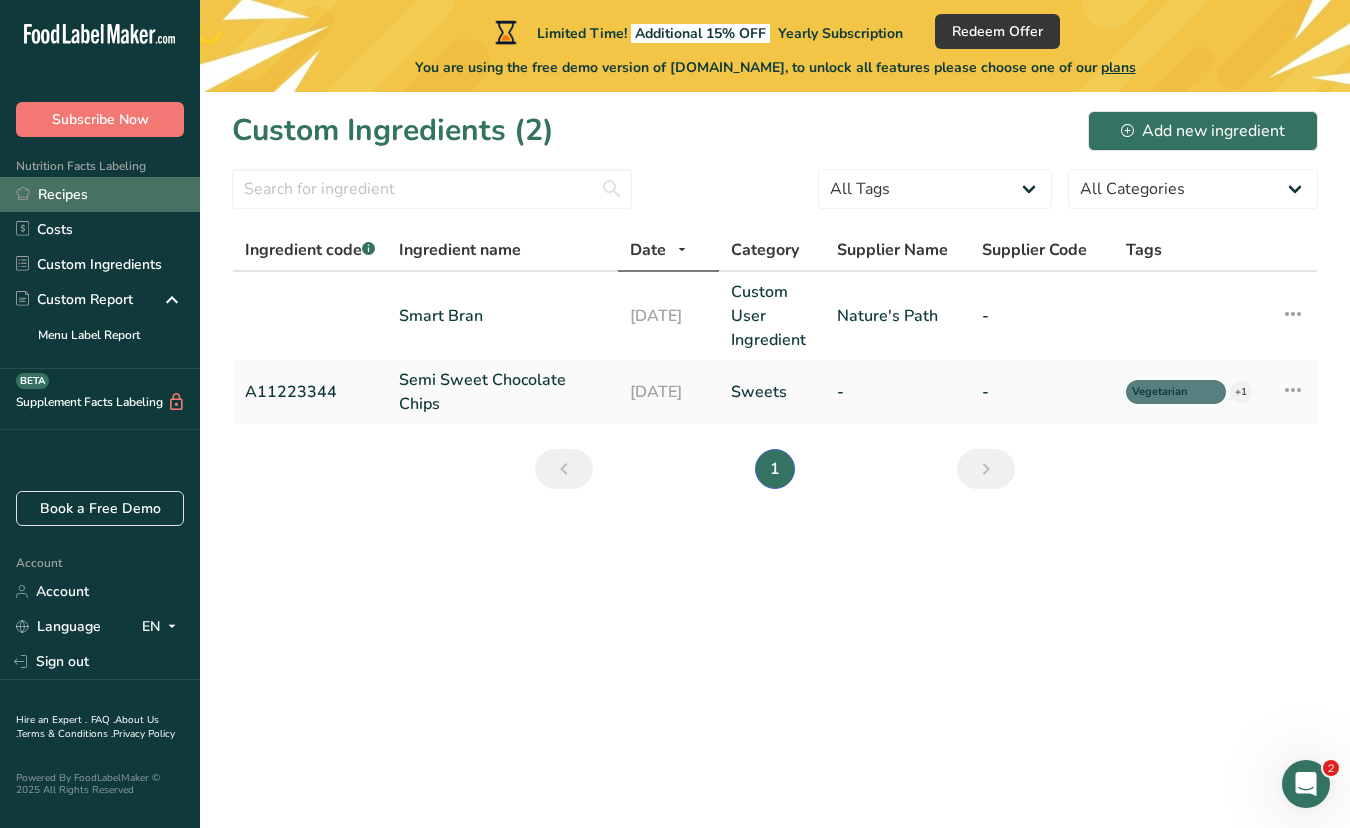 click on "Recipes" at bounding box center (100, 194) 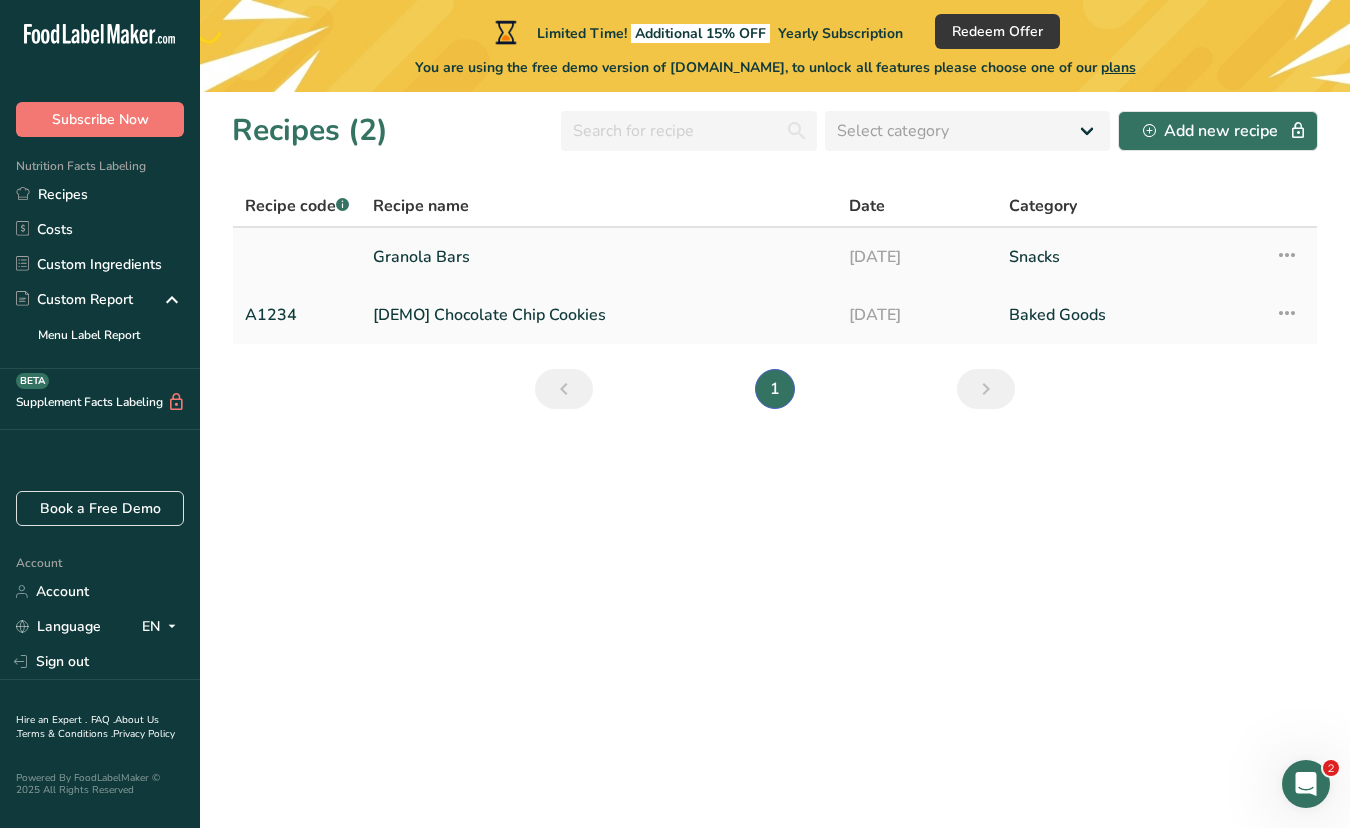 click on "Granola Bars" at bounding box center (599, 257) 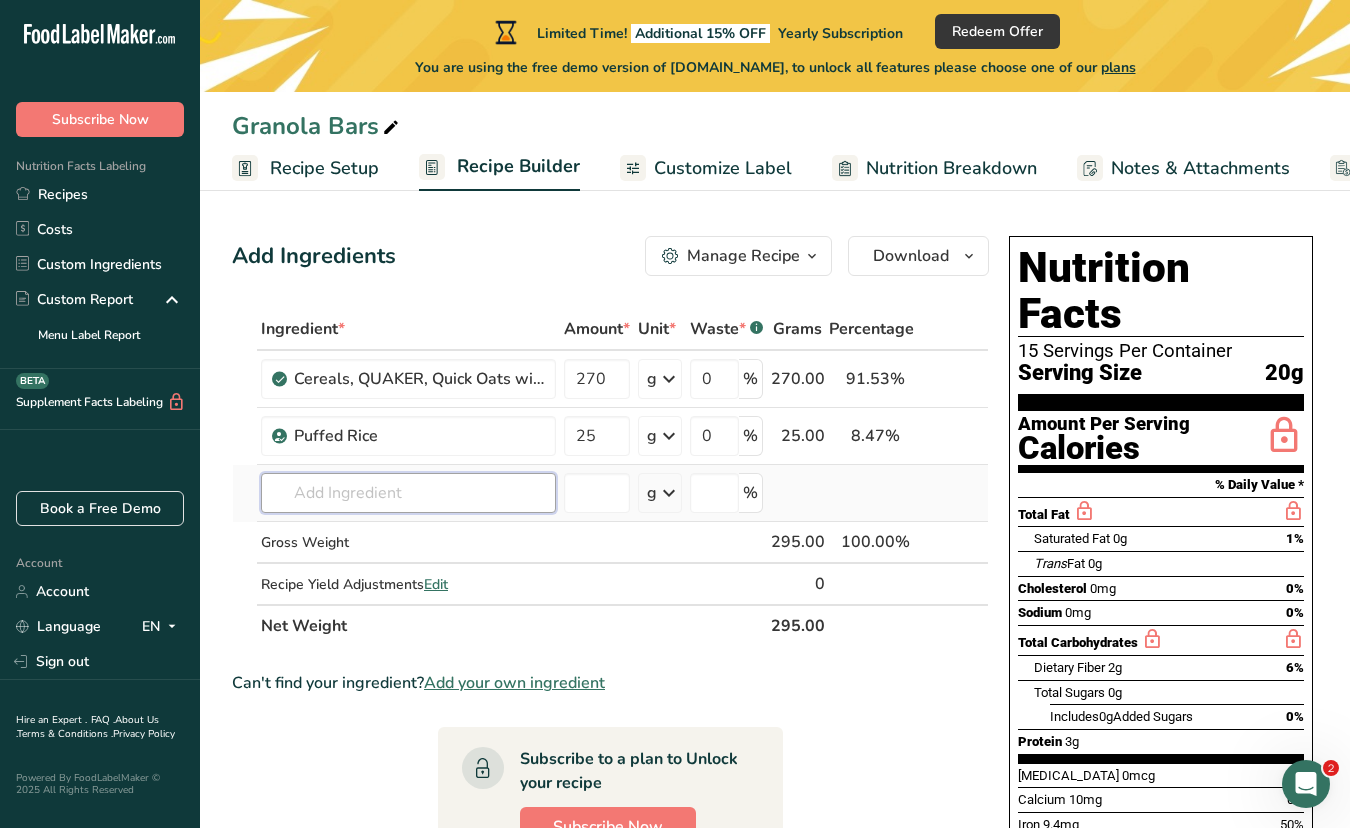 click at bounding box center (408, 493) 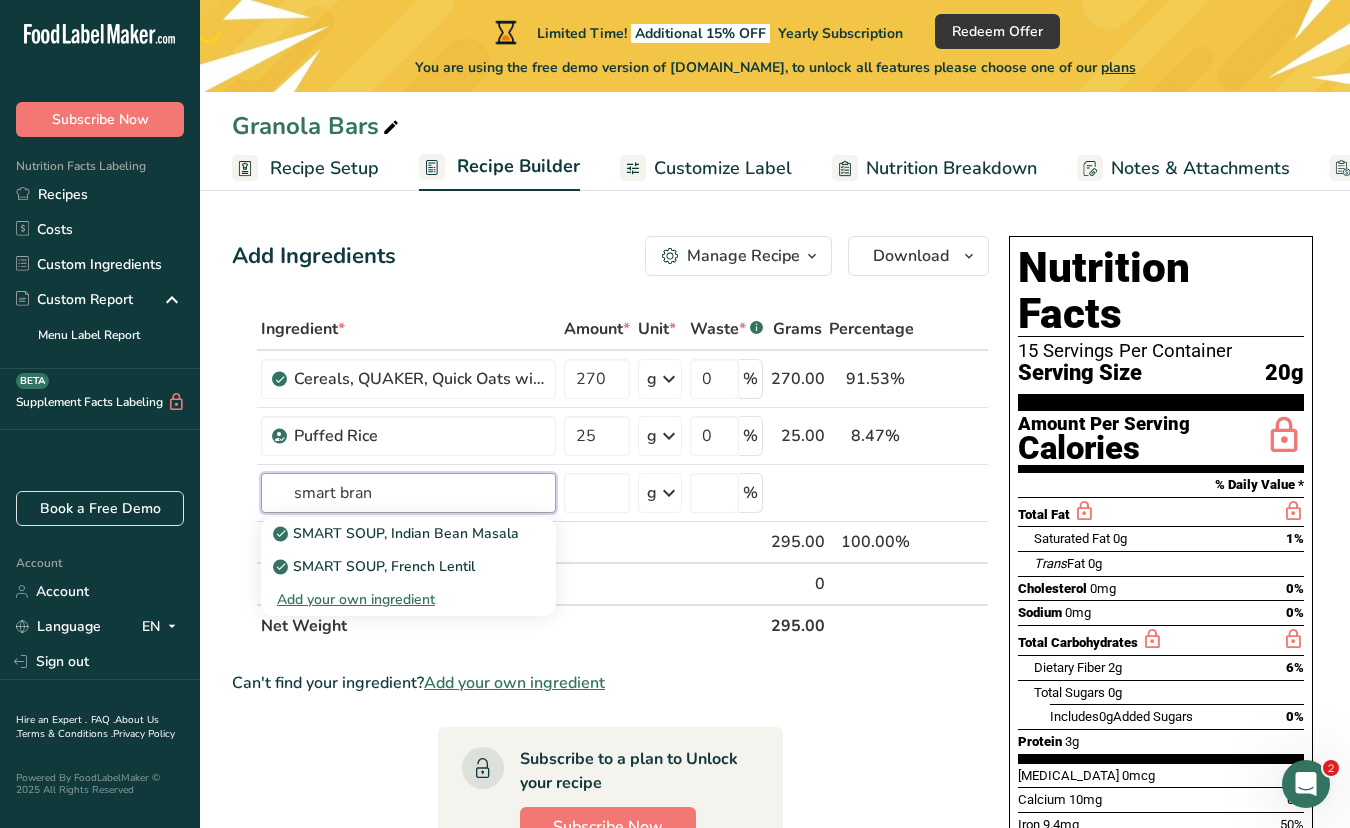type on "smart bran" 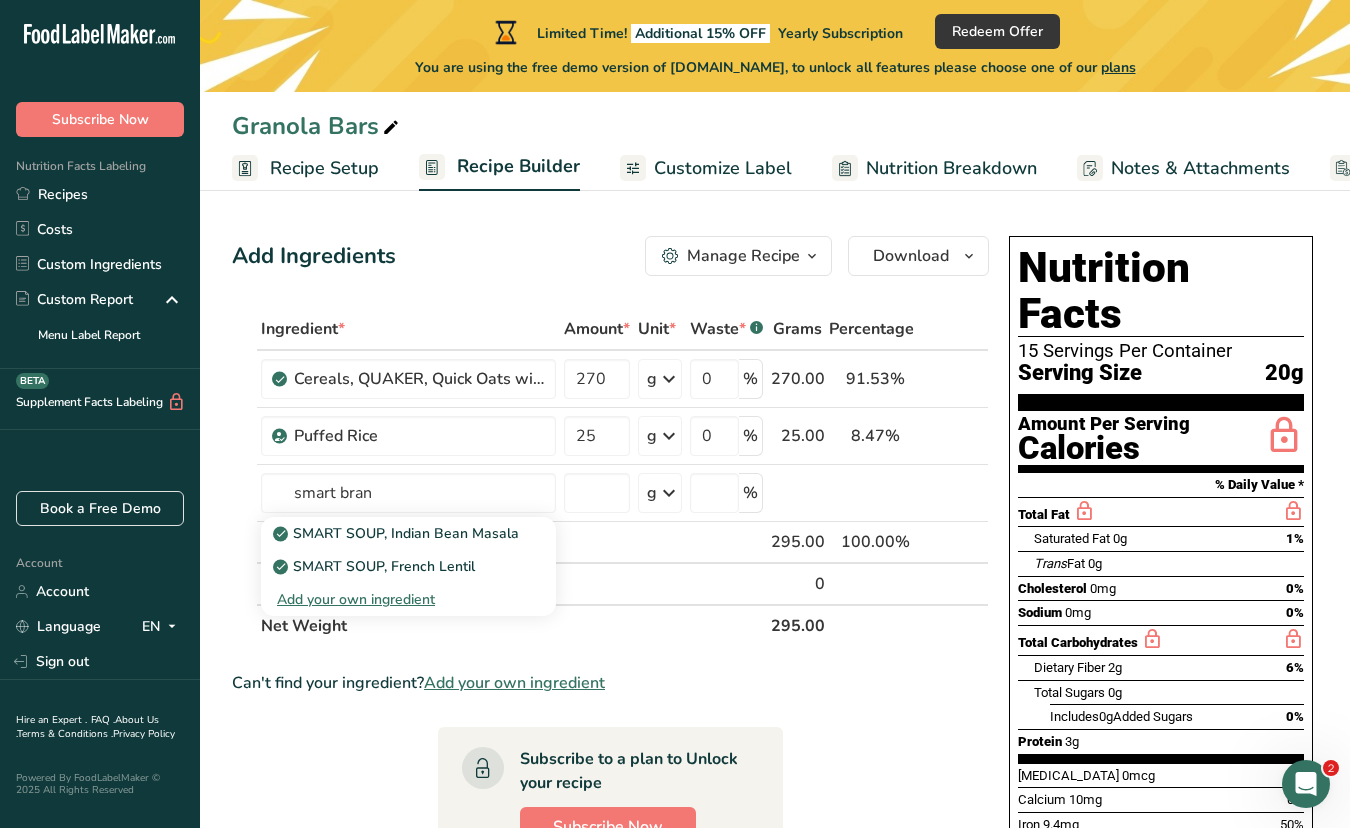 type 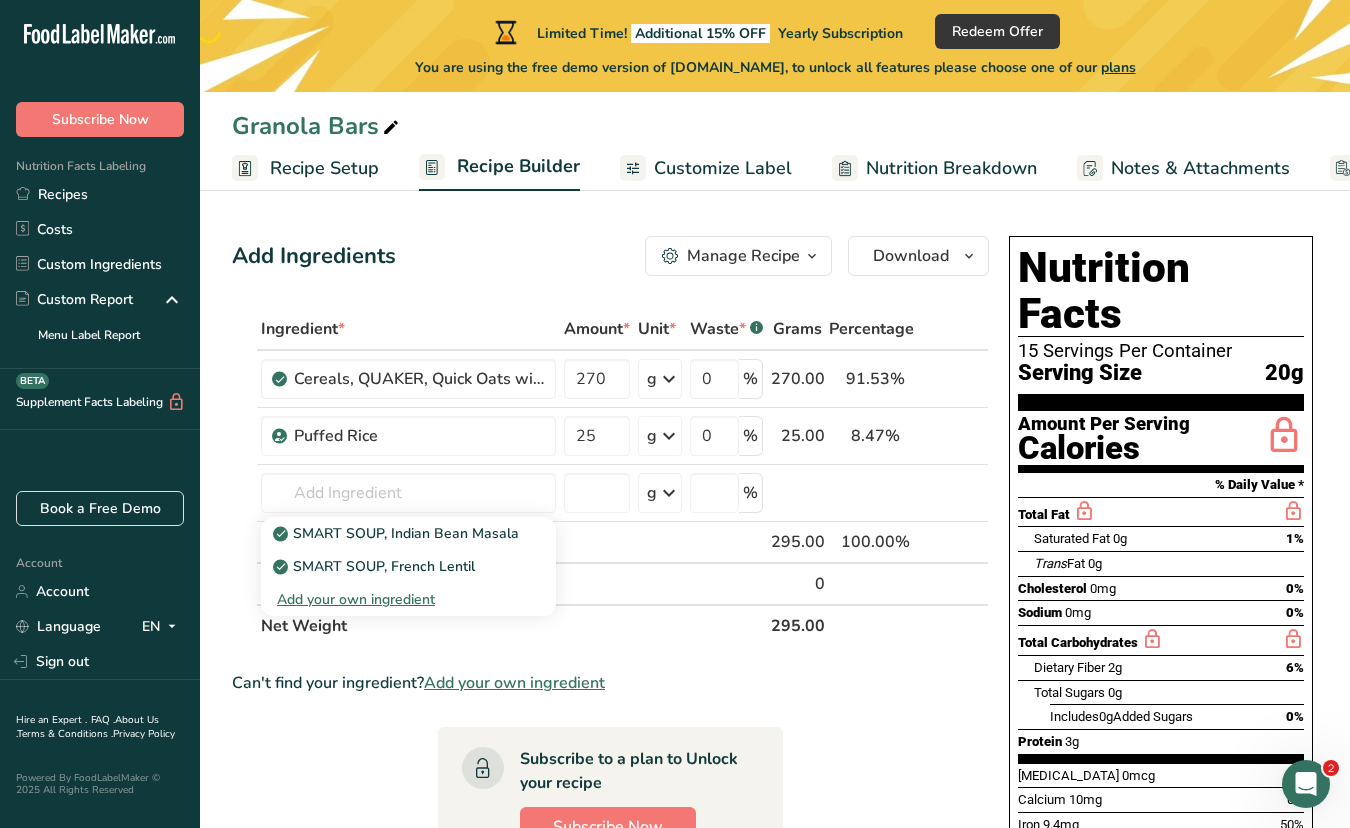 click on "Ingredient *
Amount *
Unit *
Waste *   .a-a{fill:#347362;}.b-a{fill:#fff;}          Grams
Percentage
Cereals, QUAKER, Quick Oats with Iron, Dry
270
g
Portions
0.5 cup
Weight Units
g
kg
mg
See more
Volume Units
l
Volume units require a density conversion. If you know your ingredient's density enter it below. Otherwise, click on "RIA" our AI Regulatory bot - she will be able to help you
lb/ft3
g/cm3
Confirm
mL
lb/ft3
g/cm3
Confirm
fl oz
0" at bounding box center (610, 827) 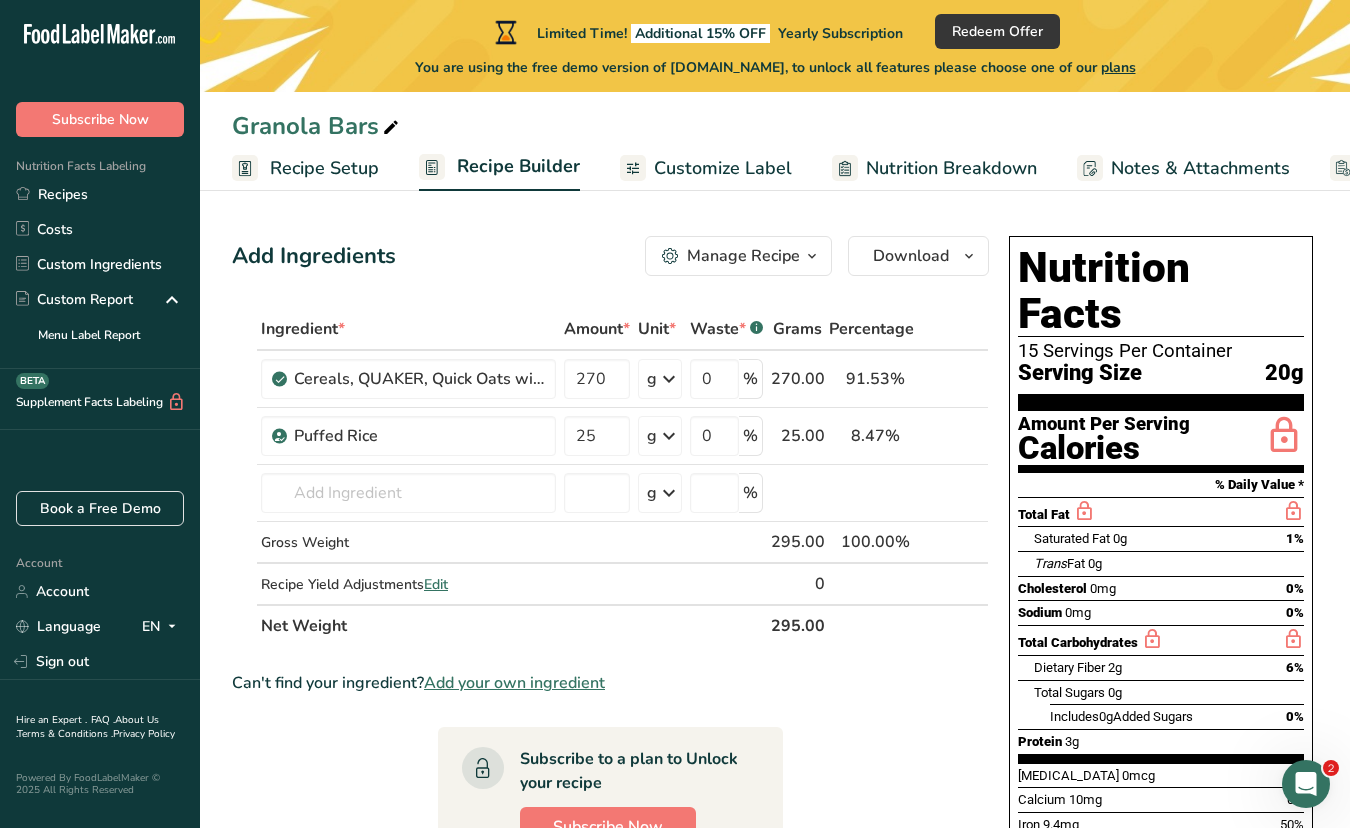 click on "Add your own ingredient" at bounding box center [514, 683] 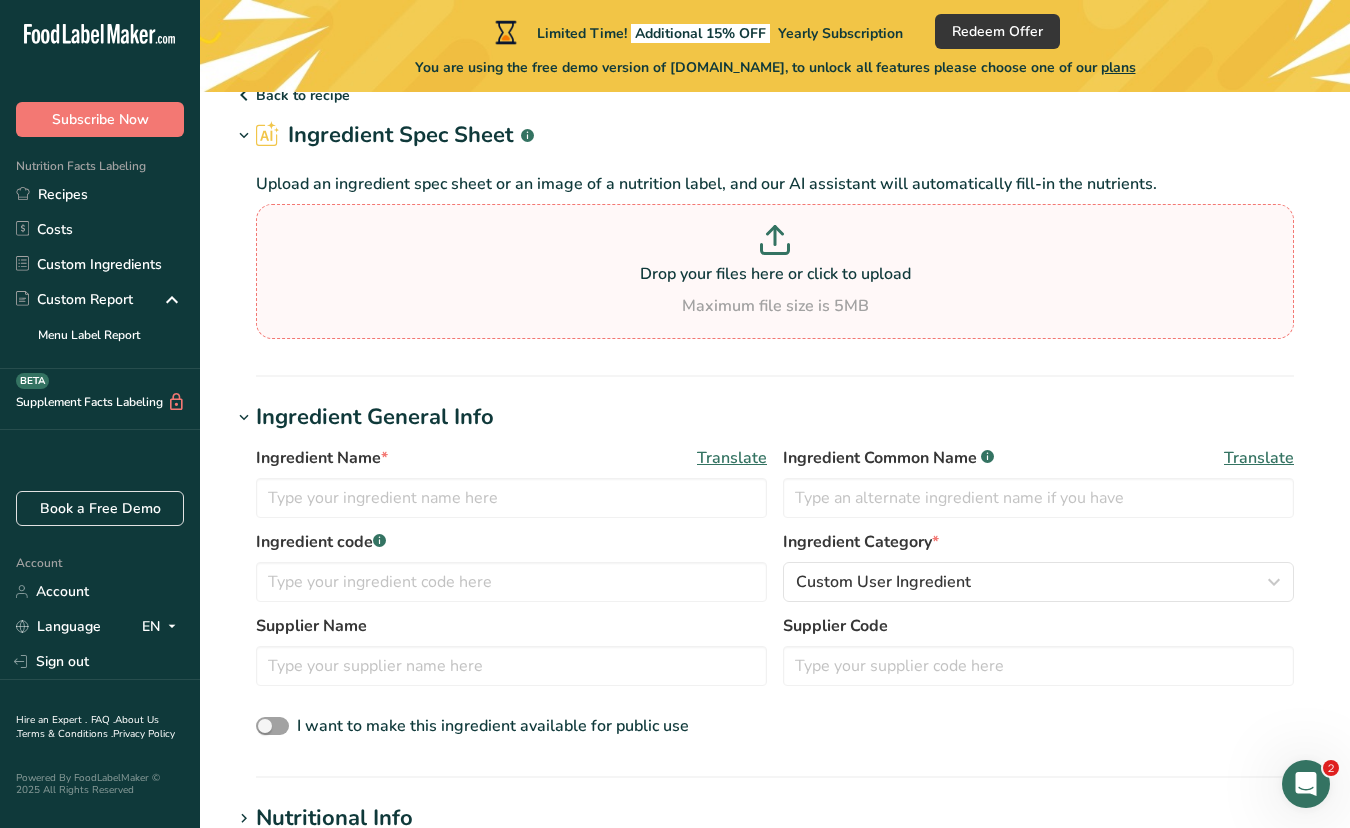 scroll, scrollTop: 0, scrollLeft: 0, axis: both 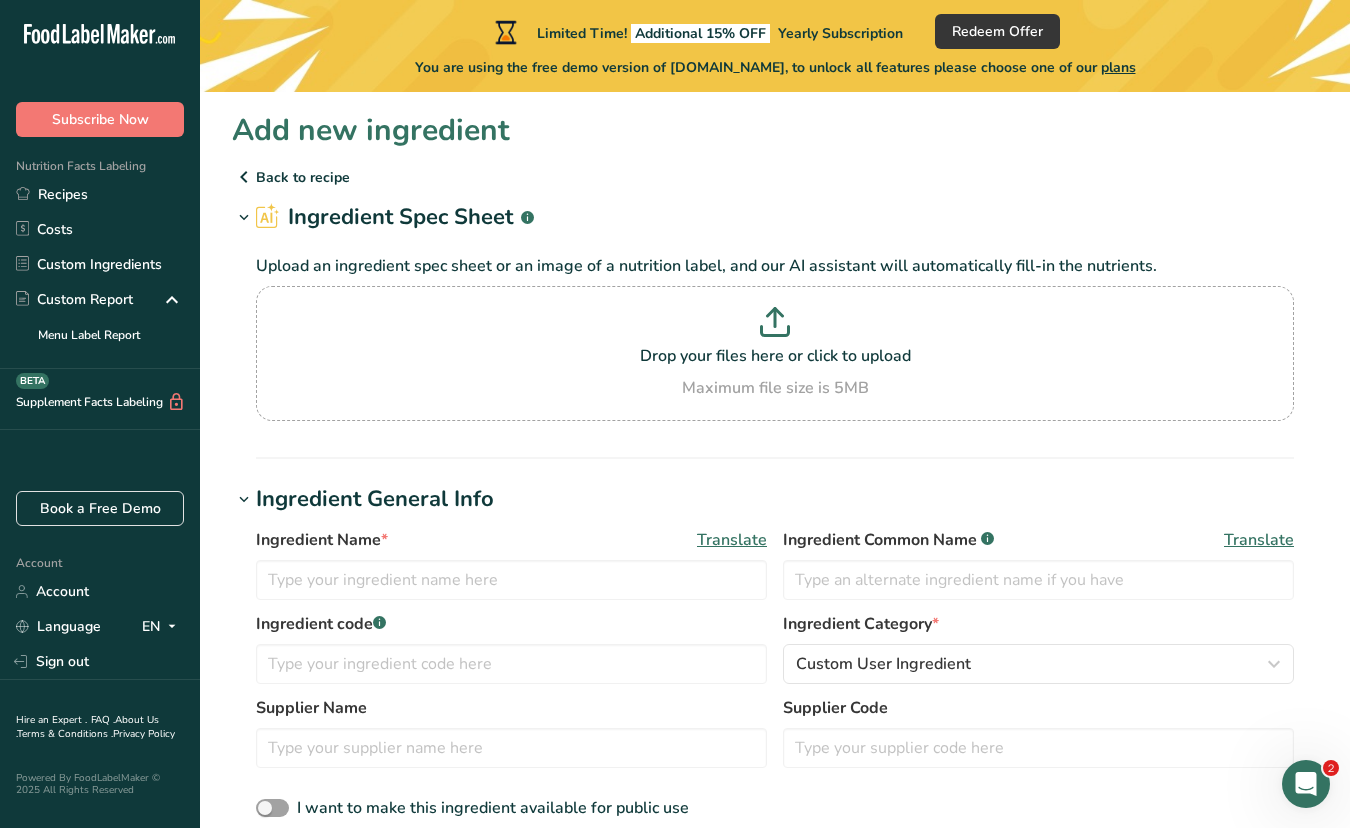 click on "Back to recipe" at bounding box center (775, 177) 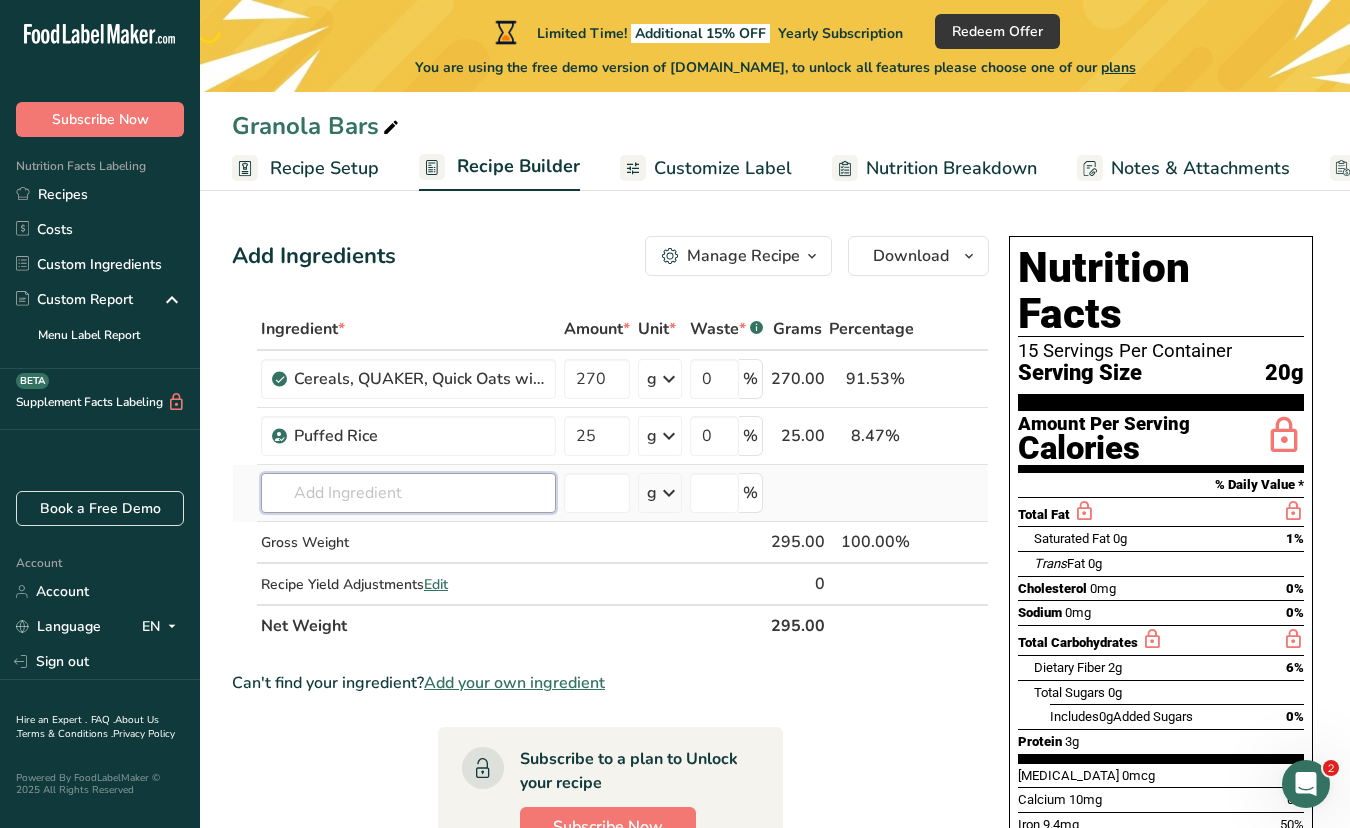 click at bounding box center (408, 493) 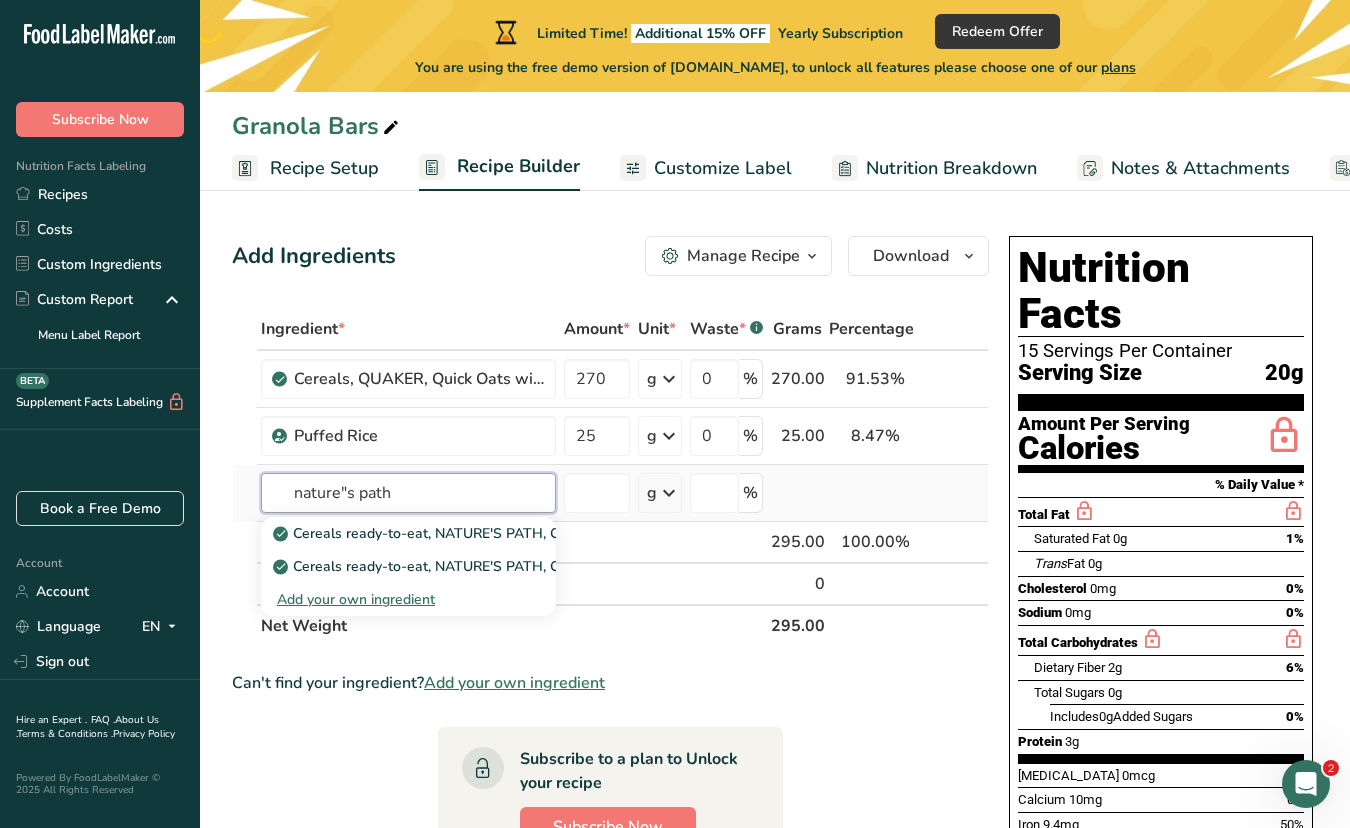 type on "nature"s path" 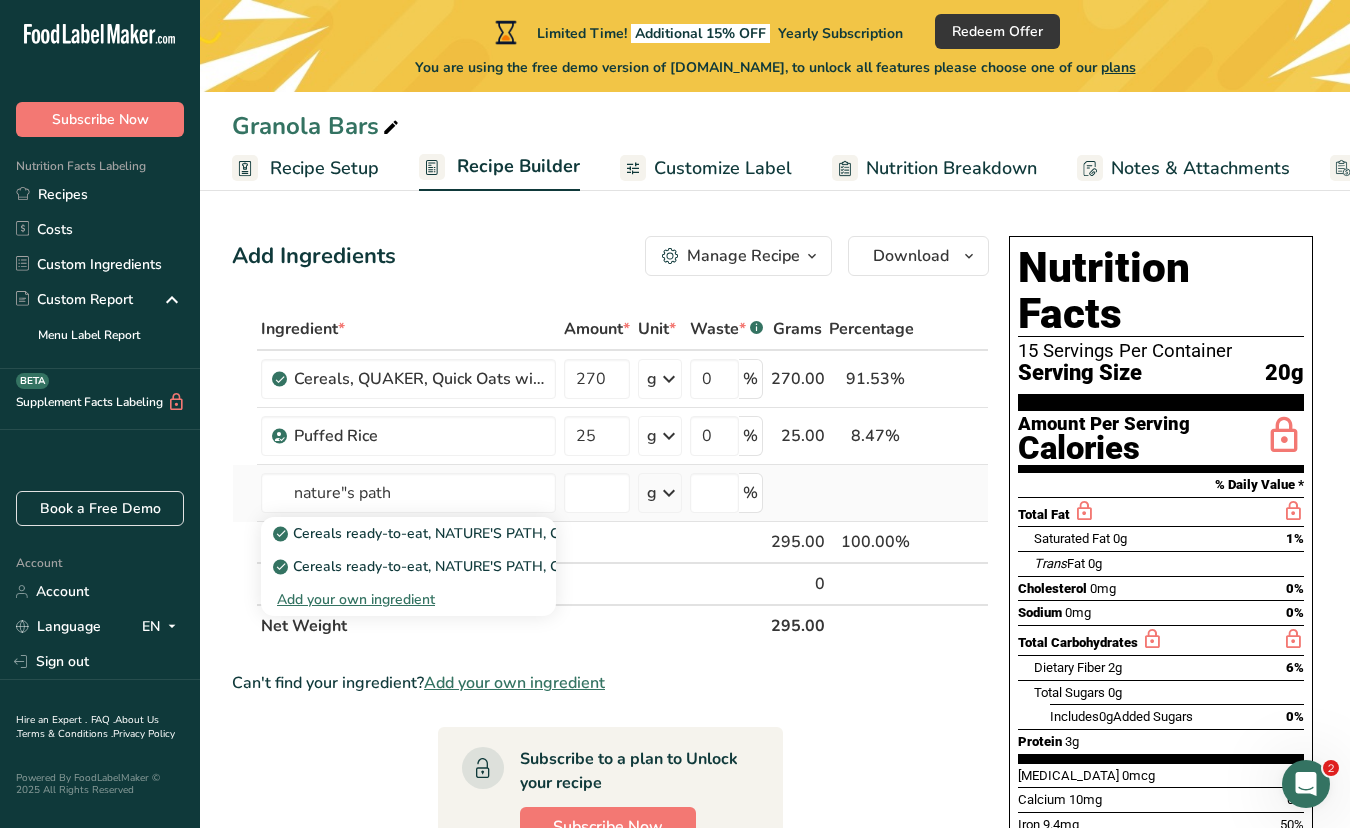 type 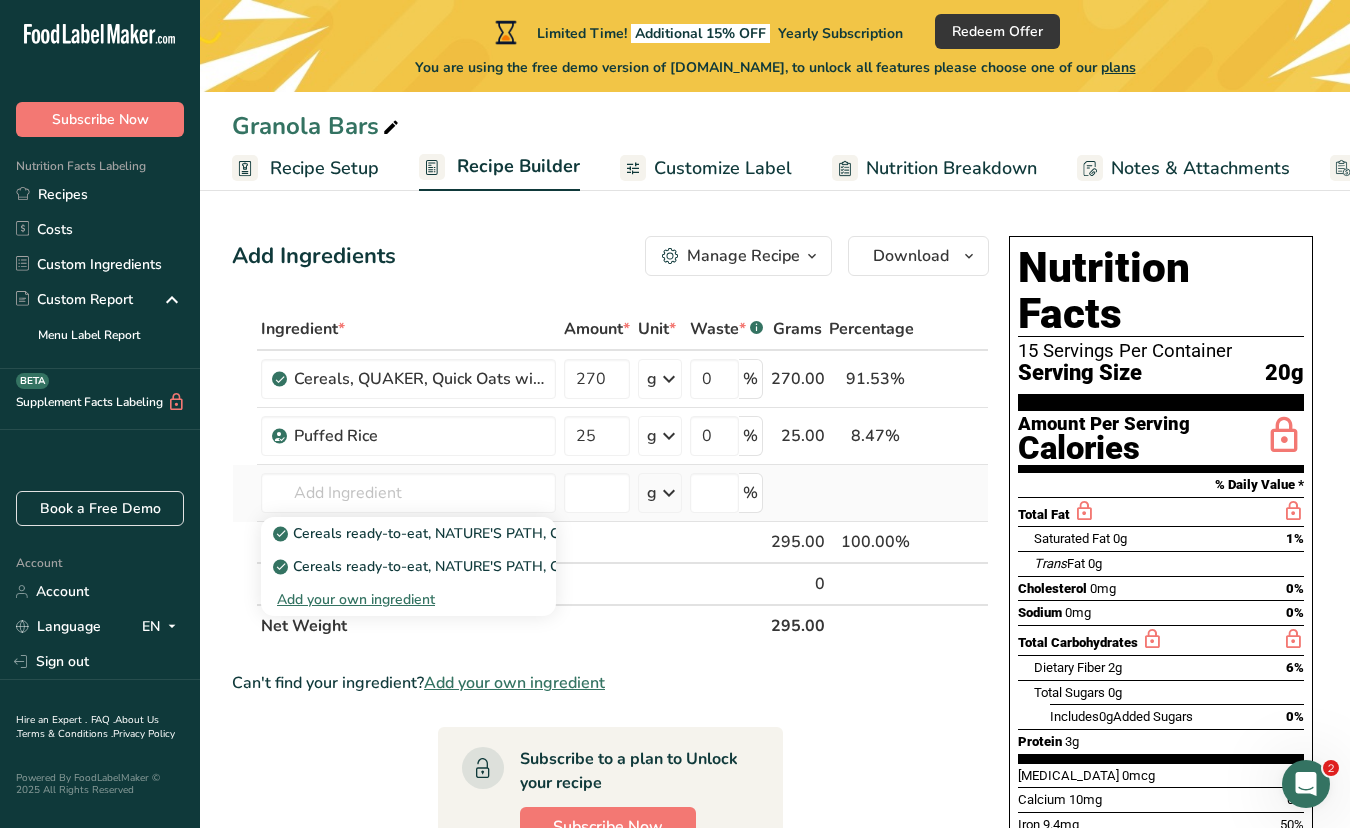 click on "Add your own ingredient" at bounding box center [408, 599] 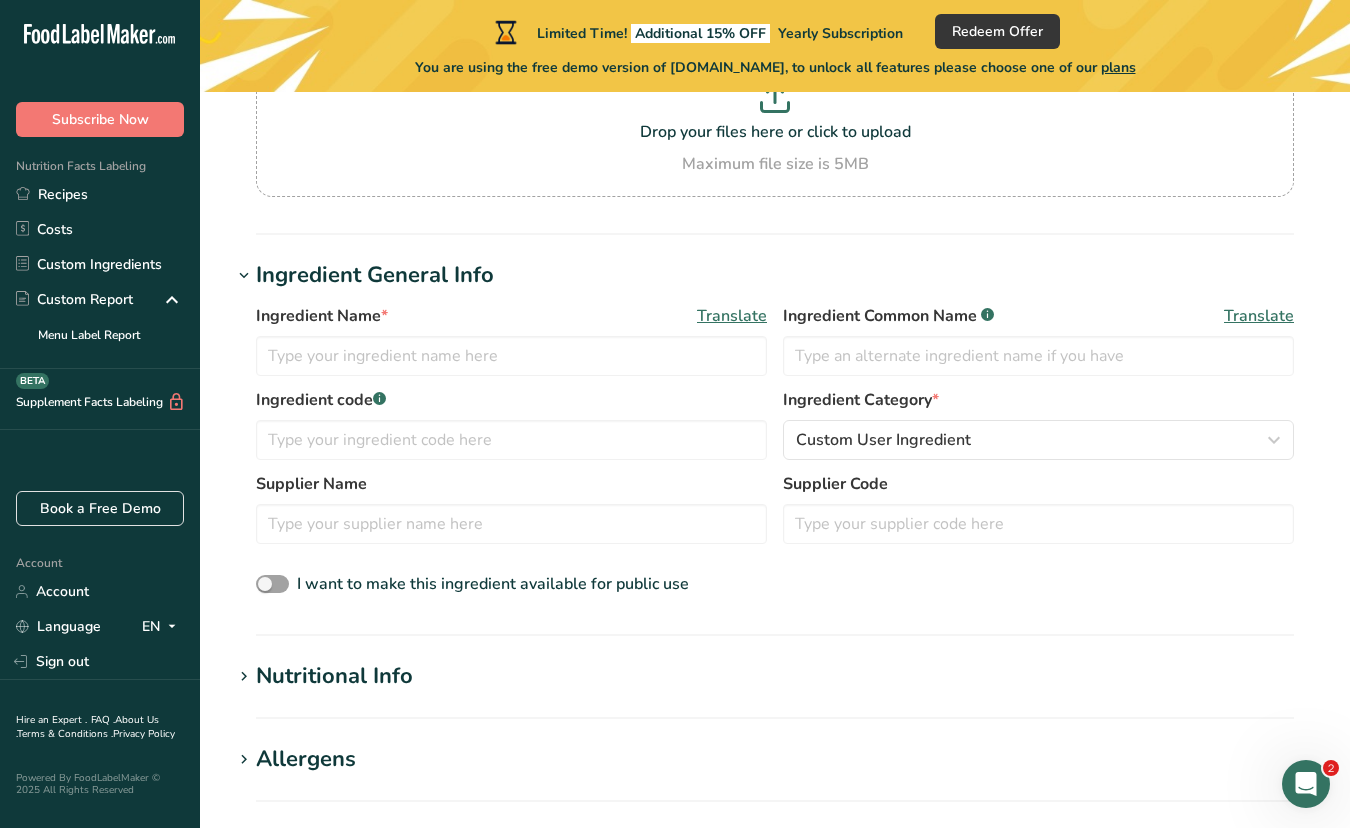 scroll, scrollTop: 0, scrollLeft: 0, axis: both 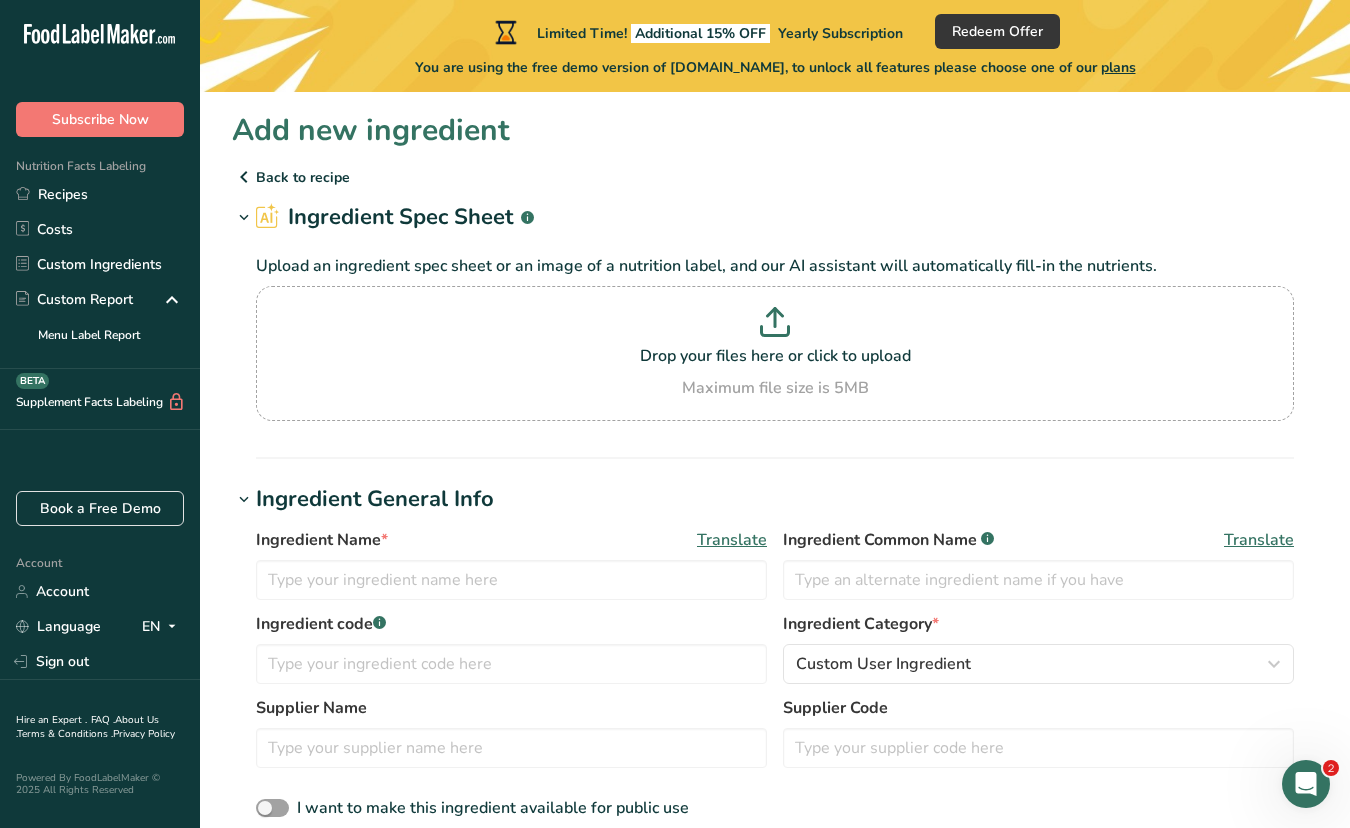 click on "Back to recipe" at bounding box center [775, 177] 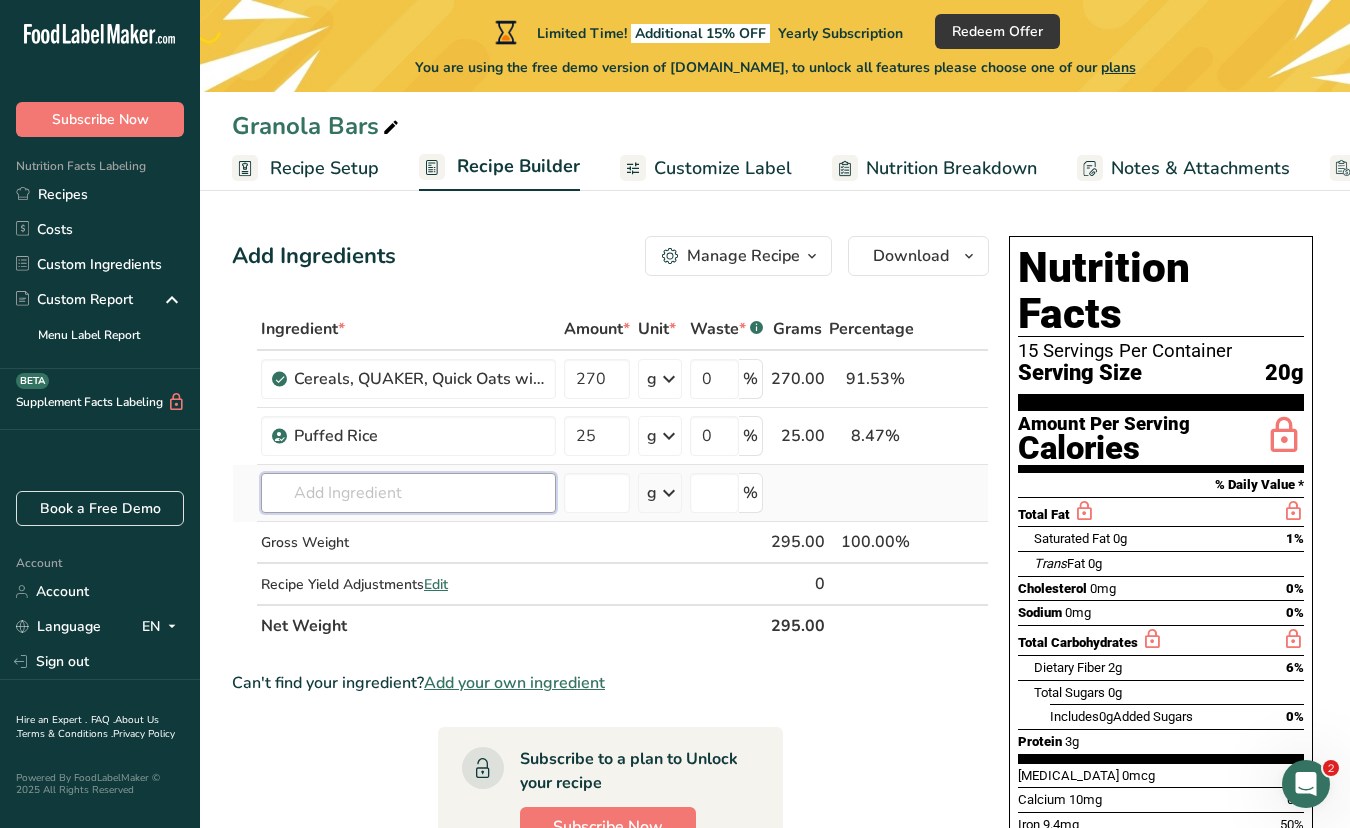 click at bounding box center (408, 493) 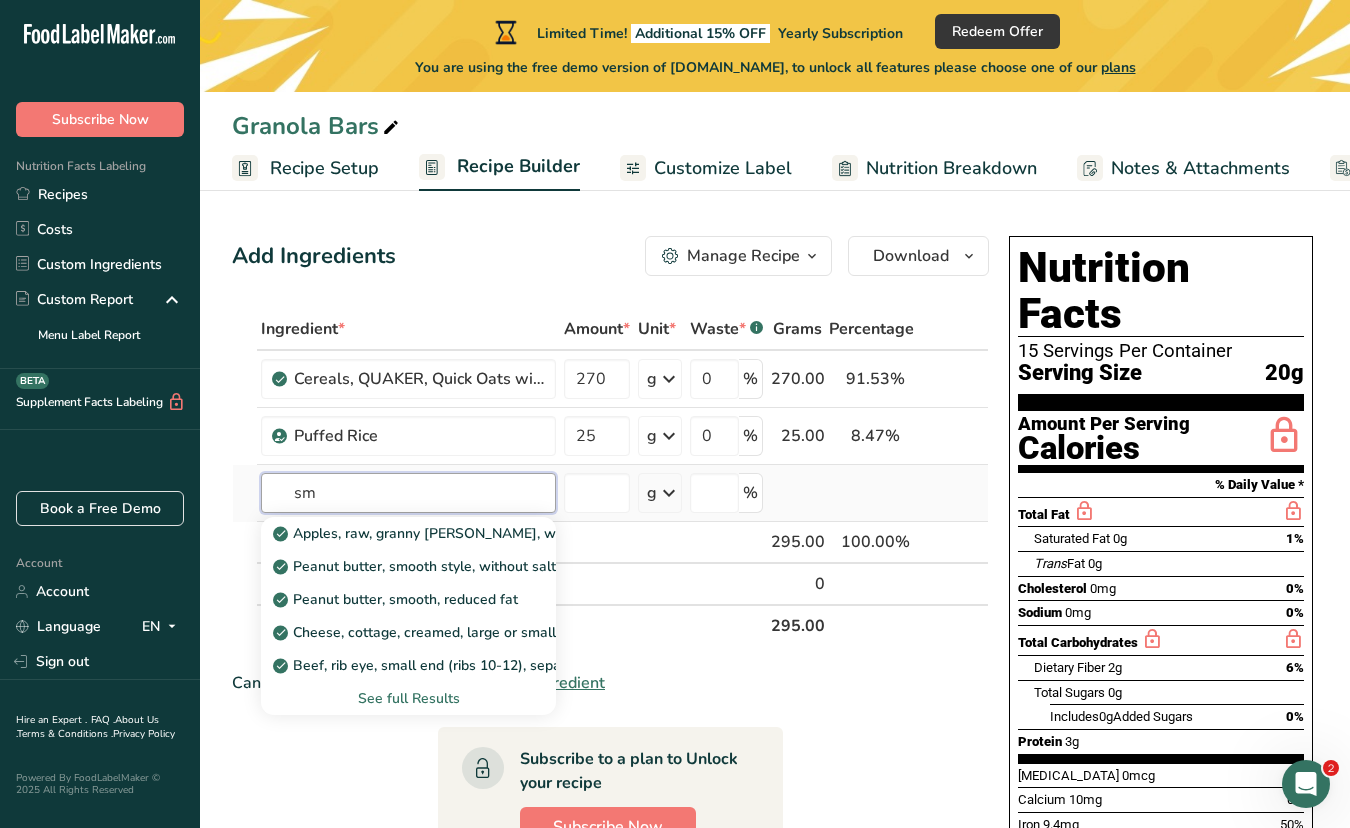 type on "s" 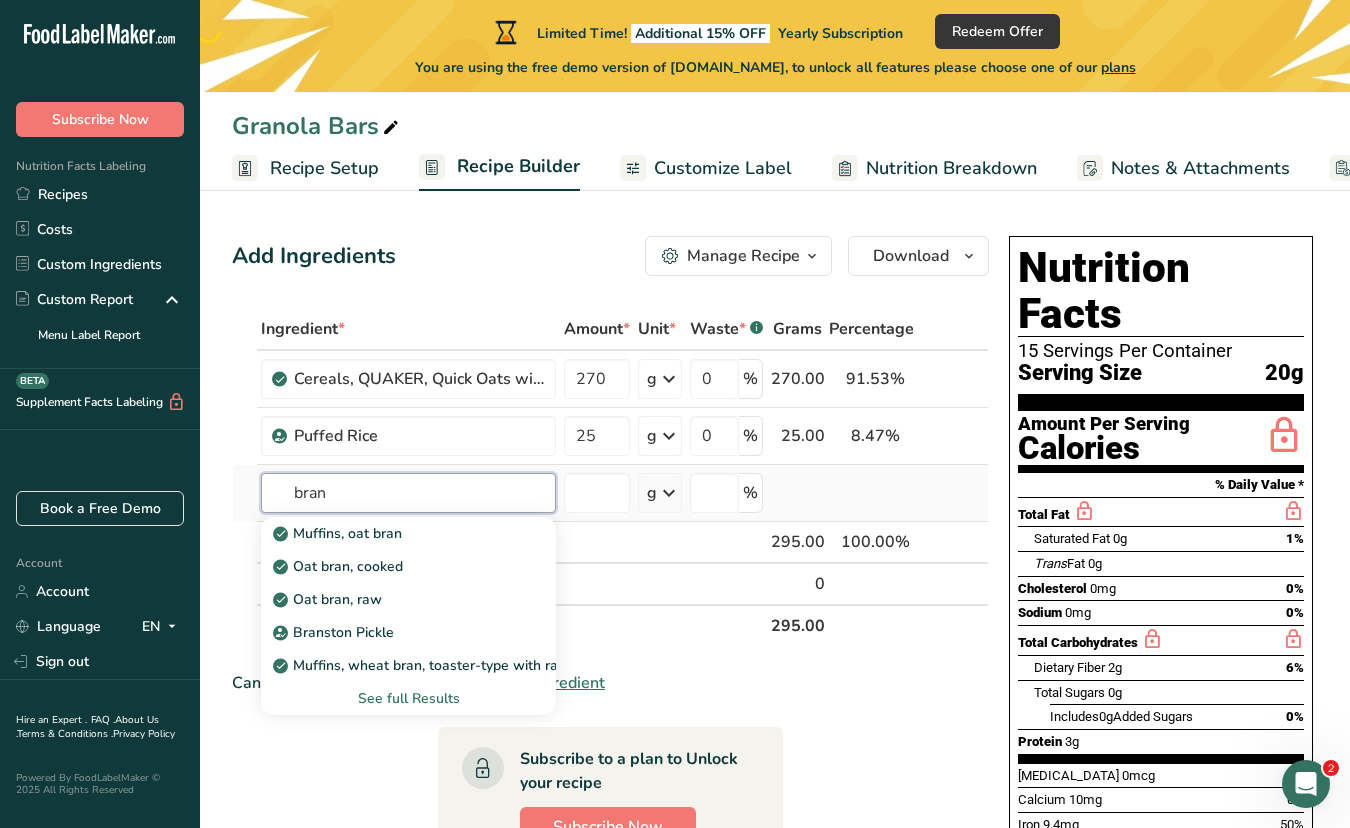 type on "bran" 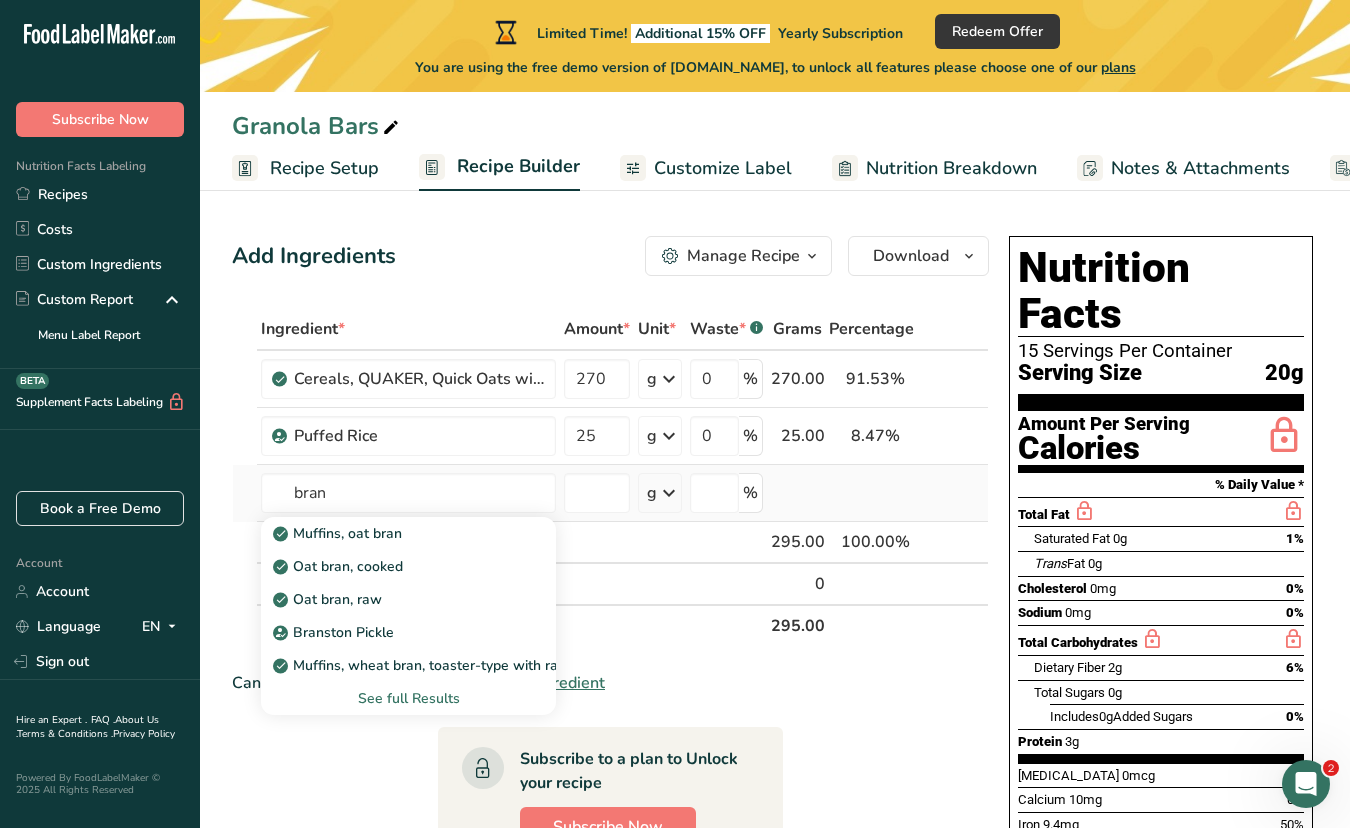 type 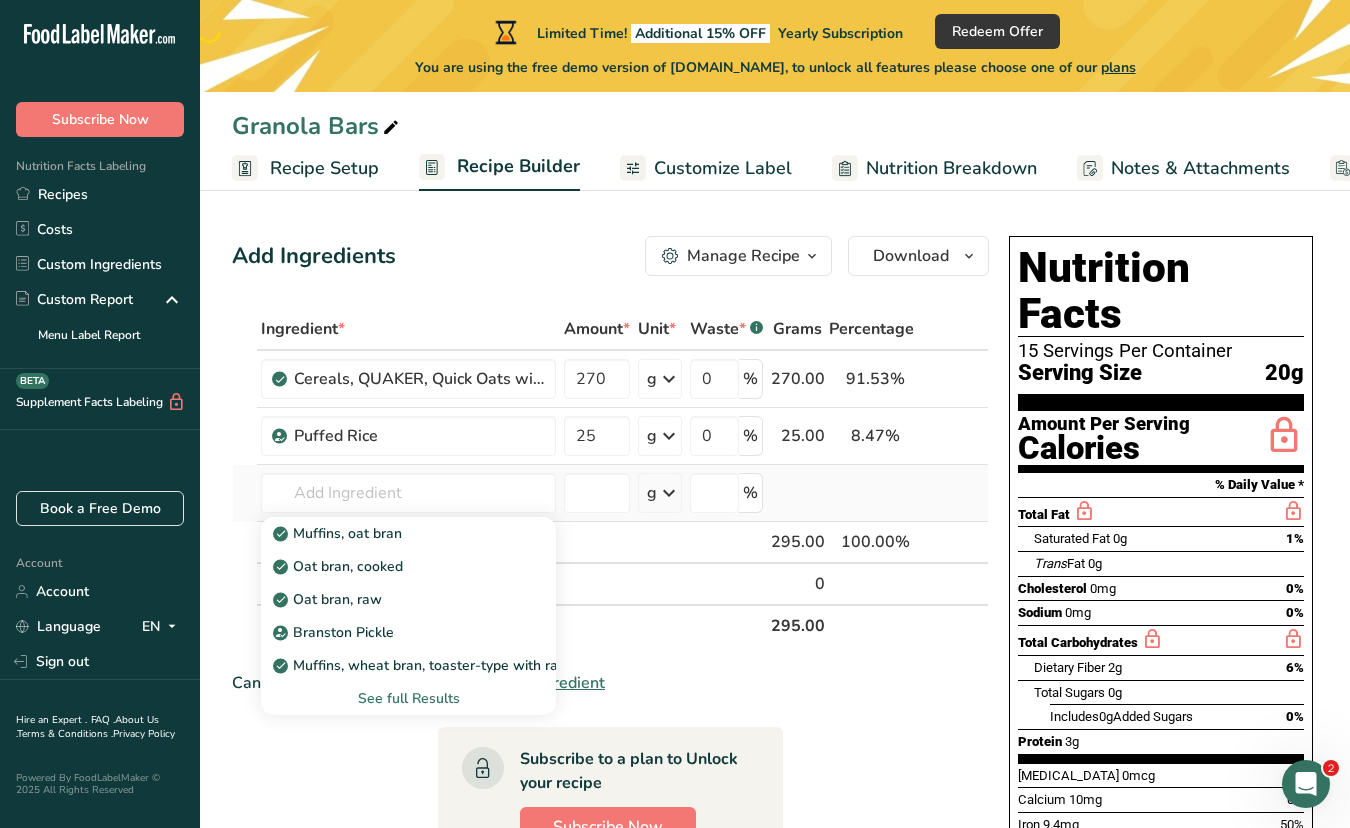 click on "See full Results" at bounding box center [408, 698] 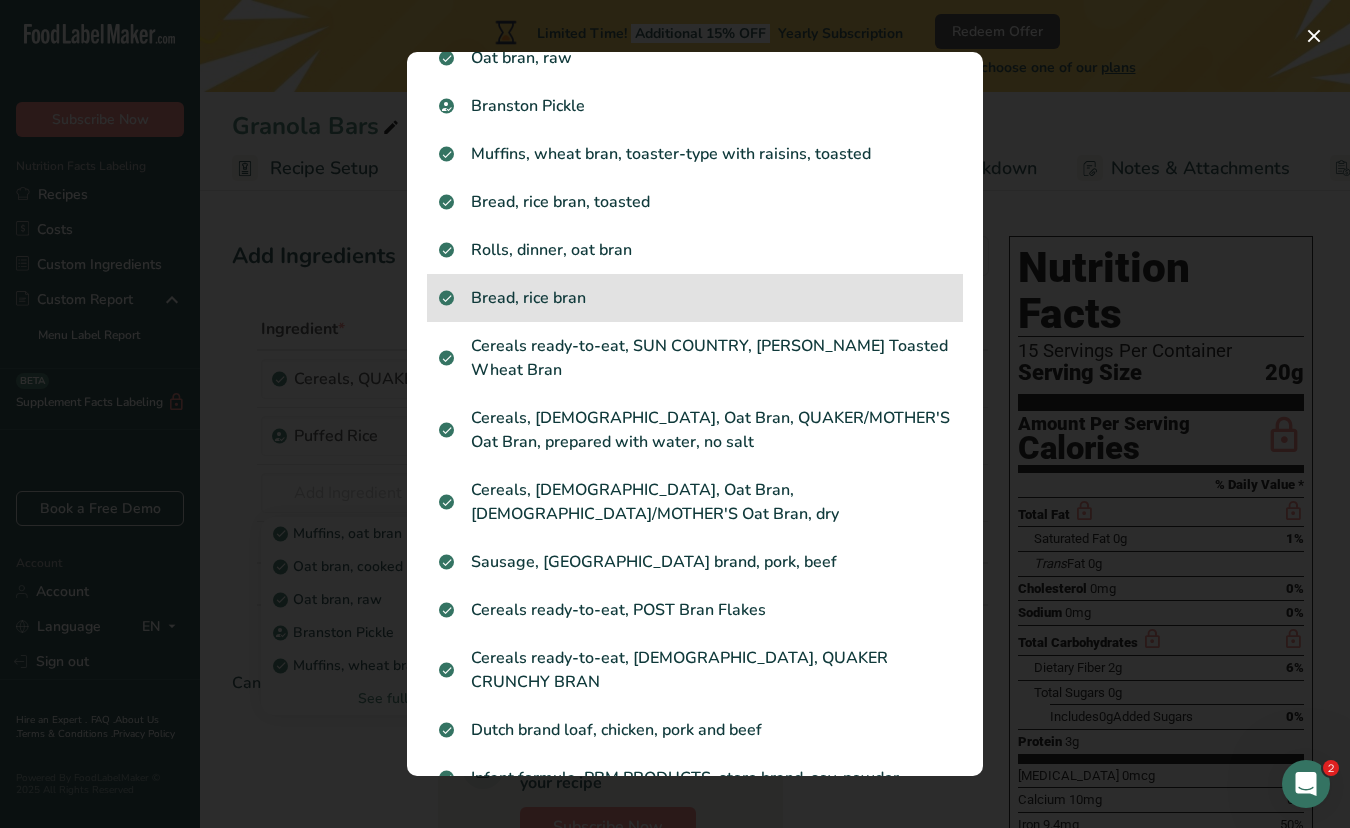 scroll, scrollTop: 177, scrollLeft: 0, axis: vertical 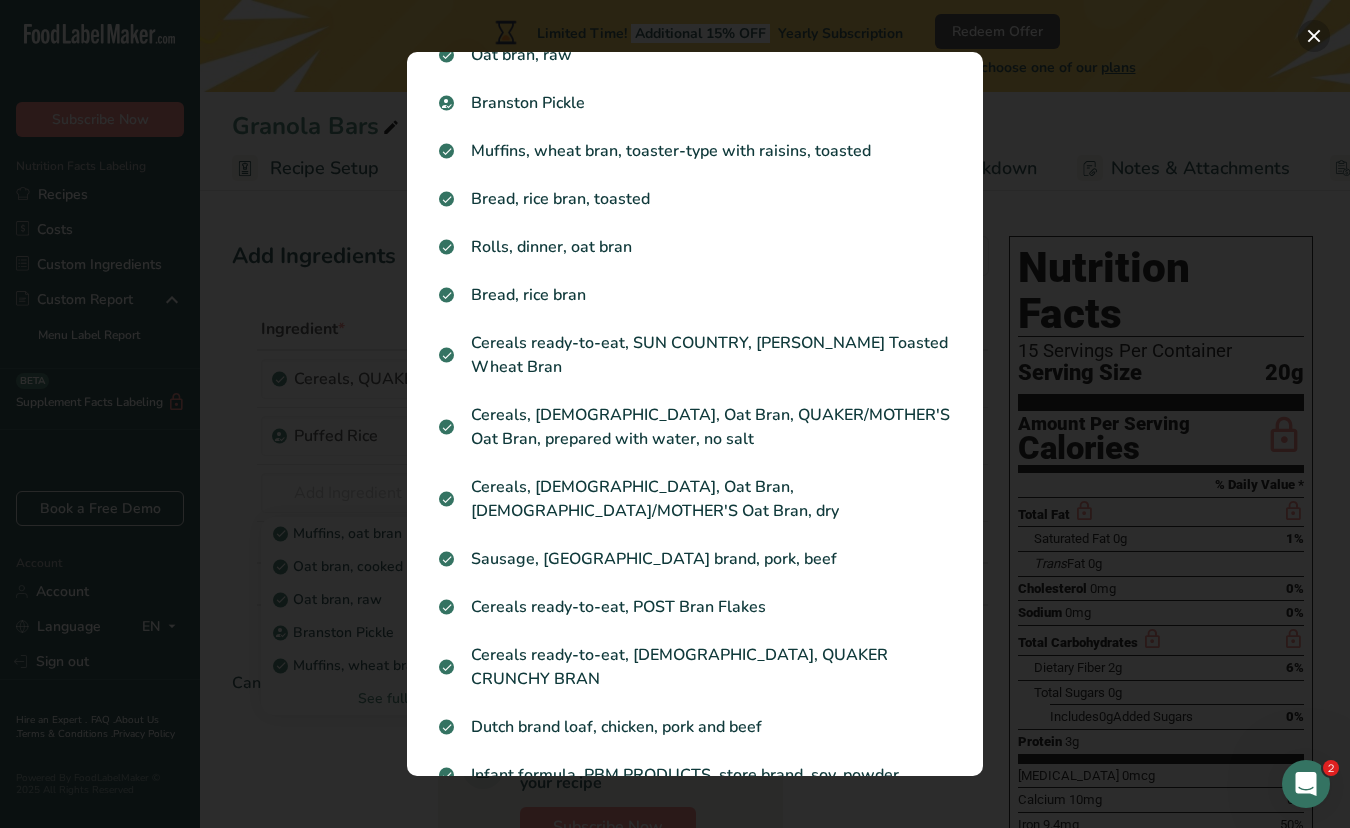 click at bounding box center (1314, 36) 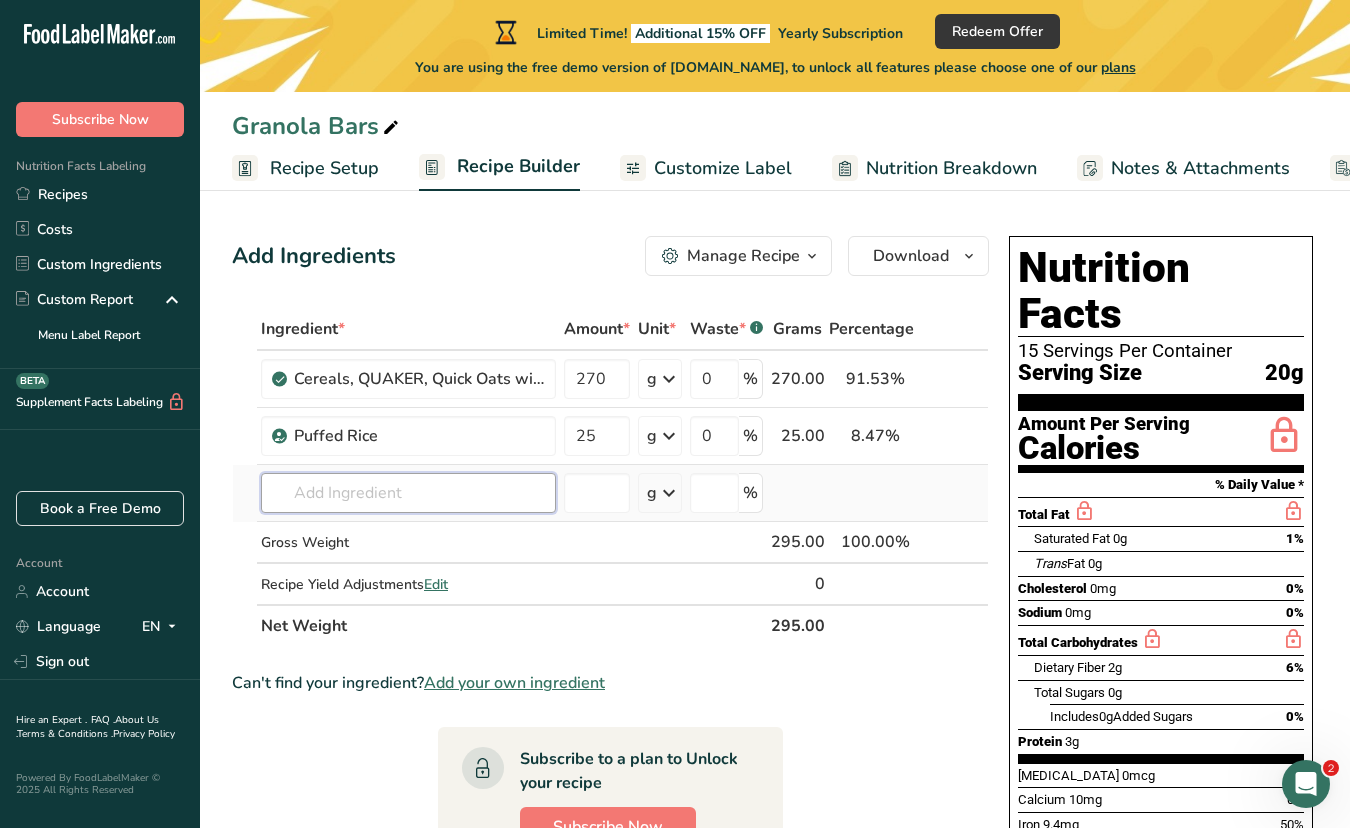 click at bounding box center [408, 493] 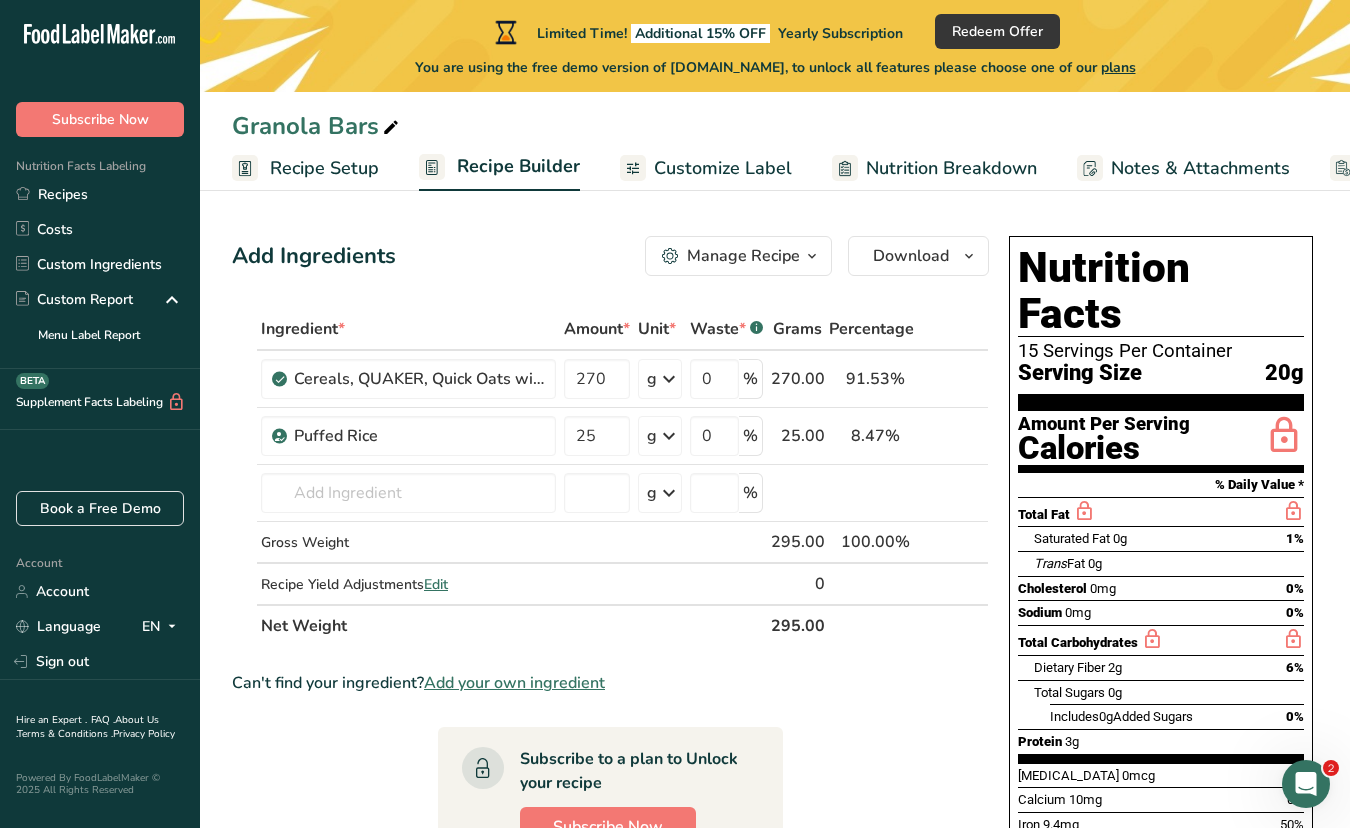 click on "Add your own ingredient" at bounding box center (514, 683) 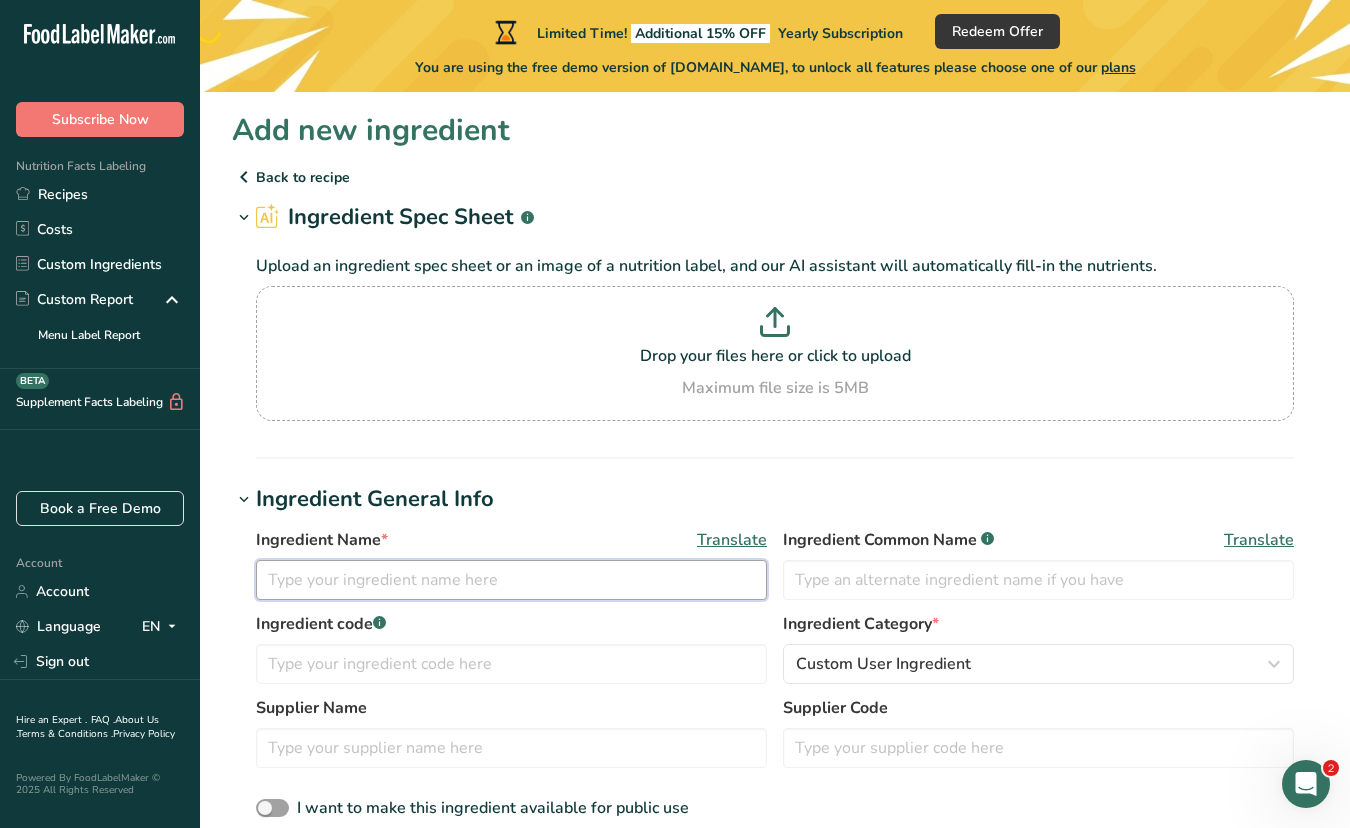 click at bounding box center (511, 580) 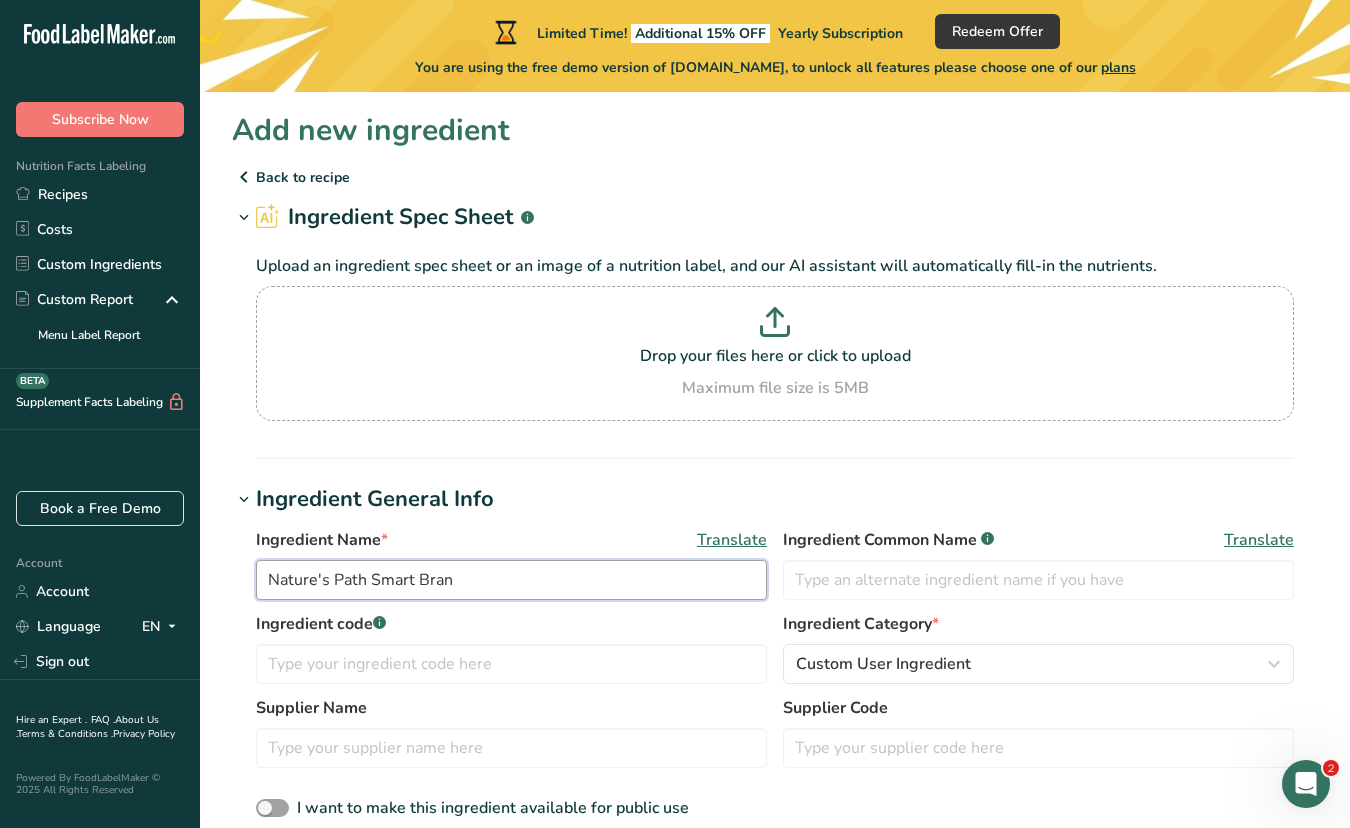 type on "Nature's Path Smart Bran" 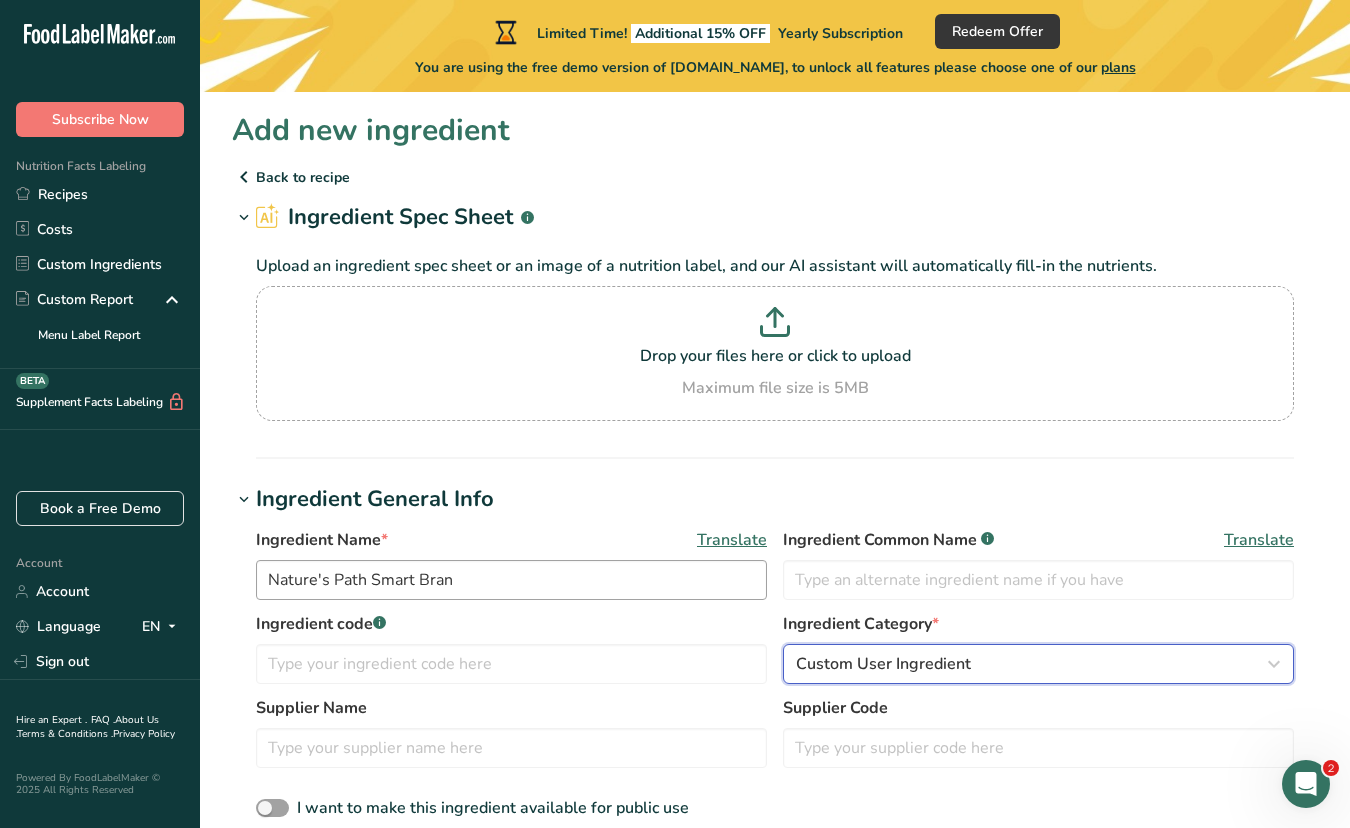 type 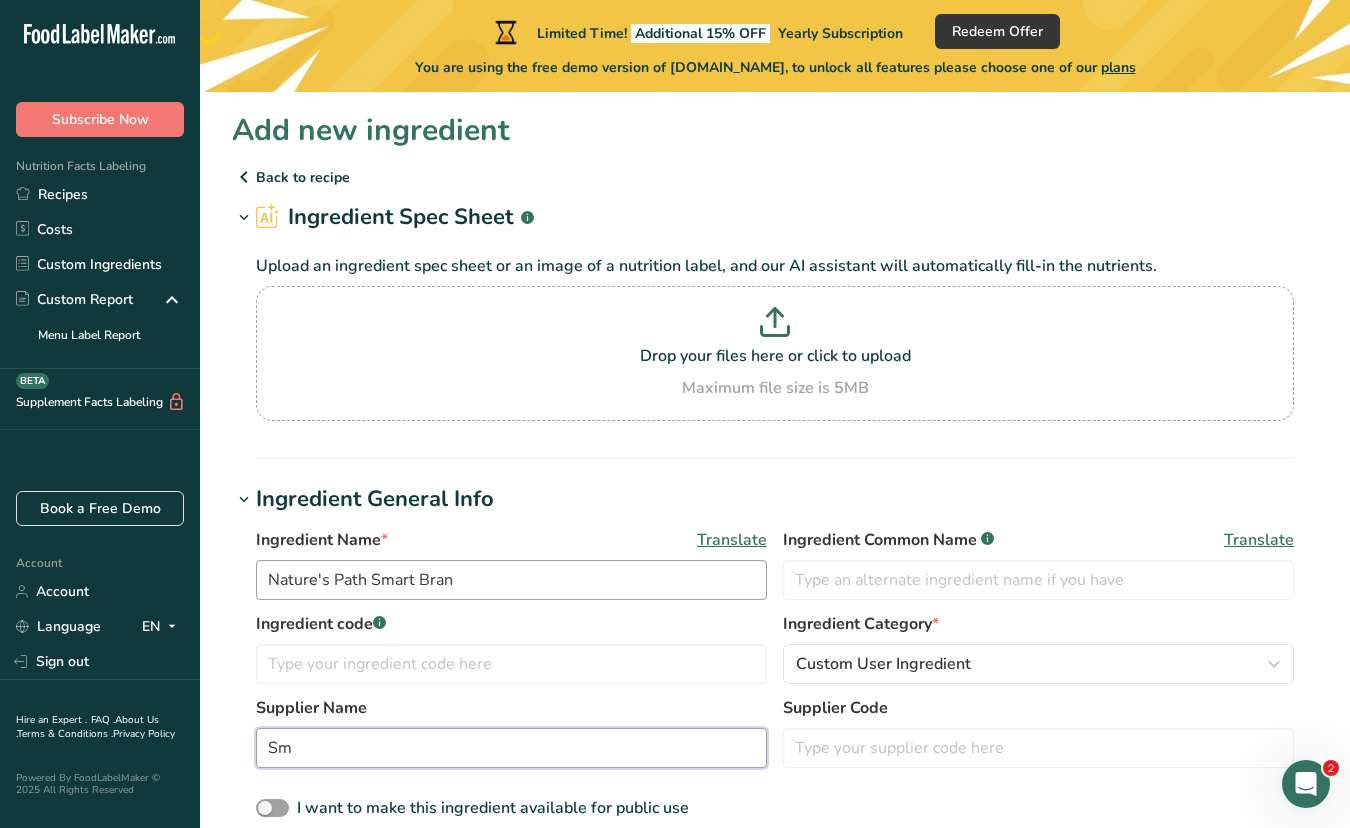 type on "S" 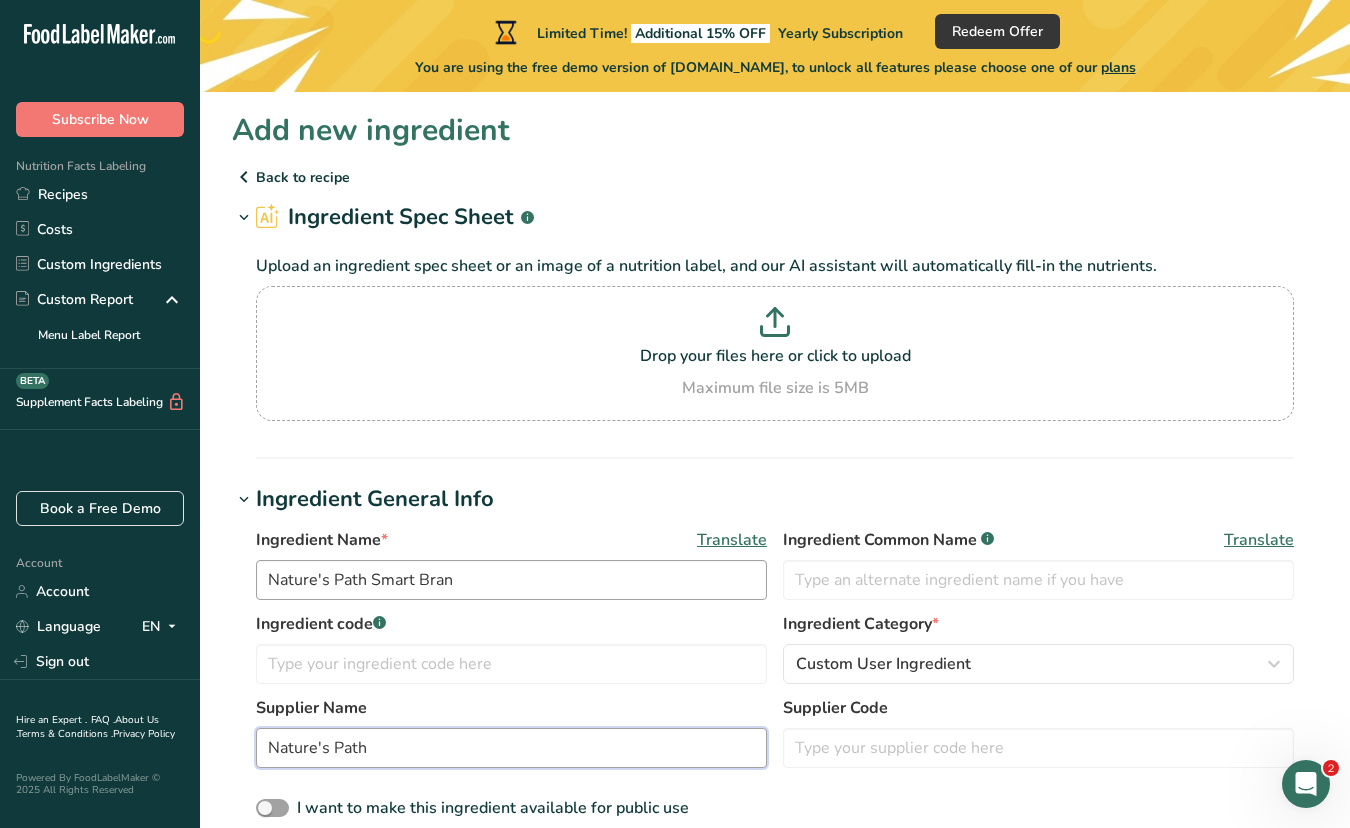type on "Nature's Path" 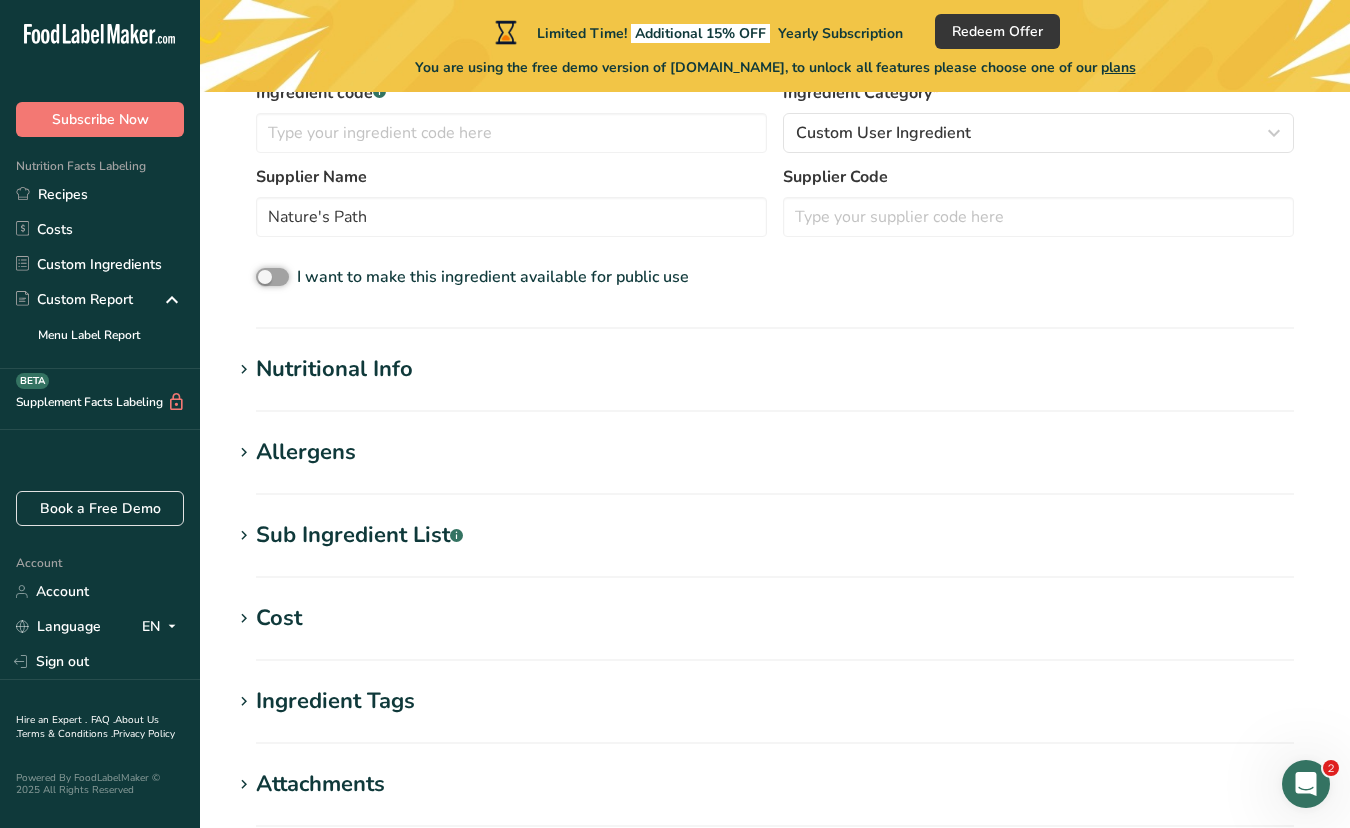 scroll, scrollTop: 536, scrollLeft: 0, axis: vertical 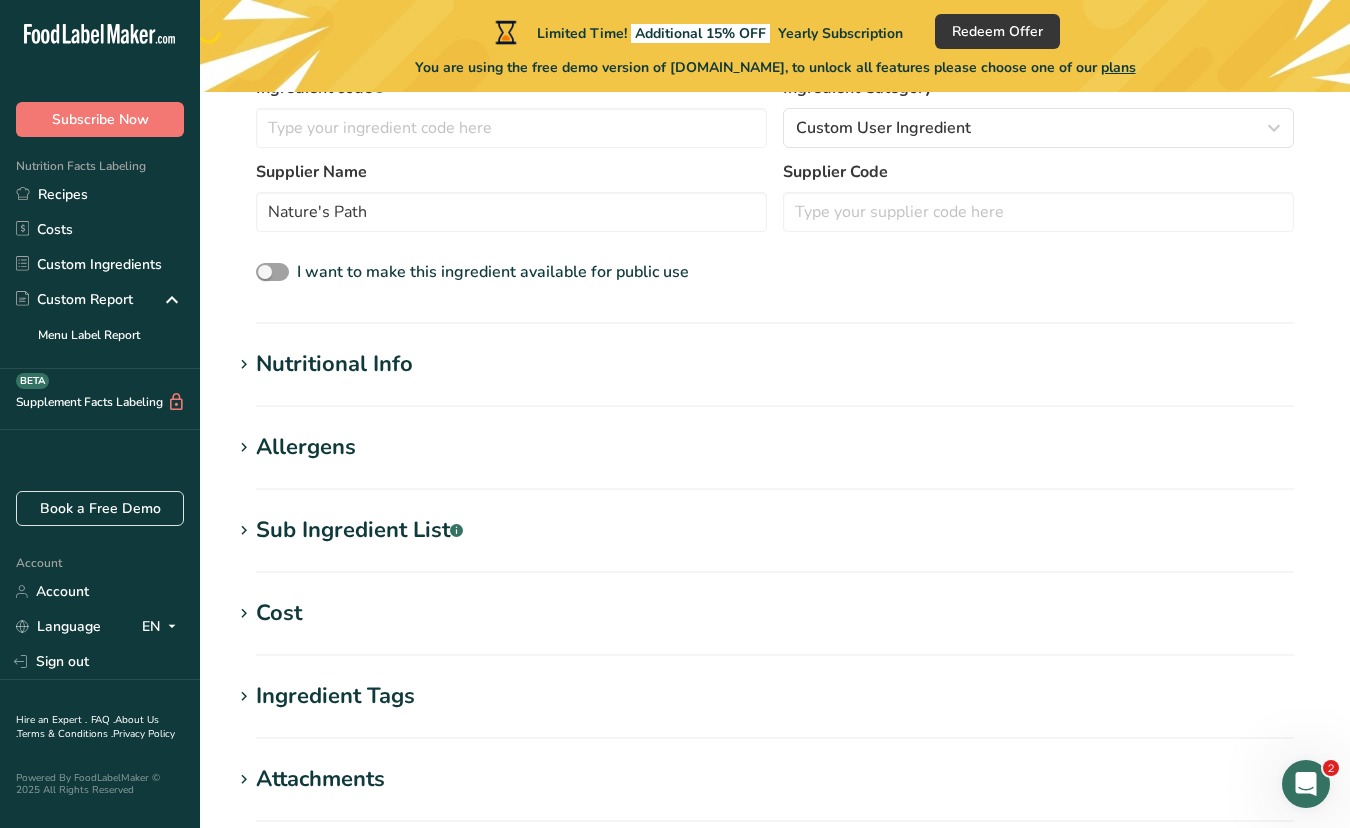 click at bounding box center [244, 365] 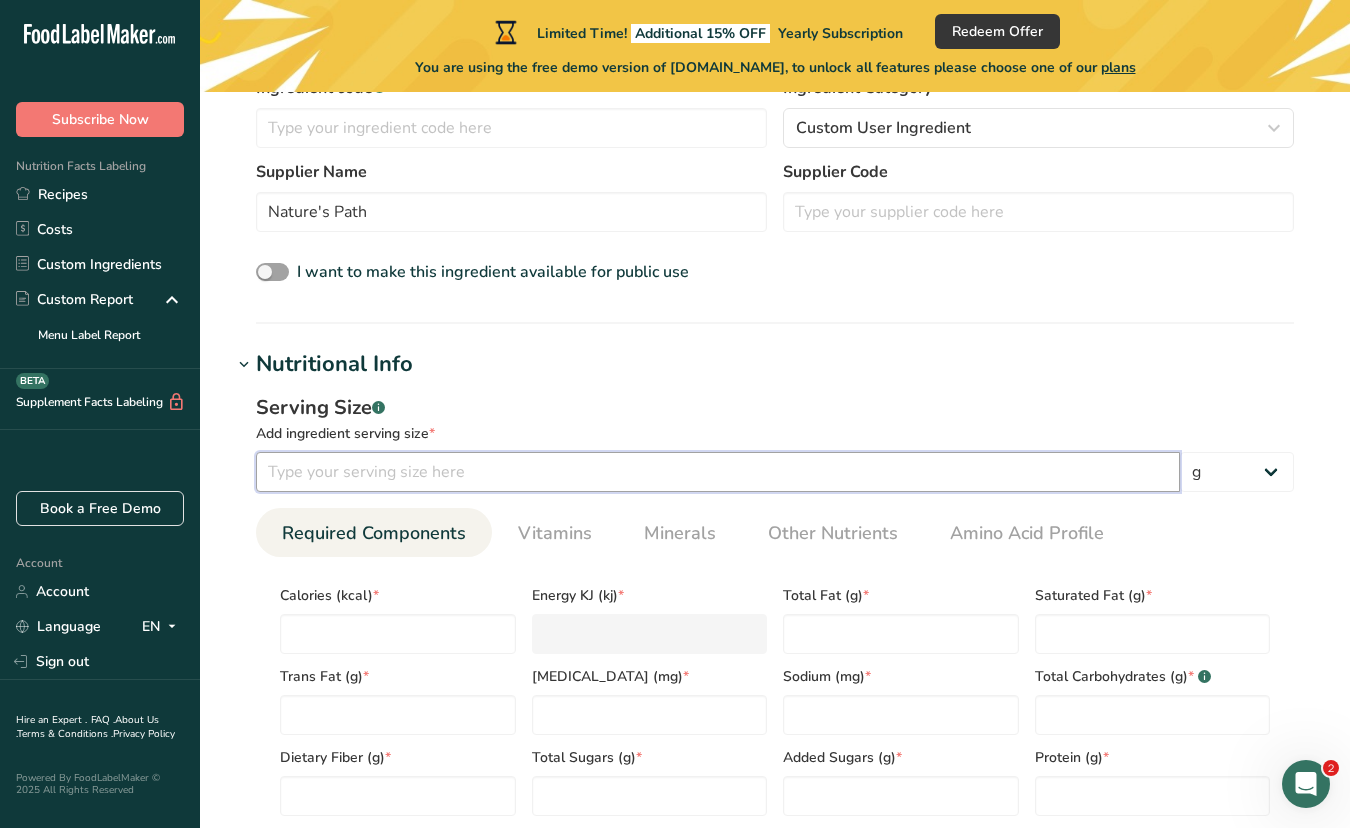click at bounding box center (718, 472) 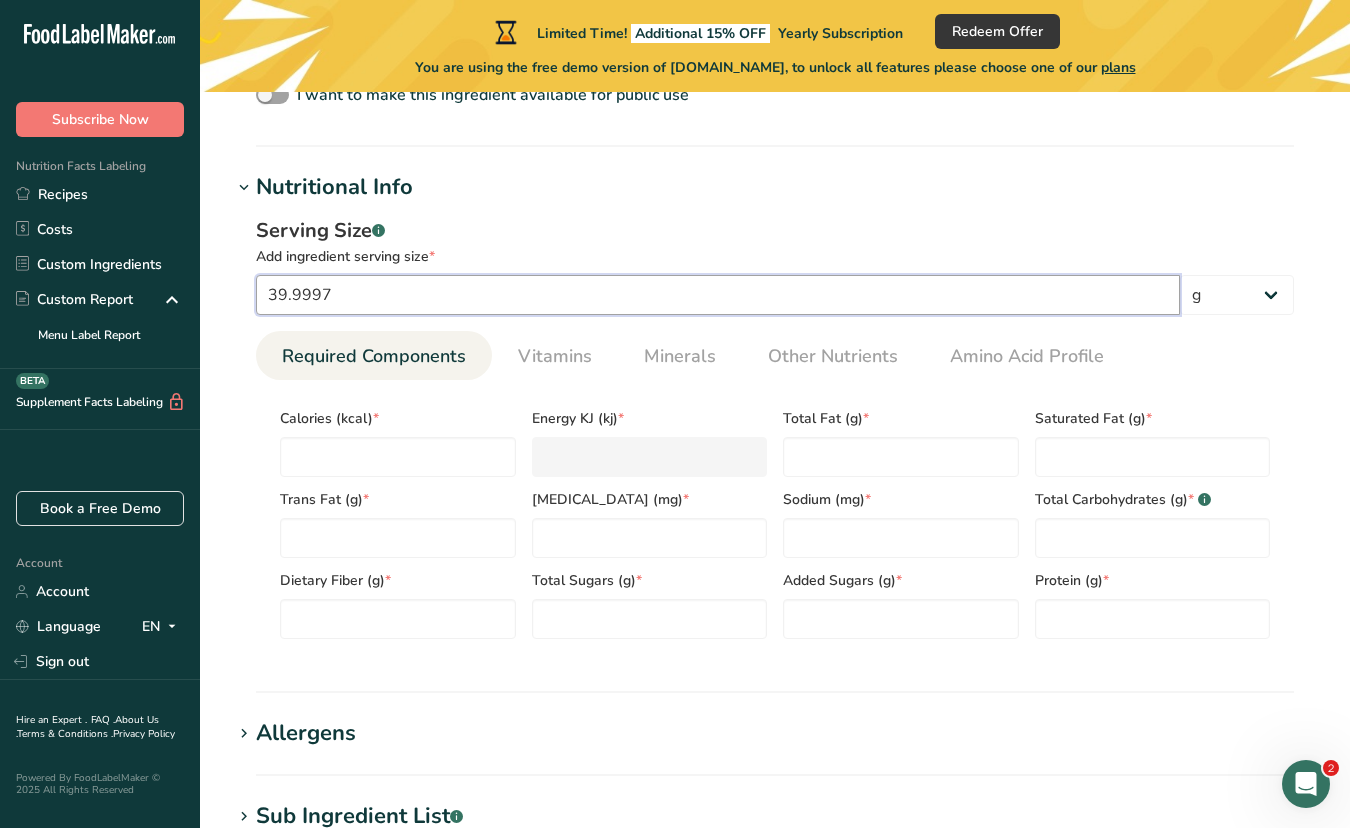 scroll, scrollTop: 714, scrollLeft: 0, axis: vertical 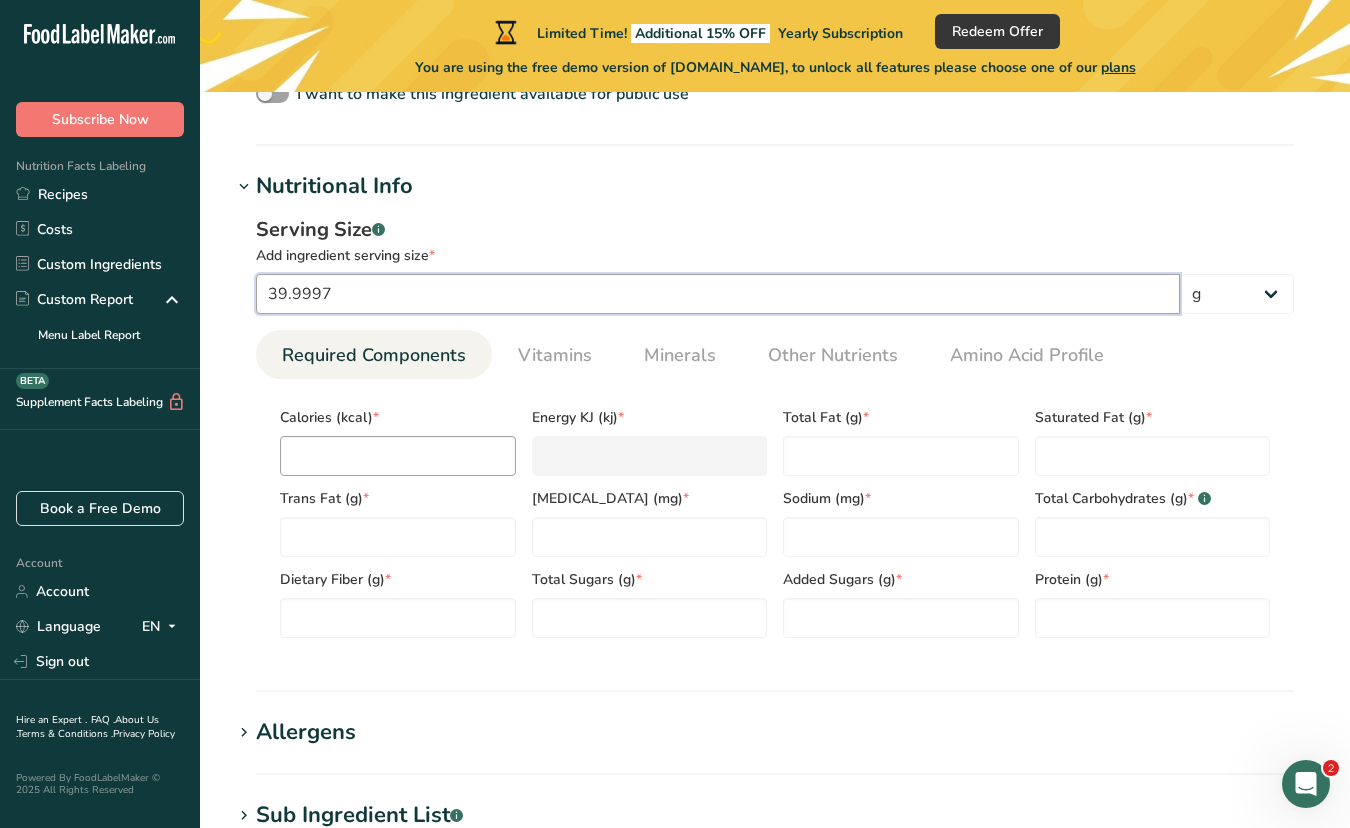 type on "39.9997" 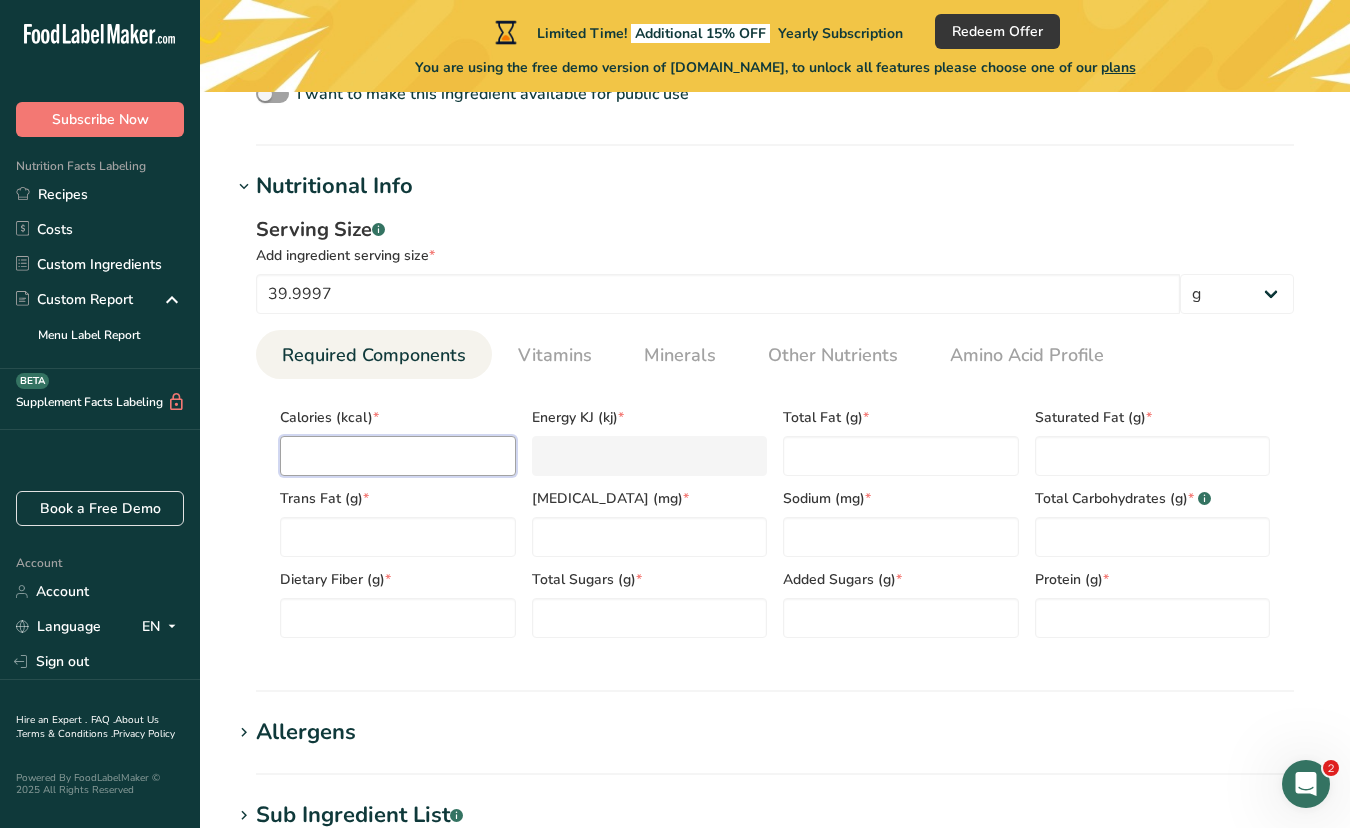 click at bounding box center [398, 456] 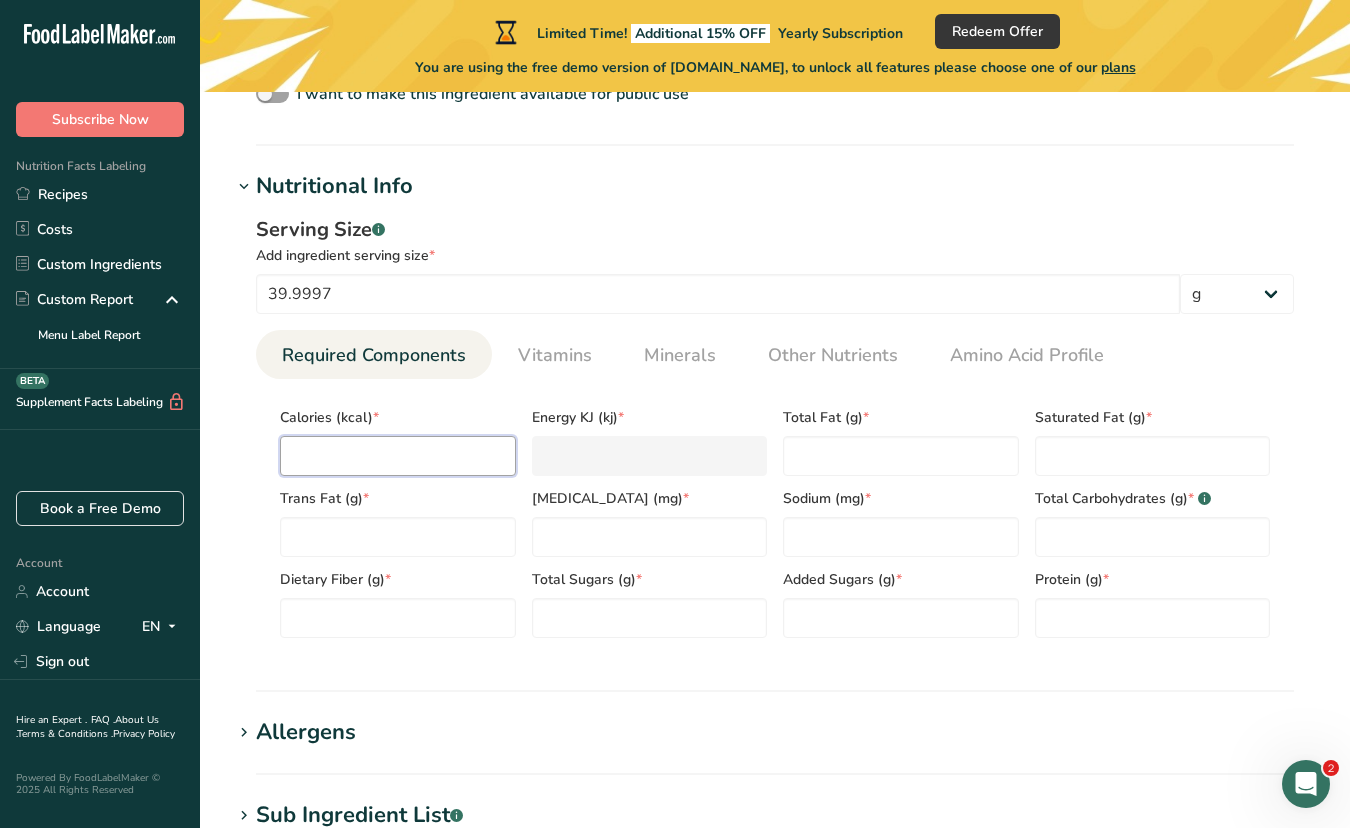 type on "1" 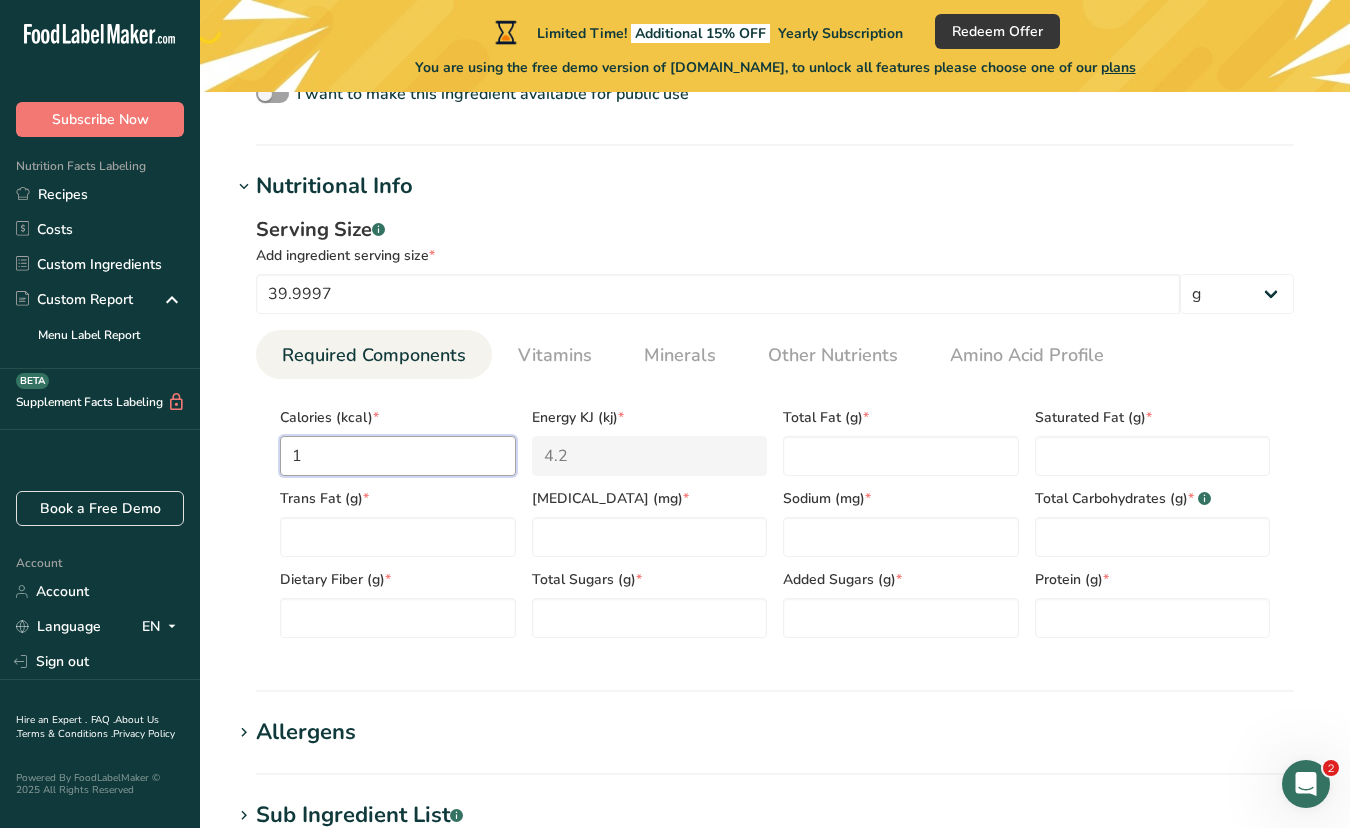 type on "11" 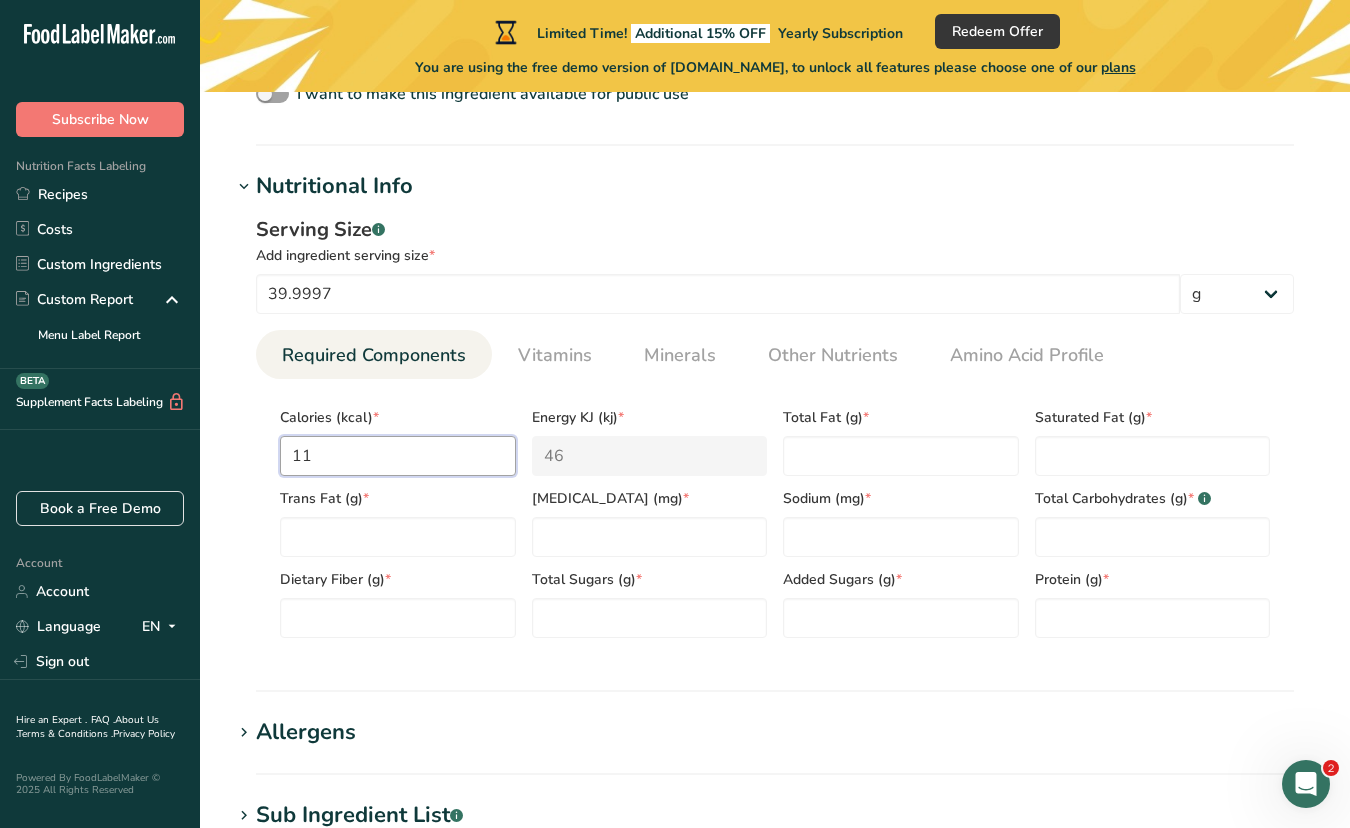 type on "110" 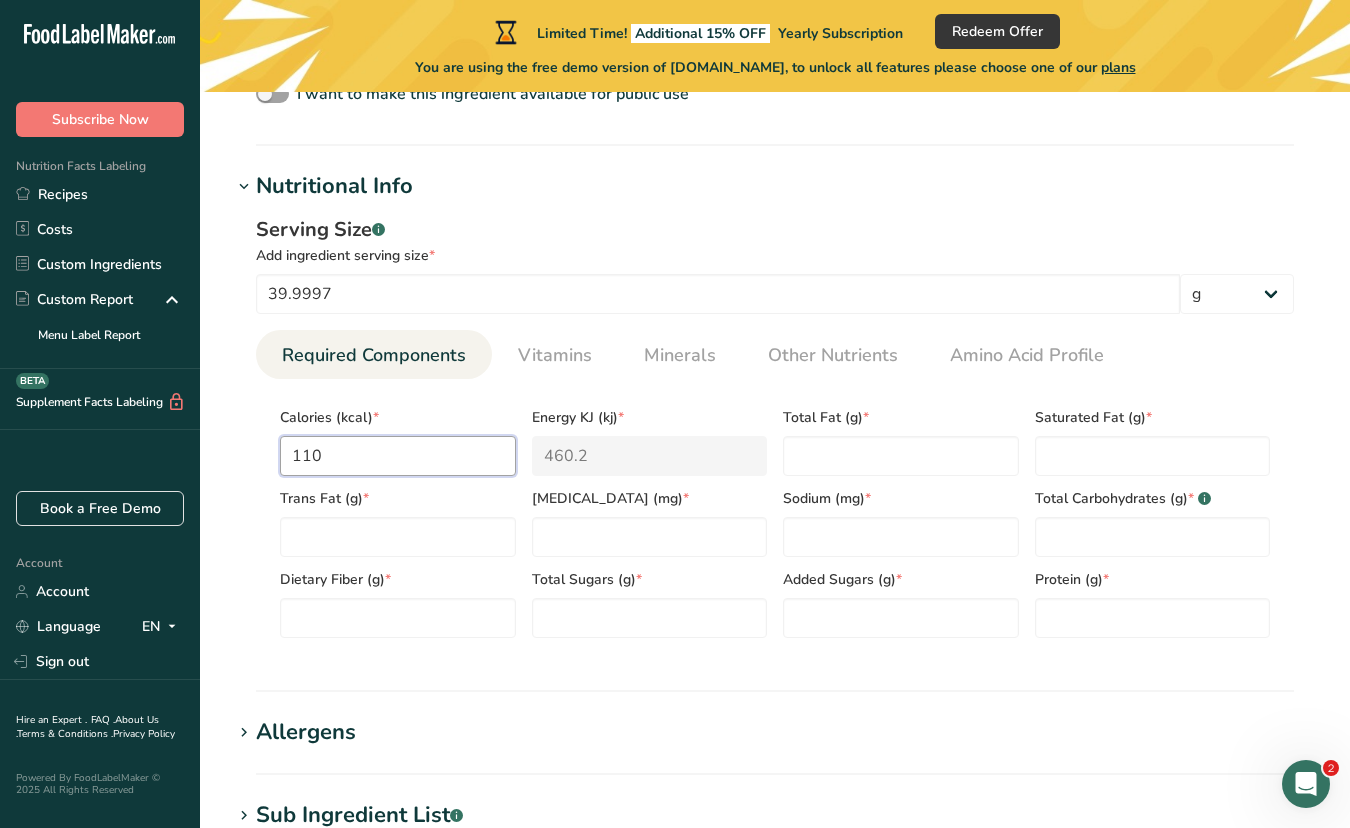 type on "110" 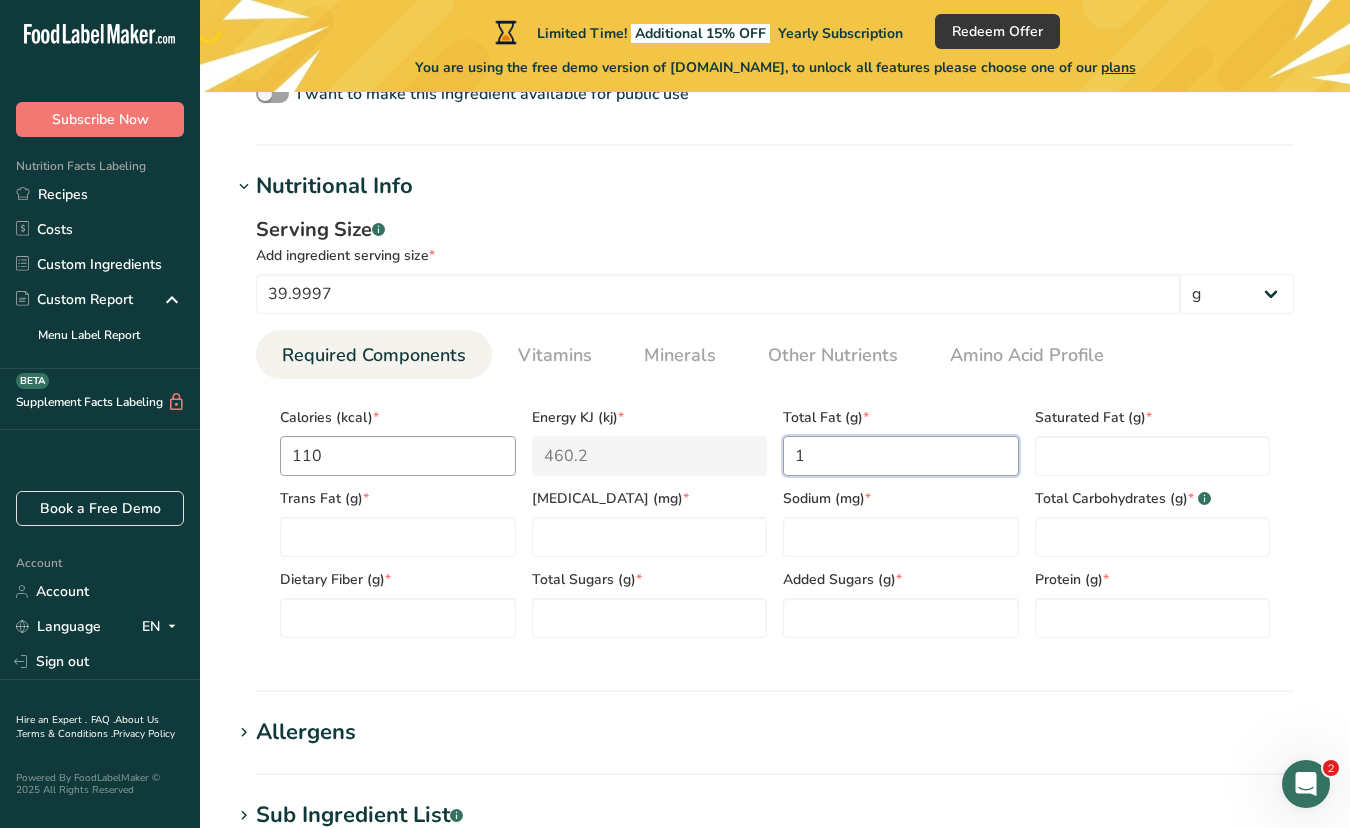 type on "1" 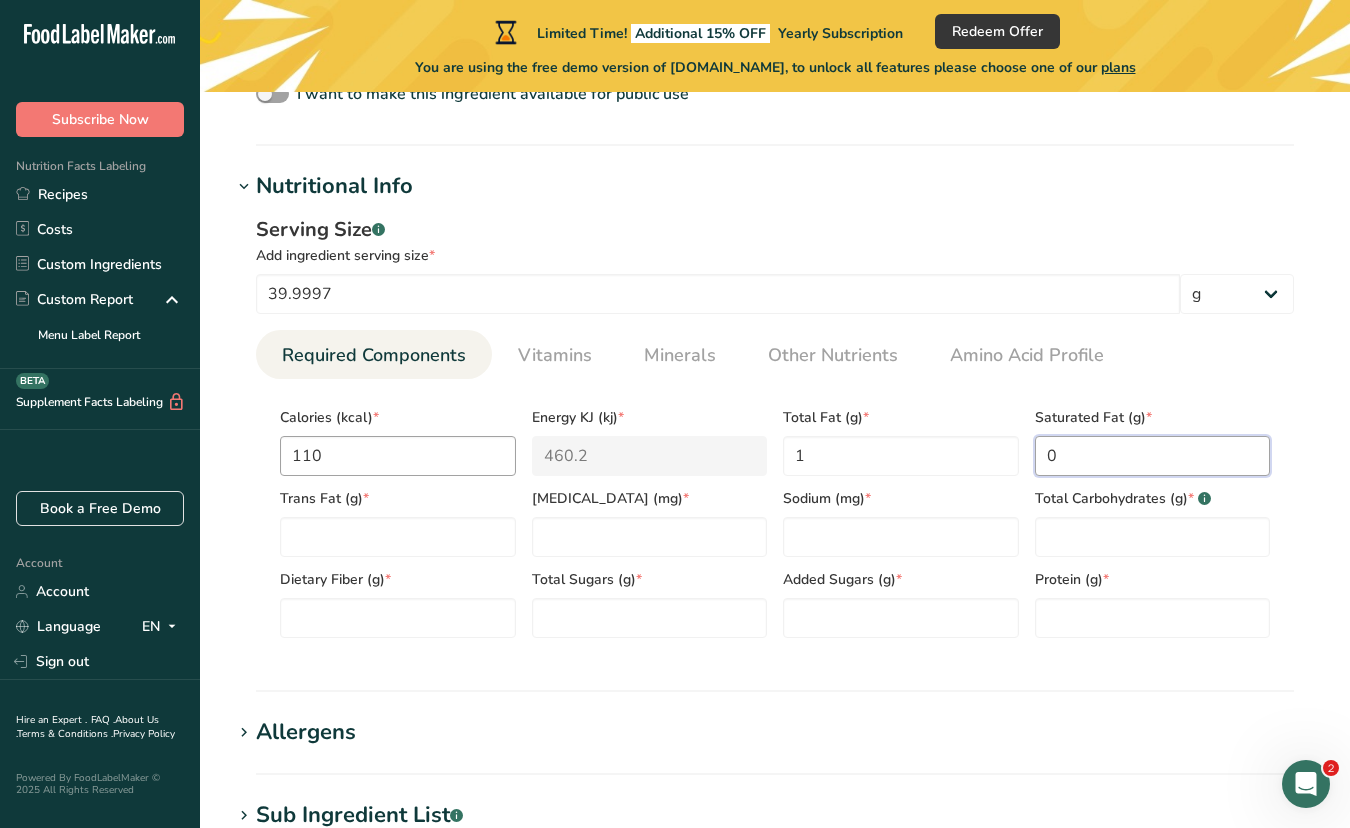 type on "0" 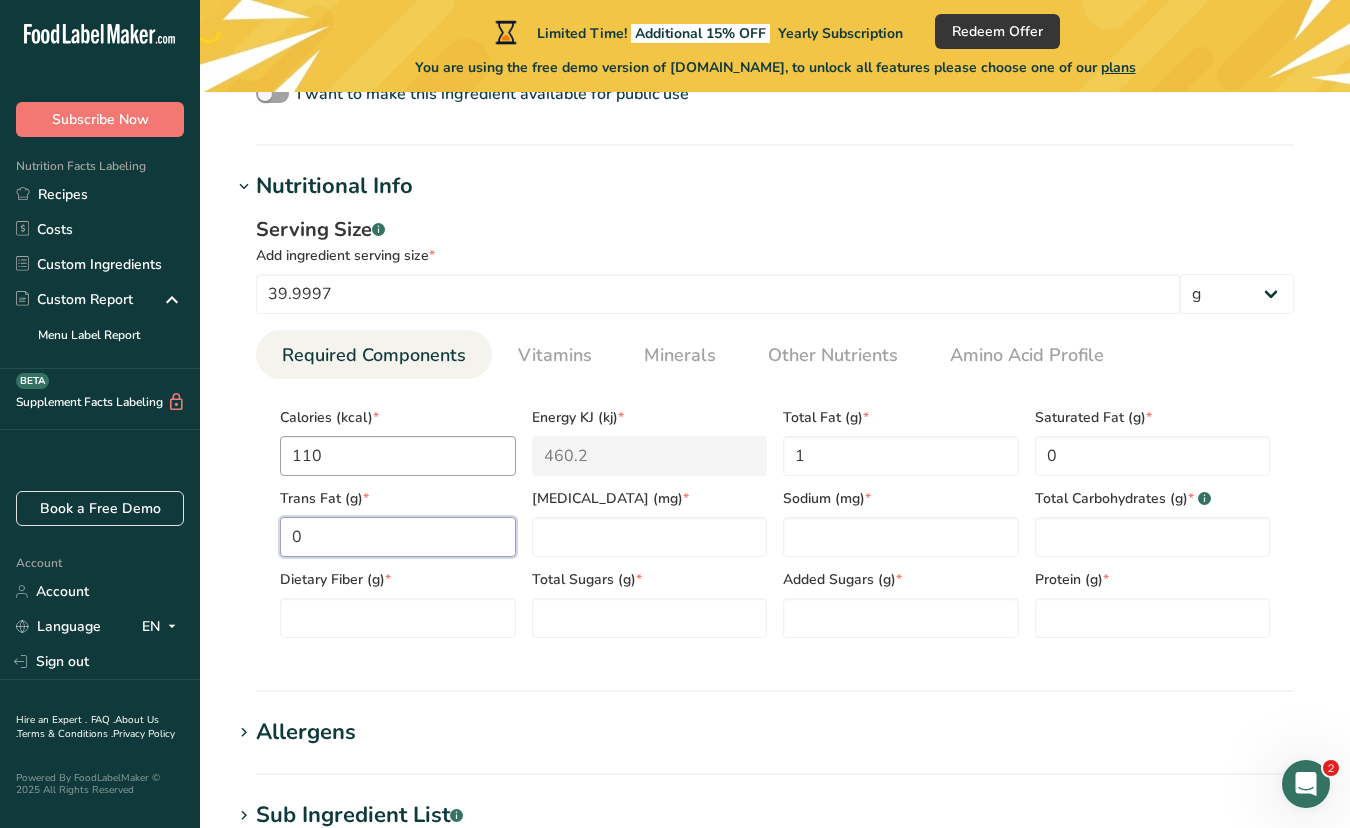 type on "0" 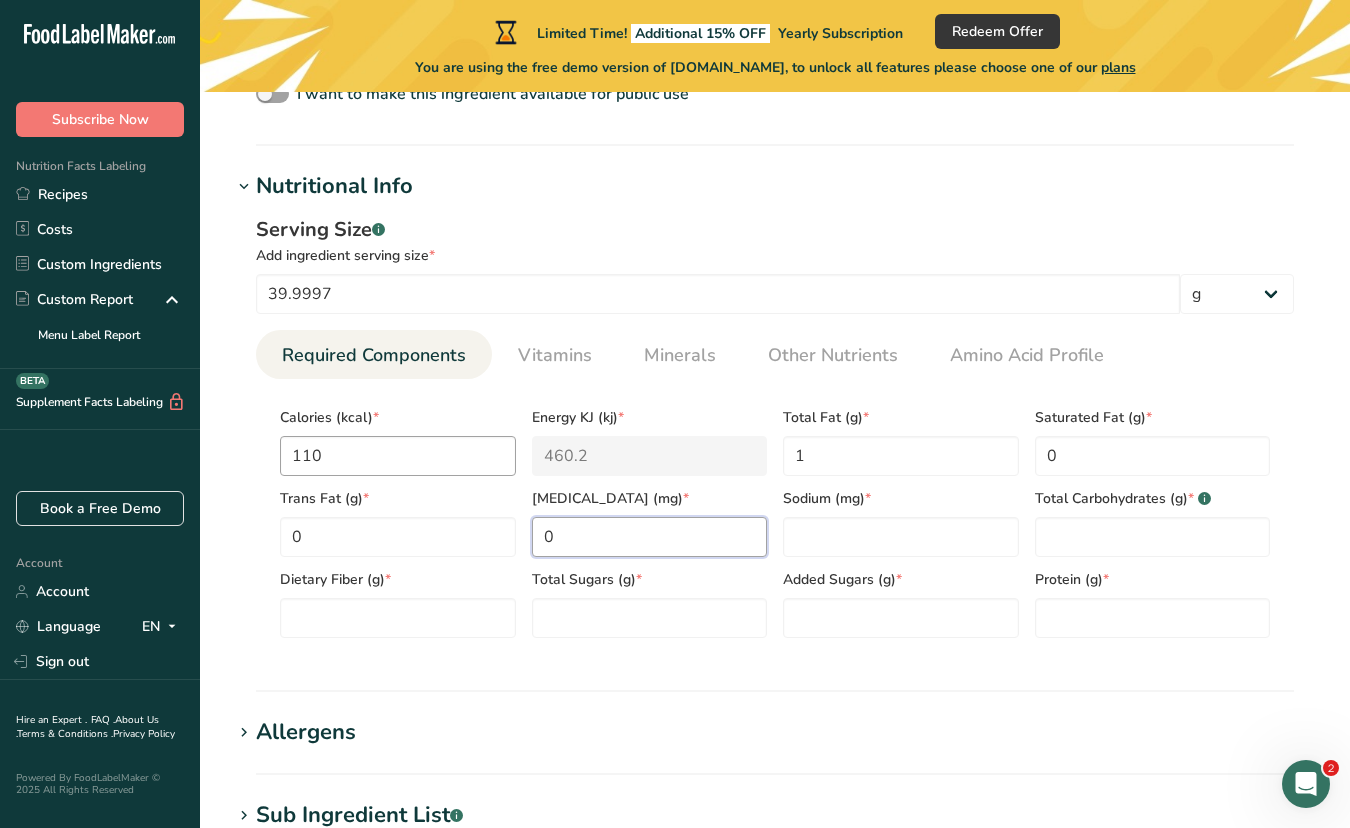 type on "0" 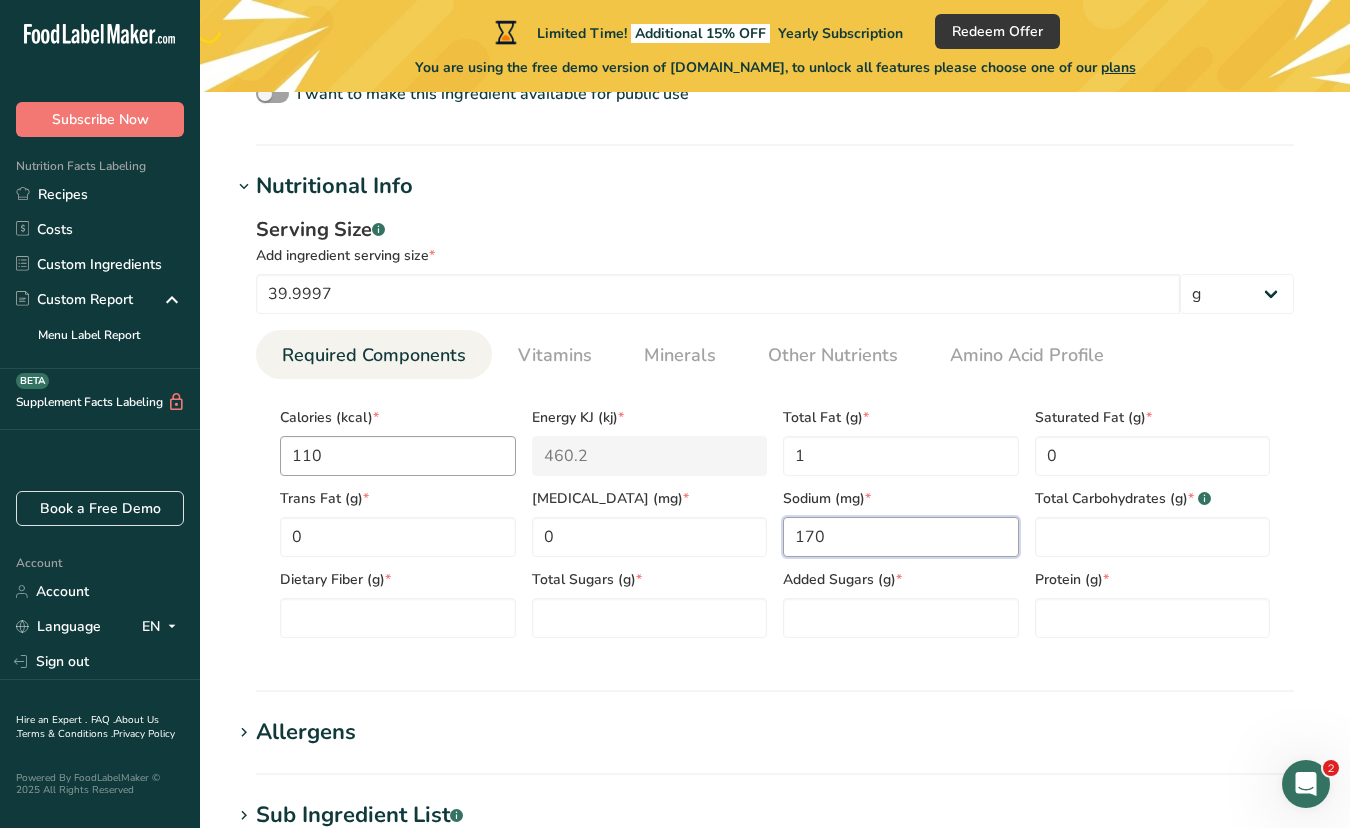 type on "170" 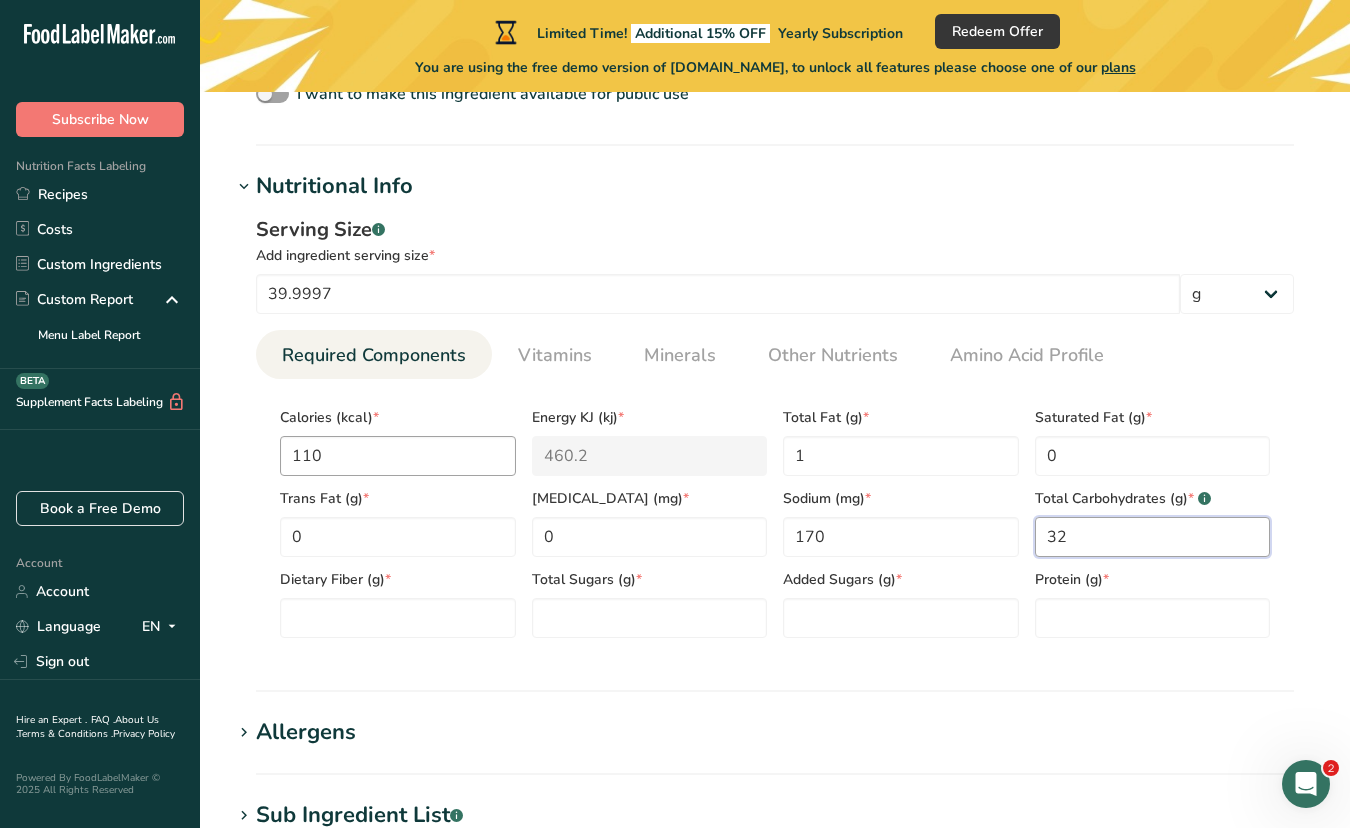 type on "32" 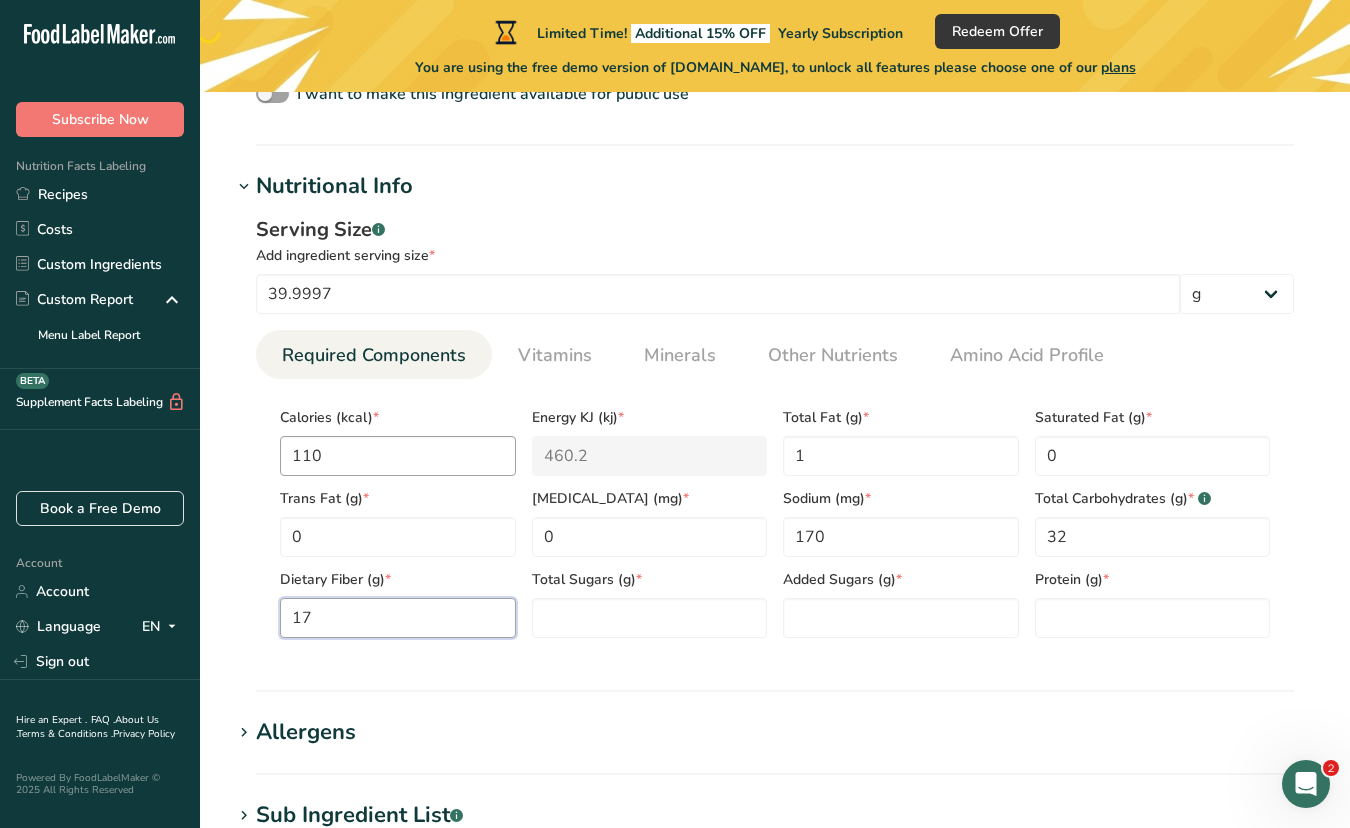 type on "17" 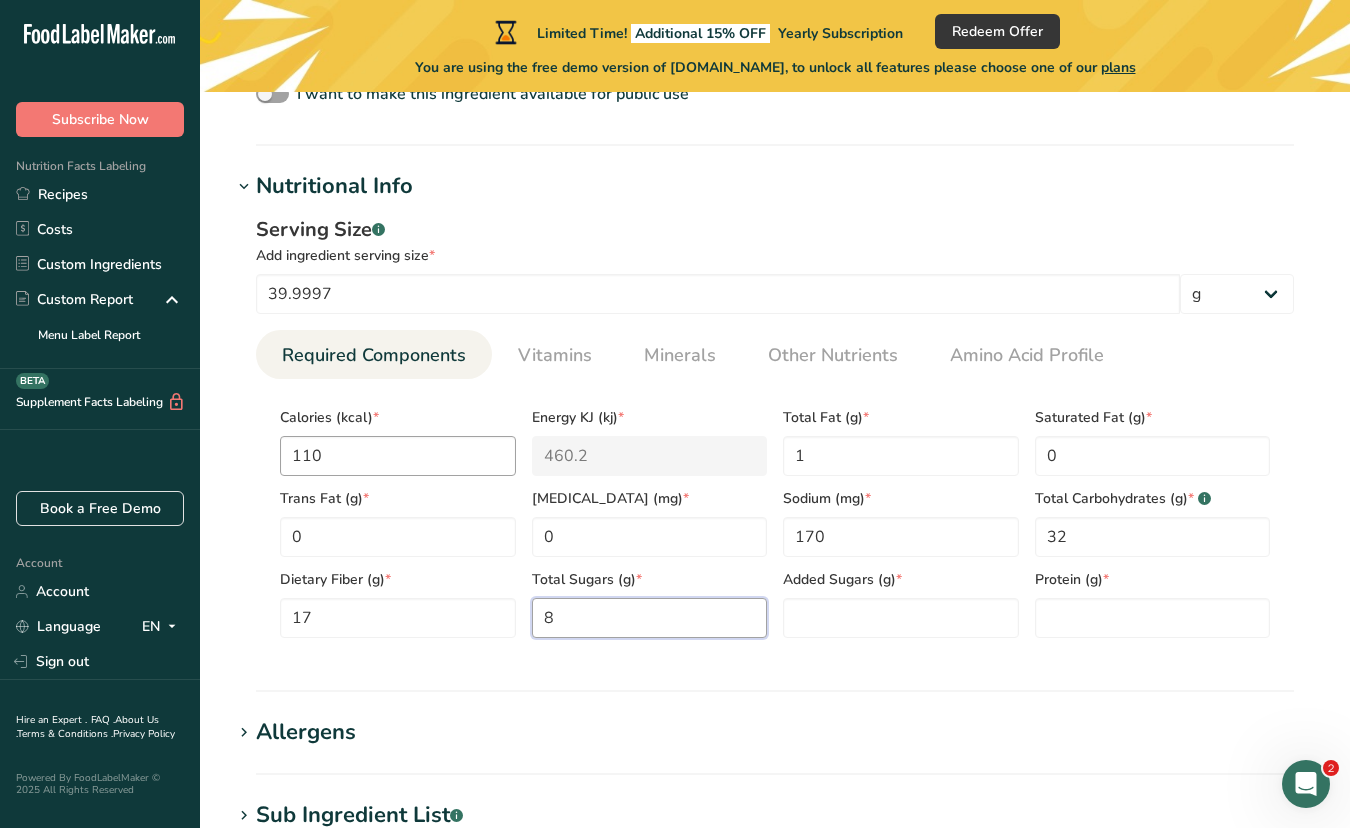 type on "8" 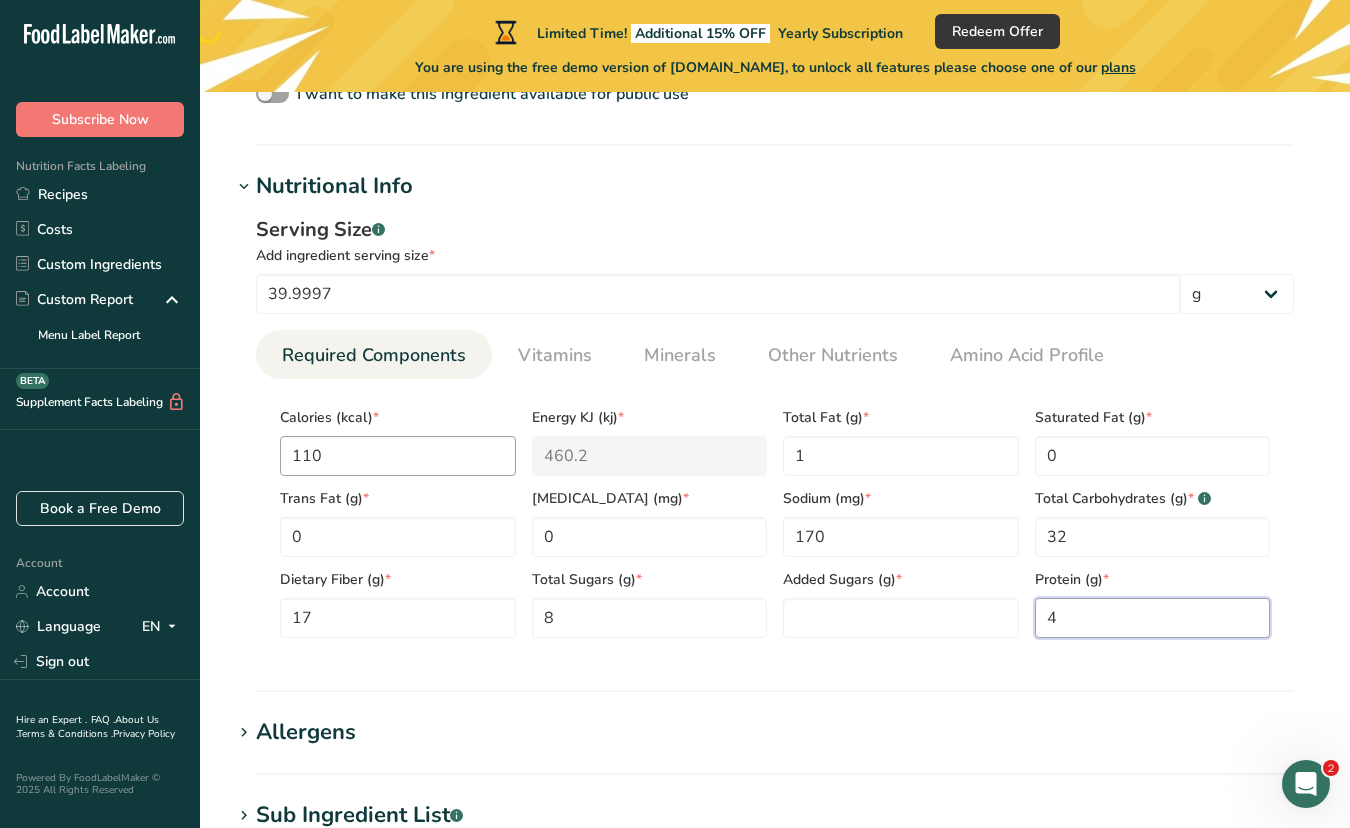 type on "4" 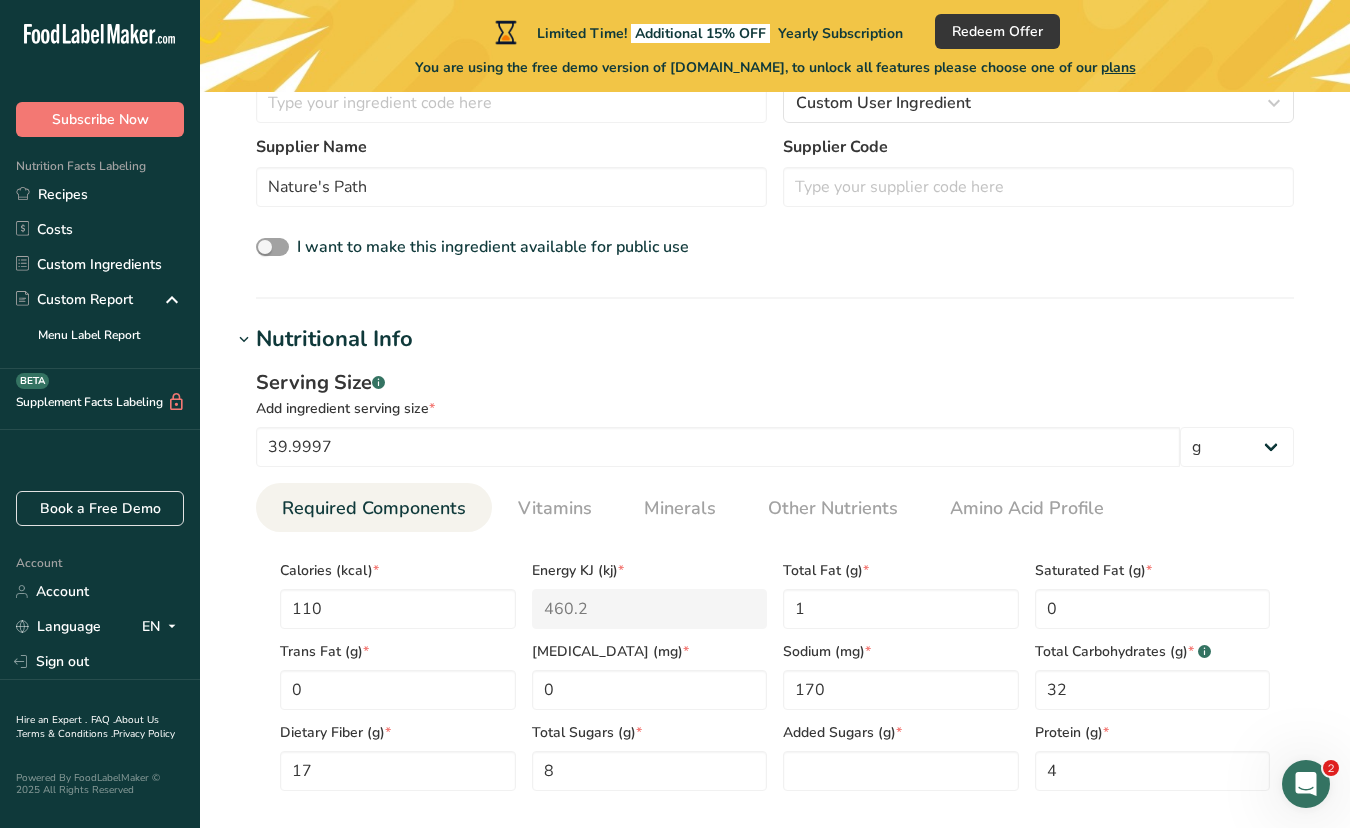 scroll, scrollTop: 591, scrollLeft: 0, axis: vertical 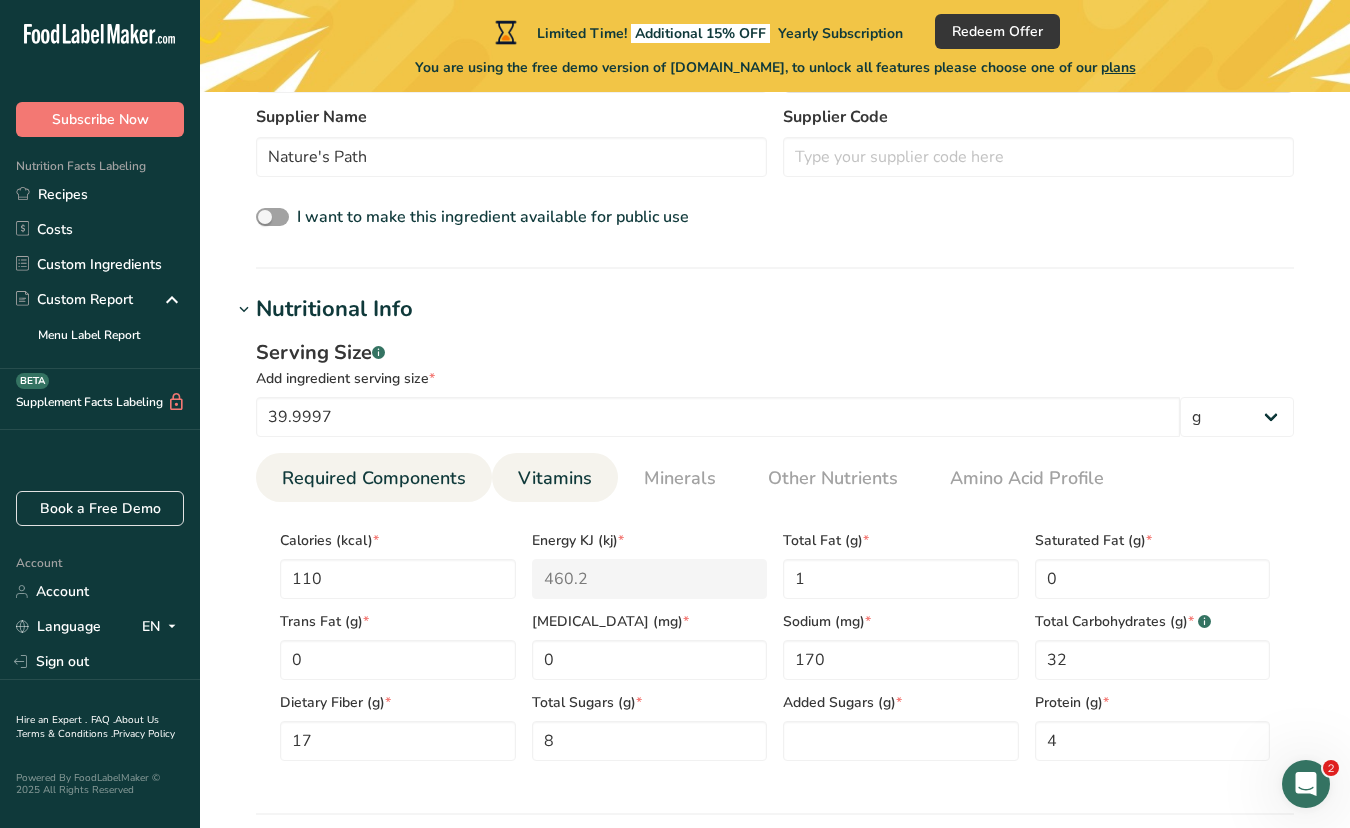 click on "Vitamins" at bounding box center [555, 478] 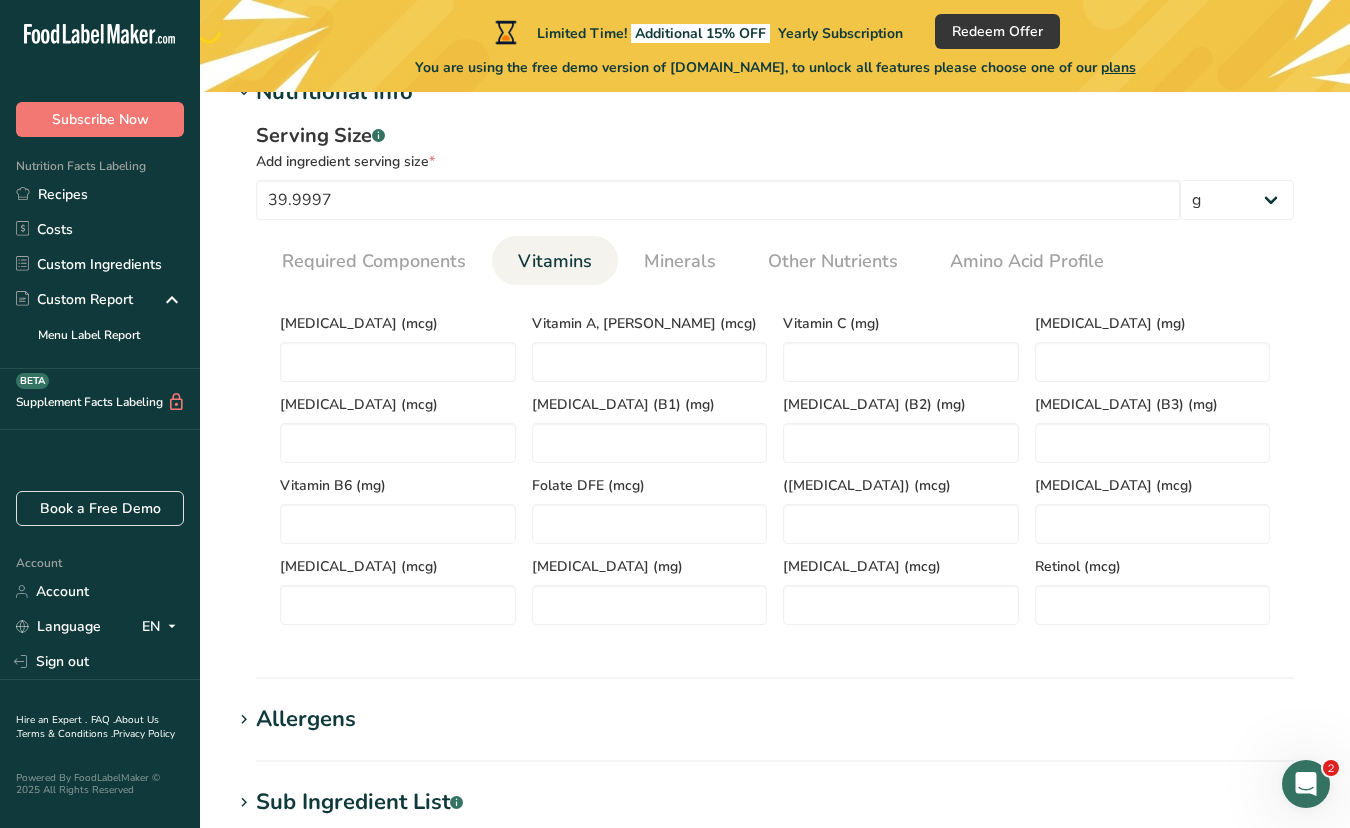scroll, scrollTop: 814, scrollLeft: 0, axis: vertical 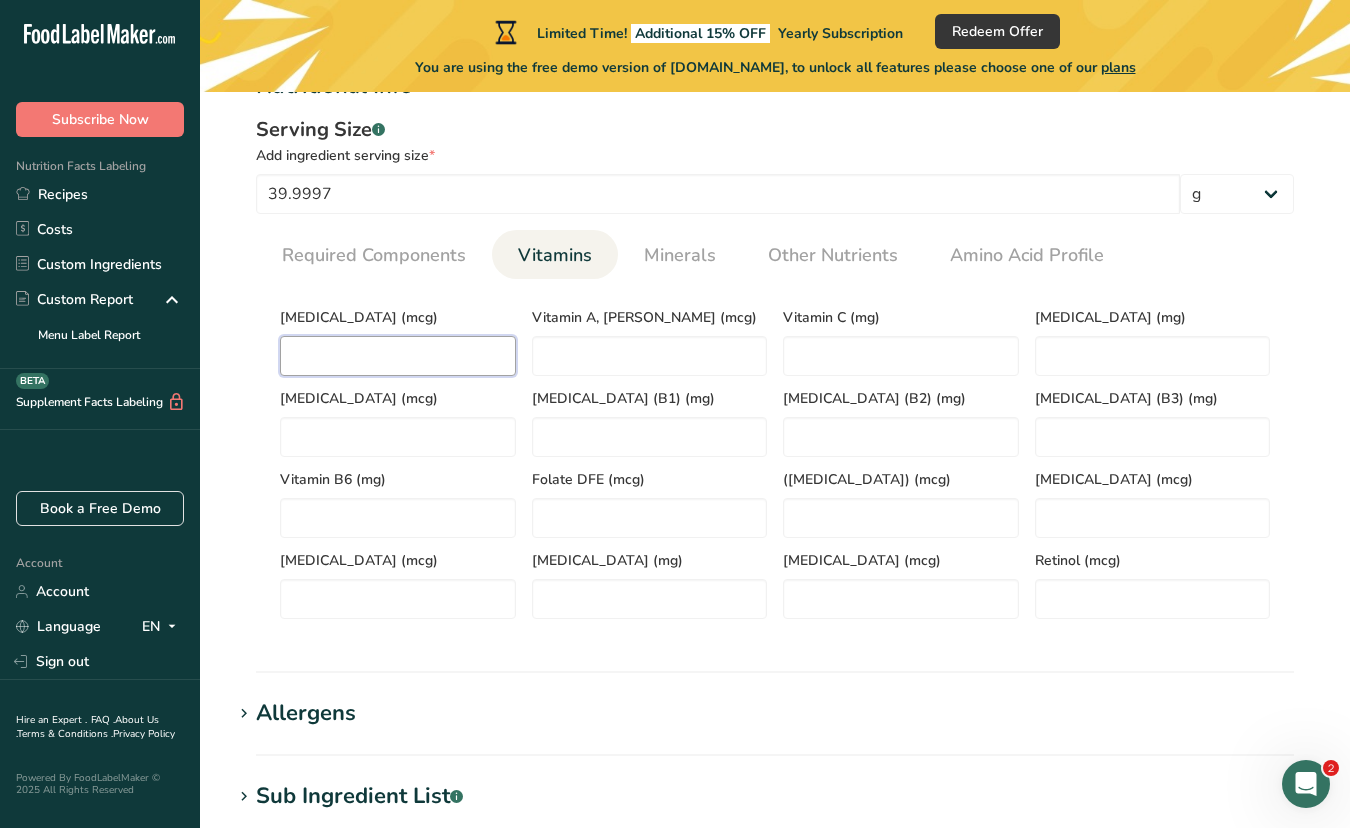 click at bounding box center [398, 356] 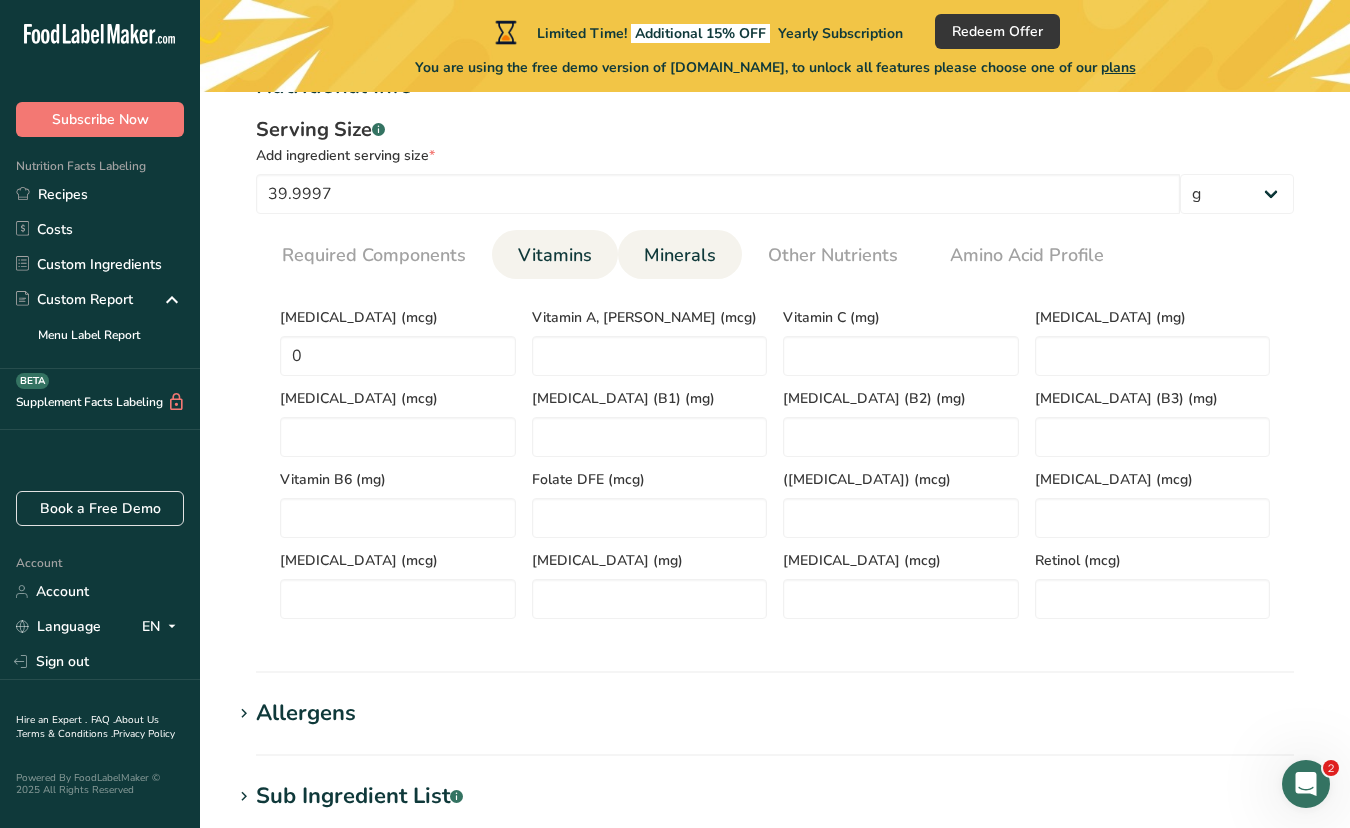 click on "Minerals" at bounding box center (680, 255) 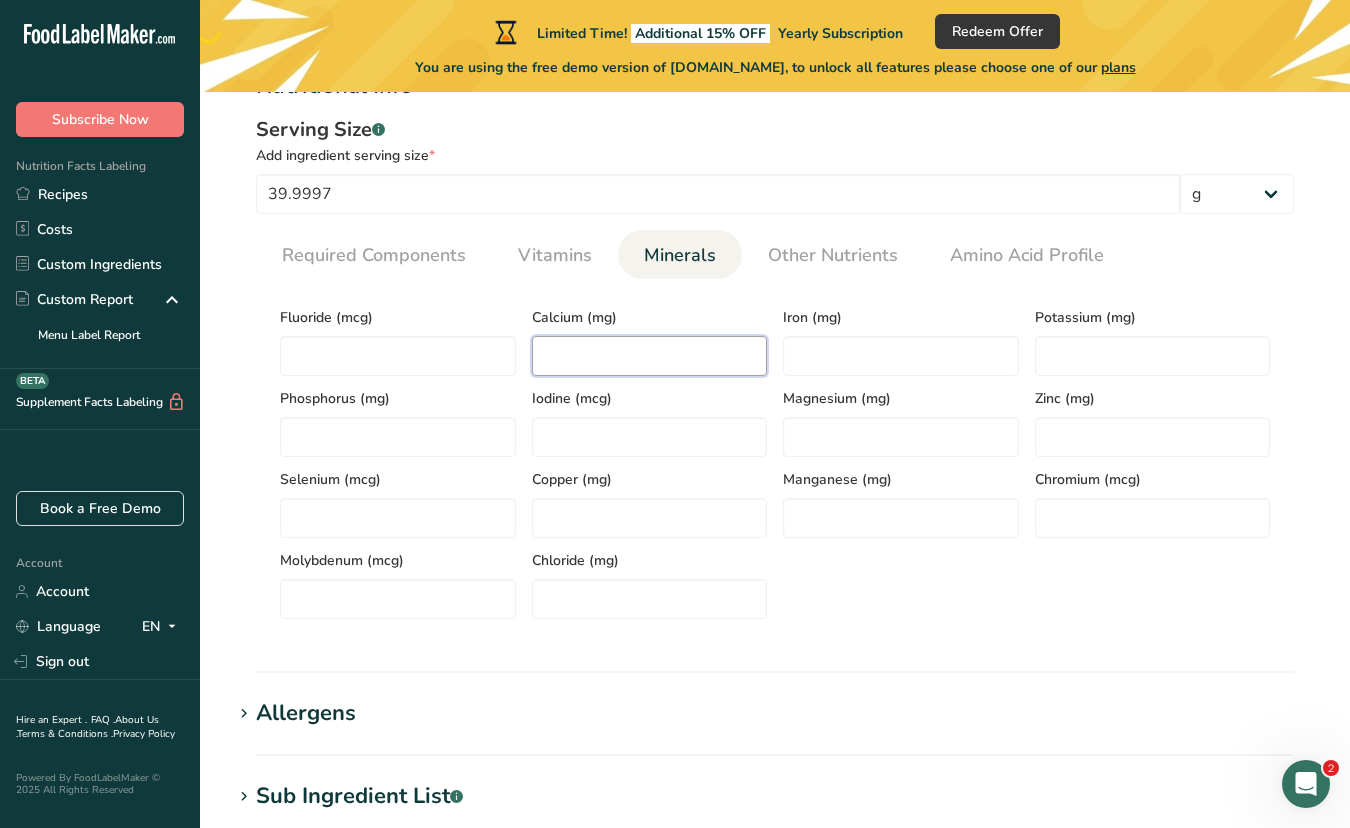 click at bounding box center [650, 356] 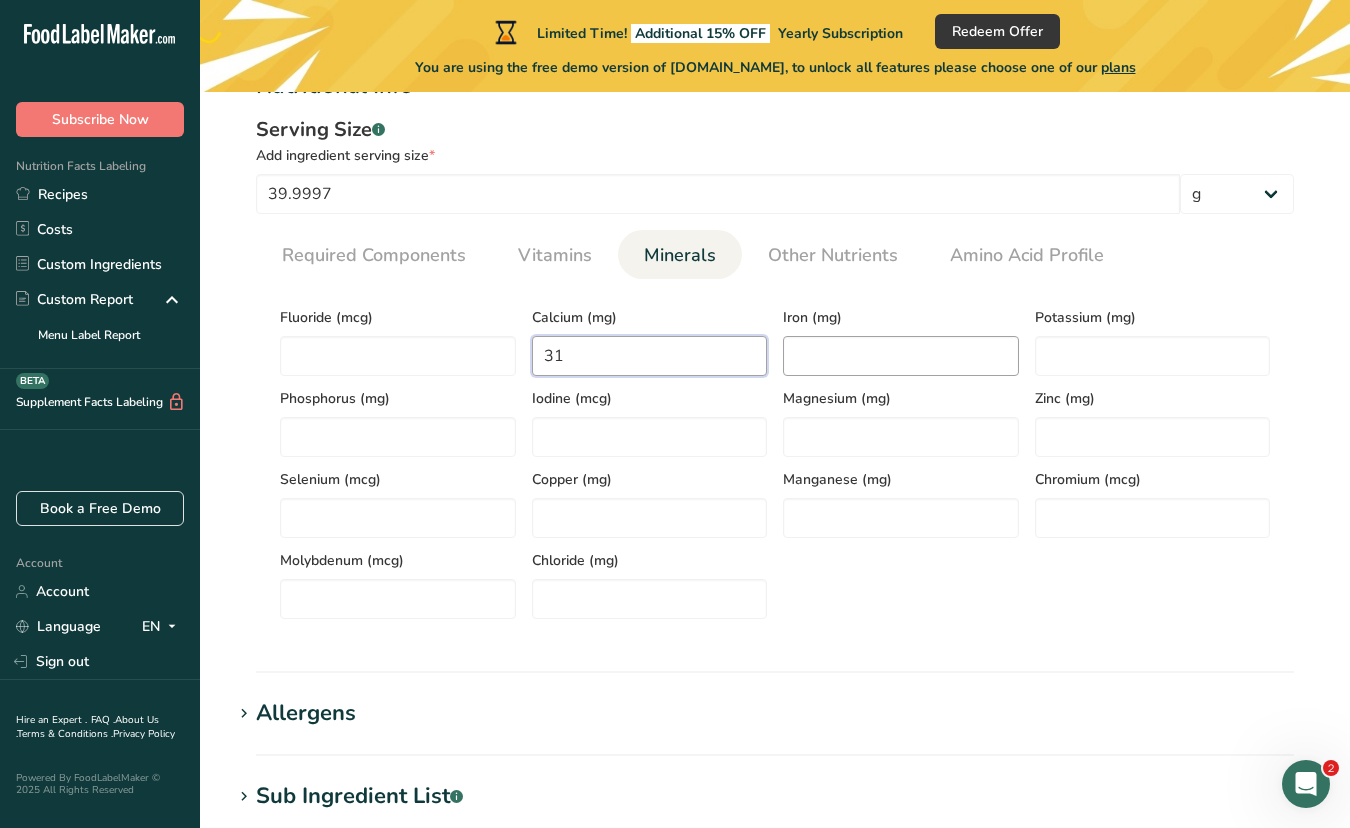type on "31" 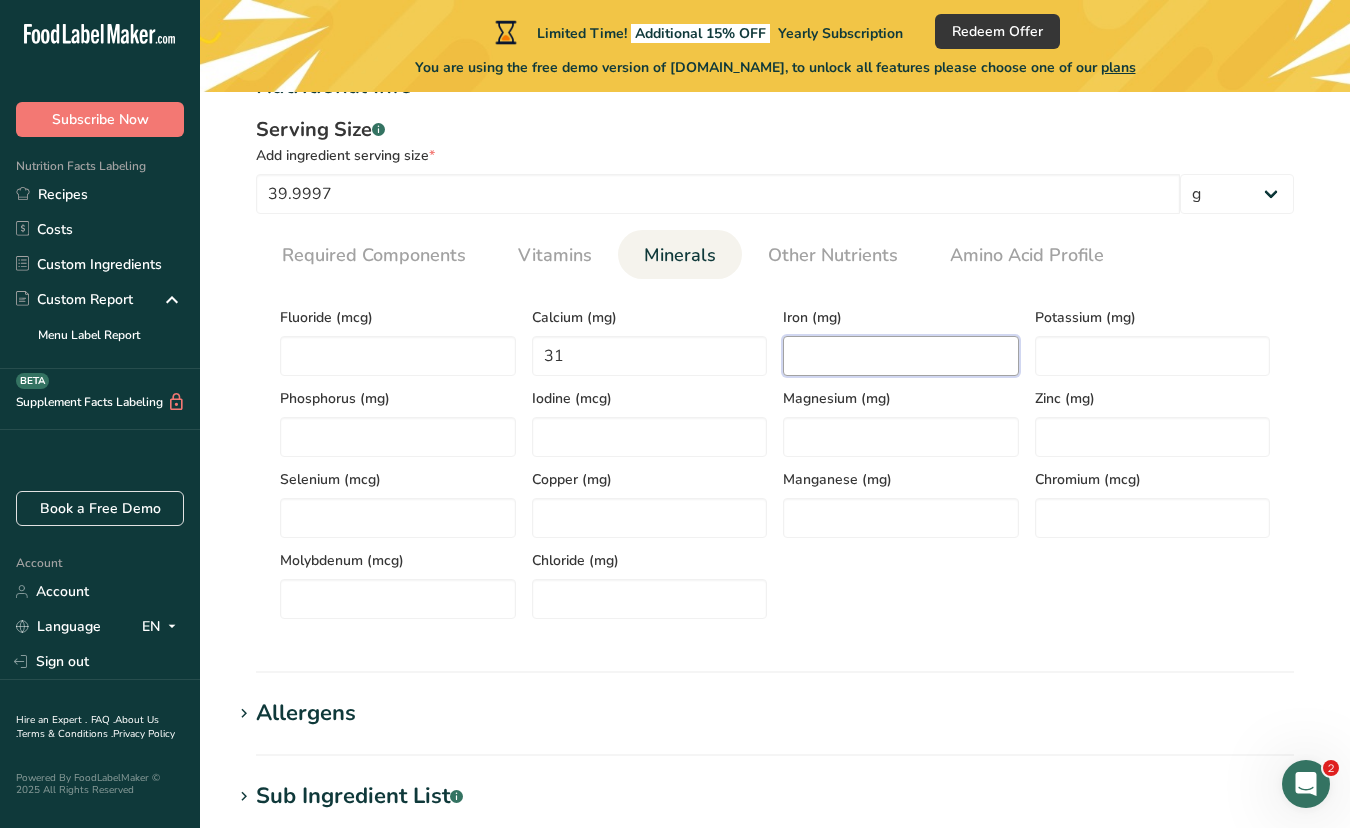 click at bounding box center [901, 356] 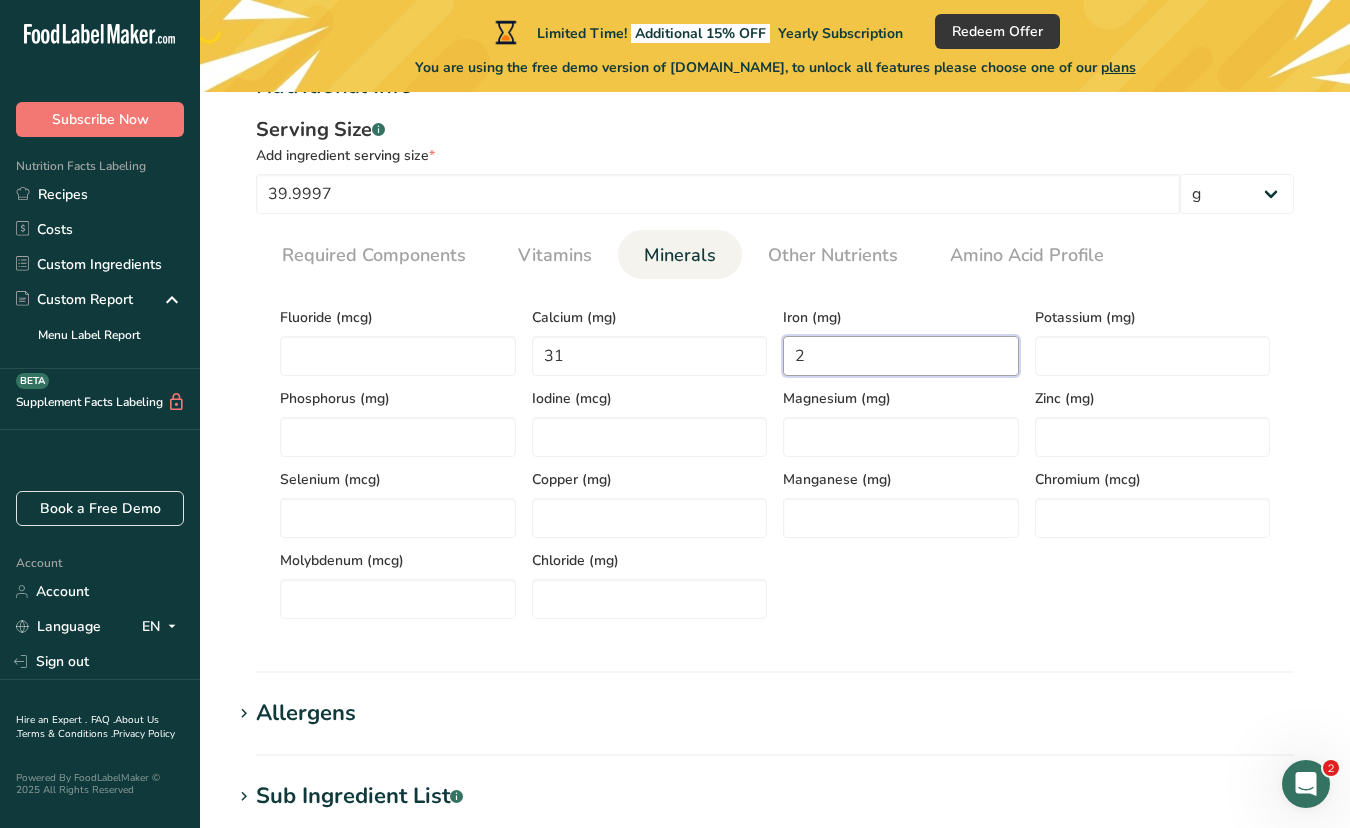 type on "2" 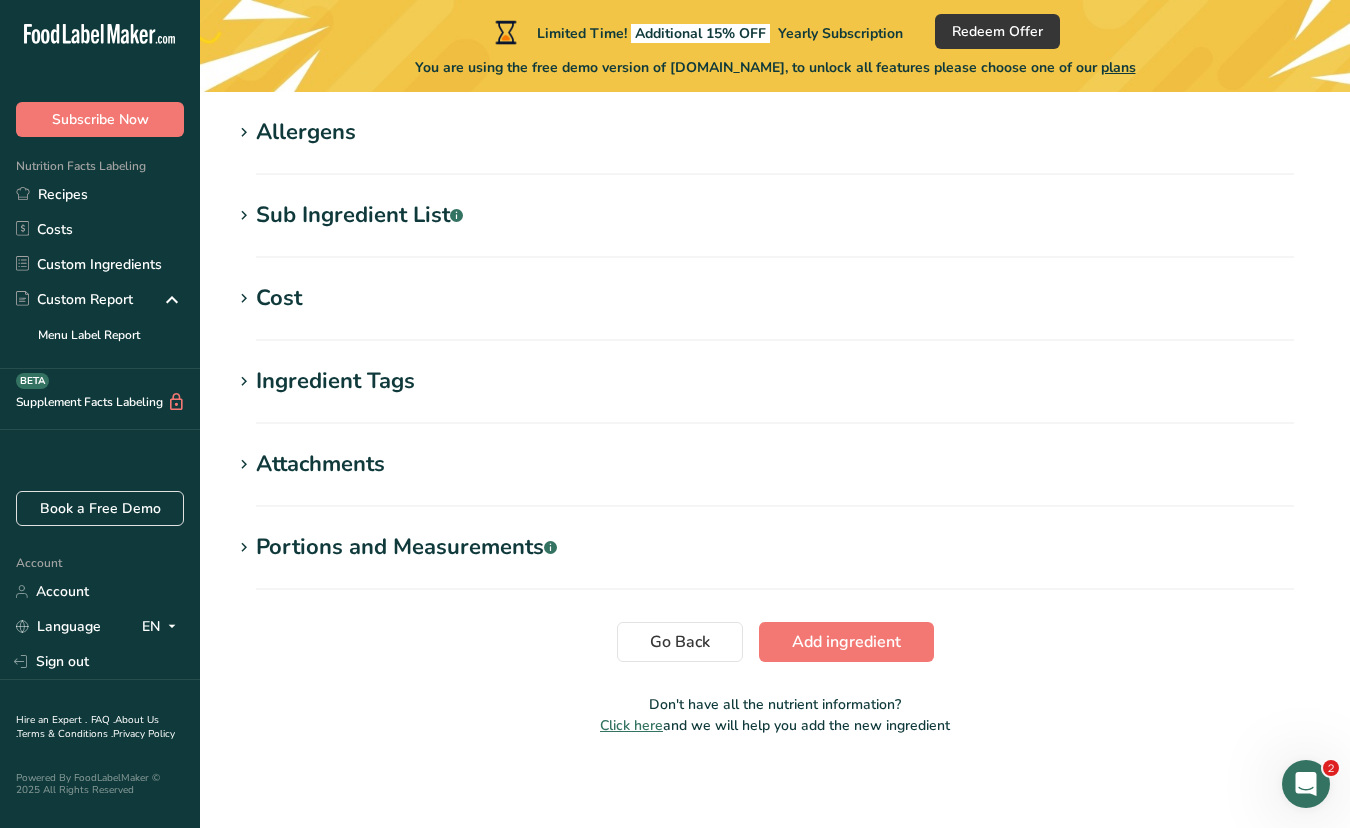 scroll, scrollTop: 1398, scrollLeft: 0, axis: vertical 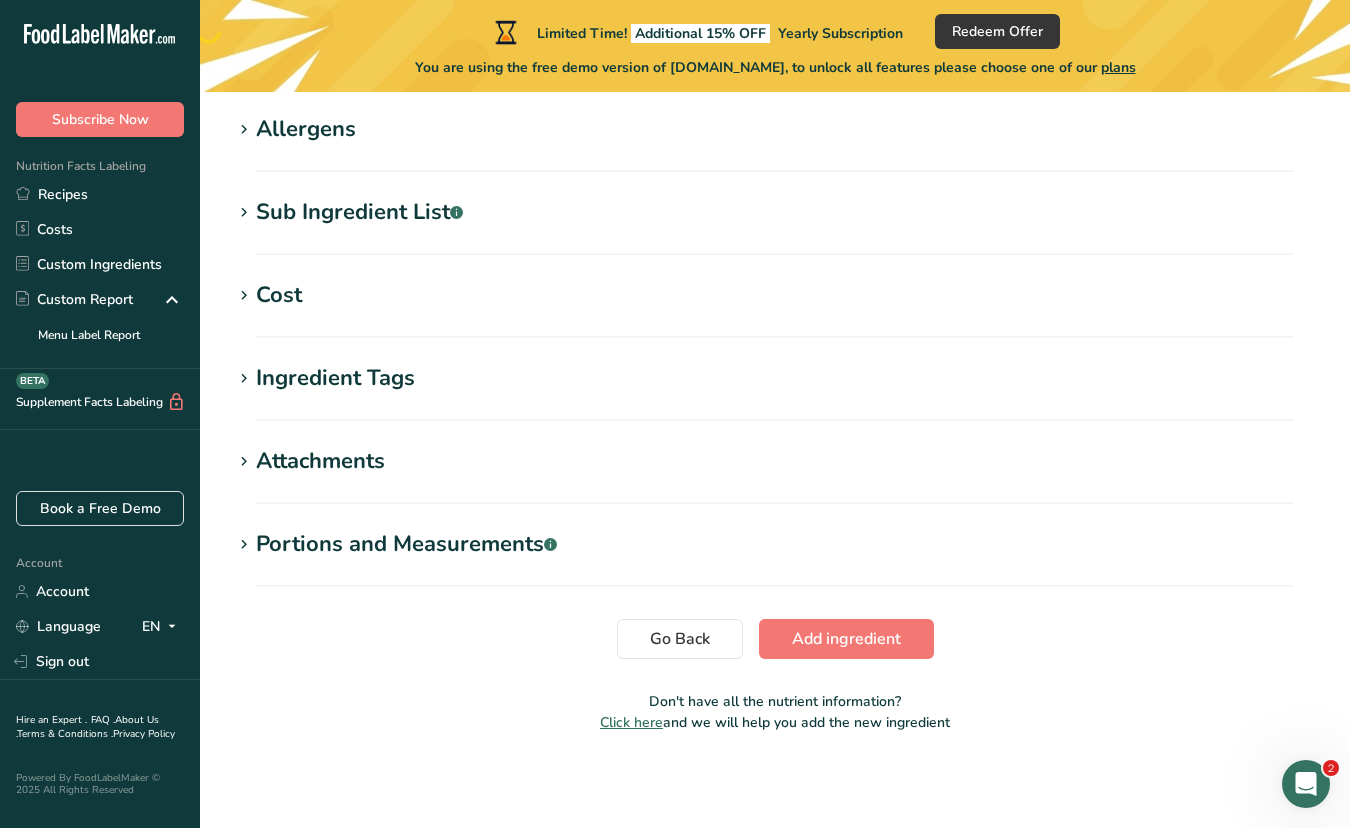 type on "0" 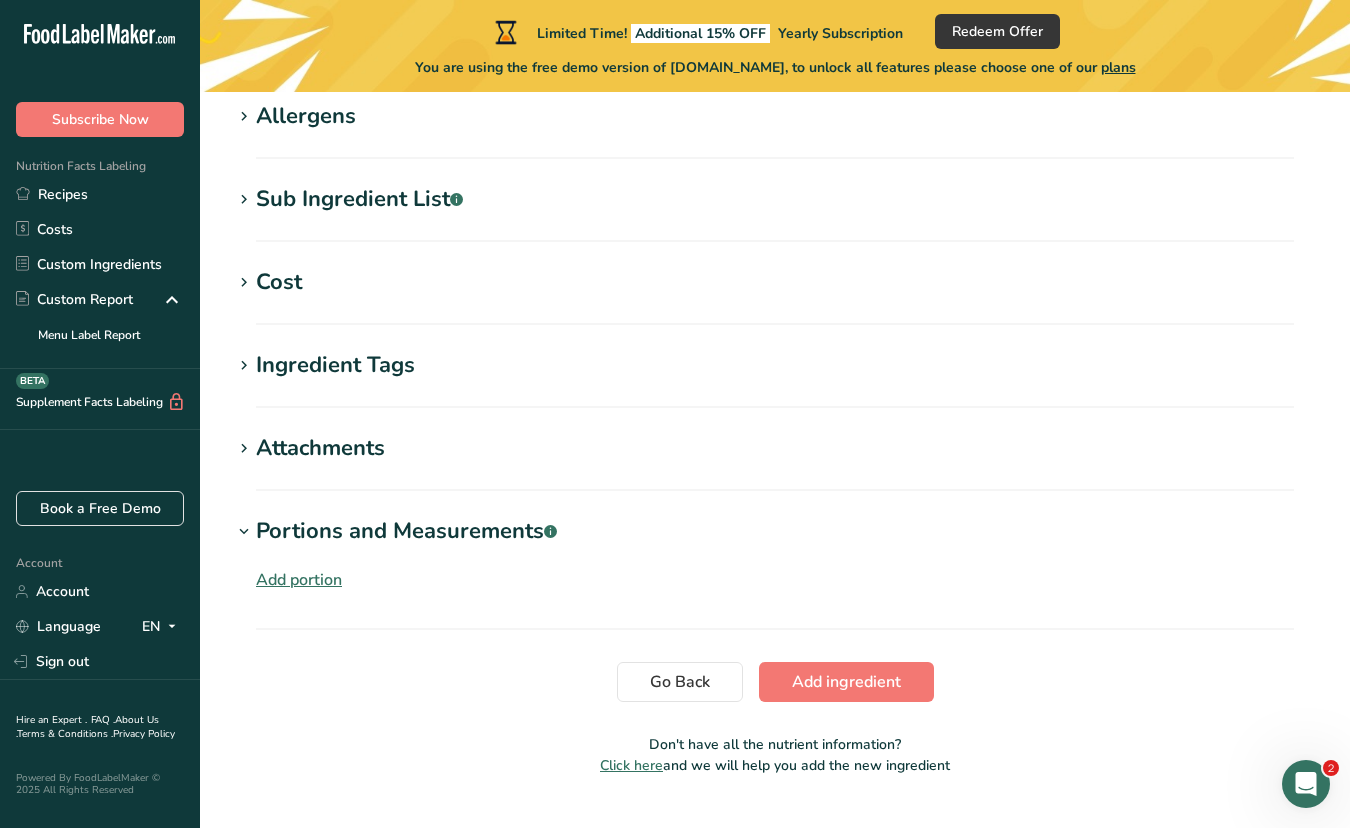 scroll, scrollTop: 1455, scrollLeft: 0, axis: vertical 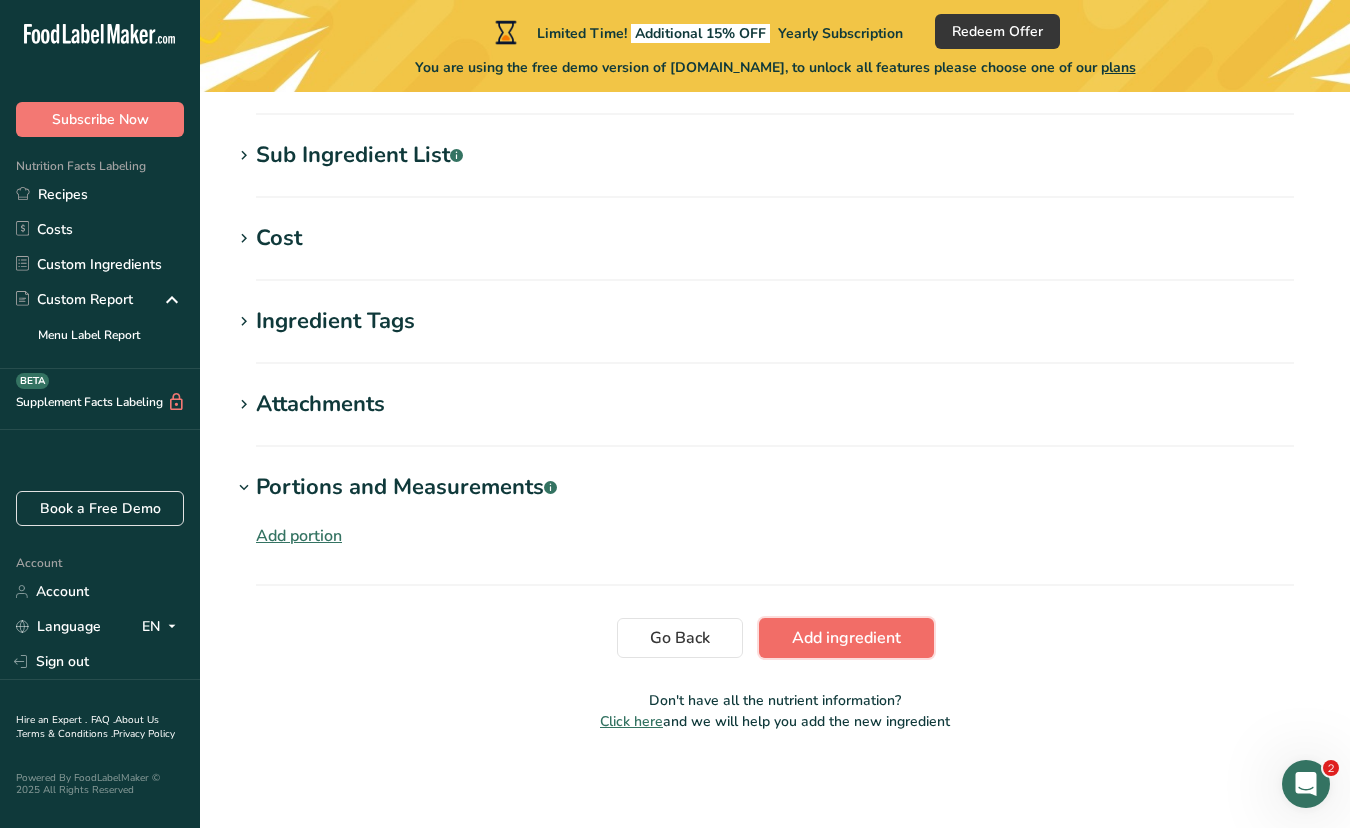 click on "Add ingredient" at bounding box center (846, 638) 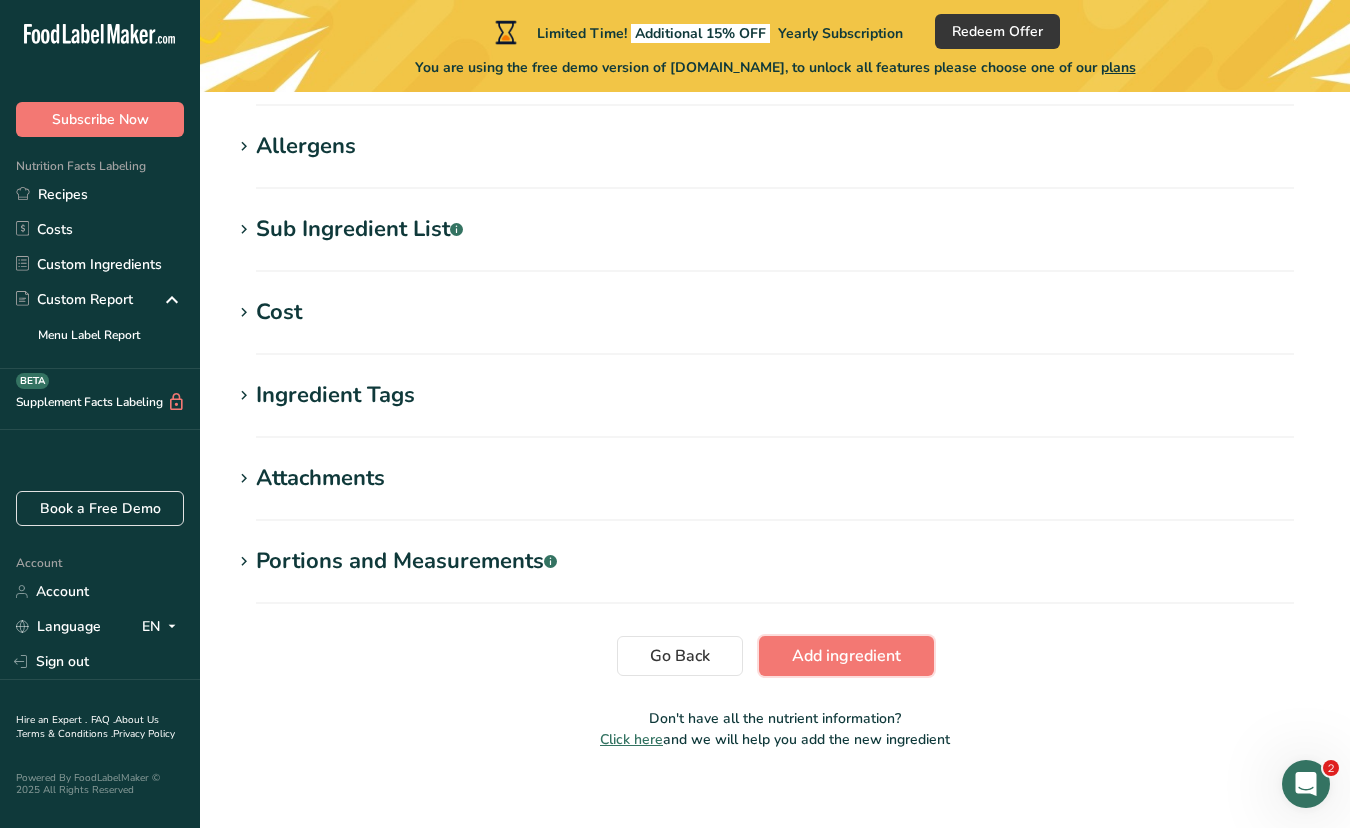 scroll, scrollTop: 882, scrollLeft: 0, axis: vertical 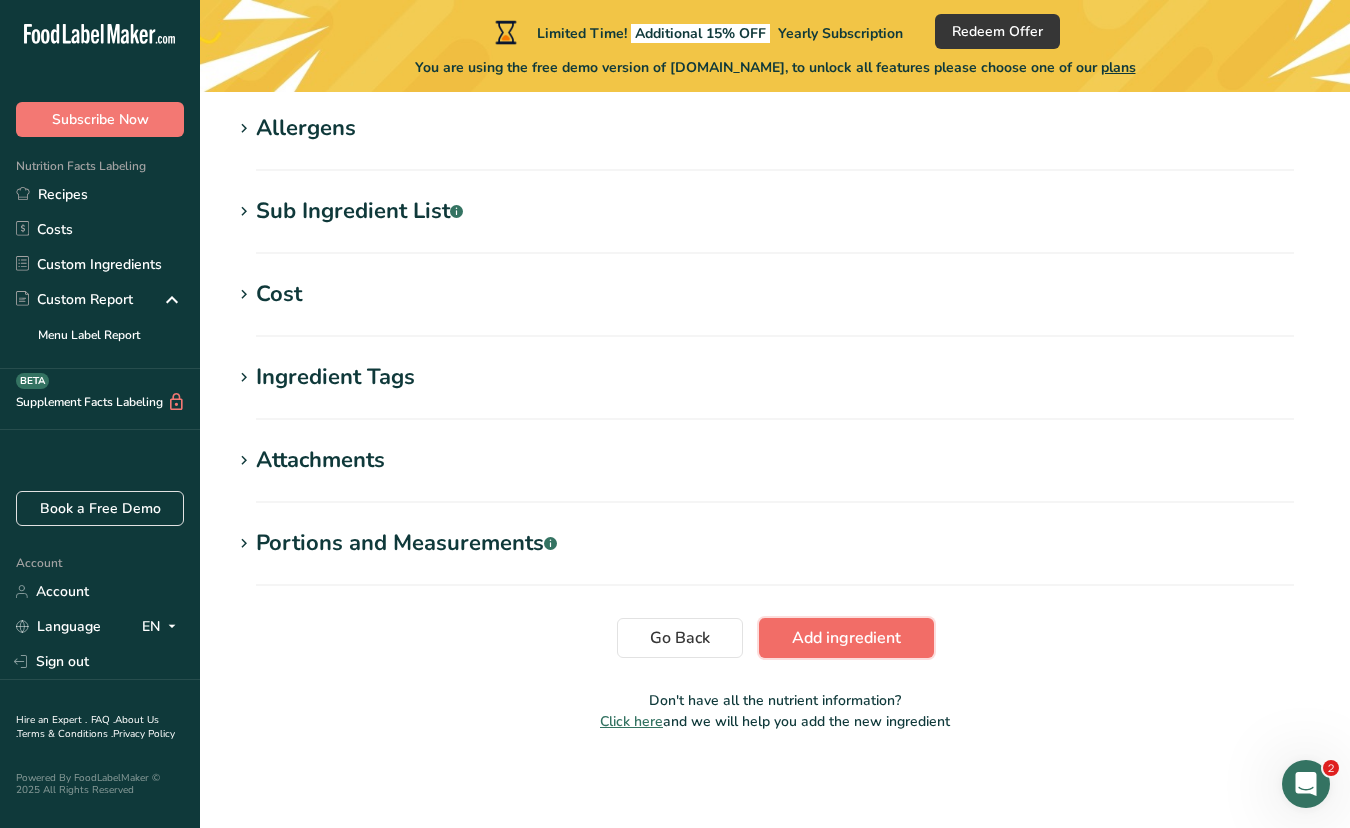 click on "Add ingredient" at bounding box center (846, 638) 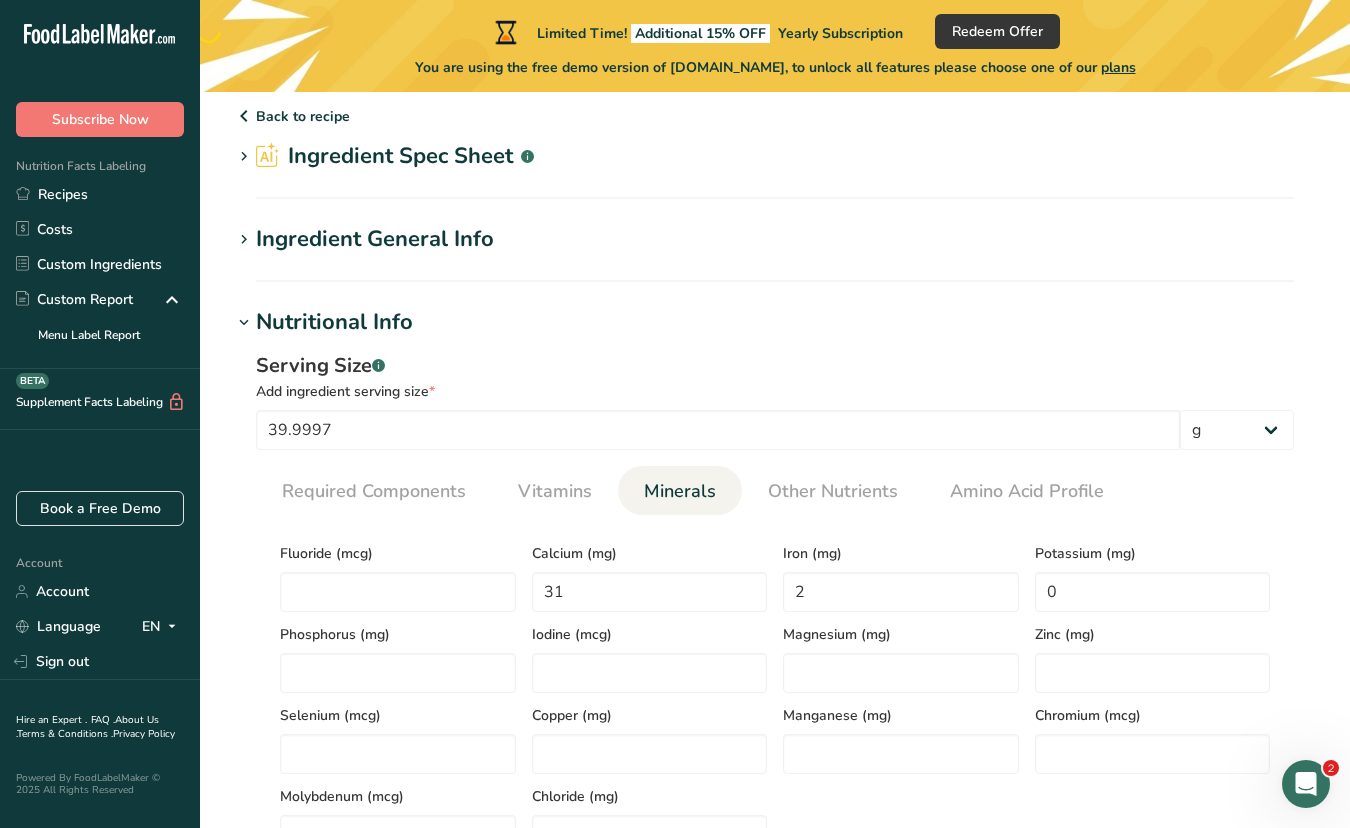 scroll, scrollTop: 0, scrollLeft: 0, axis: both 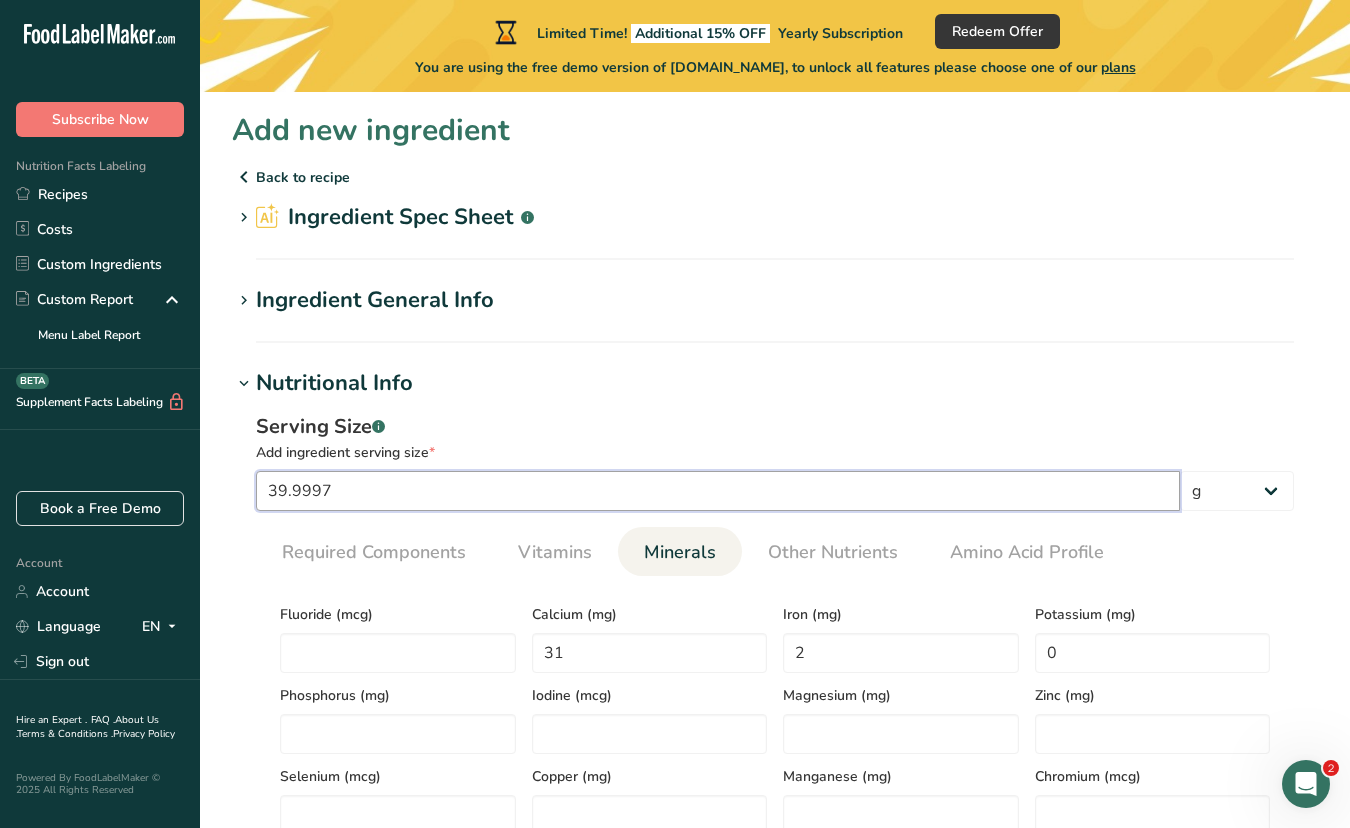 drag, startPoint x: 331, startPoint y: 496, endPoint x: 223, endPoint y: 496, distance: 108 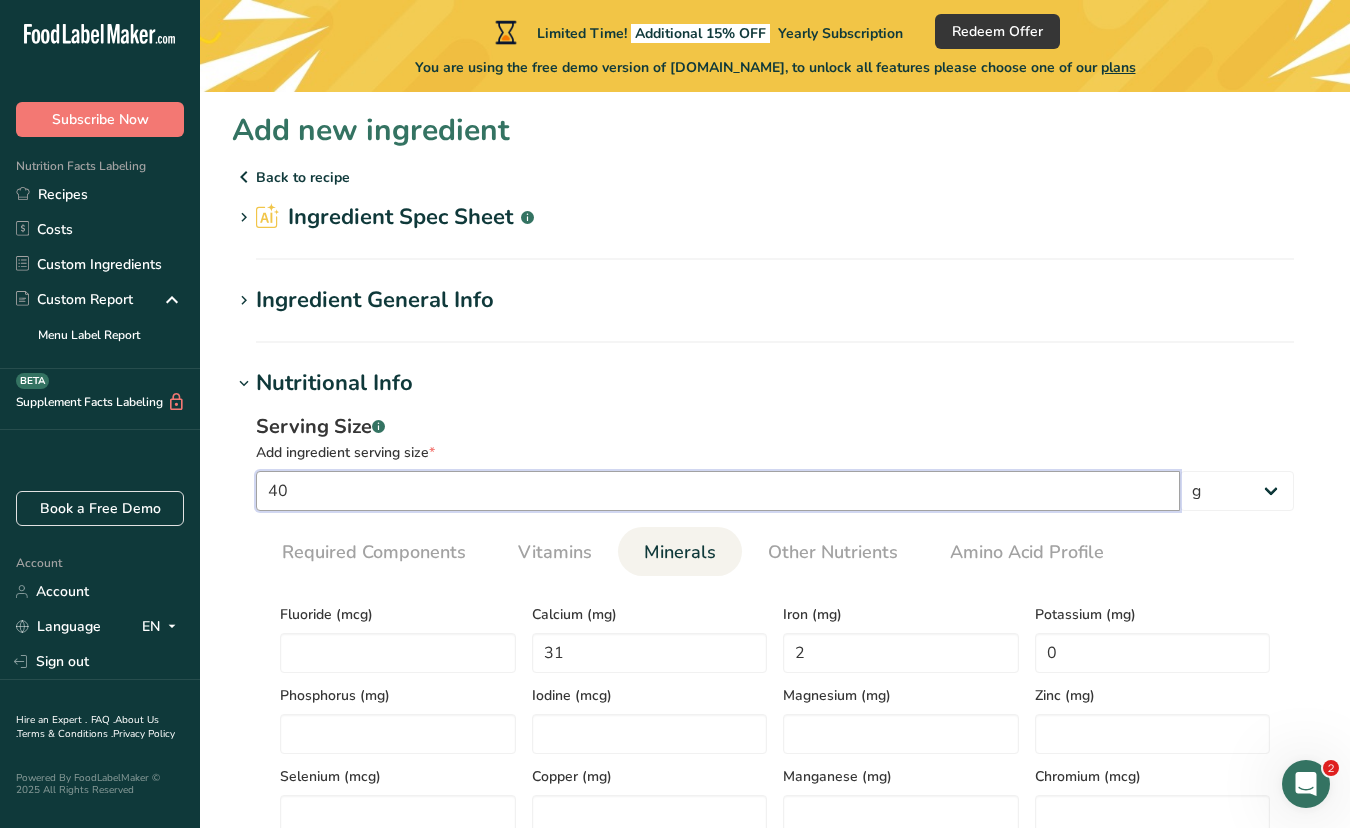 type on "40" 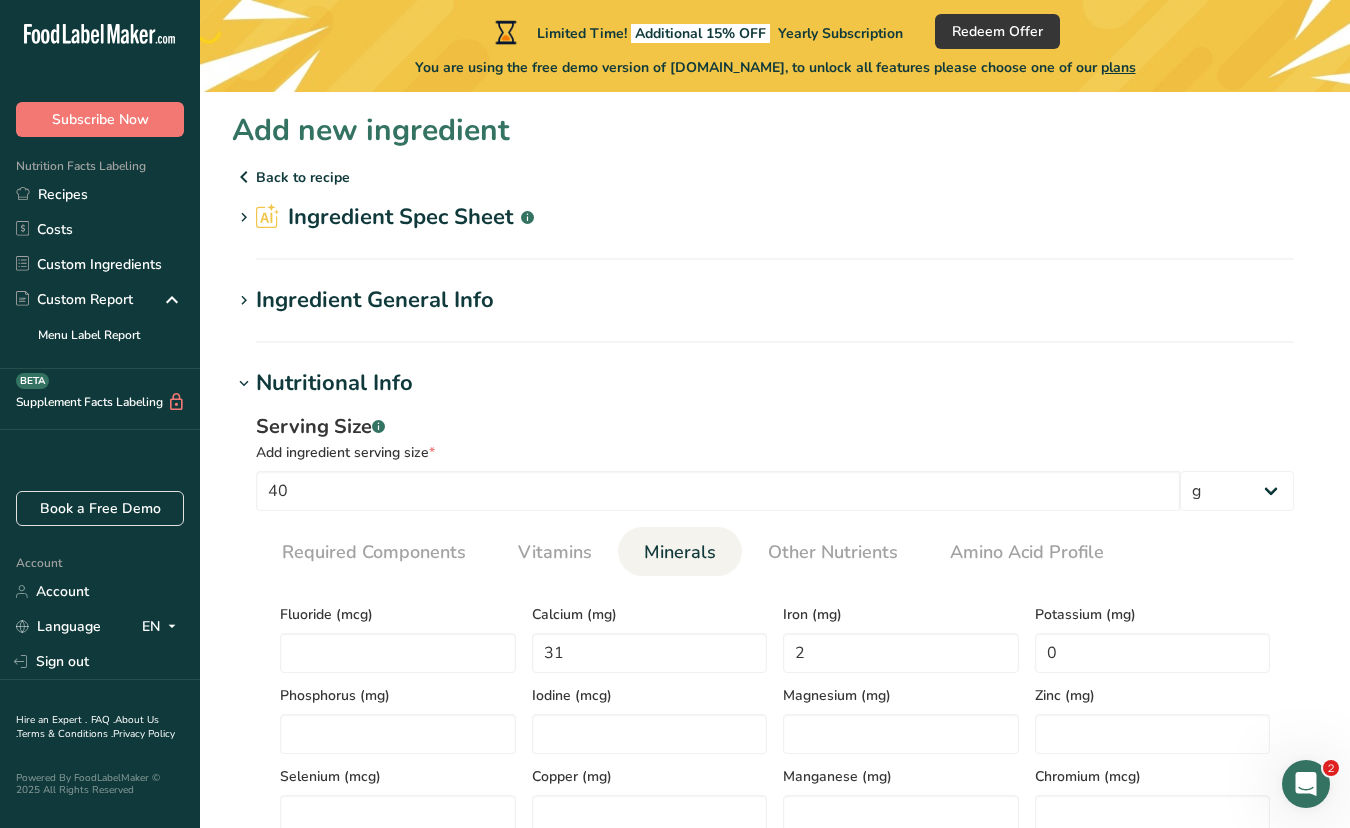 click on "Nutritional Info" at bounding box center (775, 383) 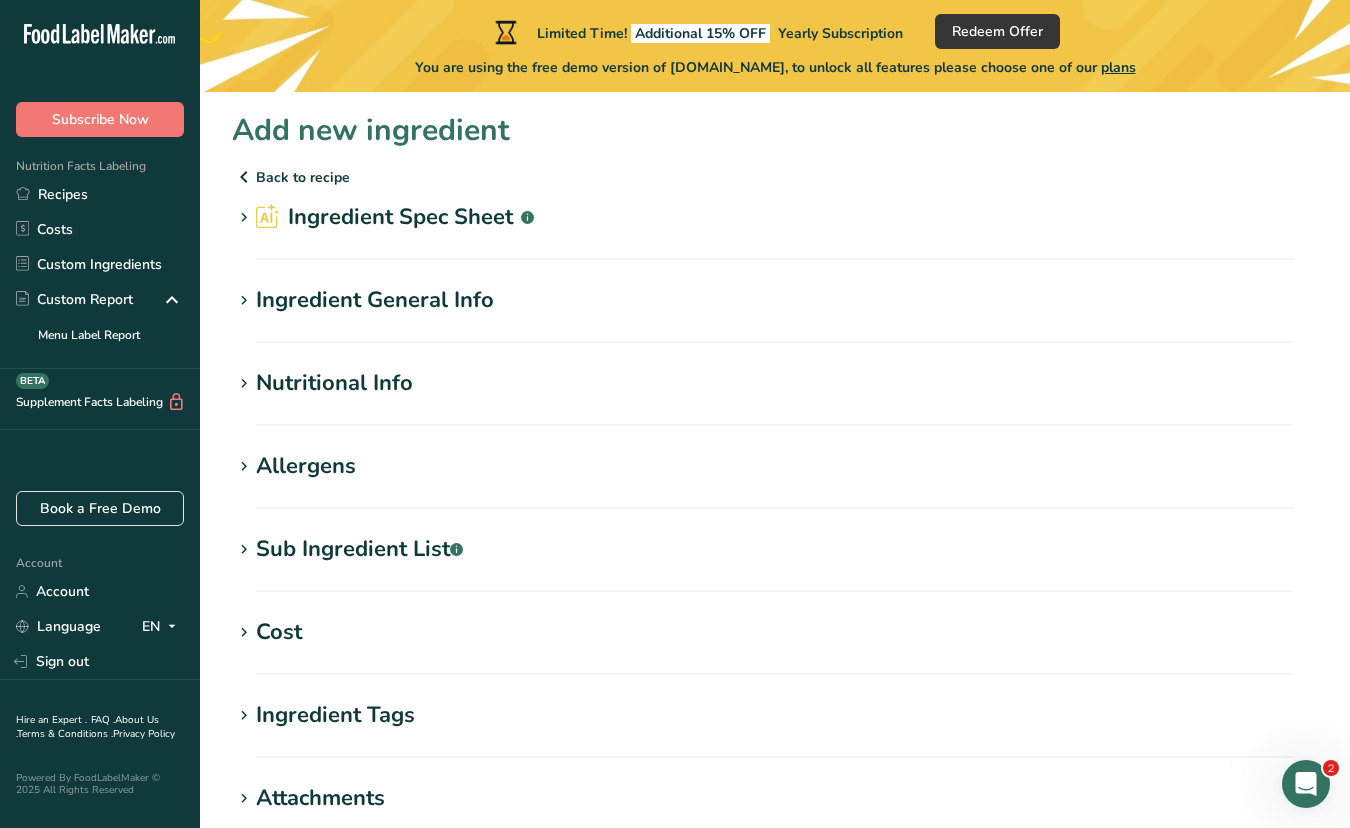 click at bounding box center (244, 218) 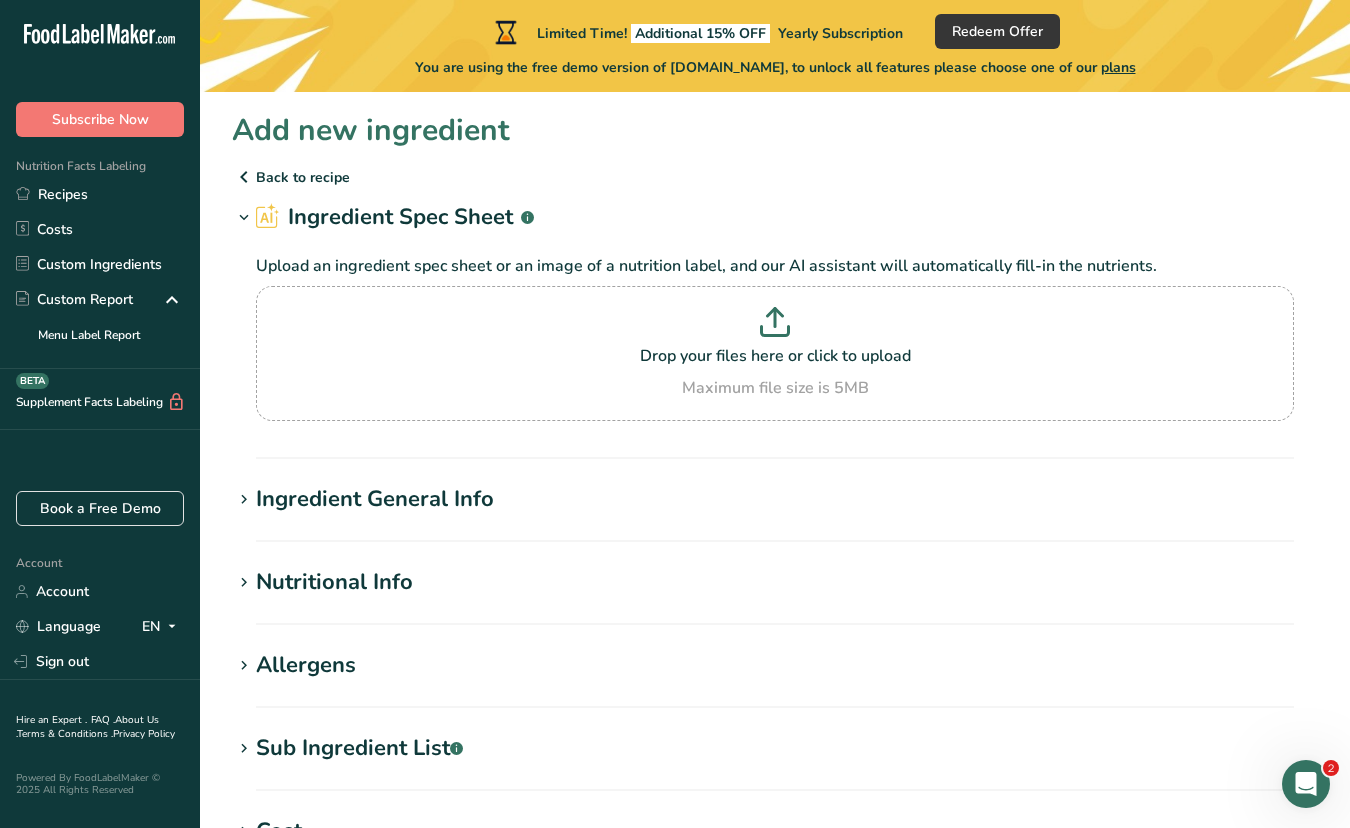 click at bounding box center [244, 218] 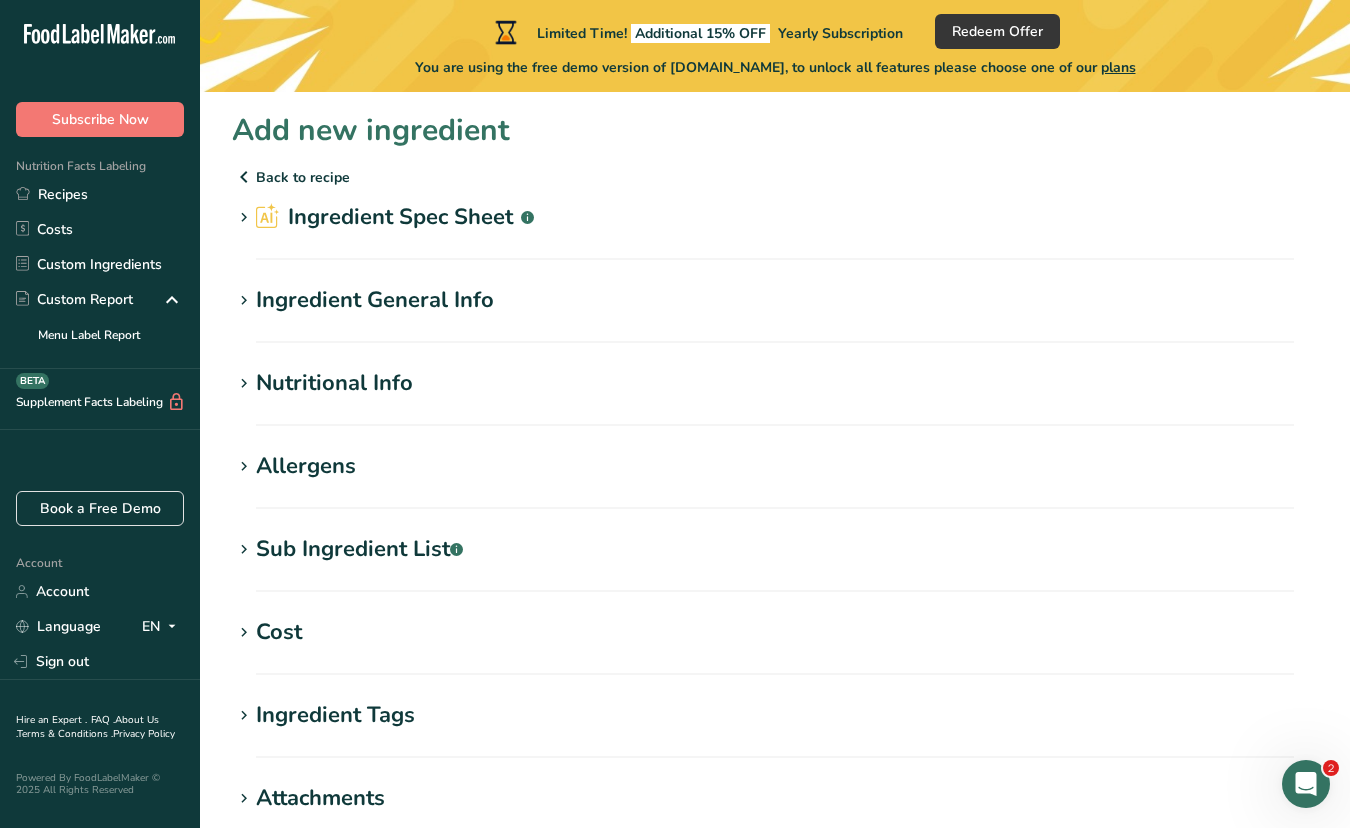 click at bounding box center (244, 301) 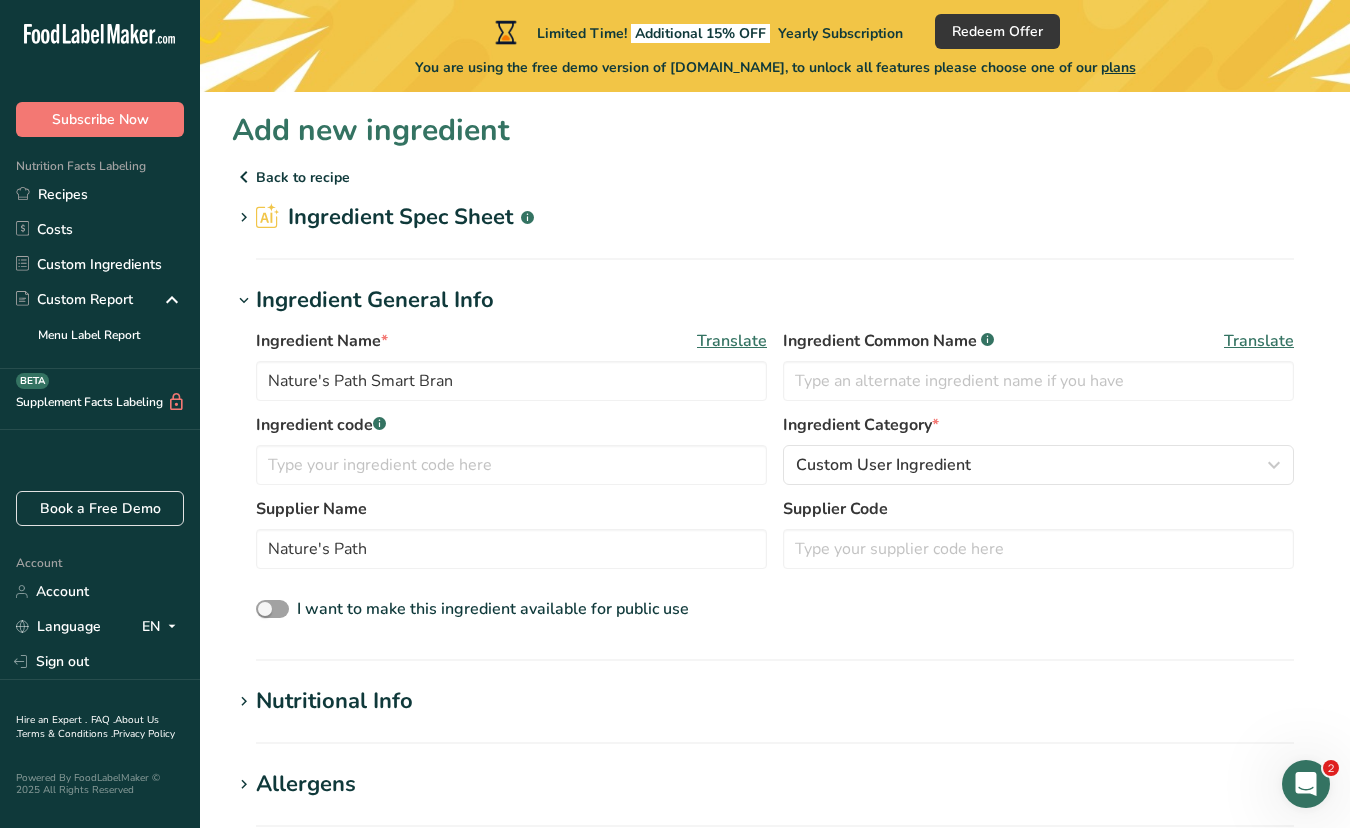click at bounding box center (244, 301) 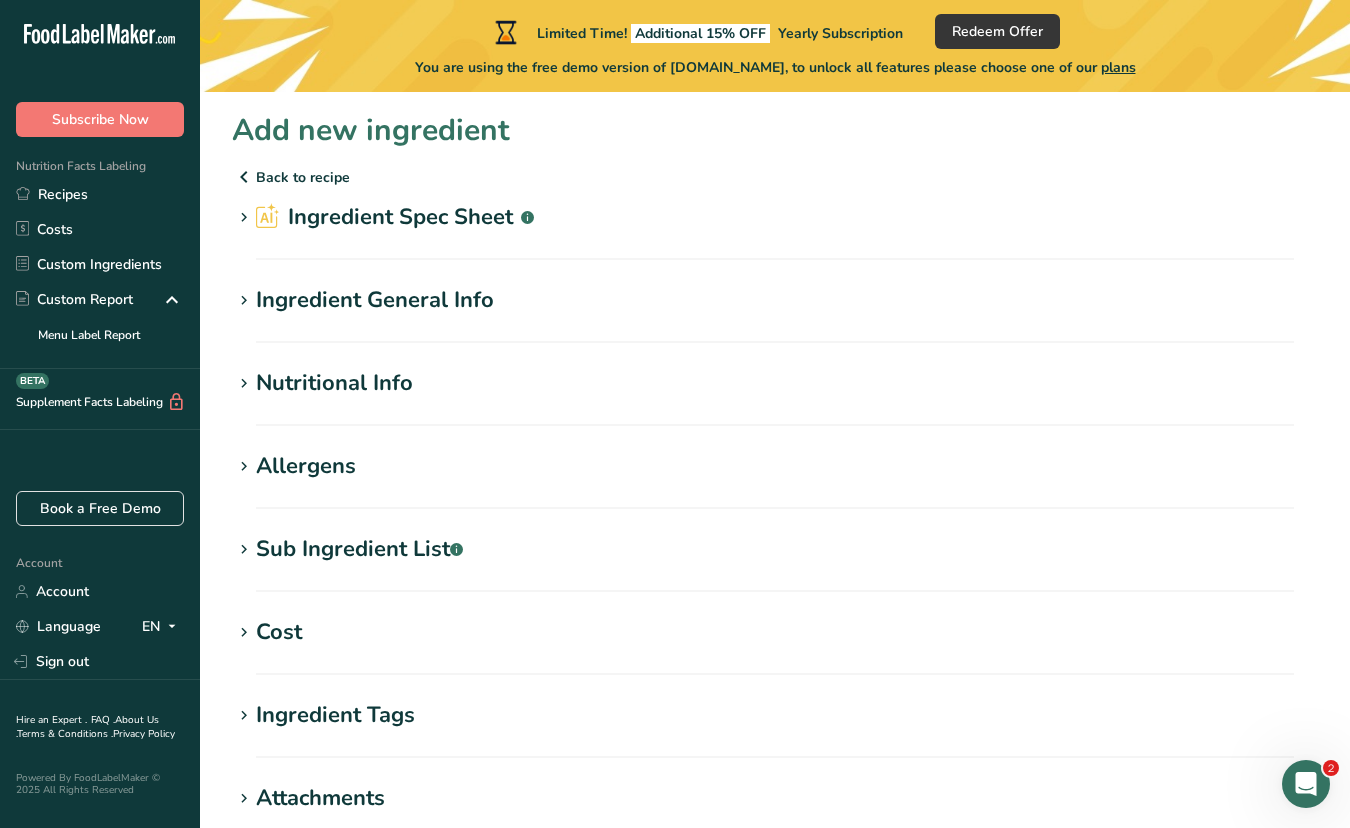 click at bounding box center [244, 384] 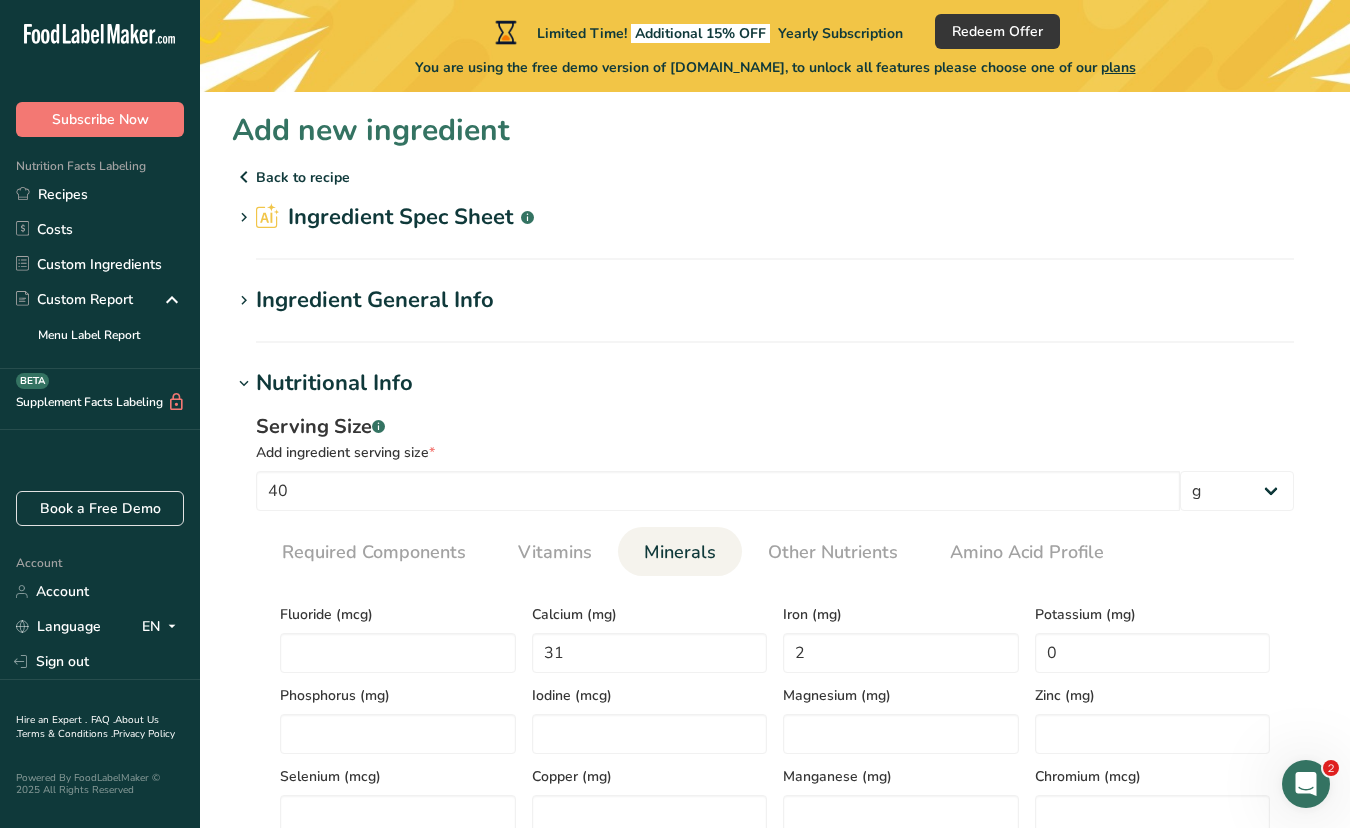 click at bounding box center (244, 384) 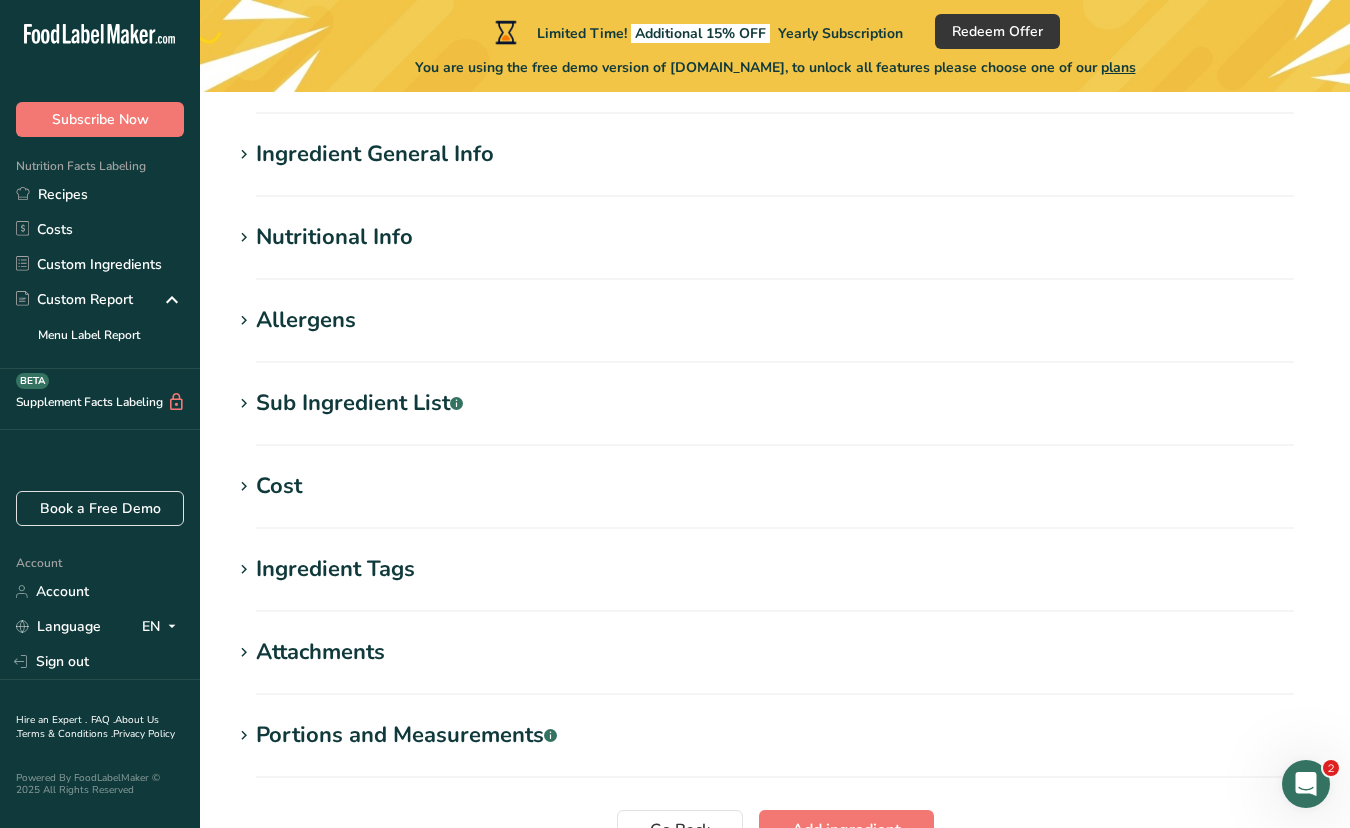 scroll, scrollTop: 148, scrollLeft: 0, axis: vertical 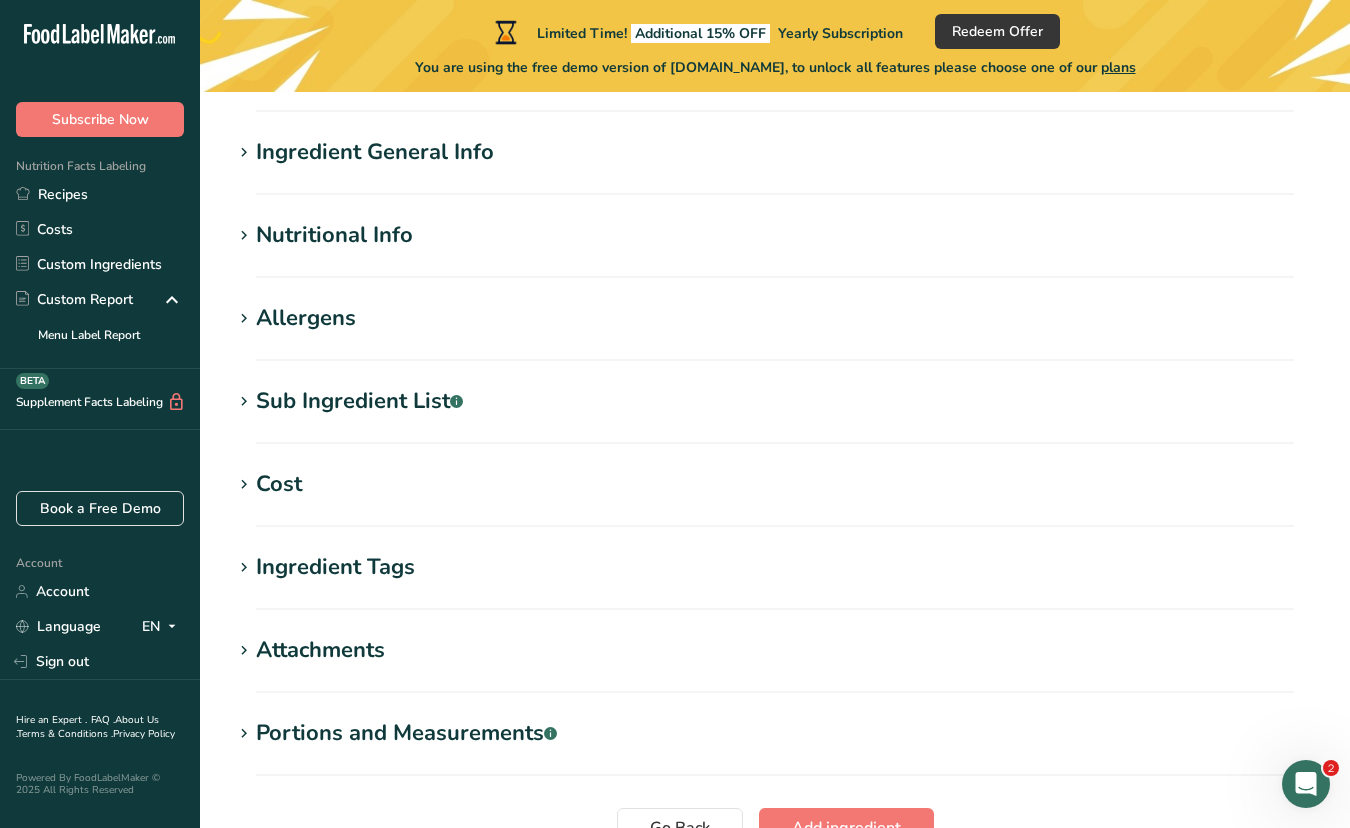 click at bounding box center (244, 319) 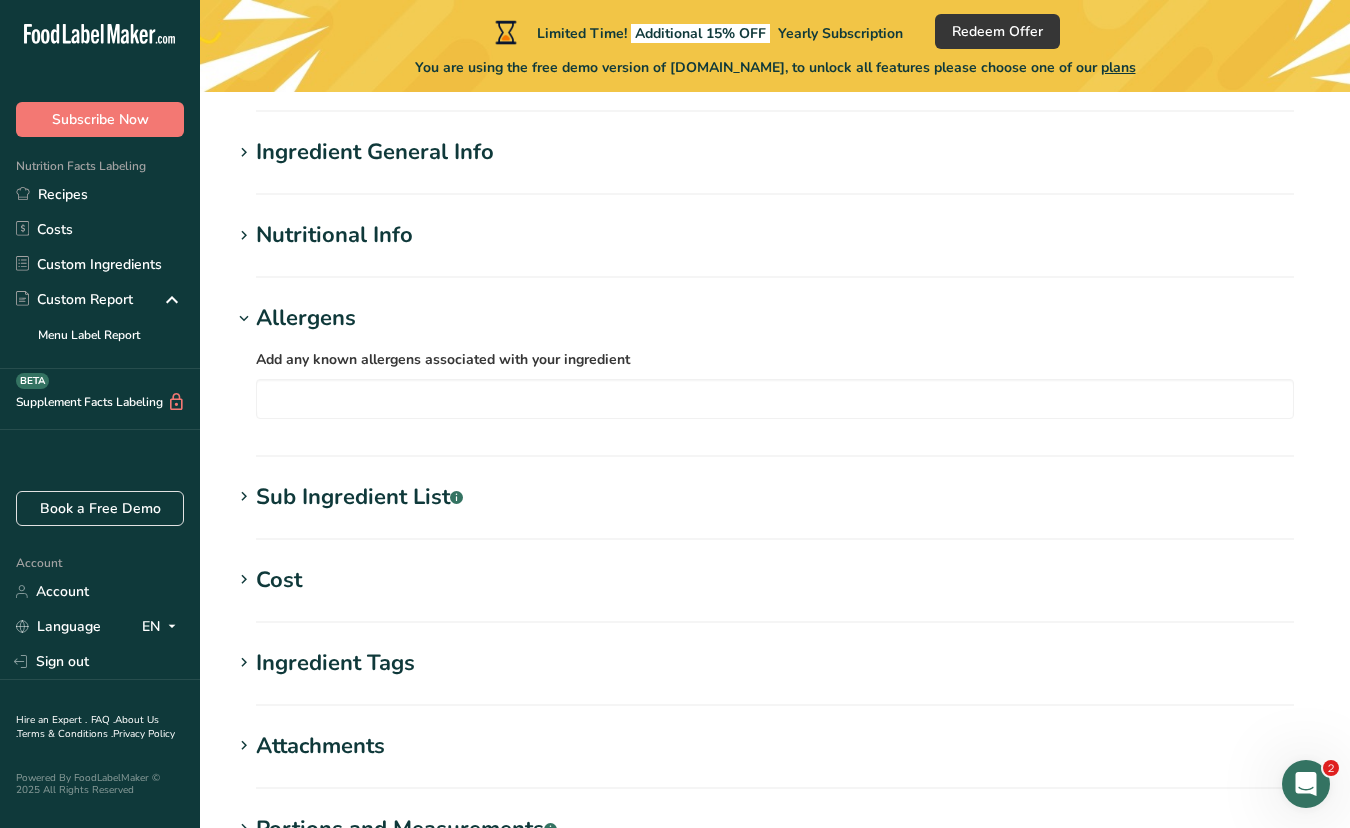 click at bounding box center [244, 319] 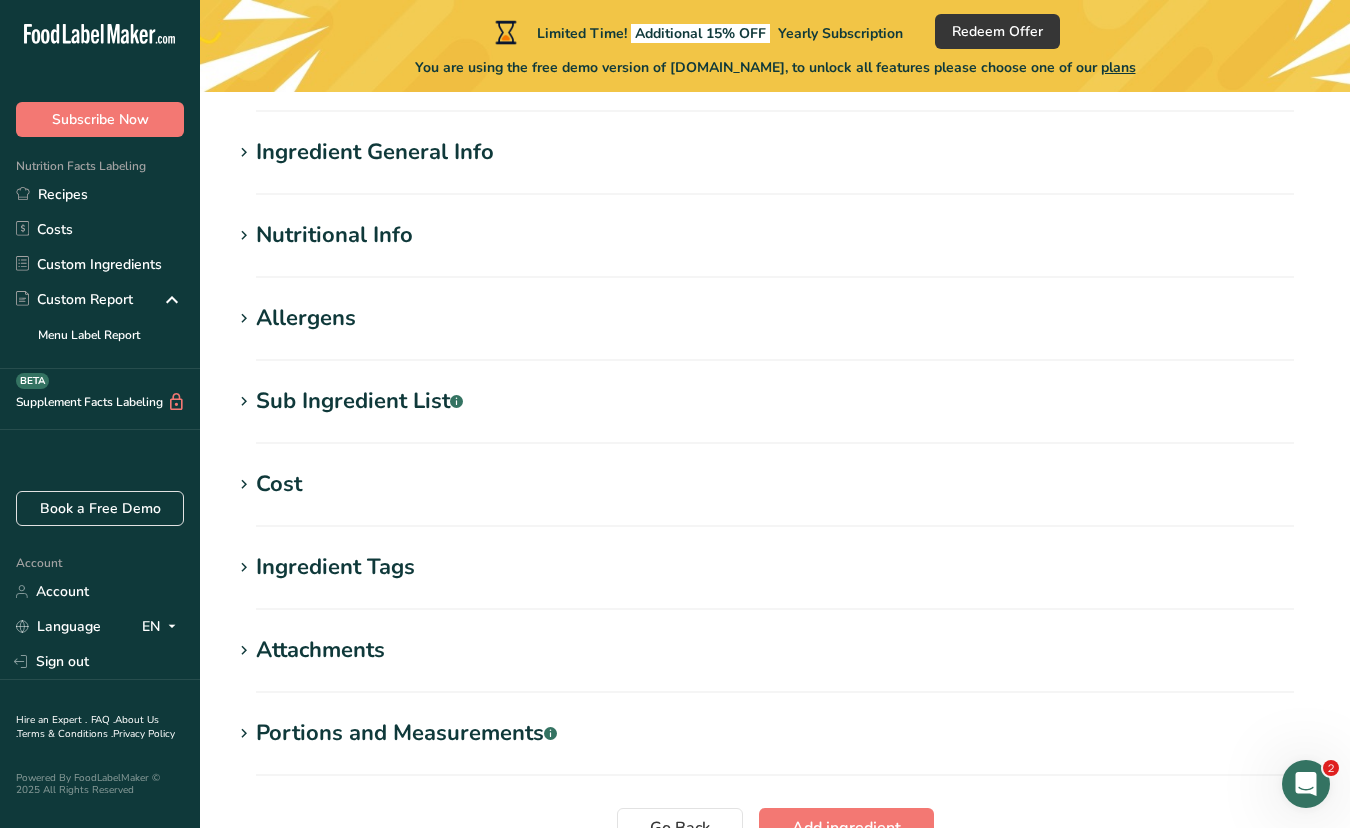 click at bounding box center [244, 402] 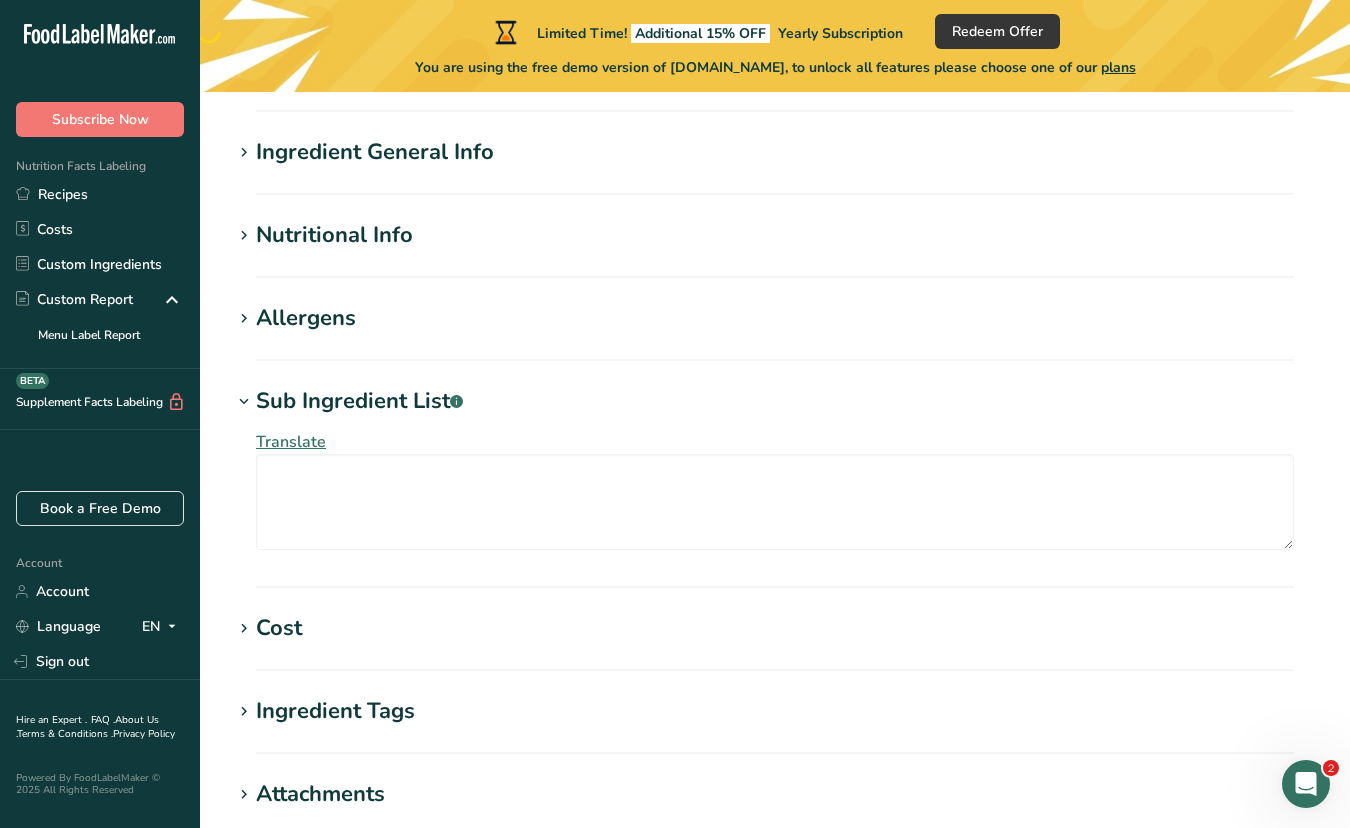 click at bounding box center (244, 402) 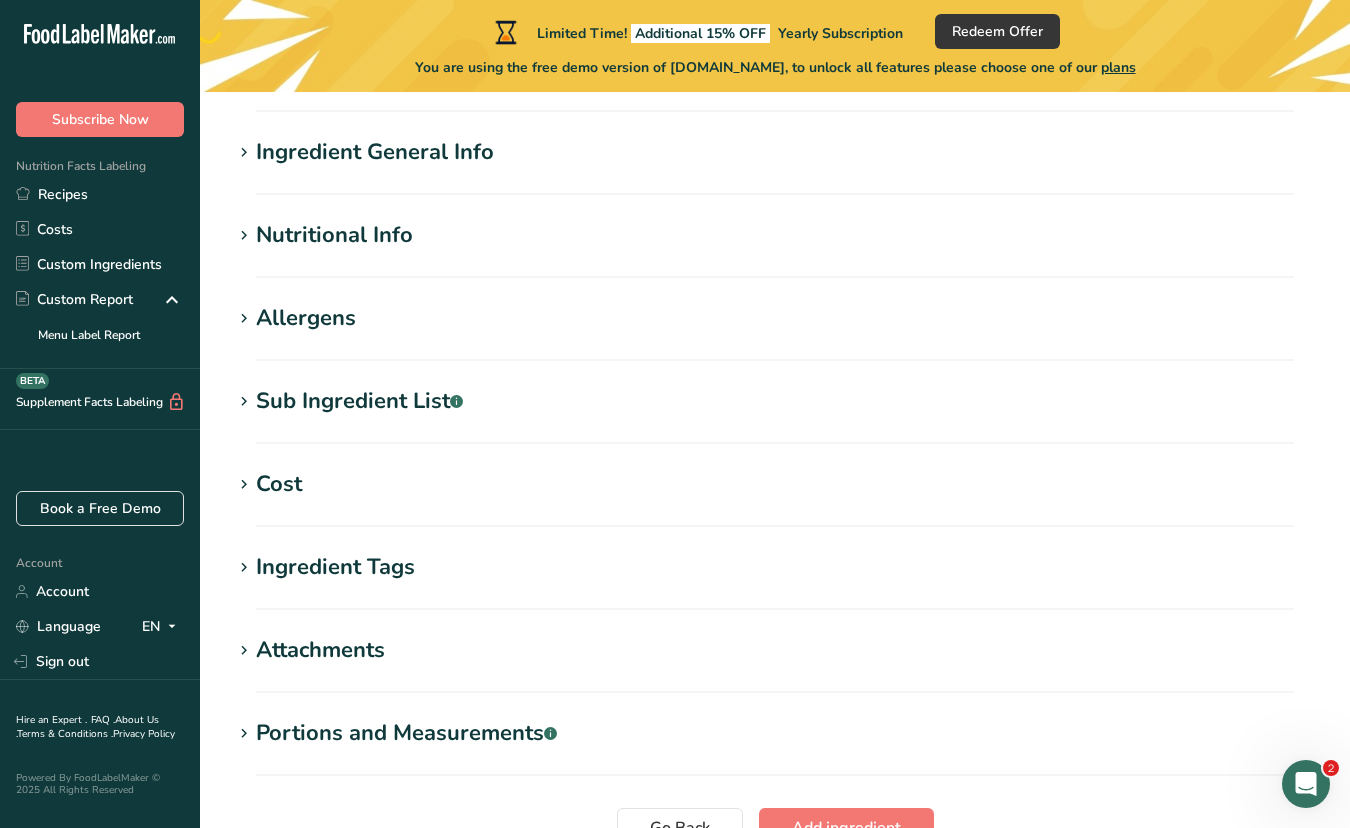 click at bounding box center [244, 485] 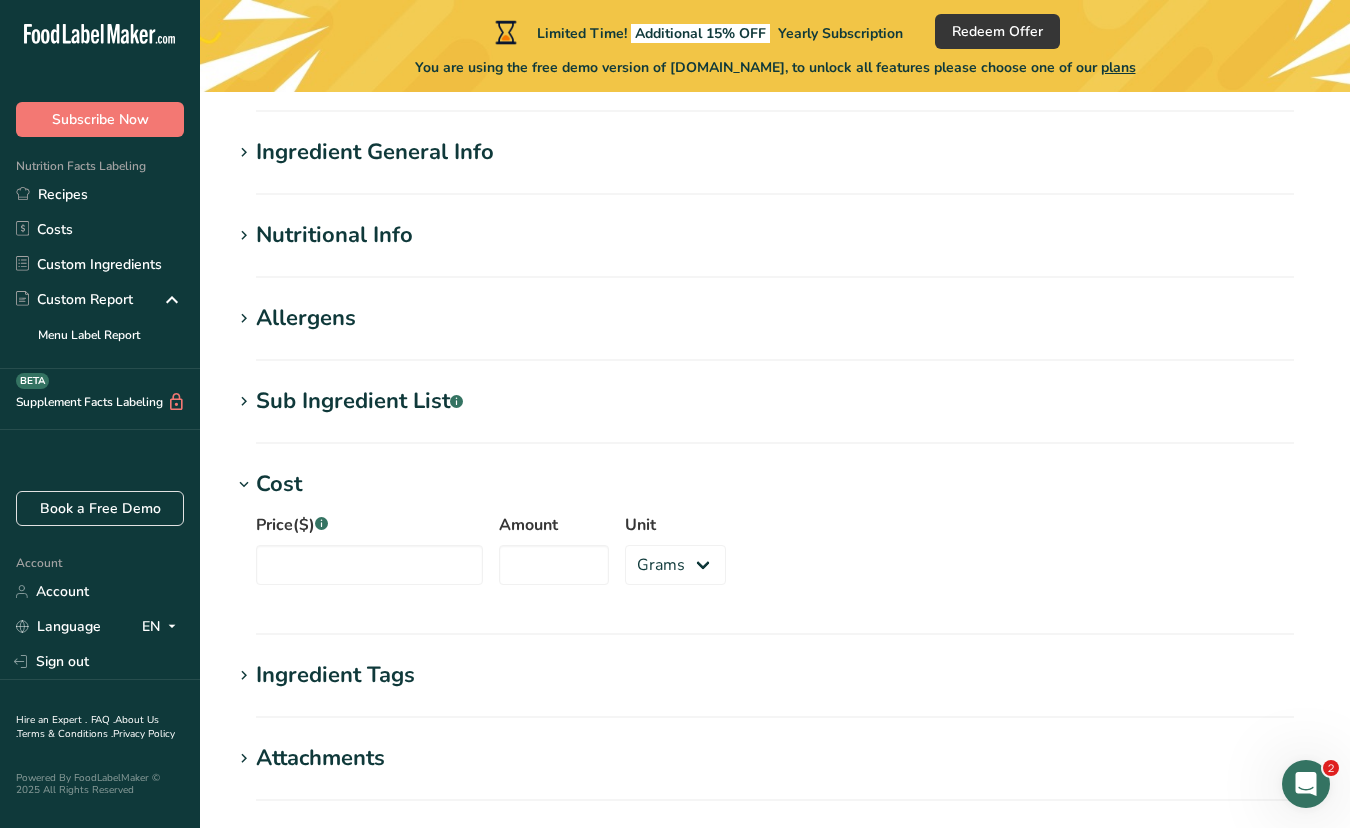 click at bounding box center [244, 485] 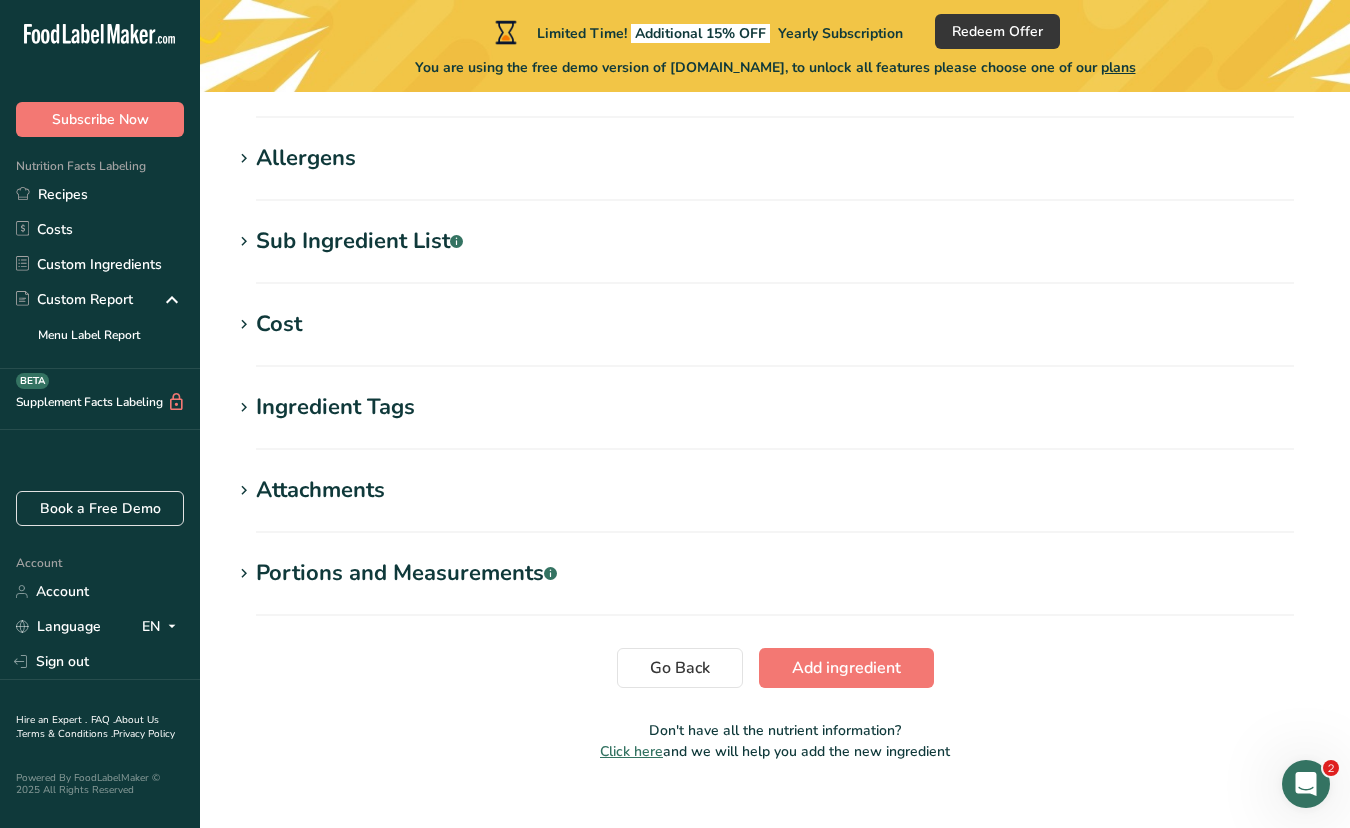 scroll, scrollTop: 317, scrollLeft: 0, axis: vertical 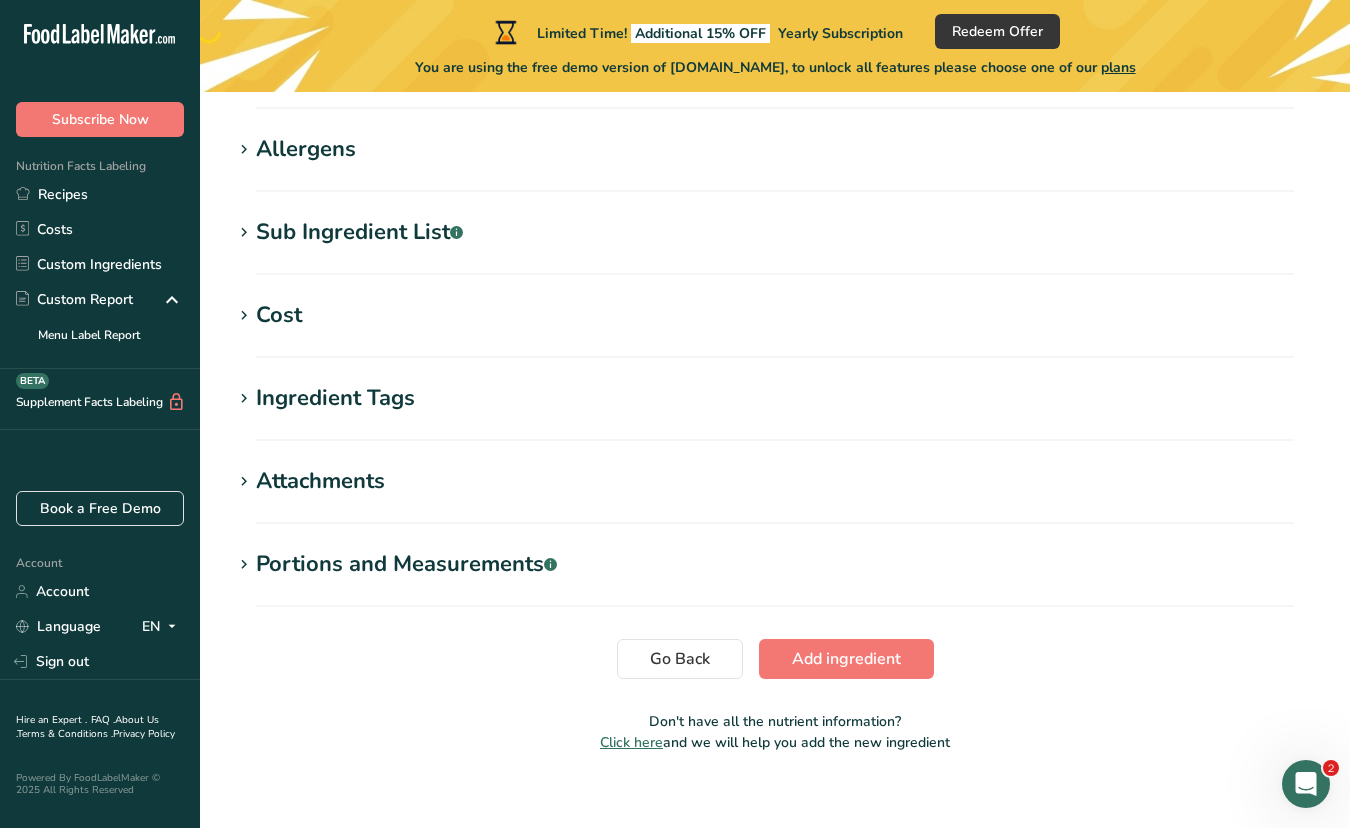 click at bounding box center (244, 399) 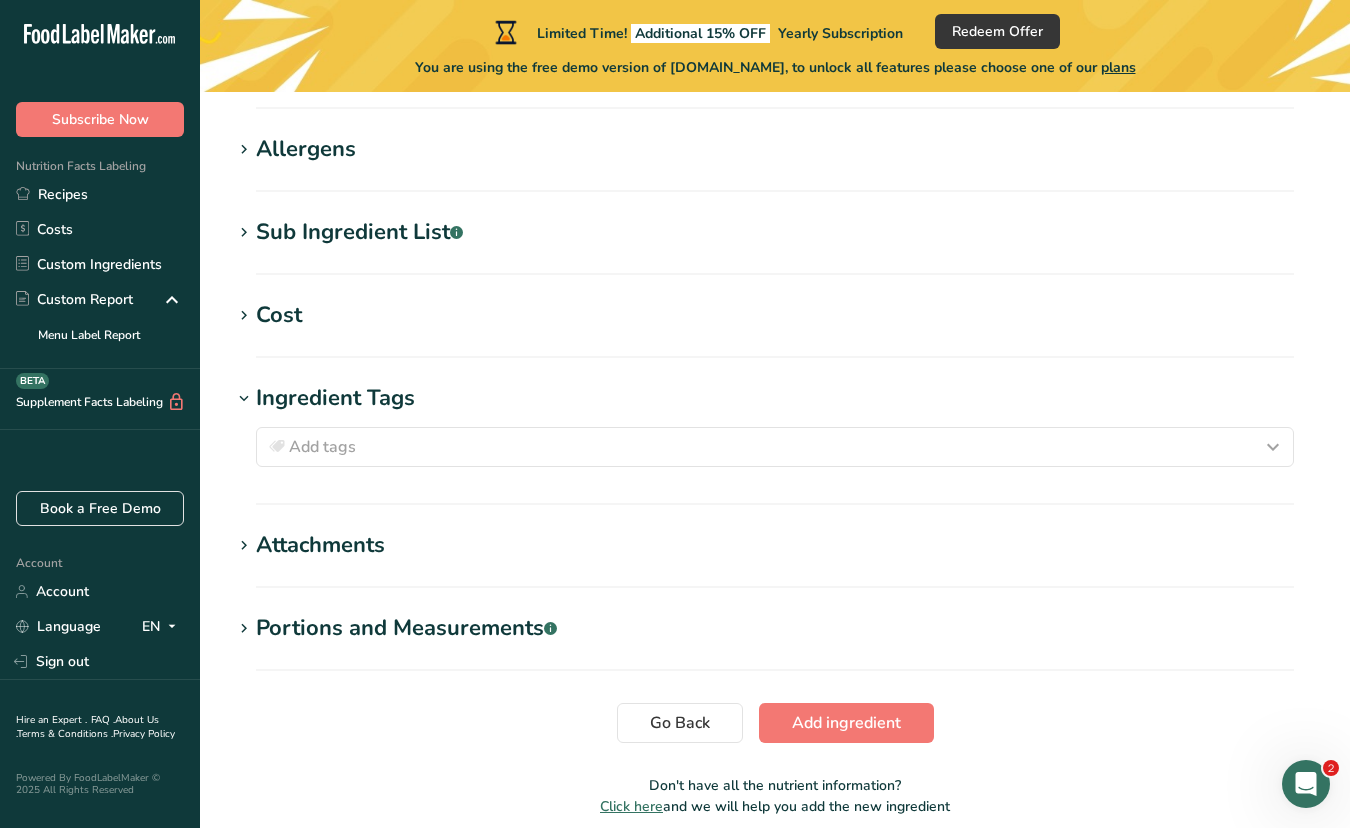 click at bounding box center (244, 399) 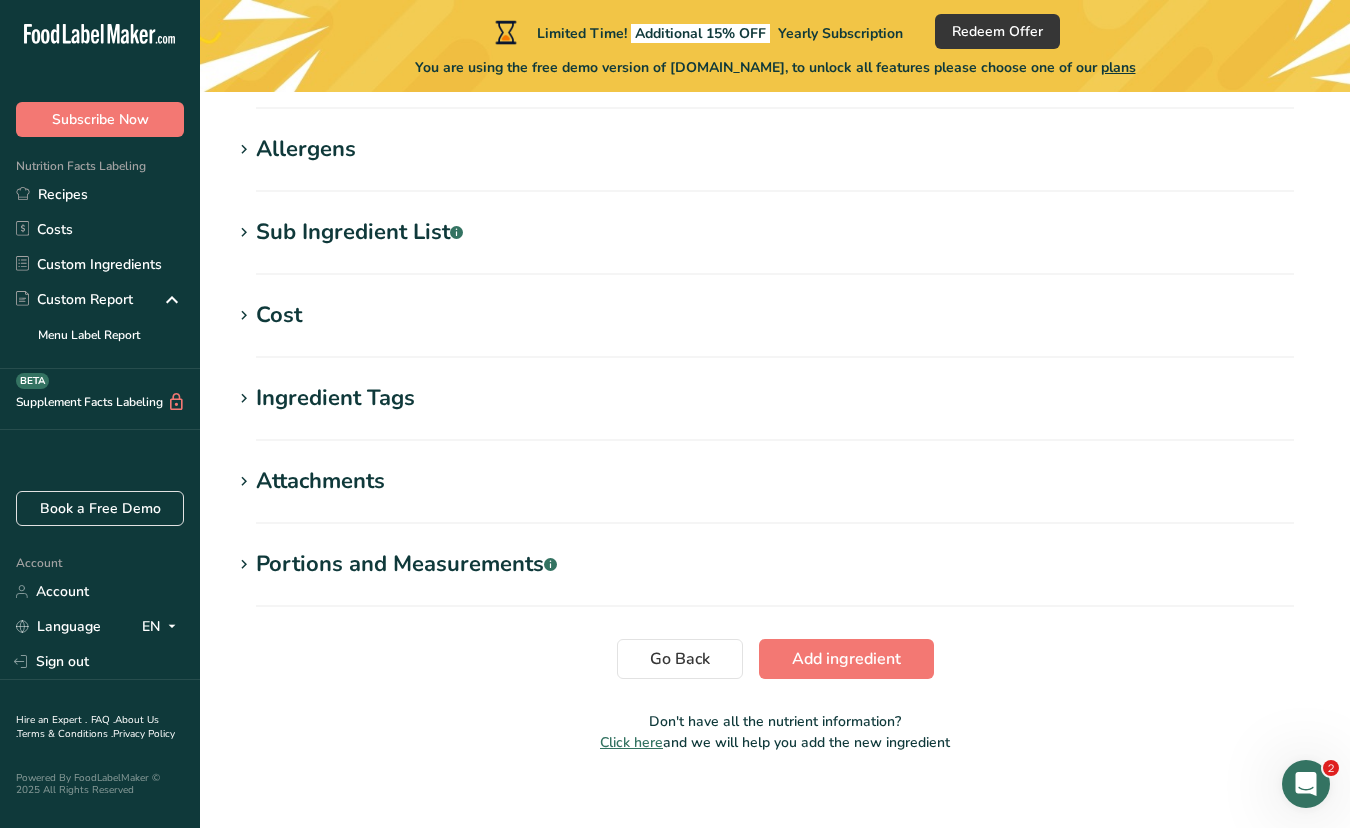 click at bounding box center [244, 482] 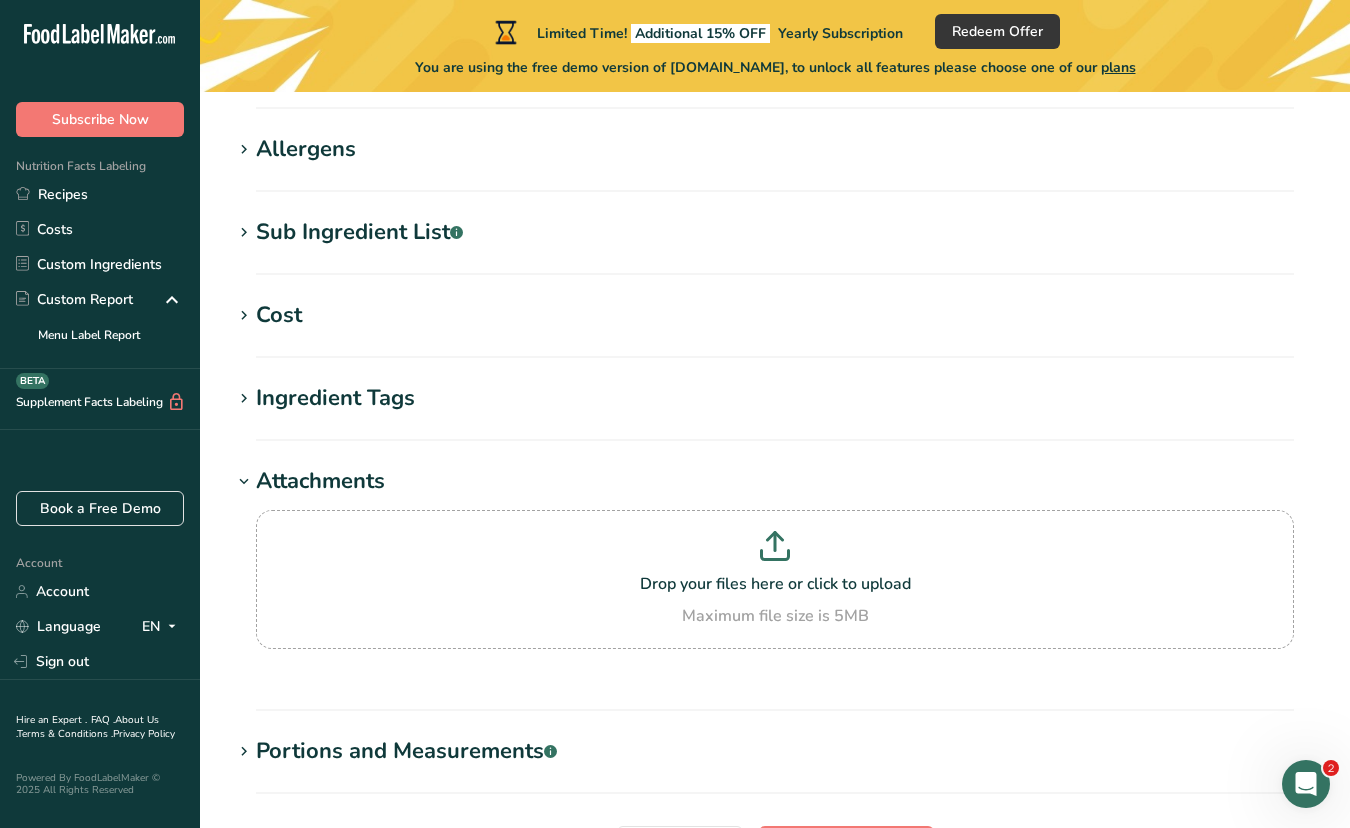 click at bounding box center (244, 482) 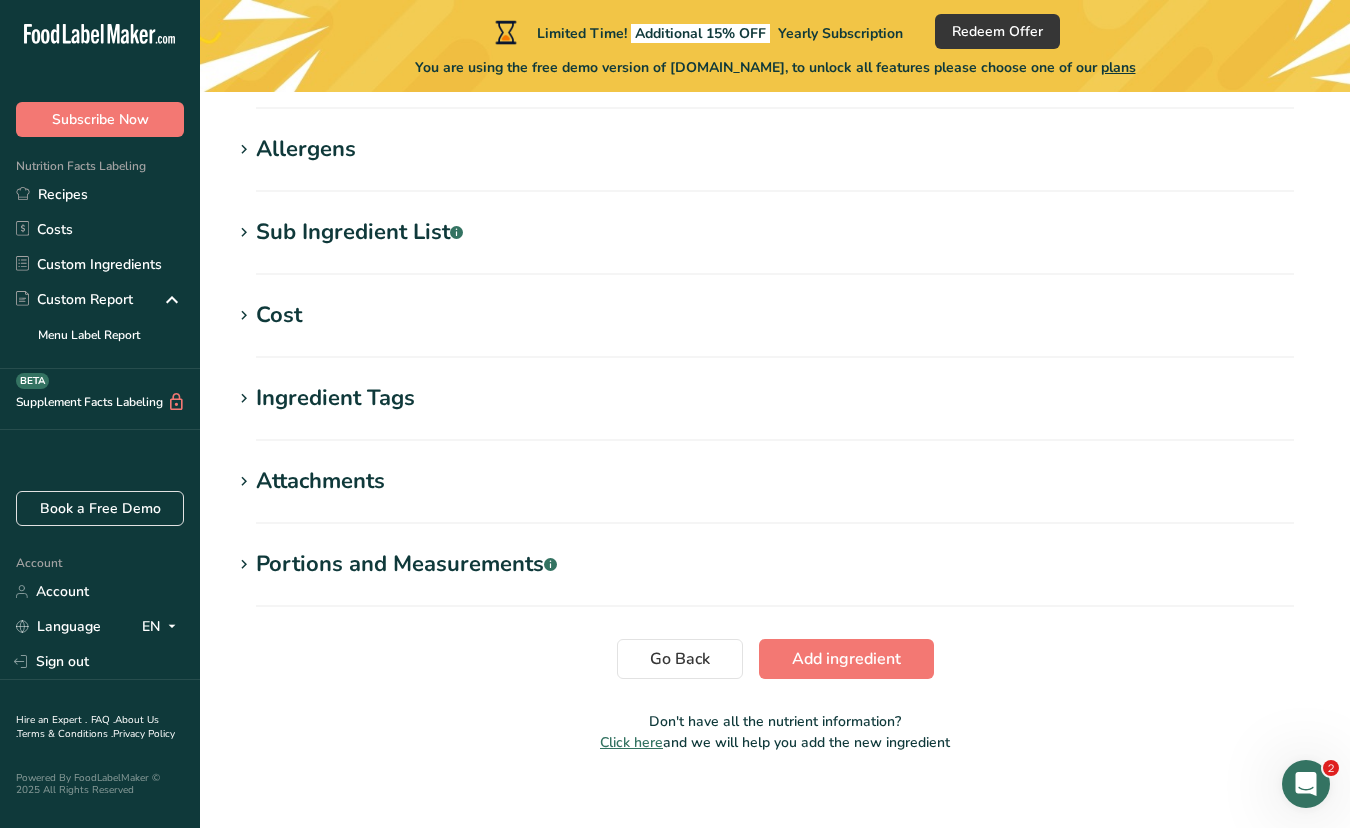 click at bounding box center [244, 565] 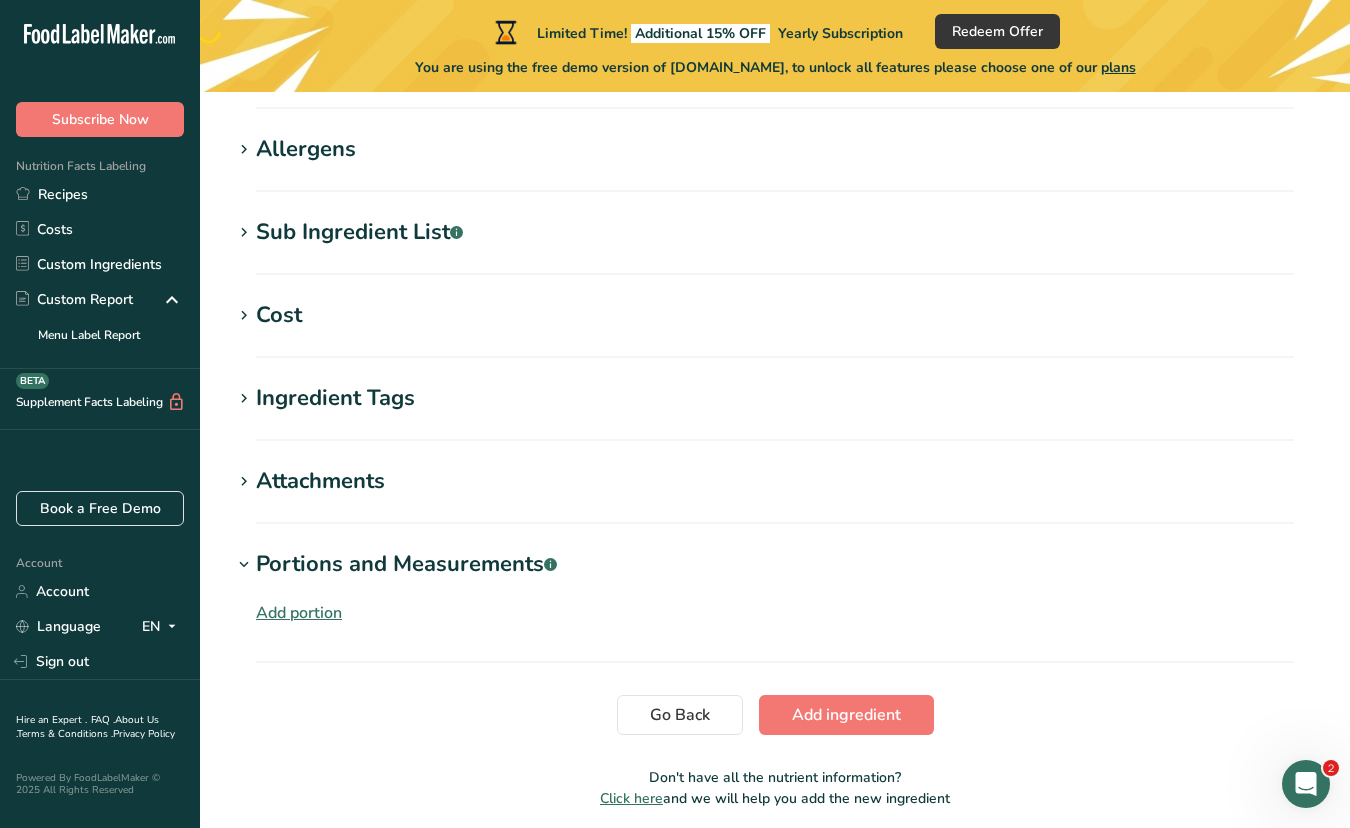 click at bounding box center [244, 565] 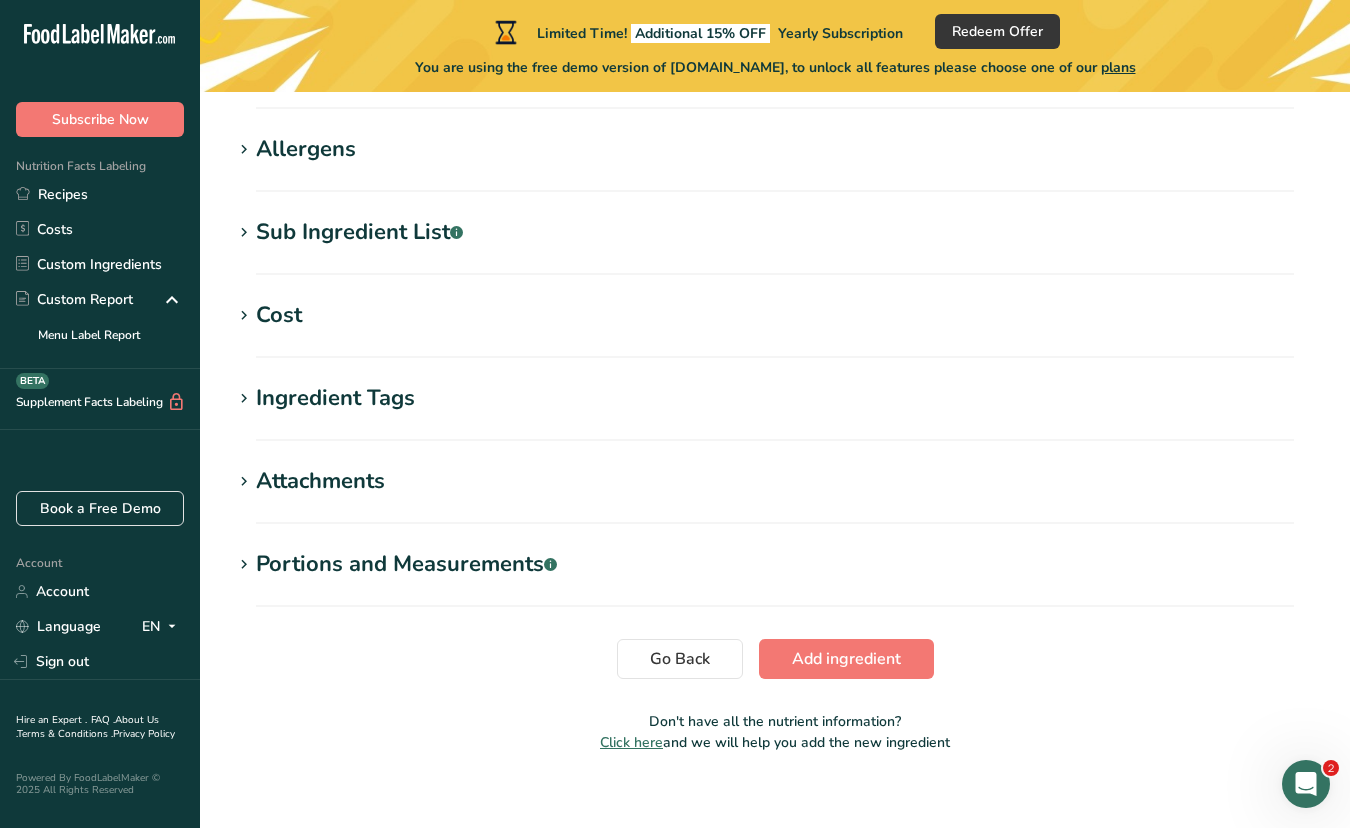 scroll, scrollTop: 338, scrollLeft: 0, axis: vertical 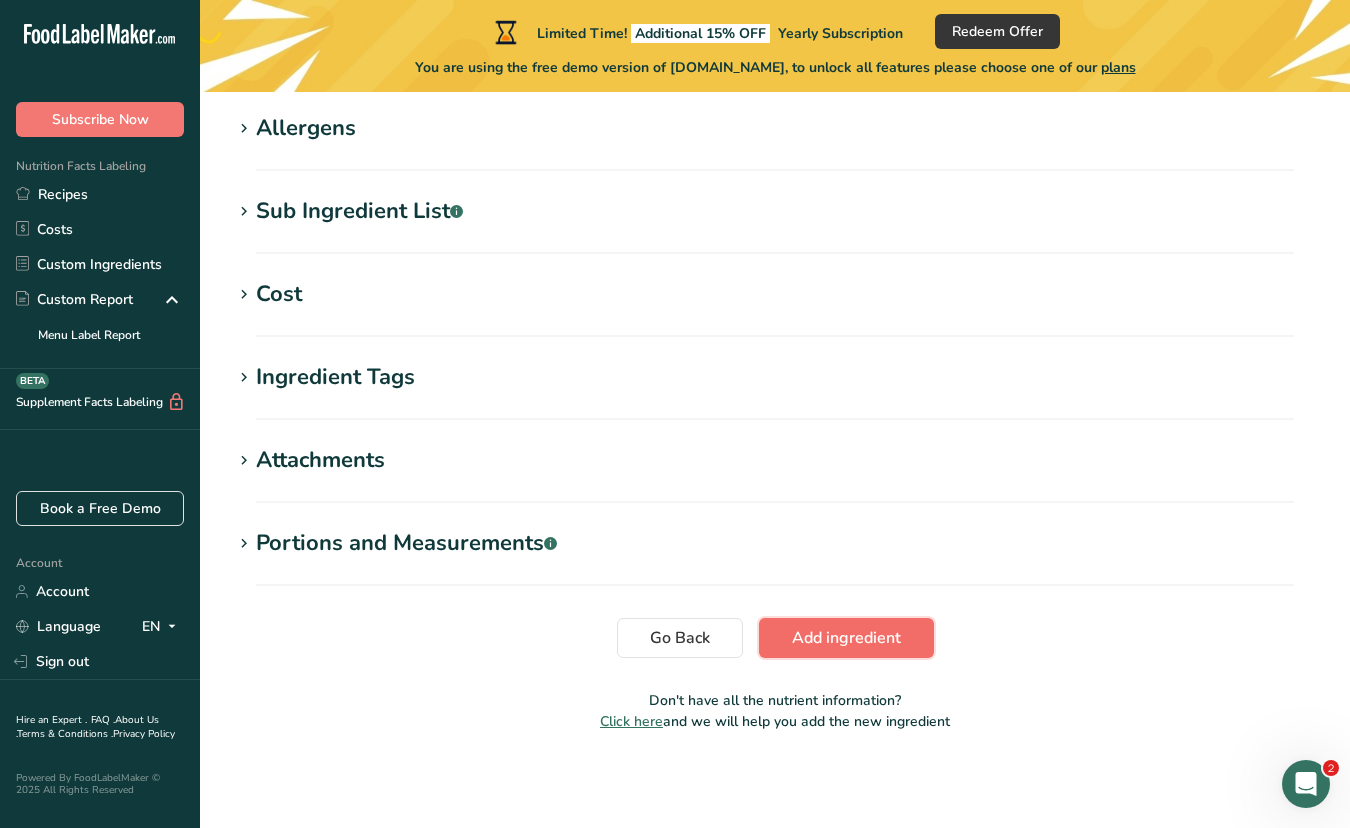 click on "Add ingredient" at bounding box center (846, 638) 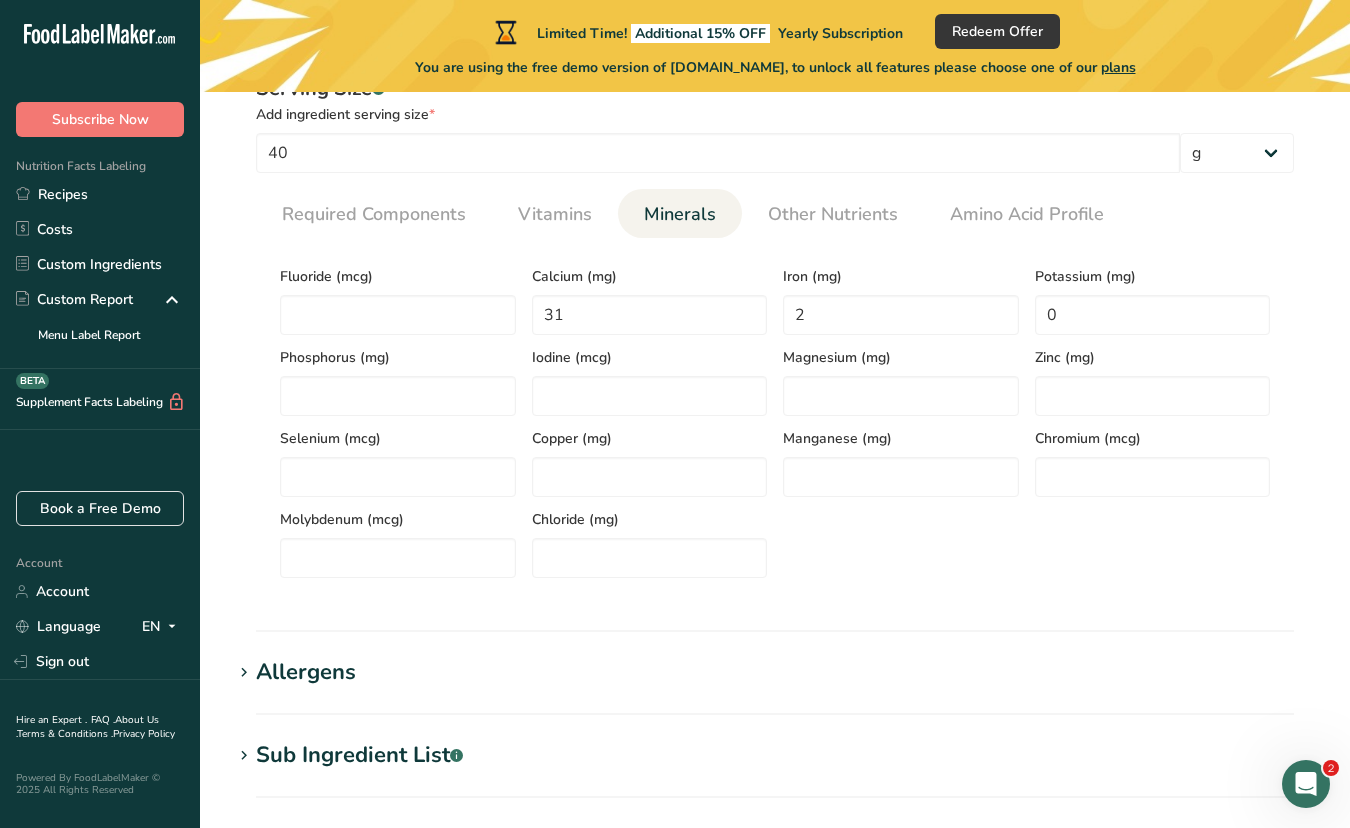 scroll, scrollTop: 0, scrollLeft: 0, axis: both 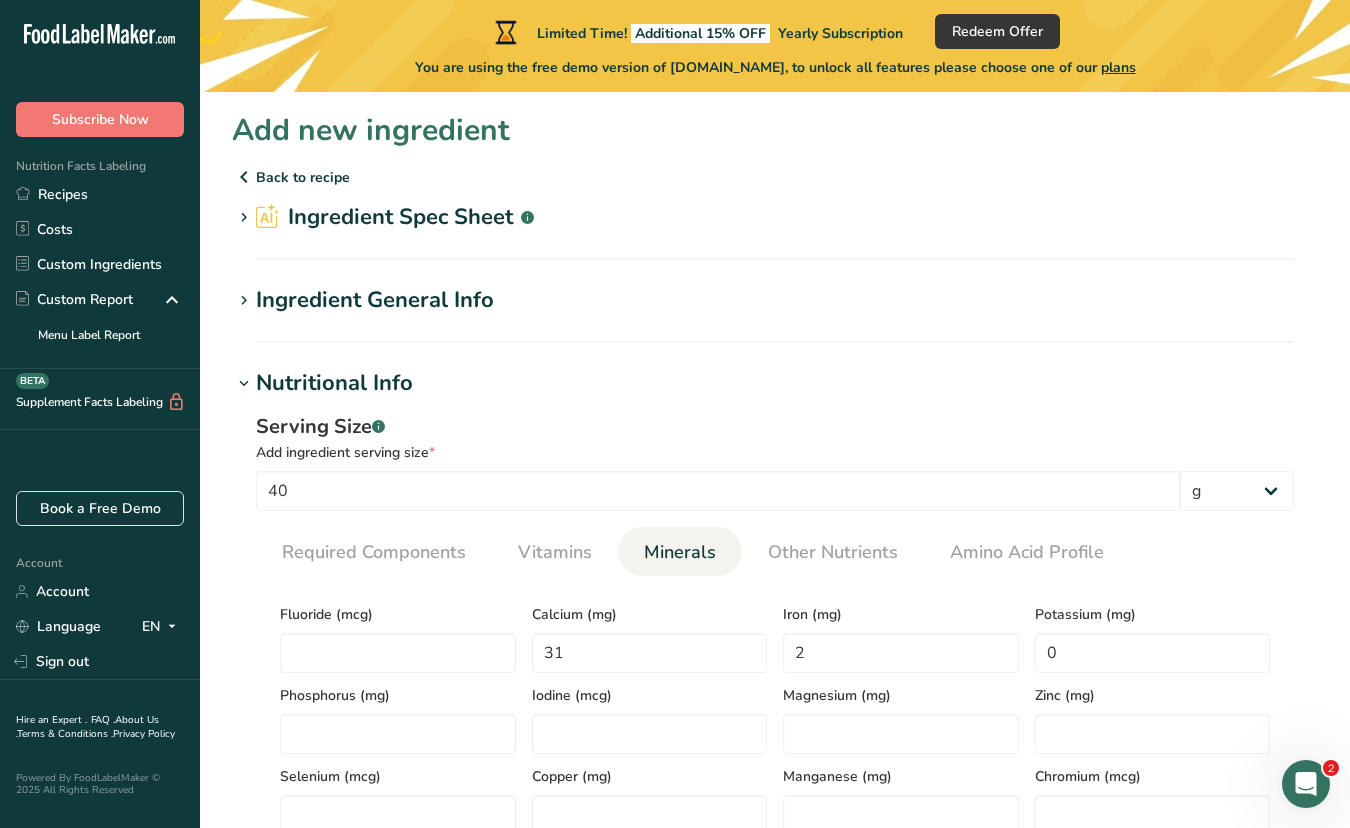 click on "Back to recipe" at bounding box center (775, 177) 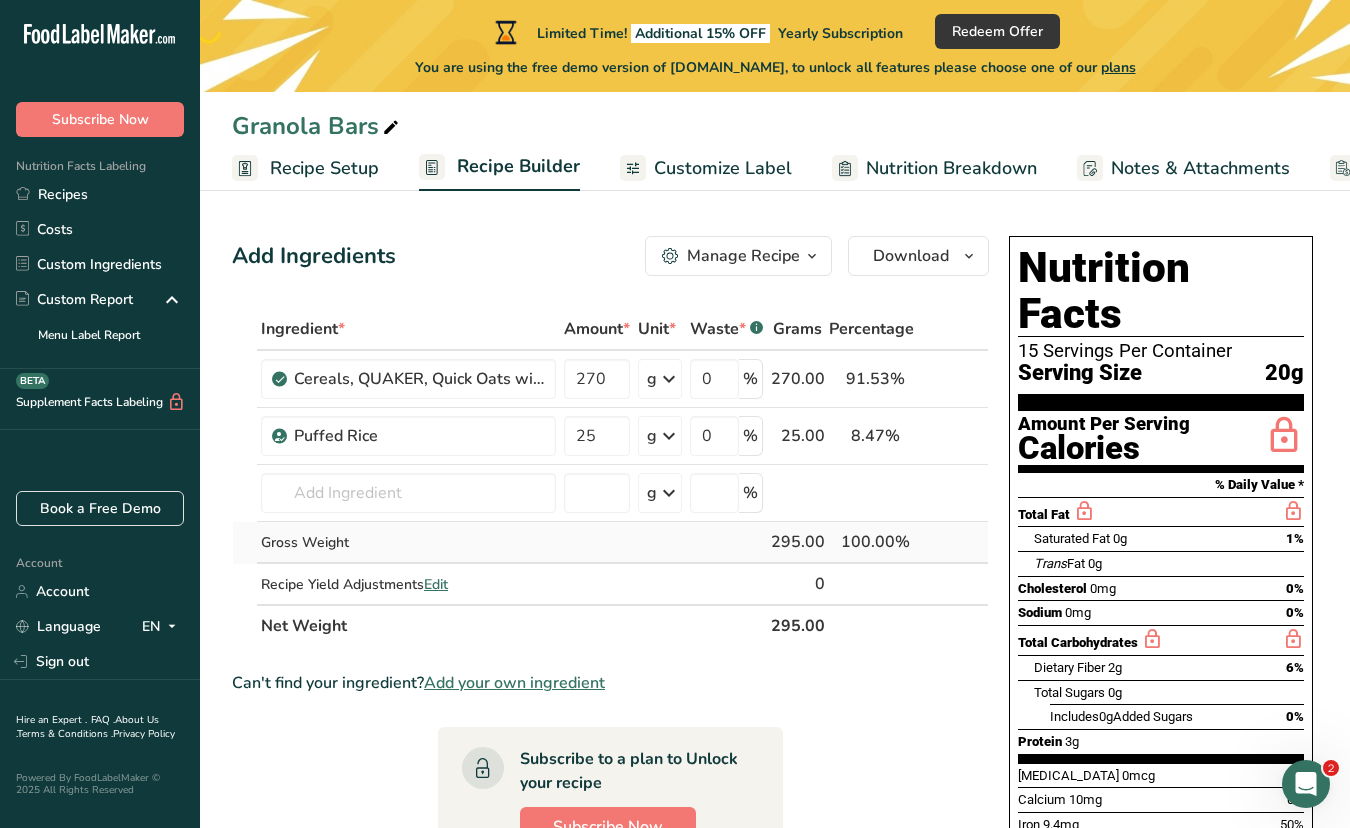 click on "Gross Weight" at bounding box center [408, 543] 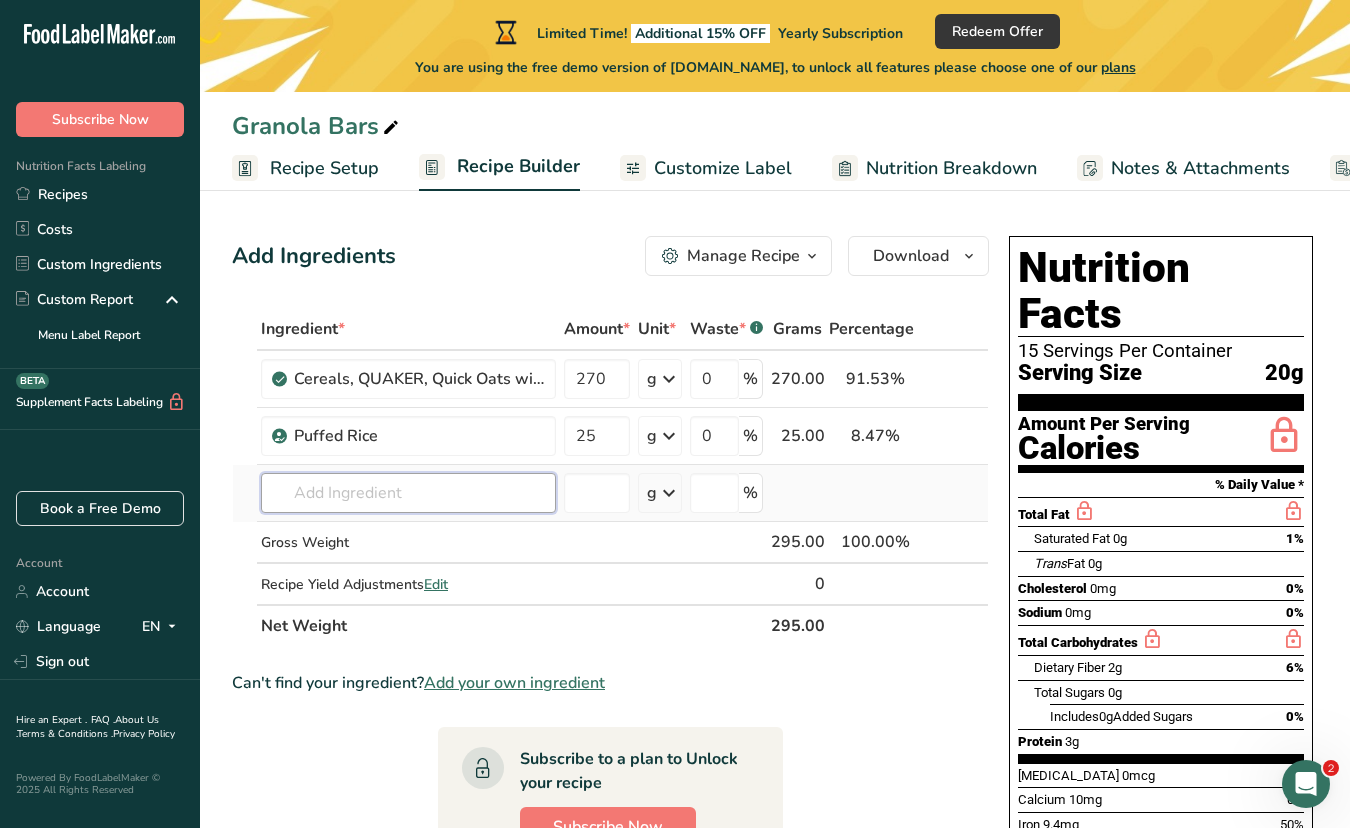 click at bounding box center (408, 493) 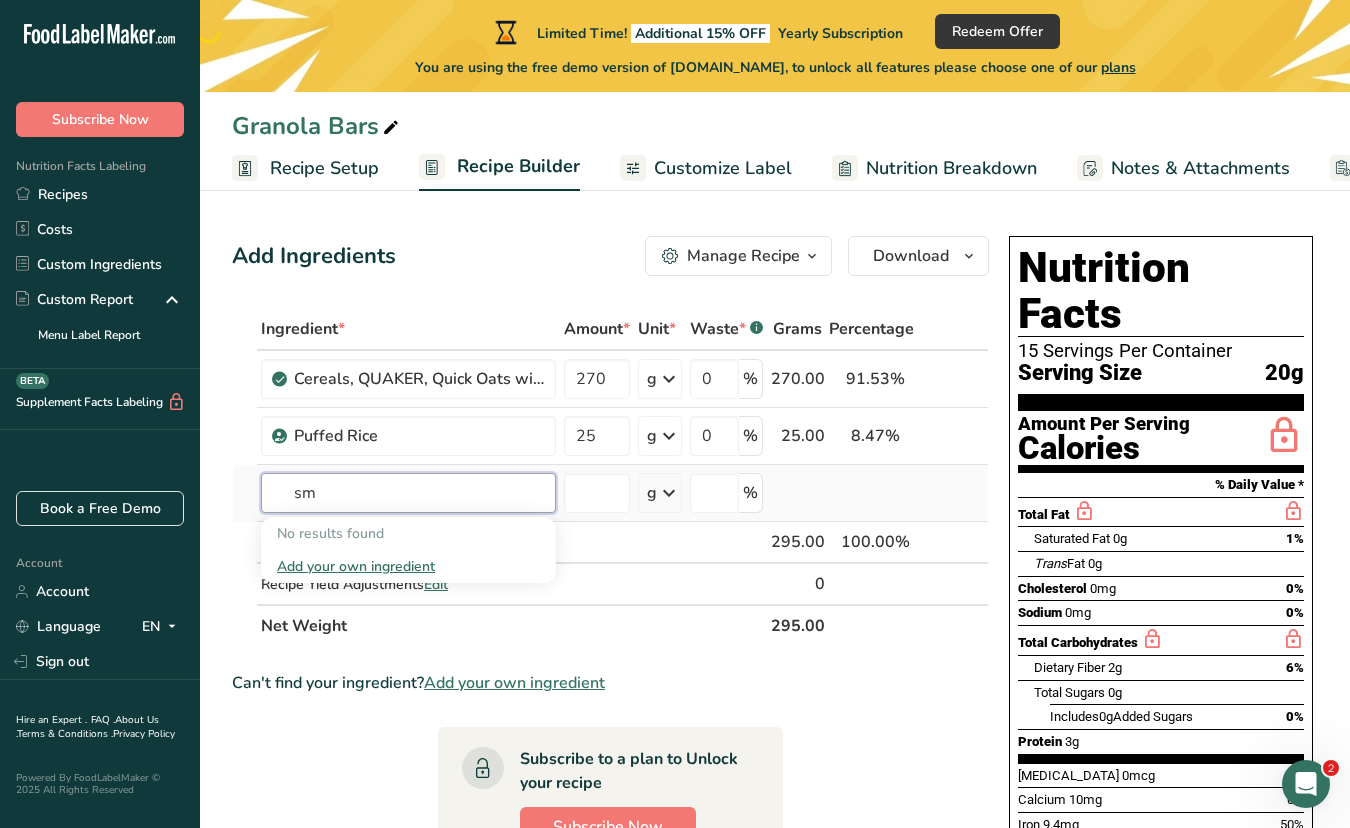 type on "s" 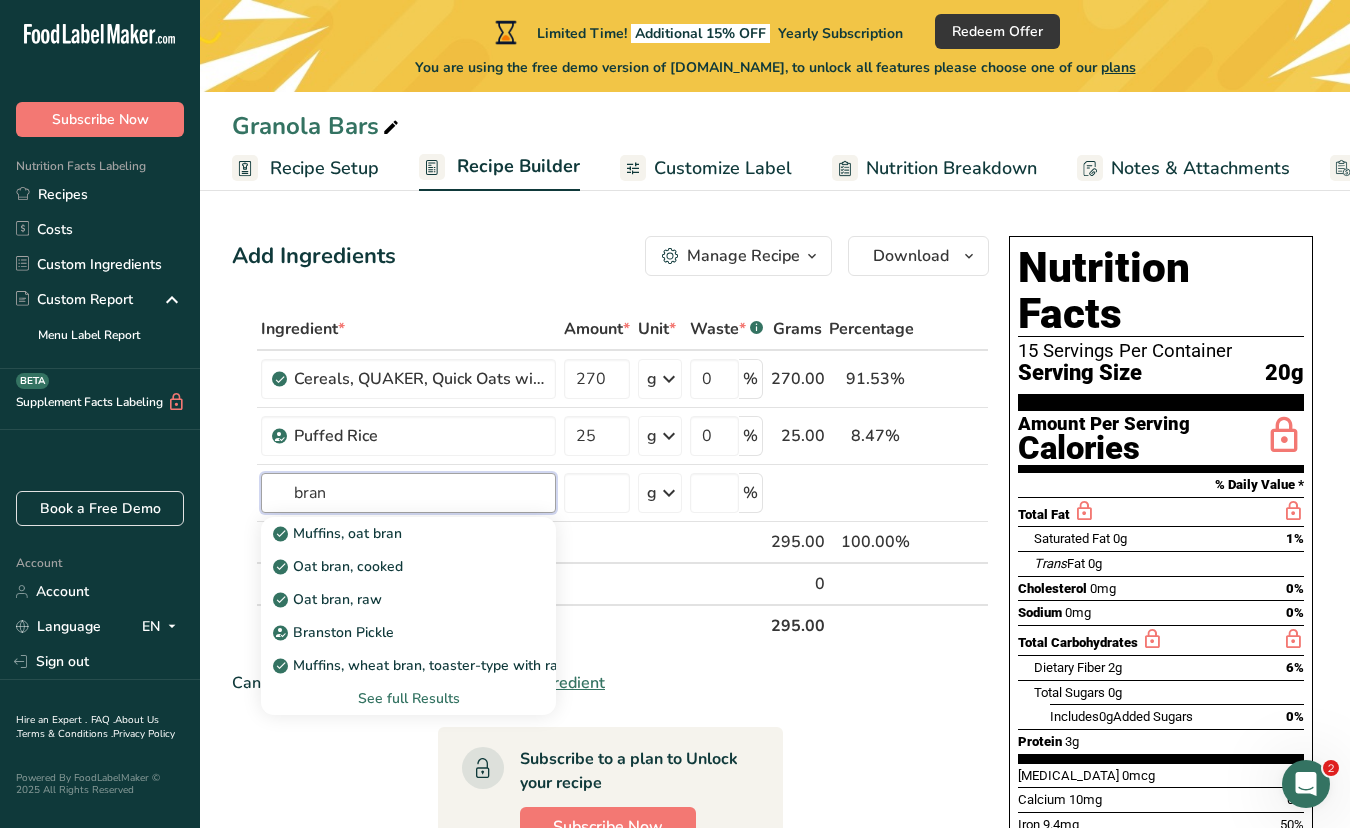 type on "bran" 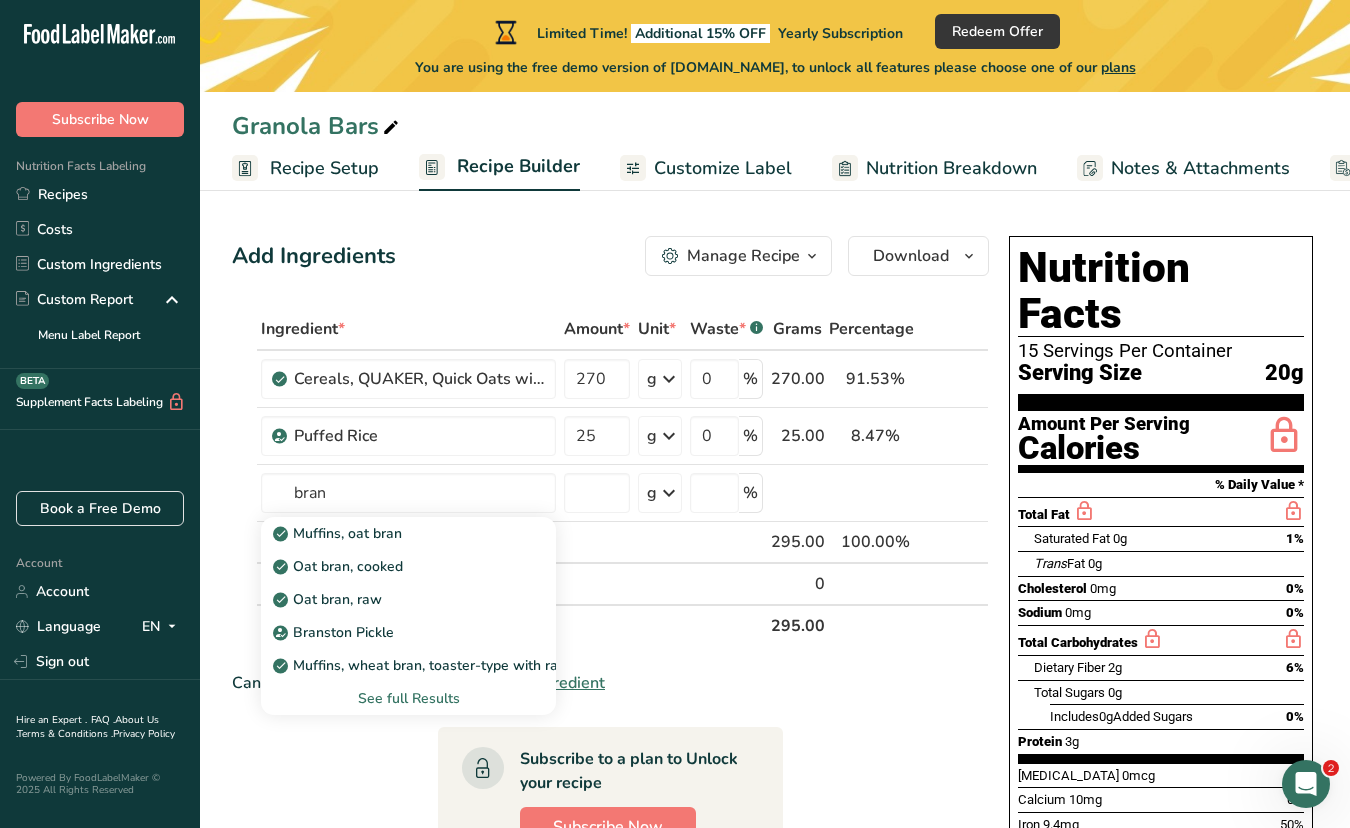 type 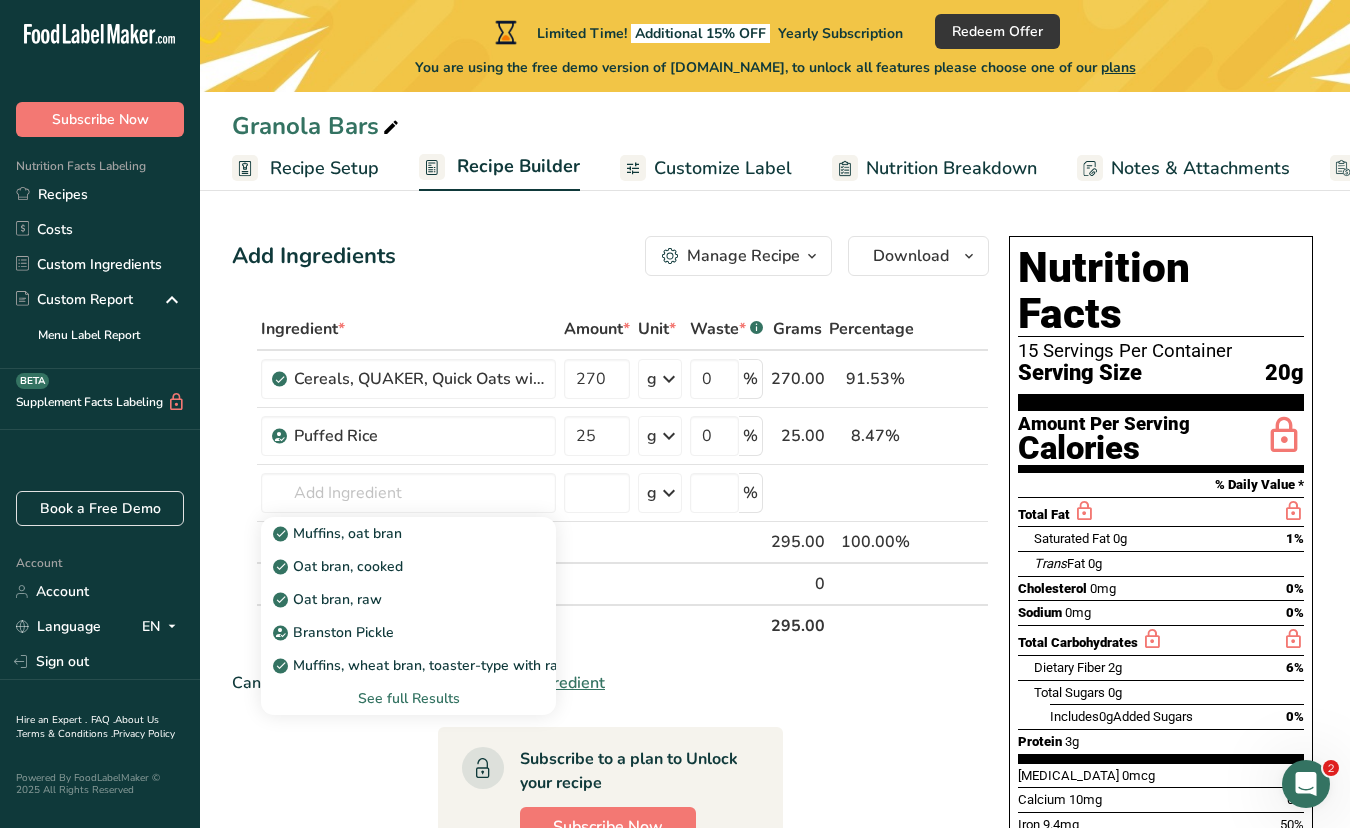 click on "Net Weight" at bounding box center (512, 625) 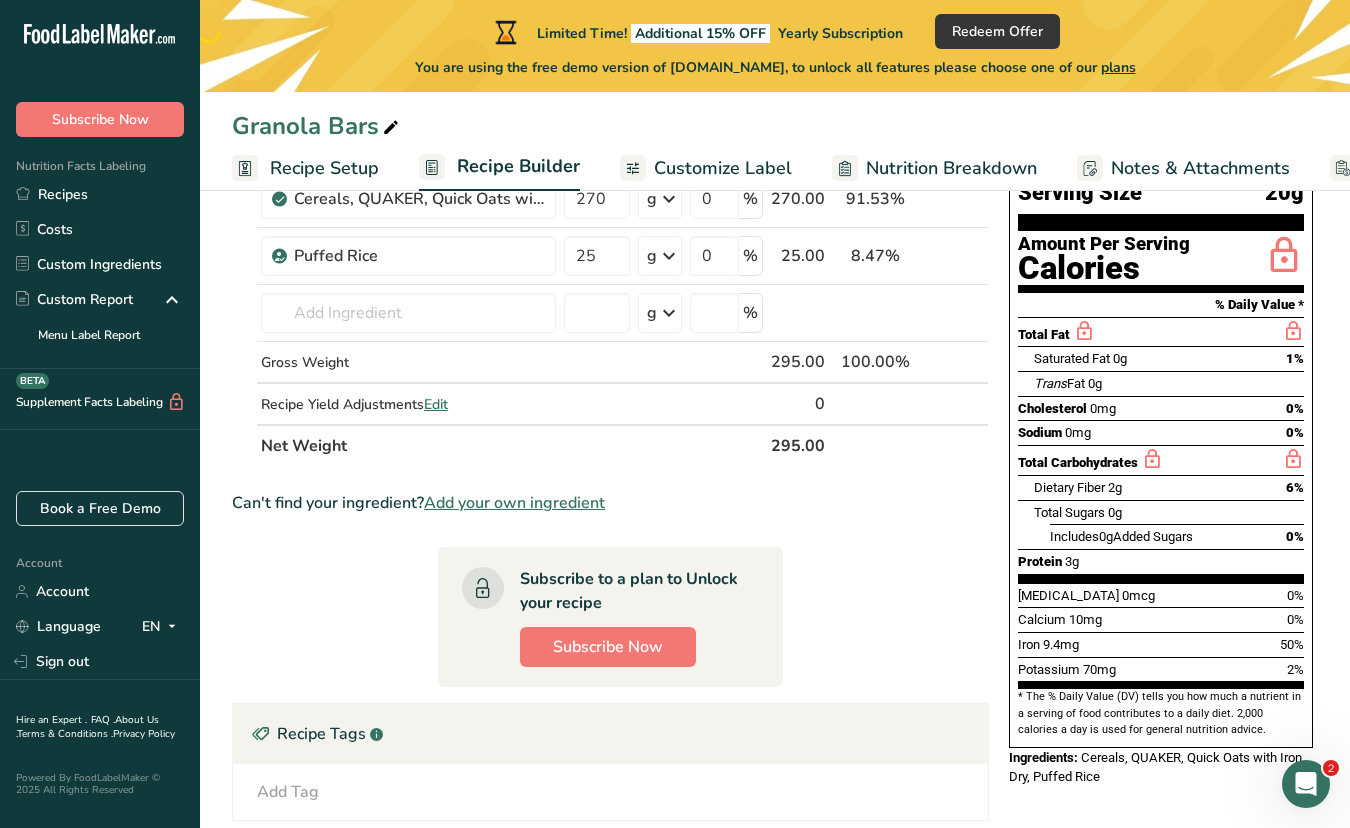 scroll, scrollTop: 181, scrollLeft: 0, axis: vertical 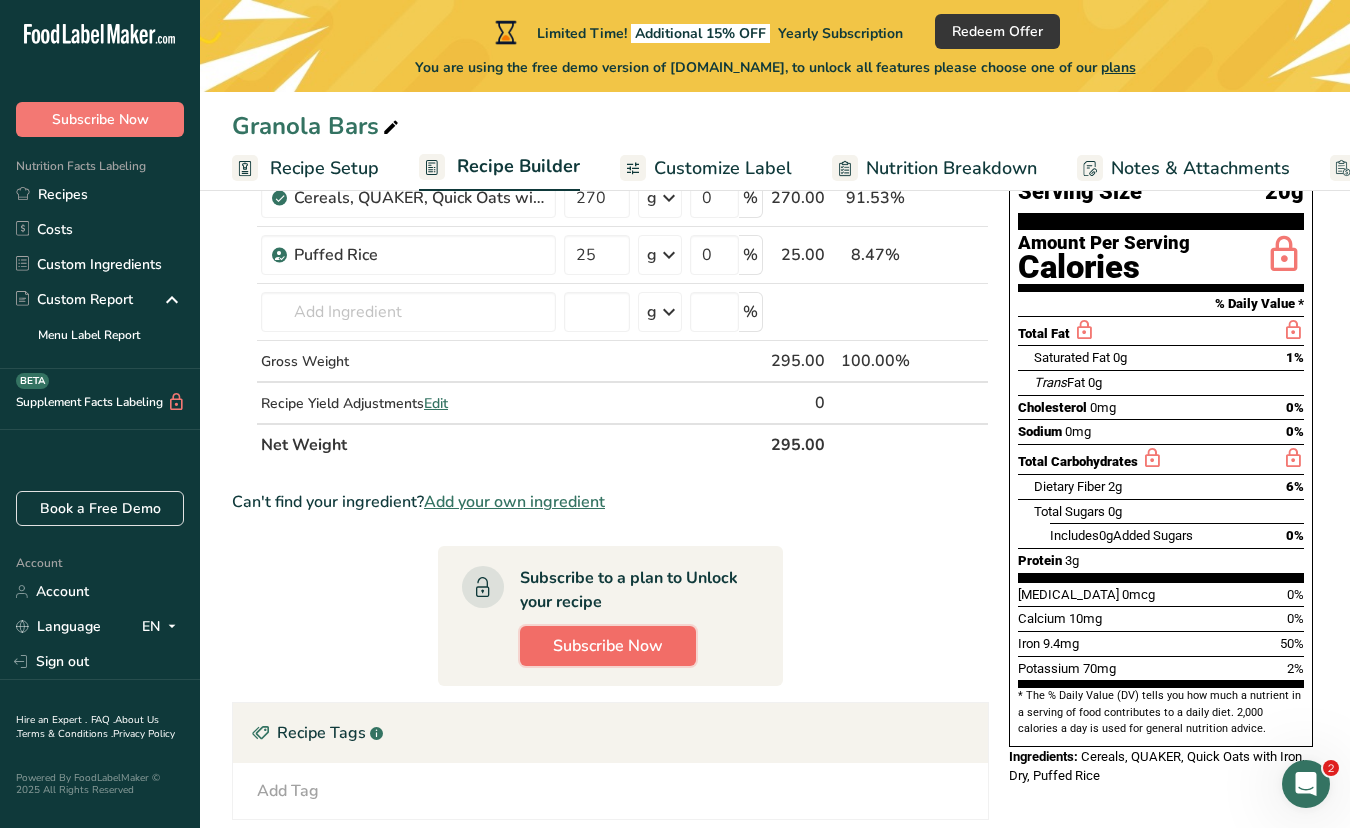 click on "Subscribe Now" at bounding box center [608, 646] 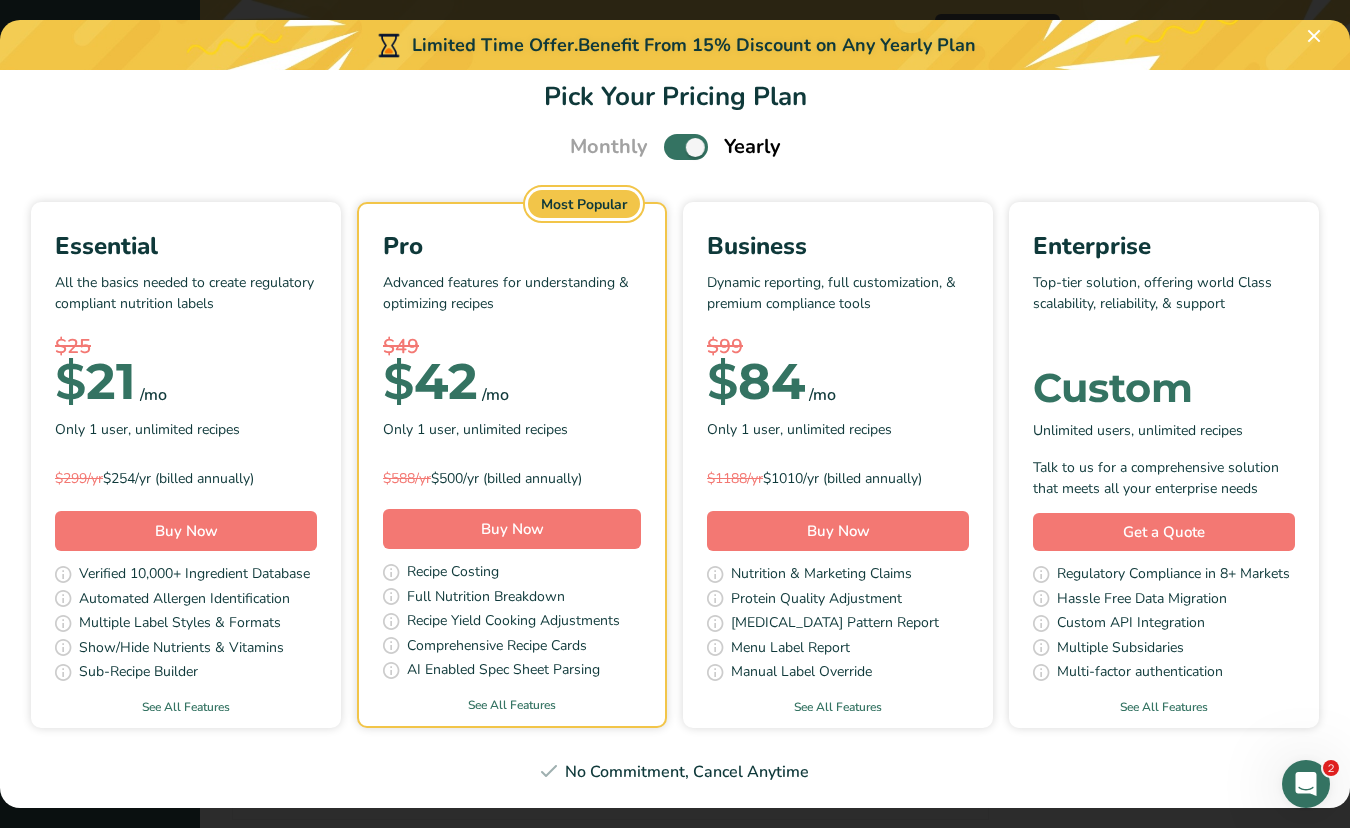 scroll, scrollTop: 0, scrollLeft: 0, axis: both 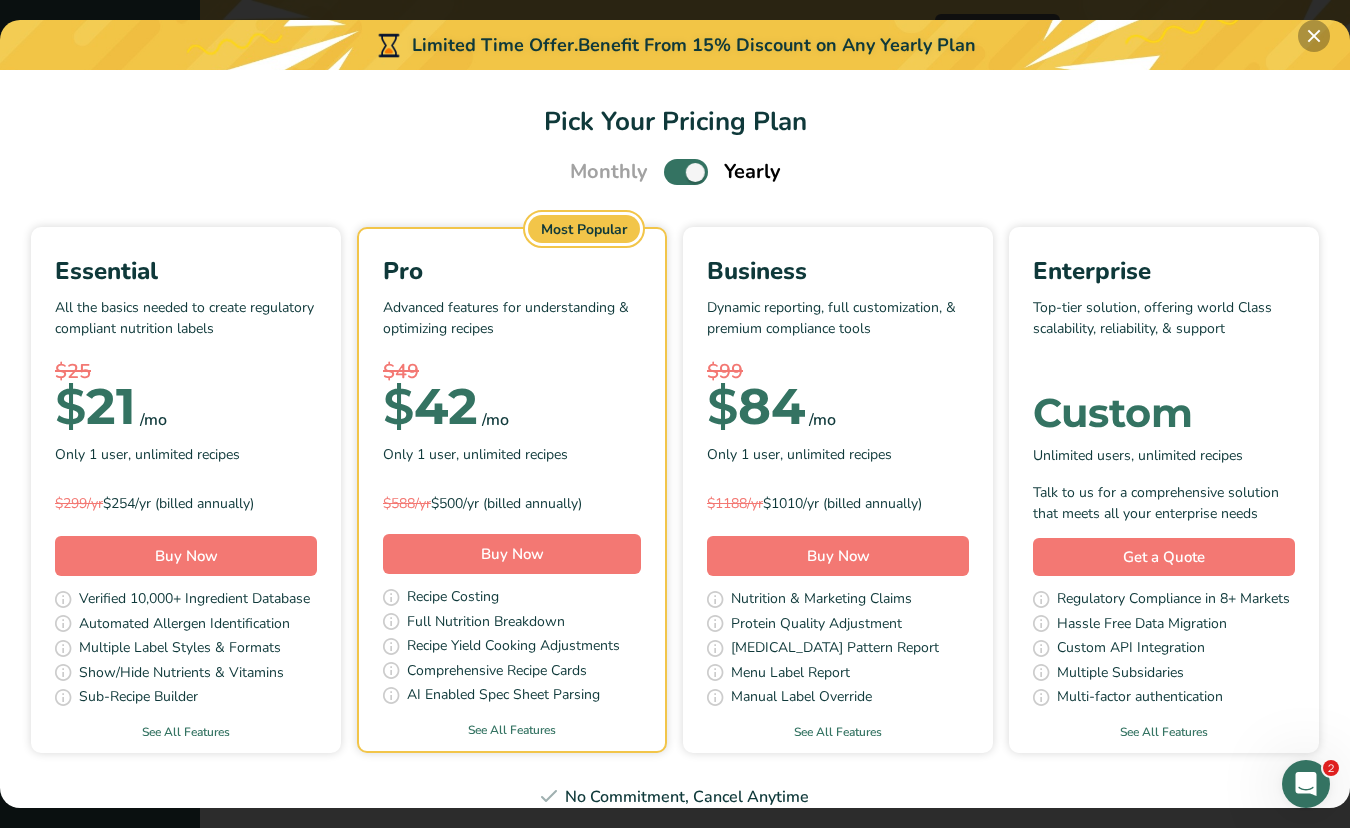 click at bounding box center (1314, 36) 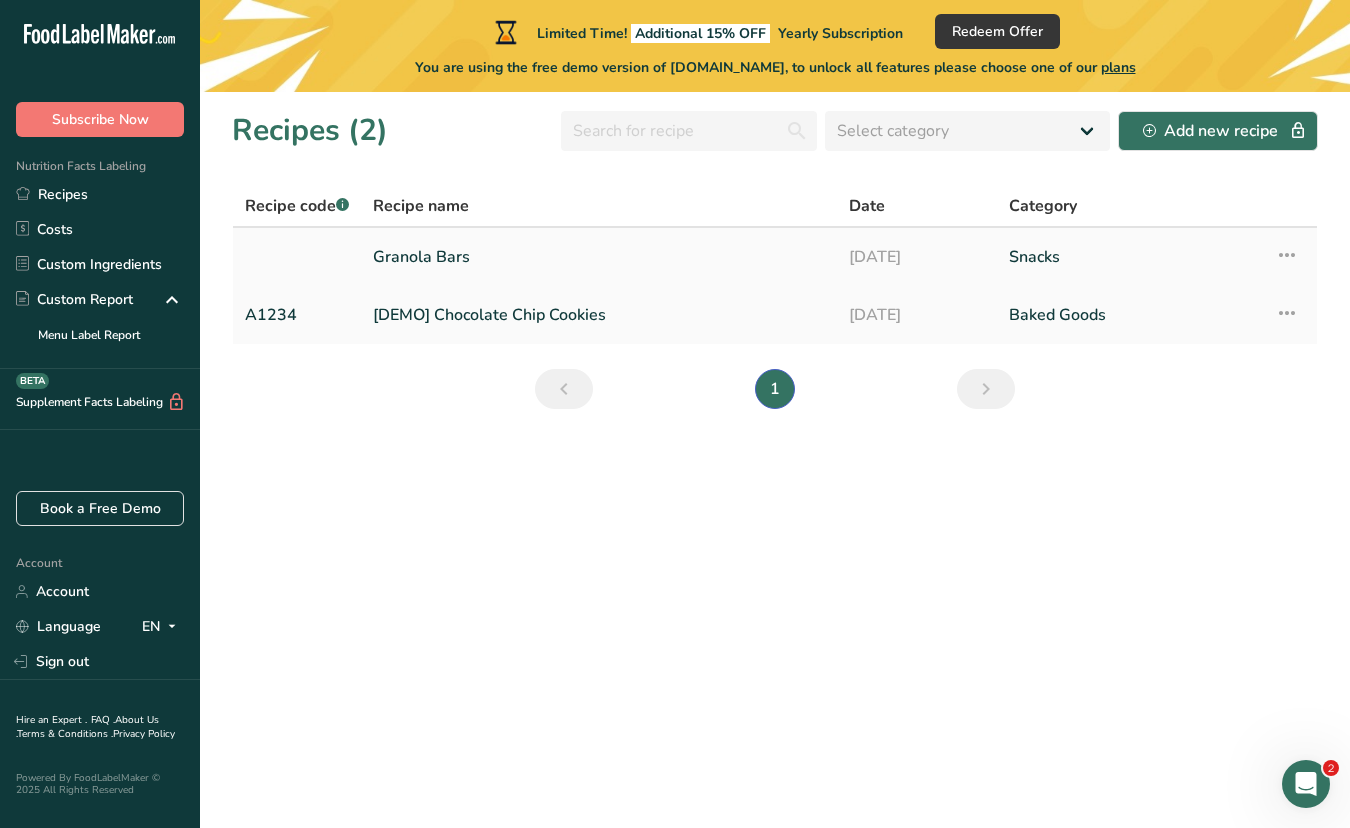 click on "Granola Bars" at bounding box center [599, 257] 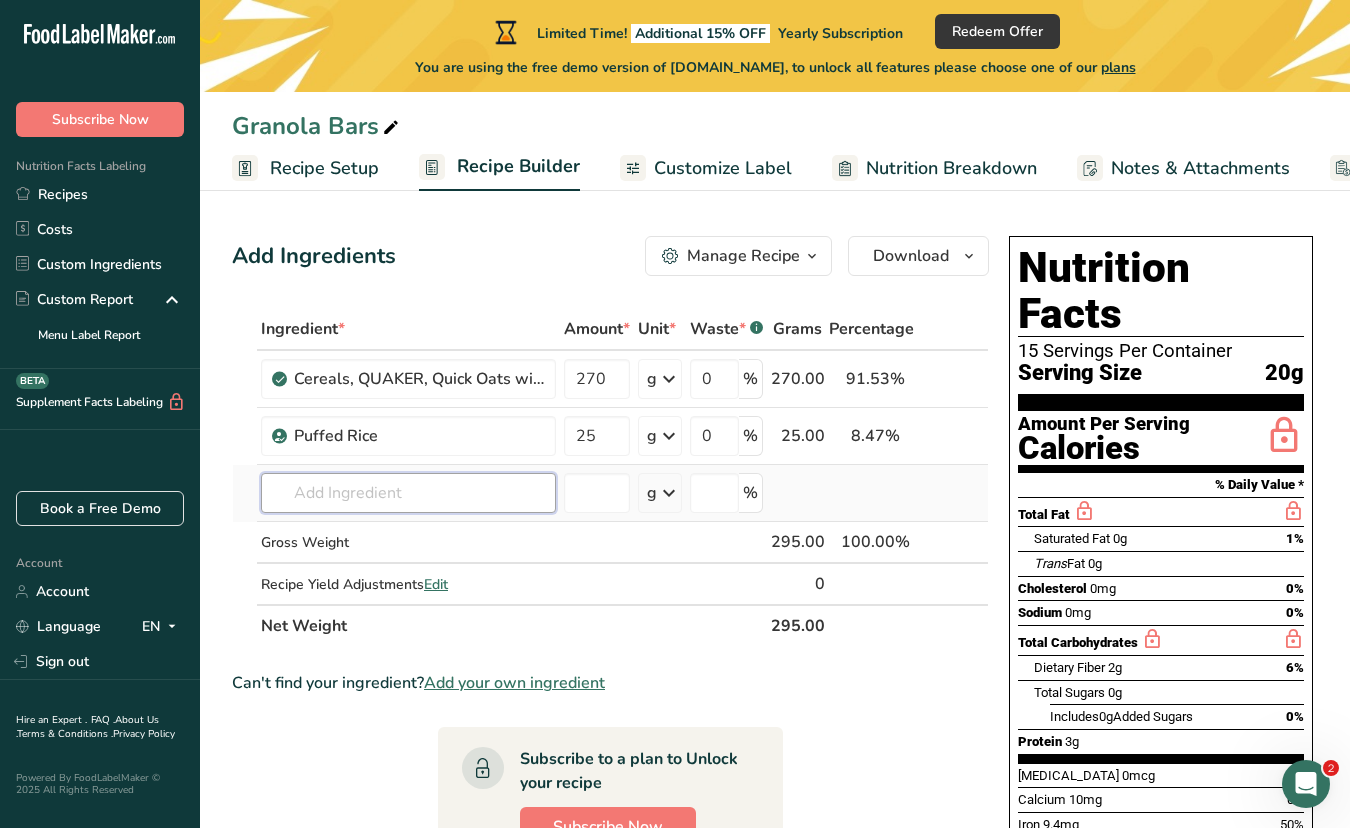 click at bounding box center (408, 493) 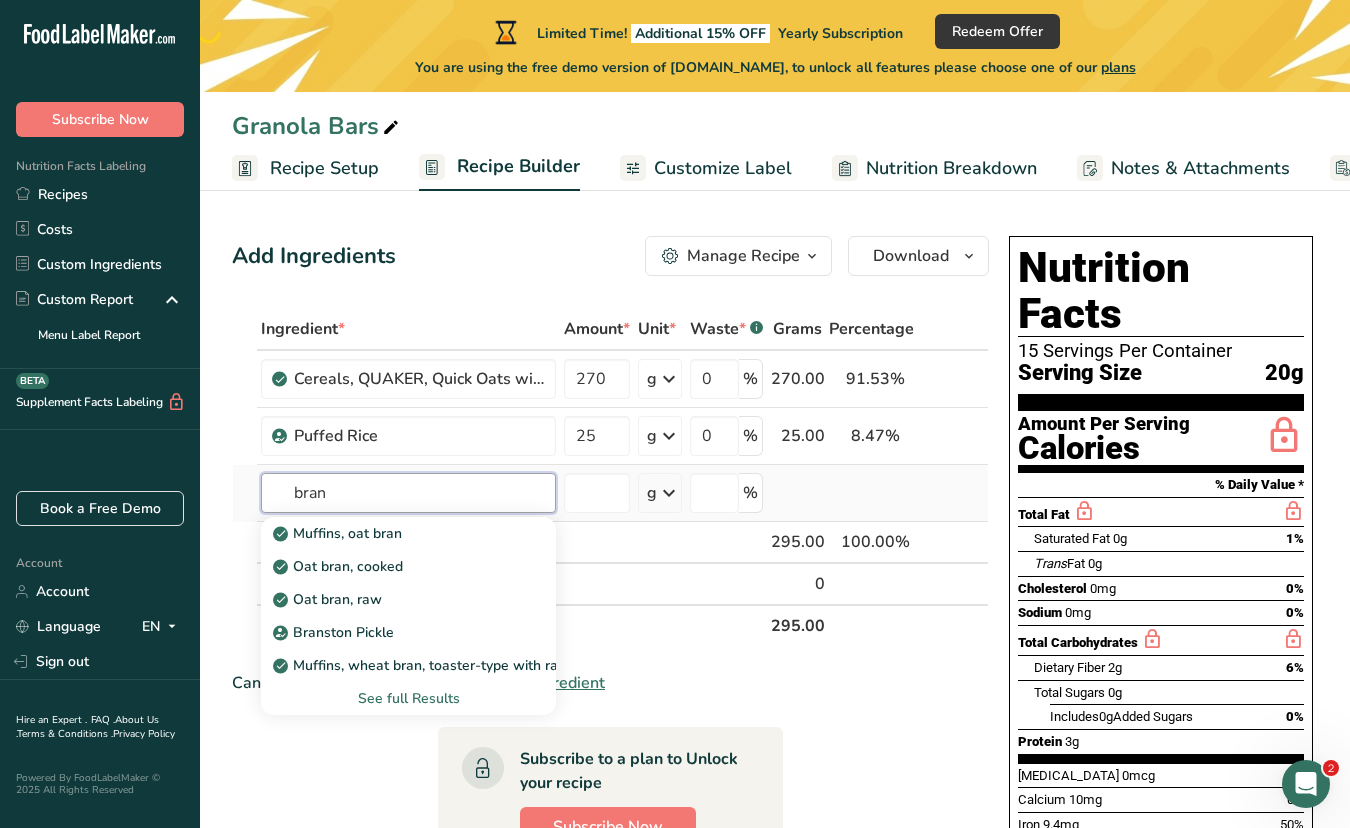 type on "bran" 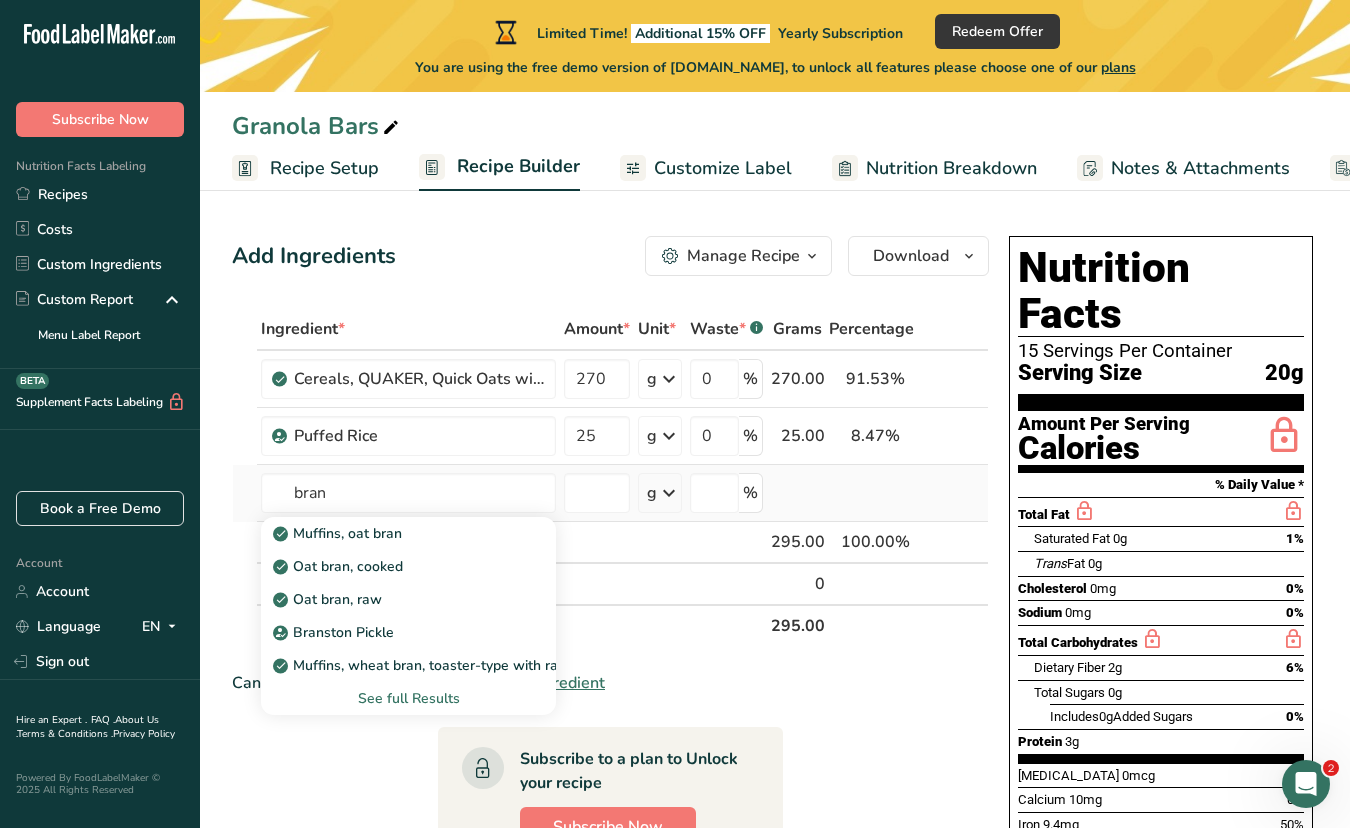 type 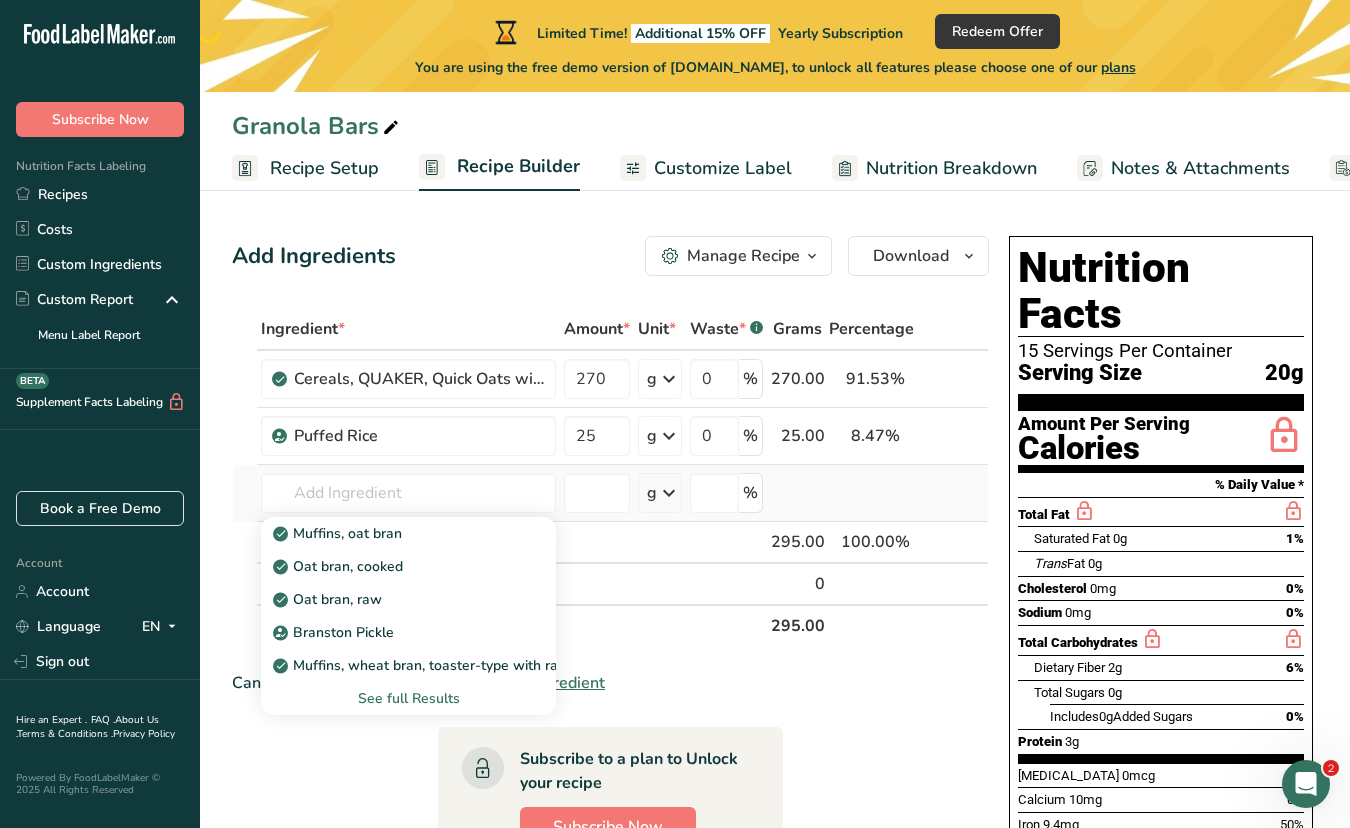 click on "See full Results" at bounding box center [408, 698] 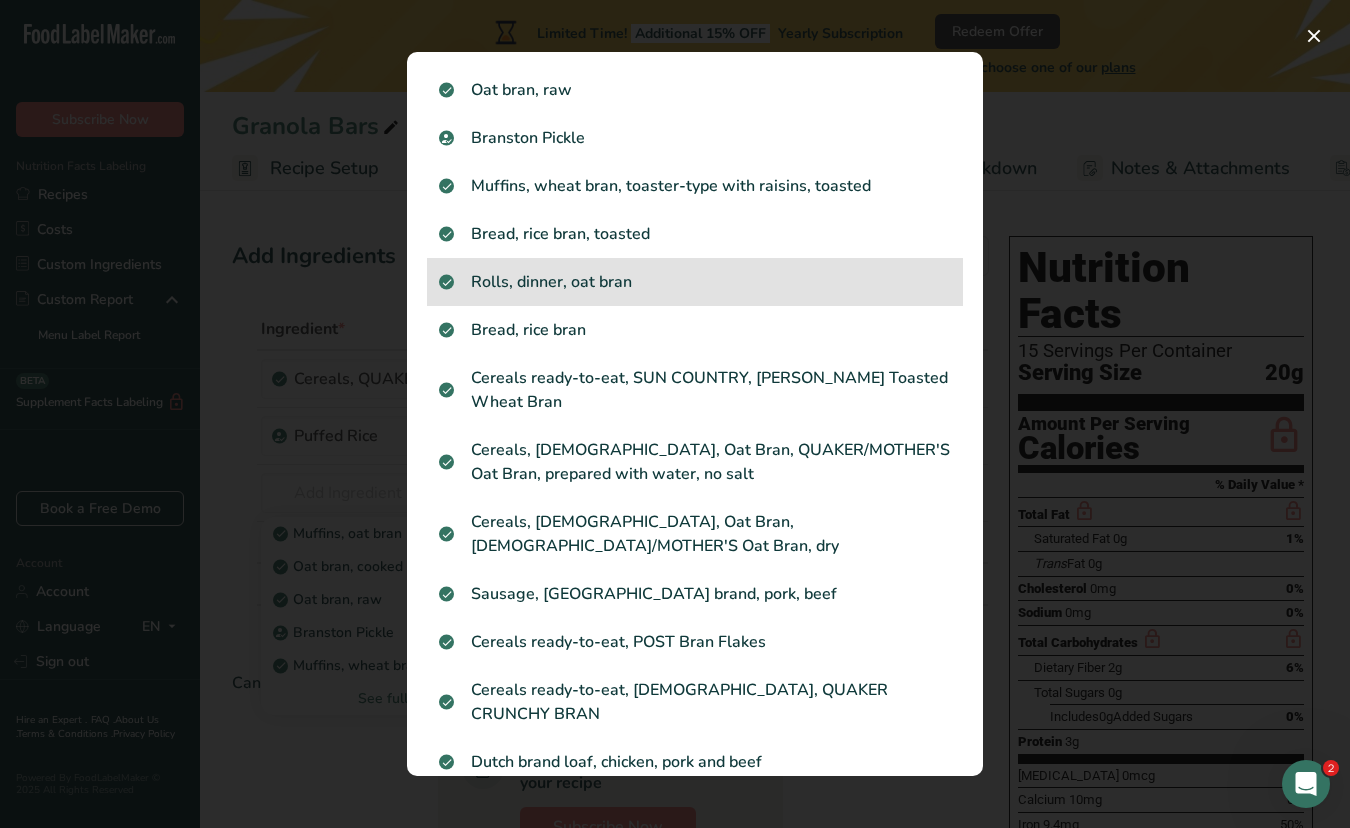 scroll, scrollTop: 148, scrollLeft: 0, axis: vertical 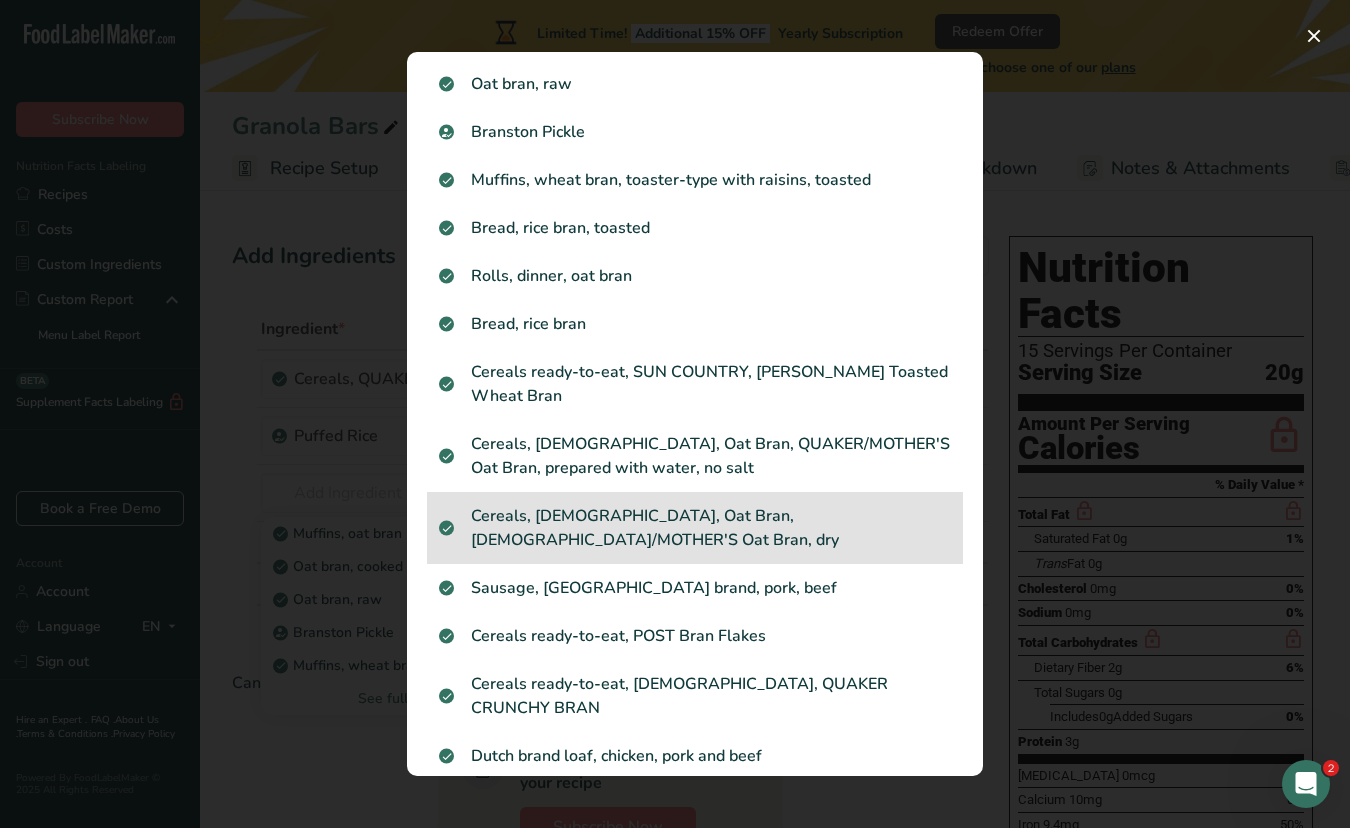 click on "Cereals, [DEMOGRAPHIC_DATA], Oat Bran, [DEMOGRAPHIC_DATA]/MOTHER'S Oat Bran, dry" at bounding box center [695, 528] 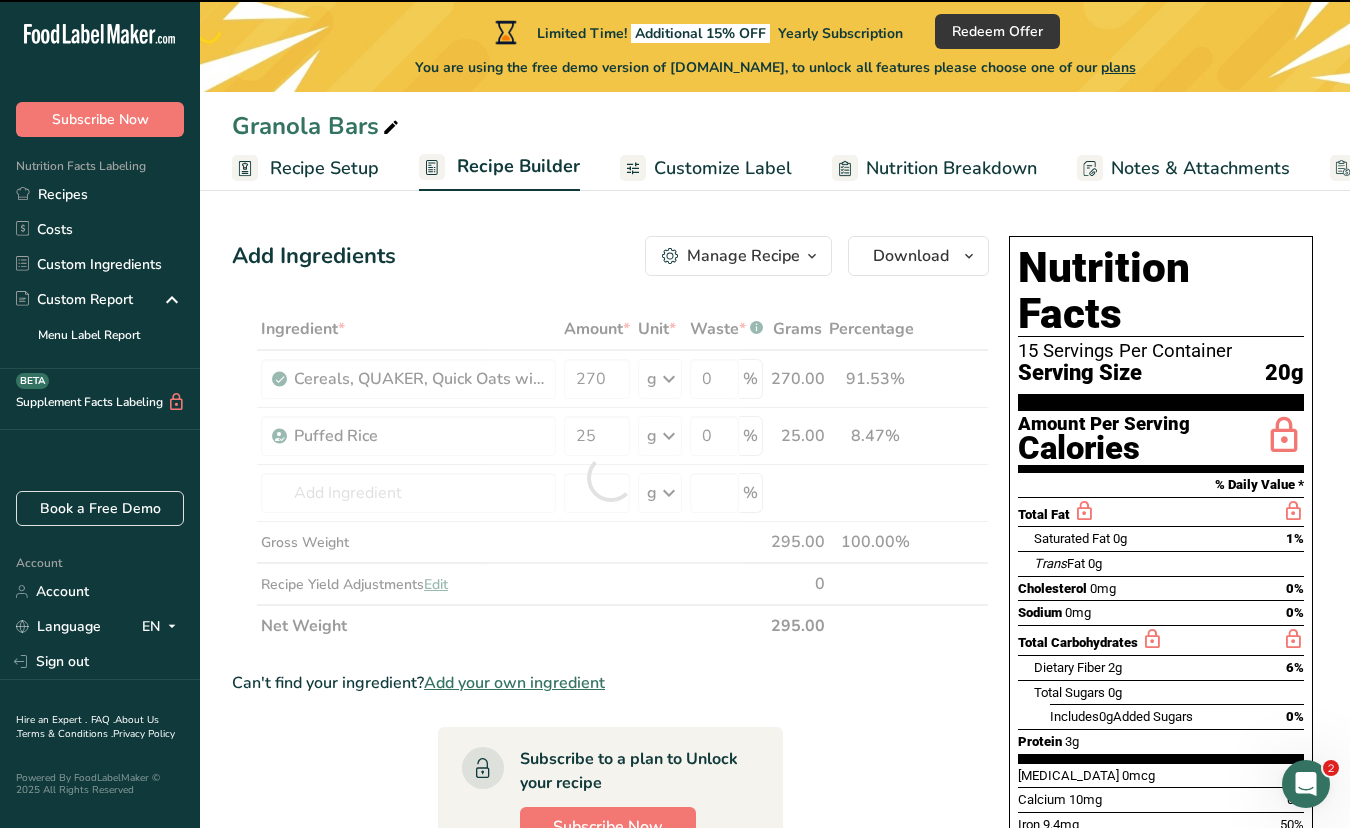 type on "0" 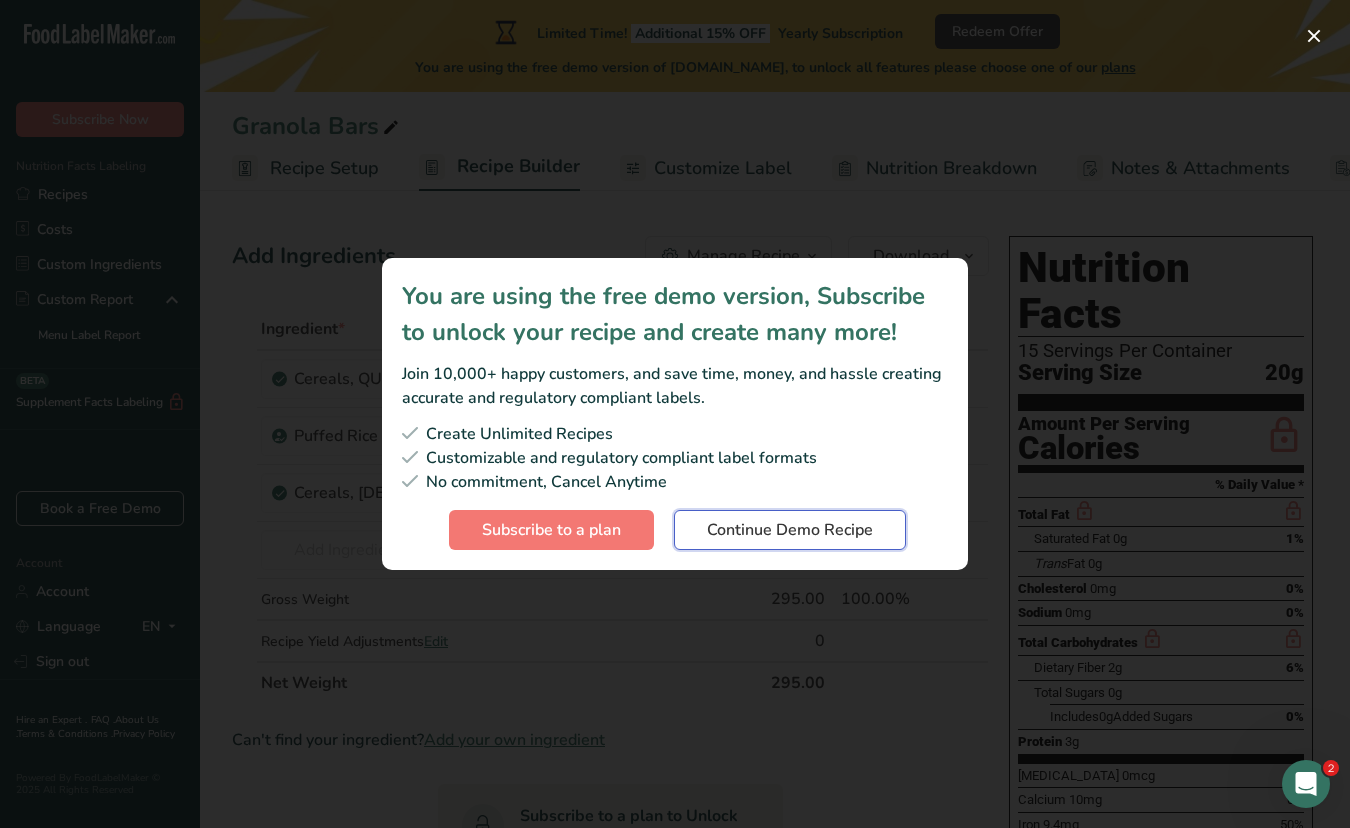 click on "Continue Demo Recipe" at bounding box center (790, 530) 